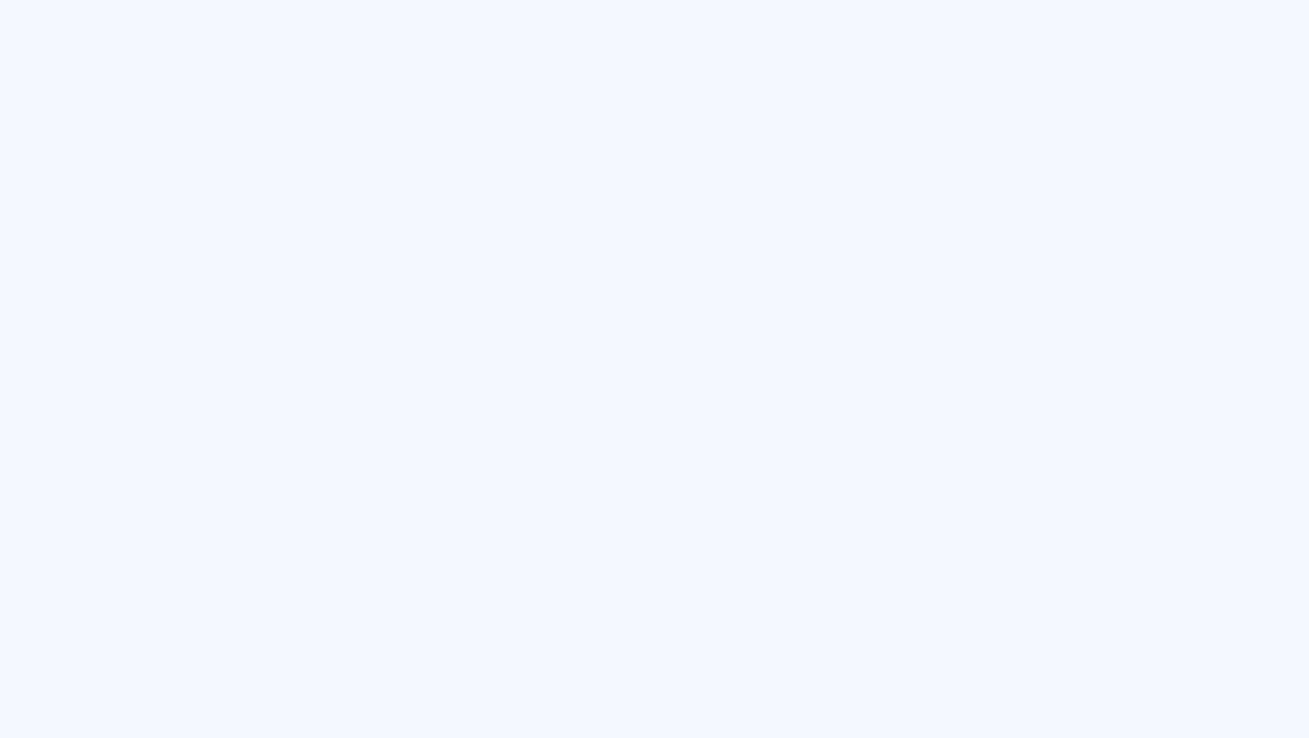 scroll, scrollTop: 0, scrollLeft: 0, axis: both 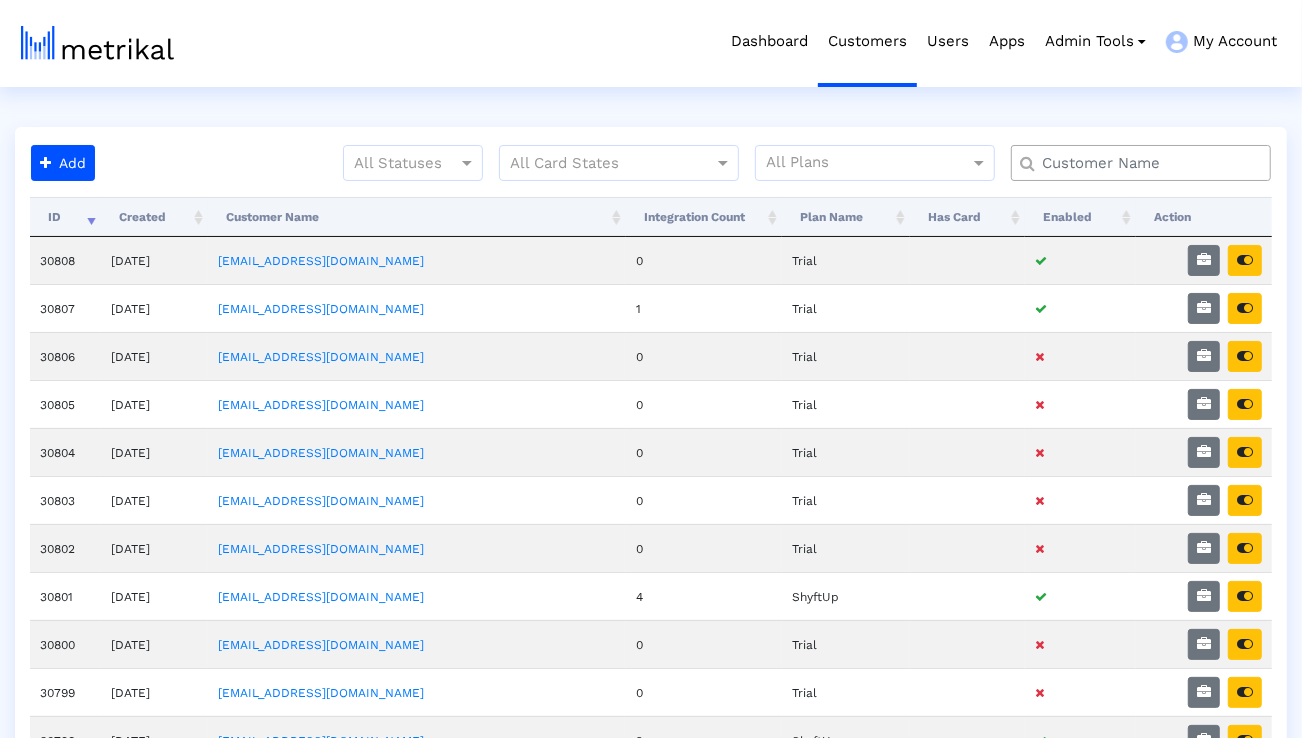 click 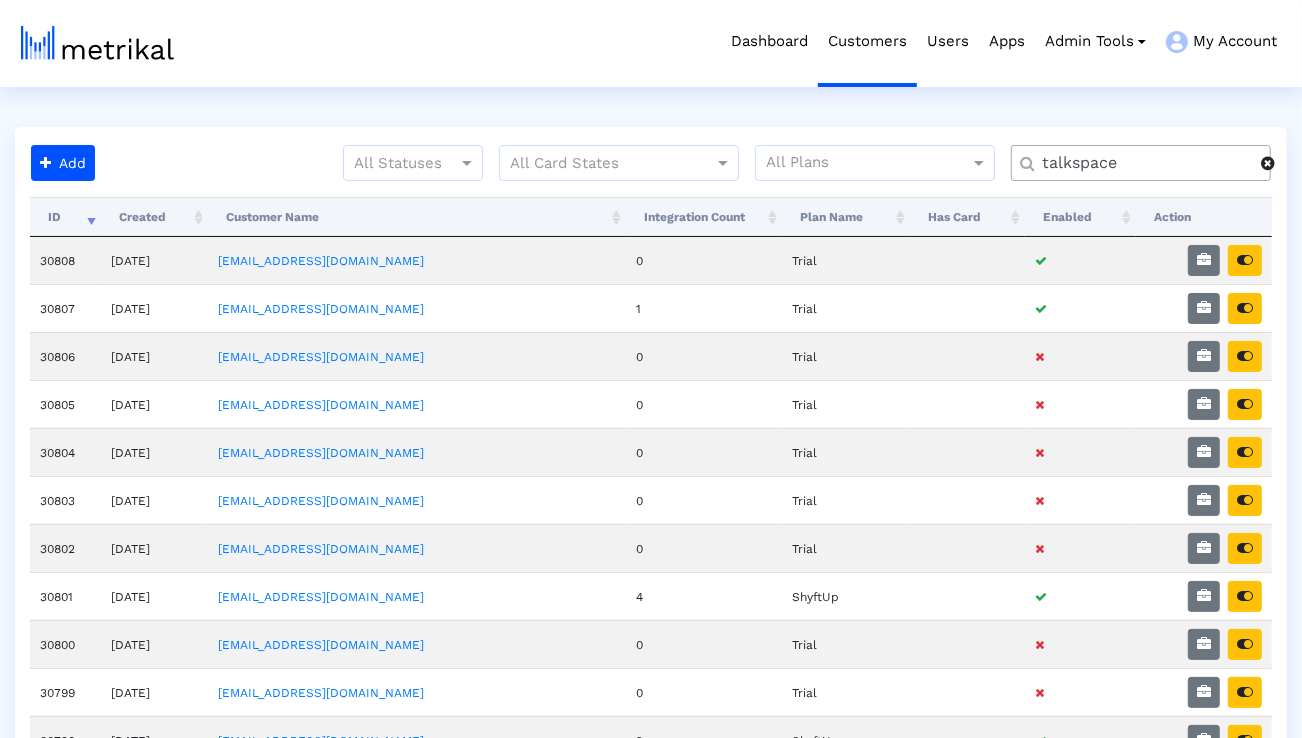 type on "talkspace" 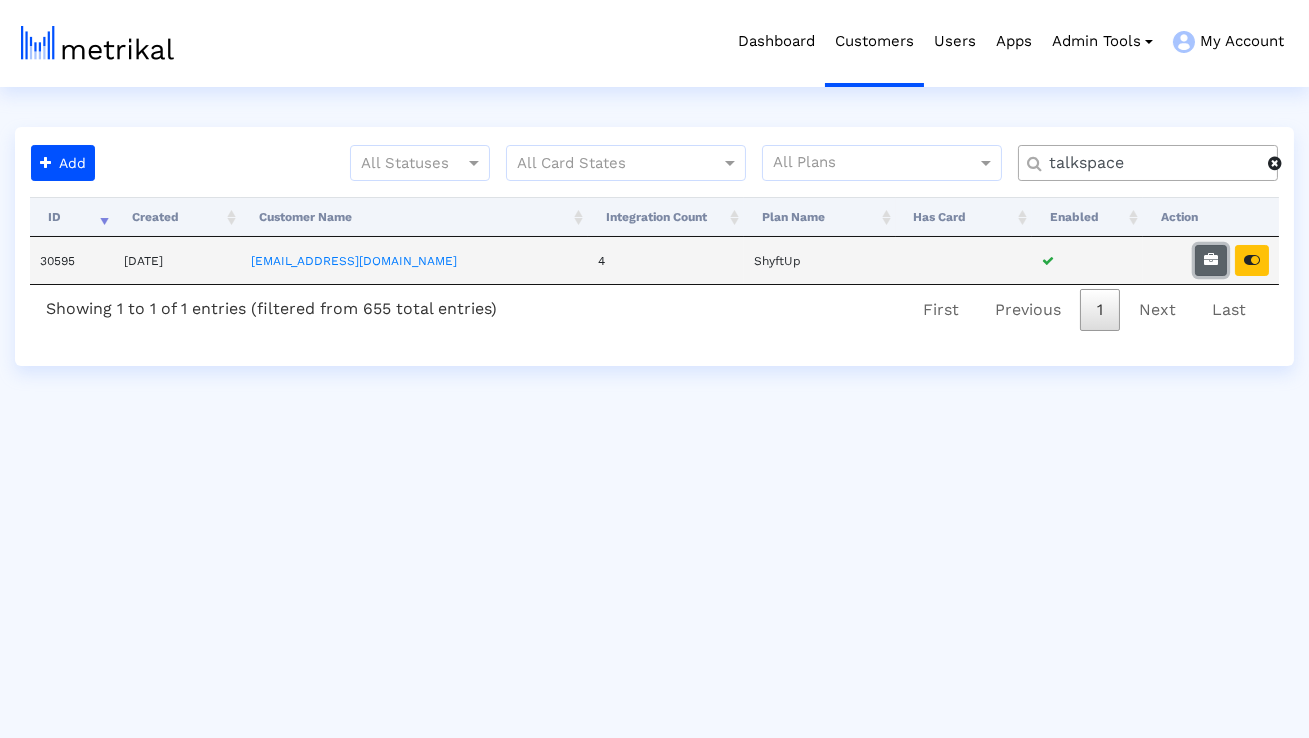 click at bounding box center (1211, 260) 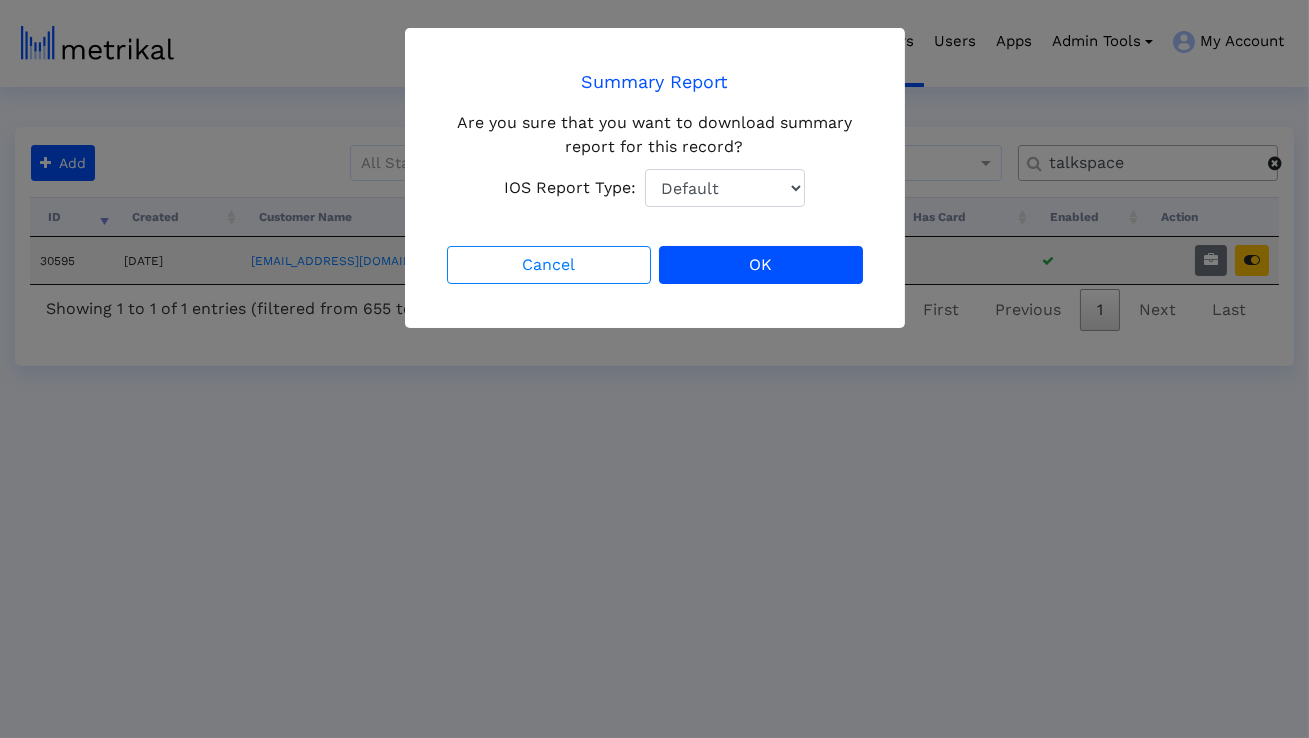 click on "Default Total Downloads New Downloads Redownloads" 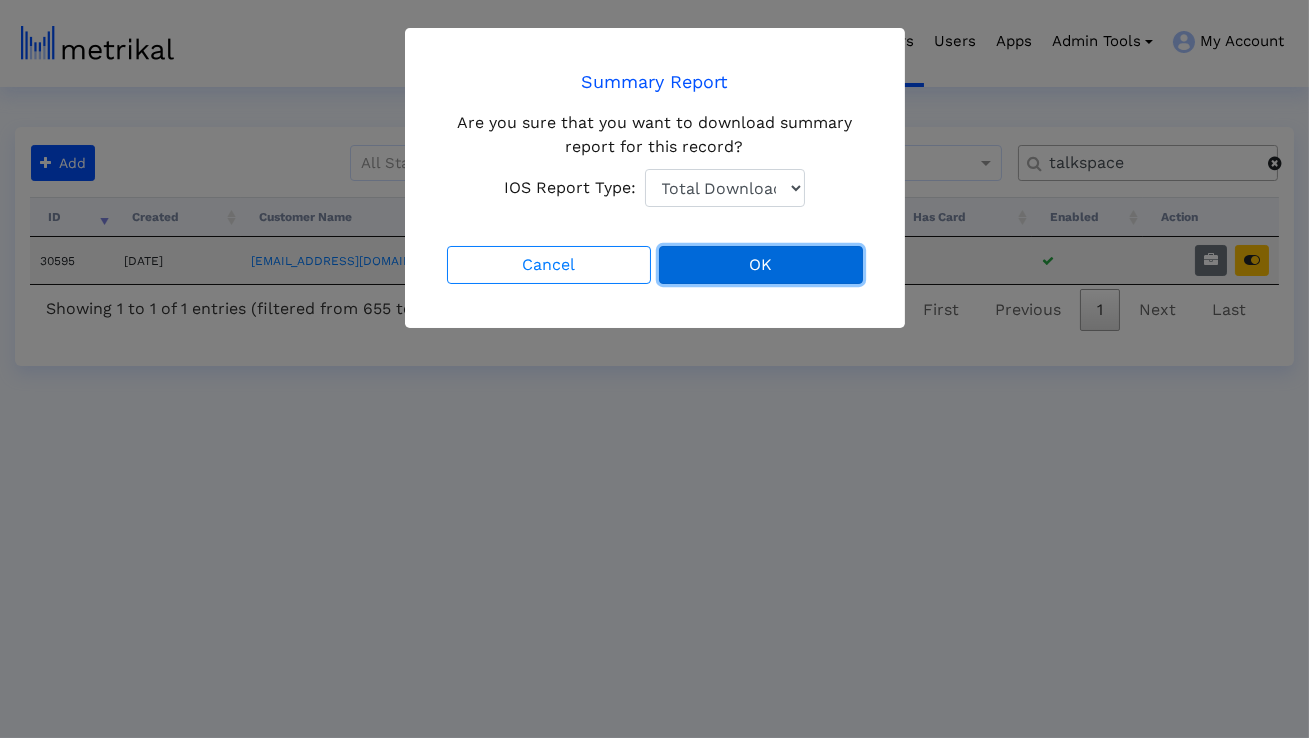 click on "OK" 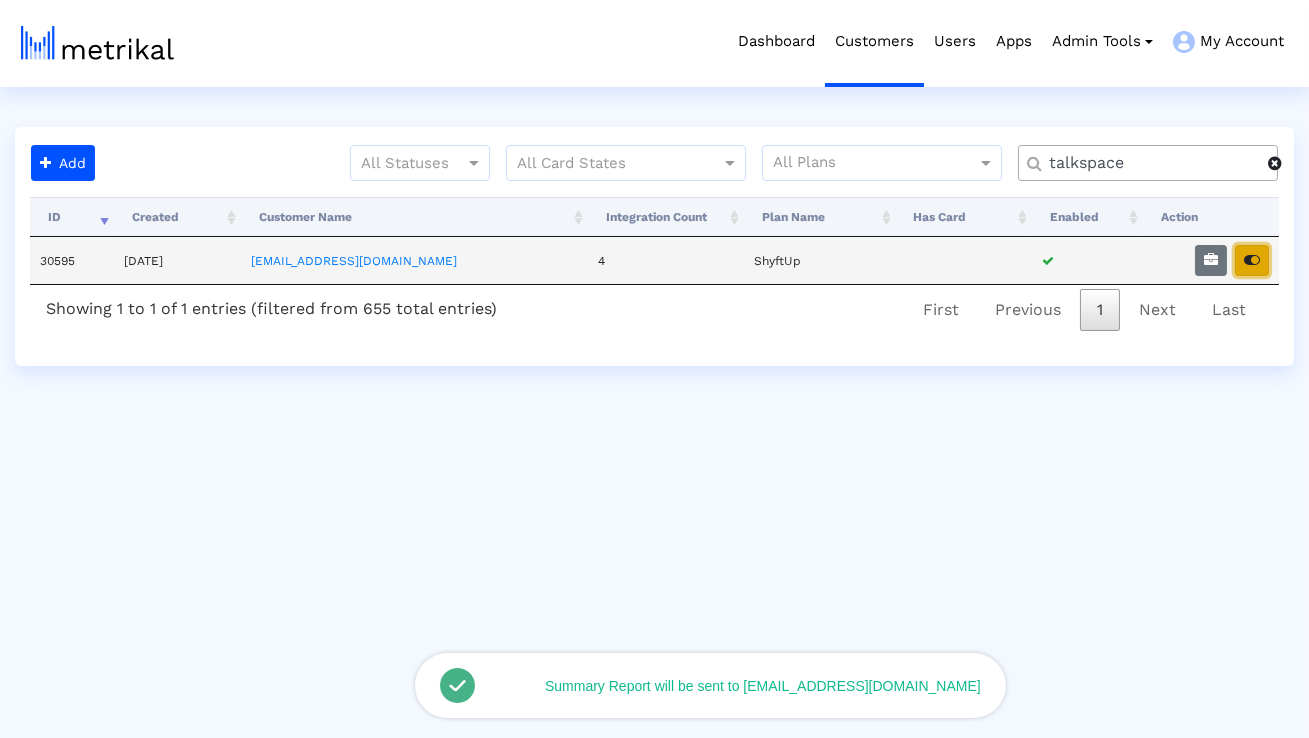 click at bounding box center [1252, 260] 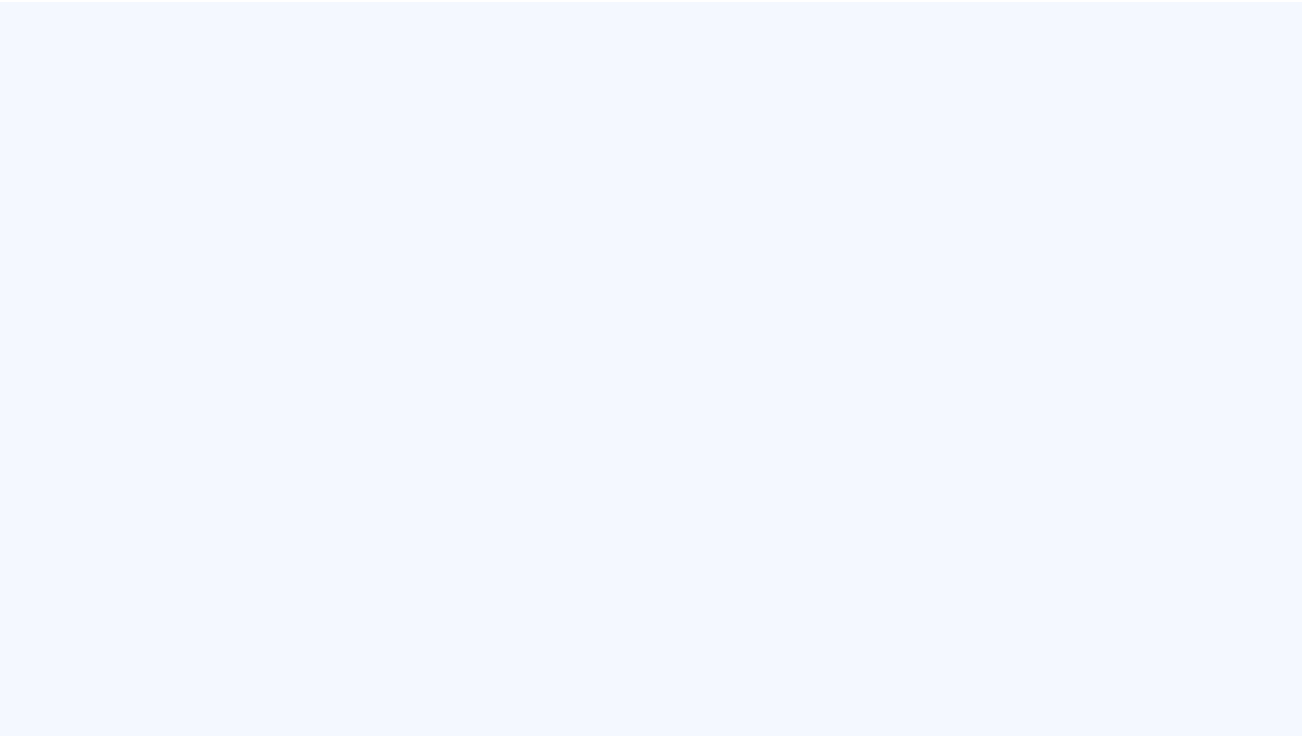 scroll, scrollTop: 0, scrollLeft: 0, axis: both 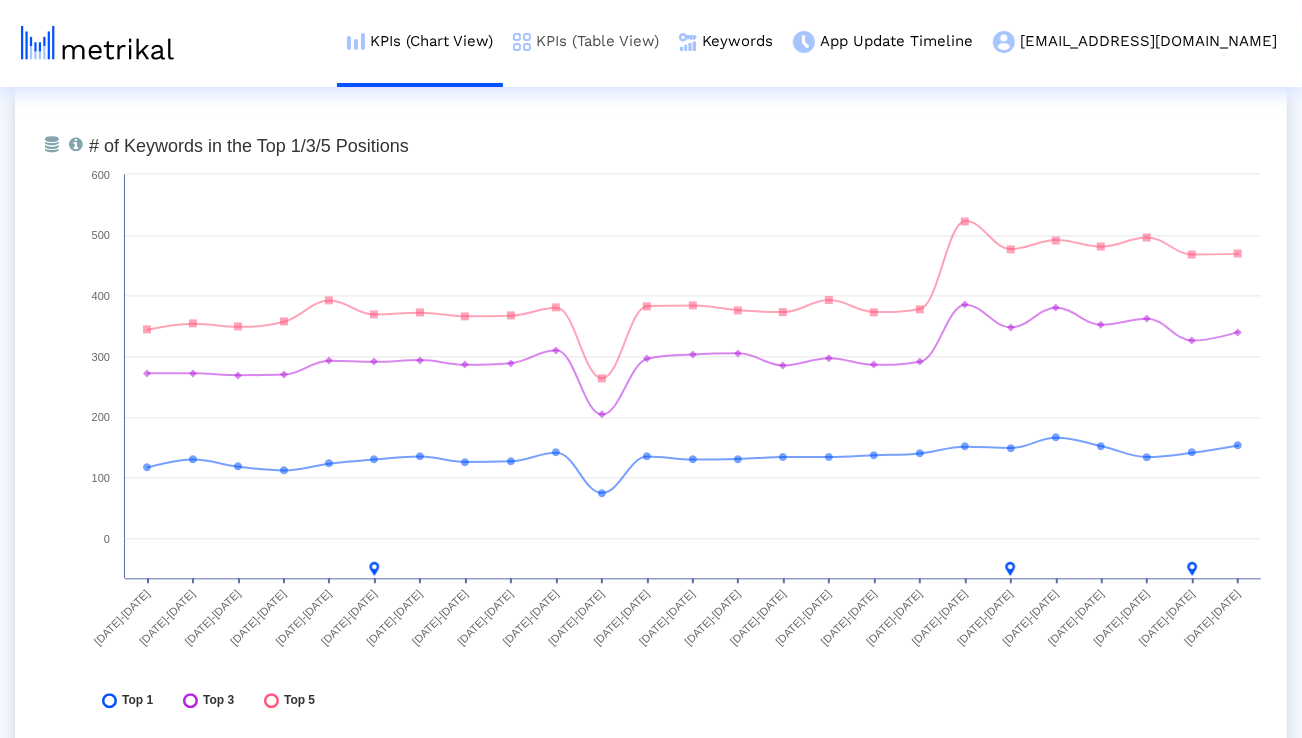 click on "KPIs (Table View)" at bounding box center (586, 41) 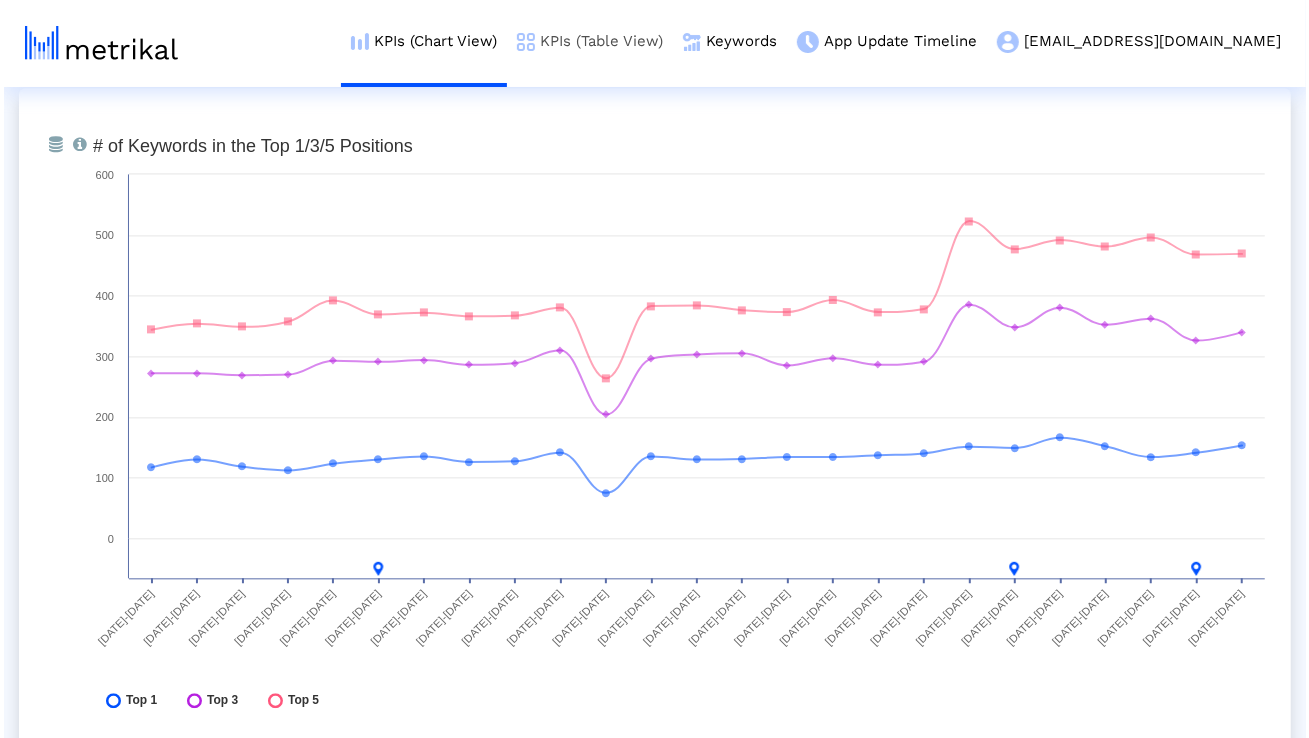 scroll, scrollTop: 0, scrollLeft: 0, axis: both 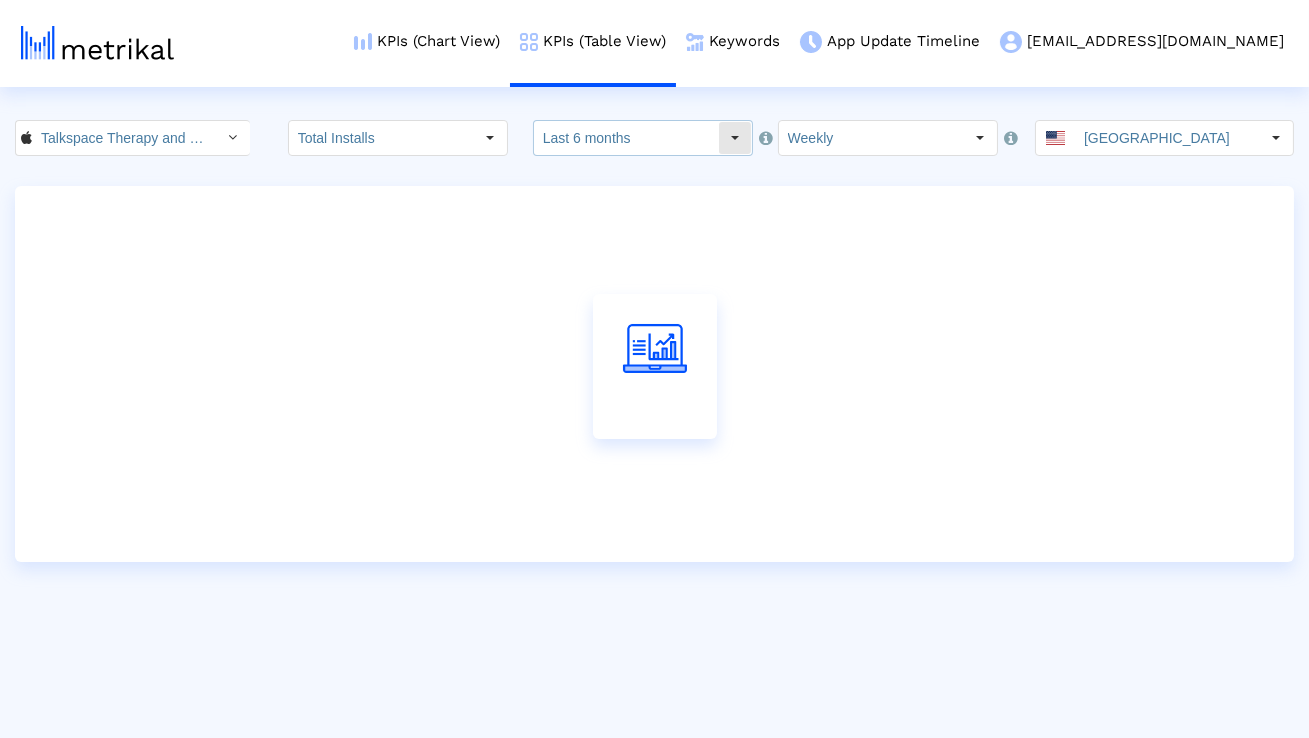 click on "Last 6 months" 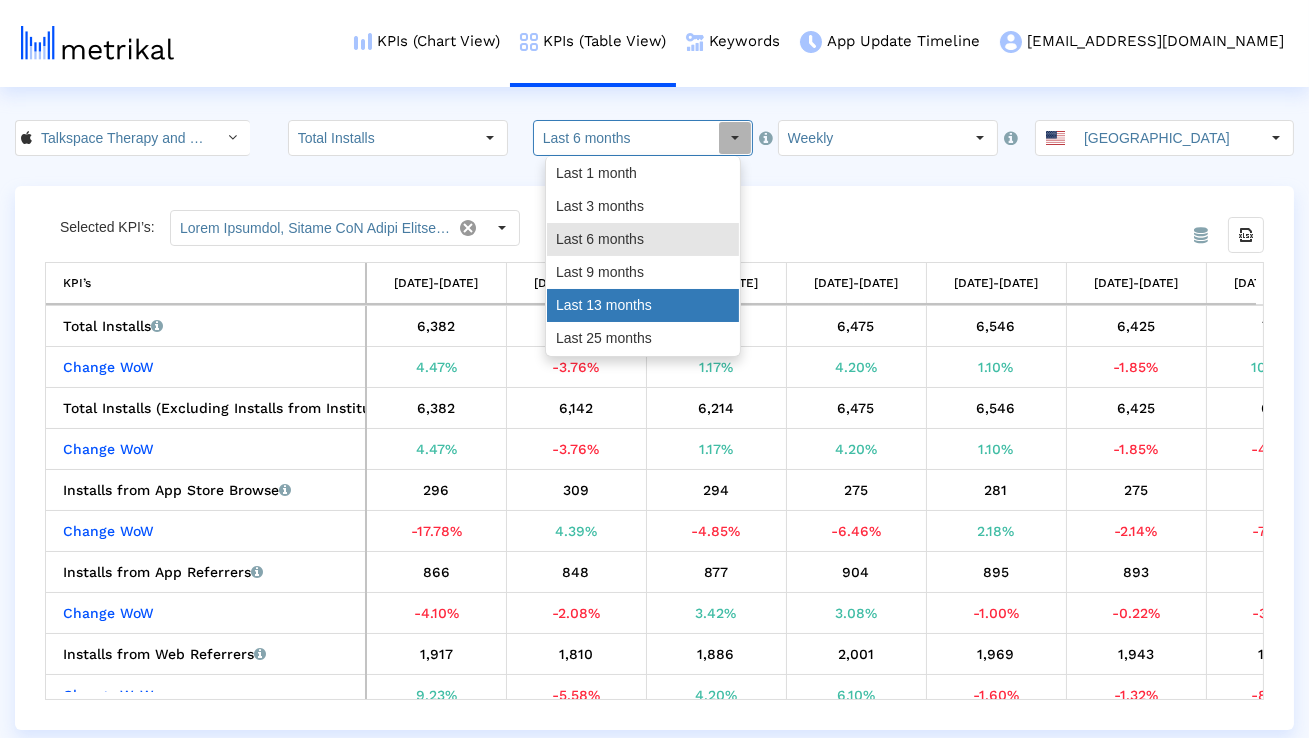 click on "Last 13 months" at bounding box center [643, 305] 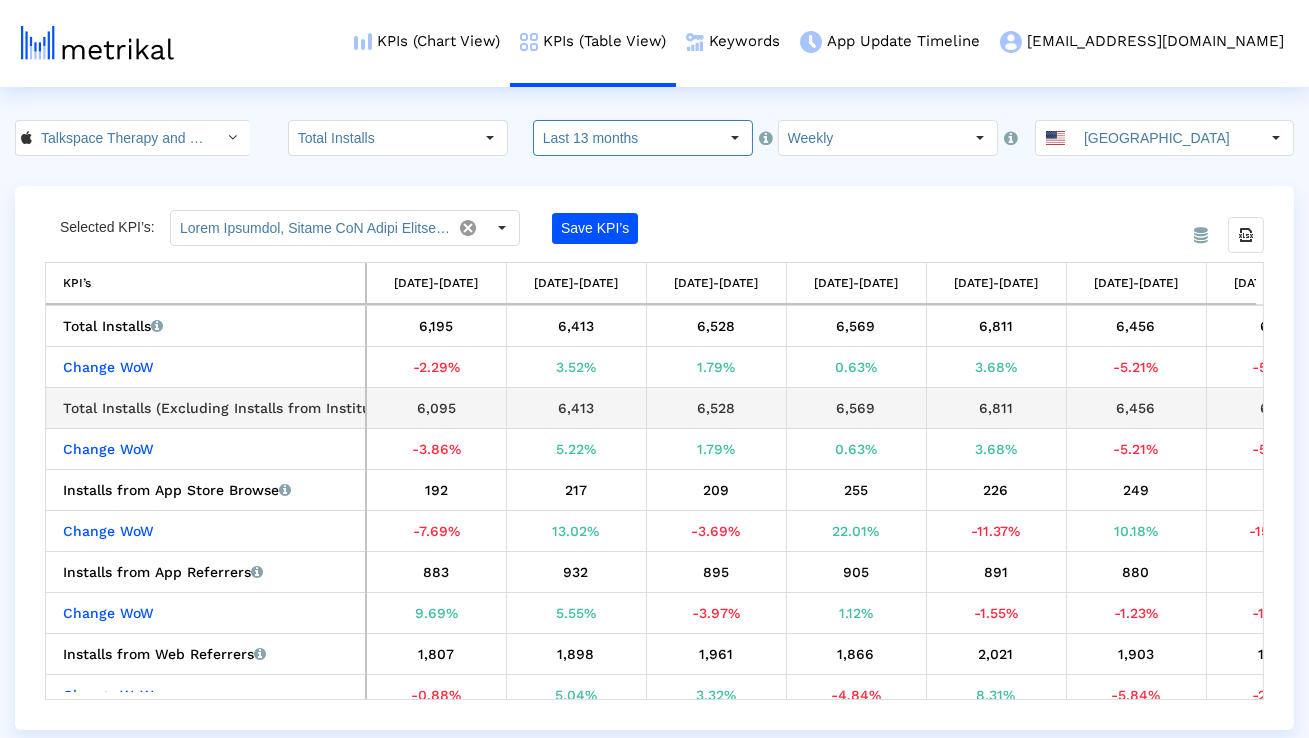 scroll, scrollTop: 0, scrollLeft: 800, axis: horizontal 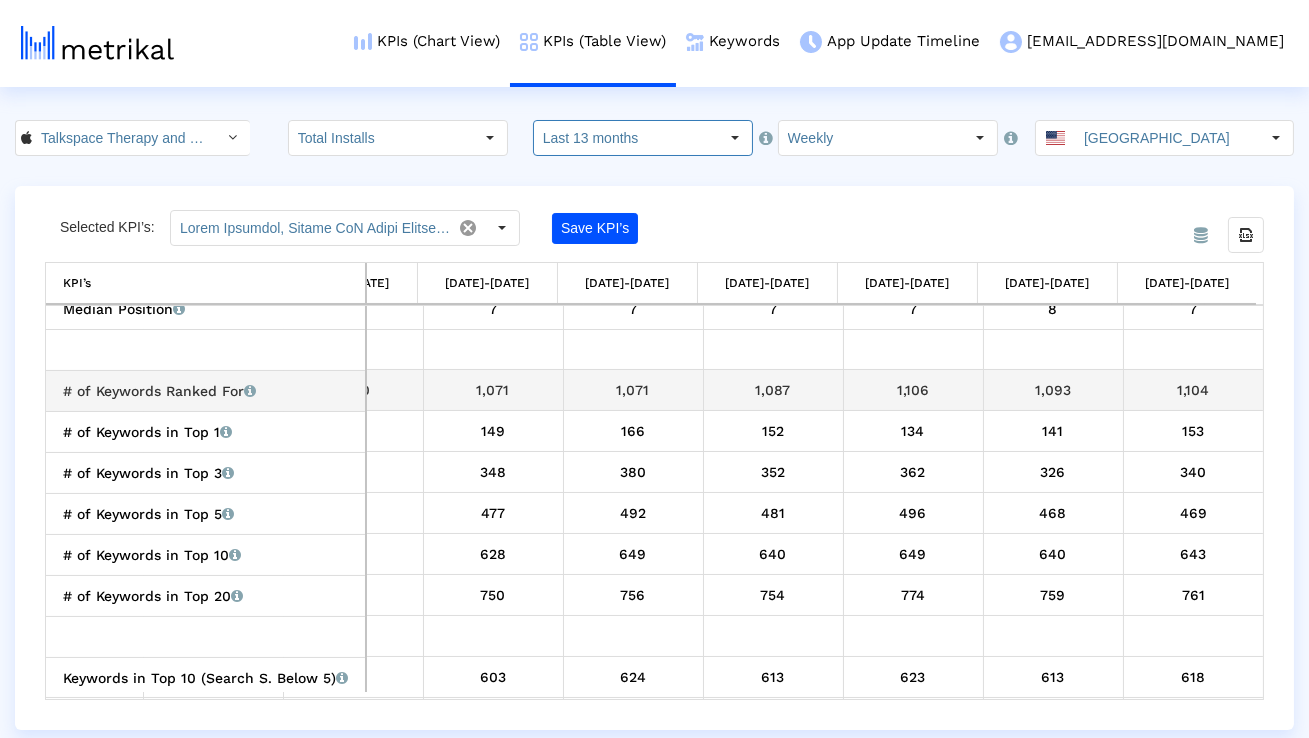 click on "1,104" at bounding box center [1194, 390] 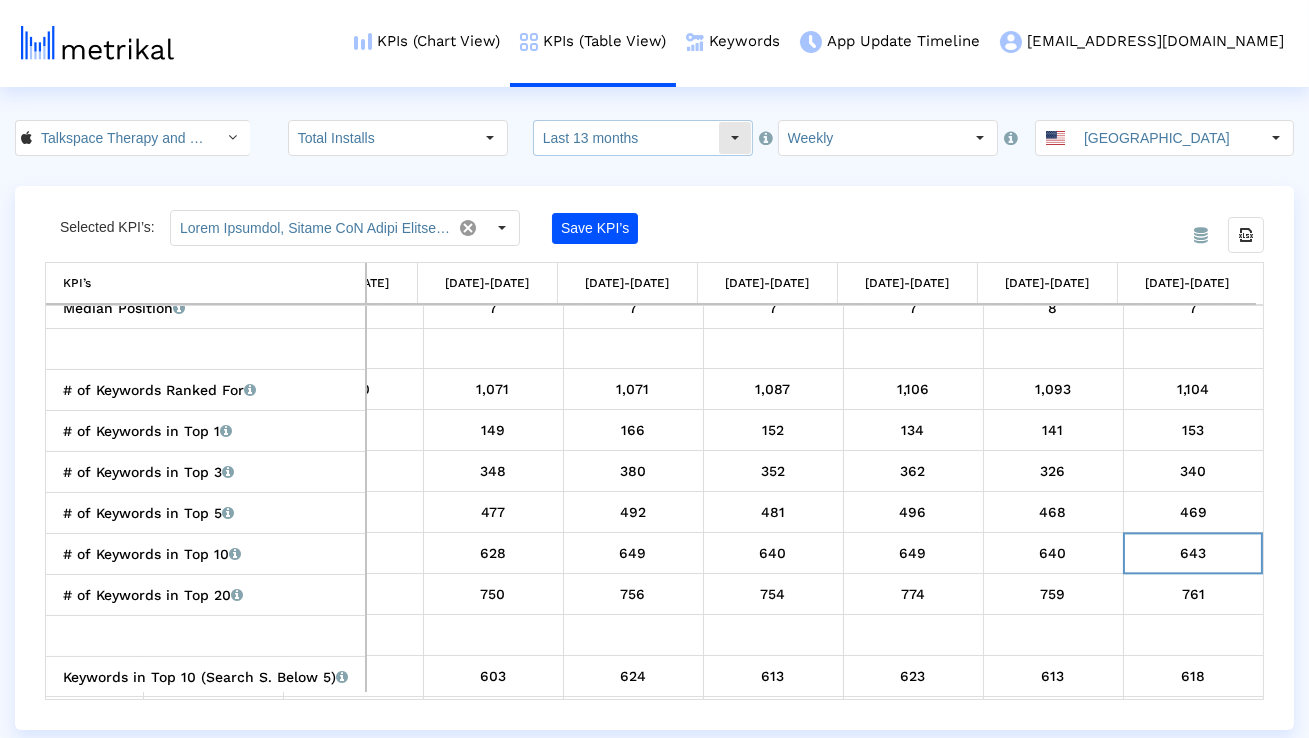 click on "Last 13 months" 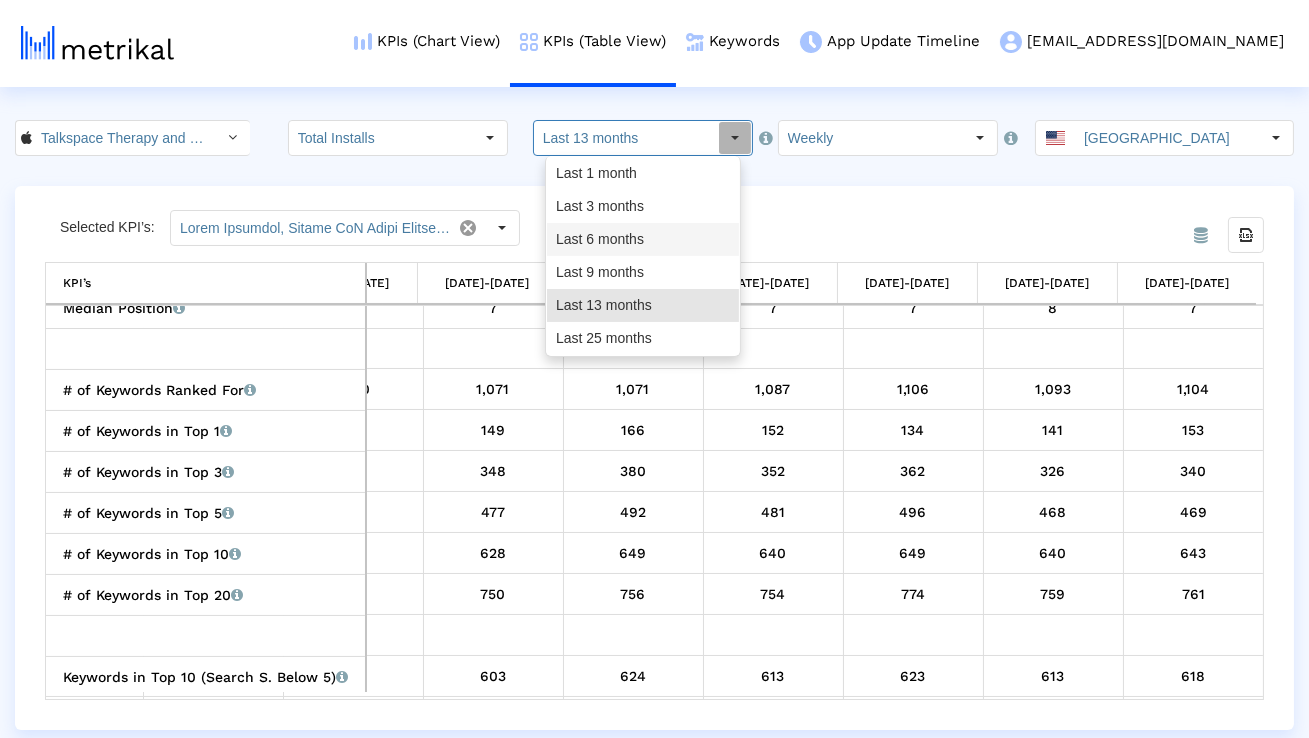 click on "Last 6 months" at bounding box center [643, 239] 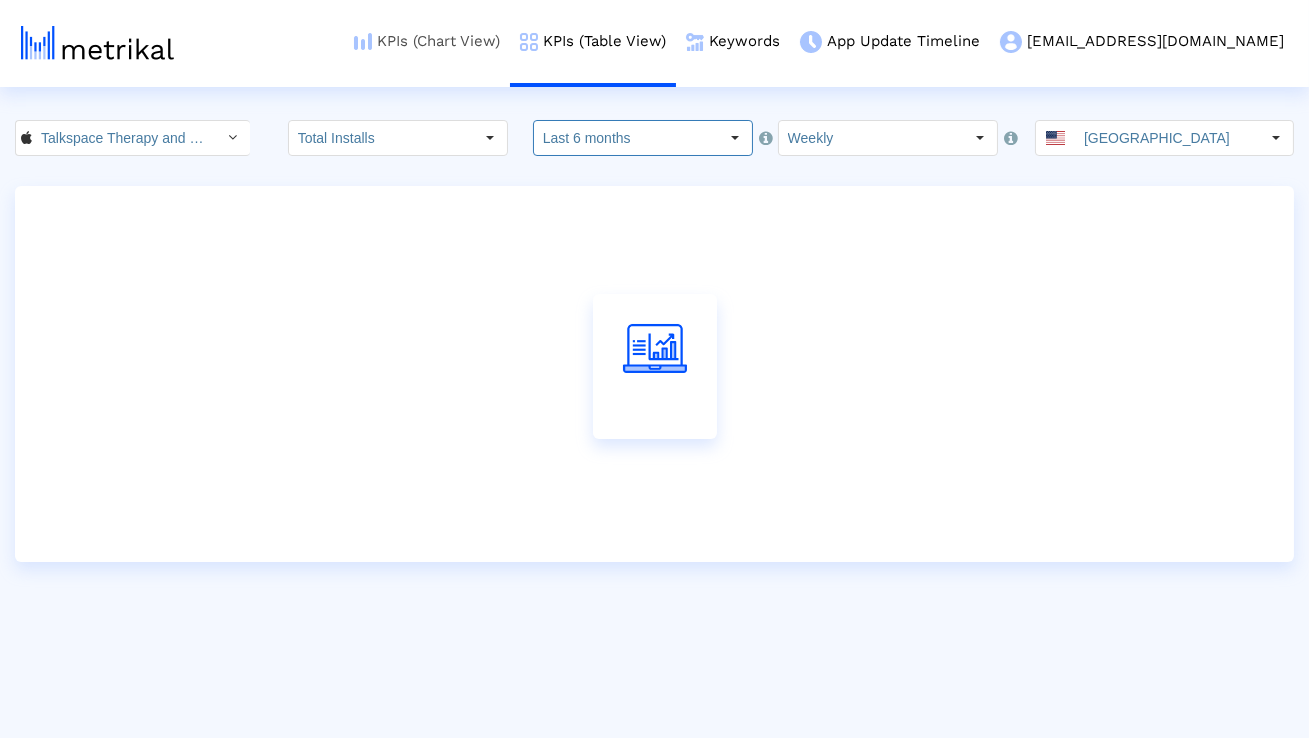 click on "KPIs (Chart View)" at bounding box center [427, 41] 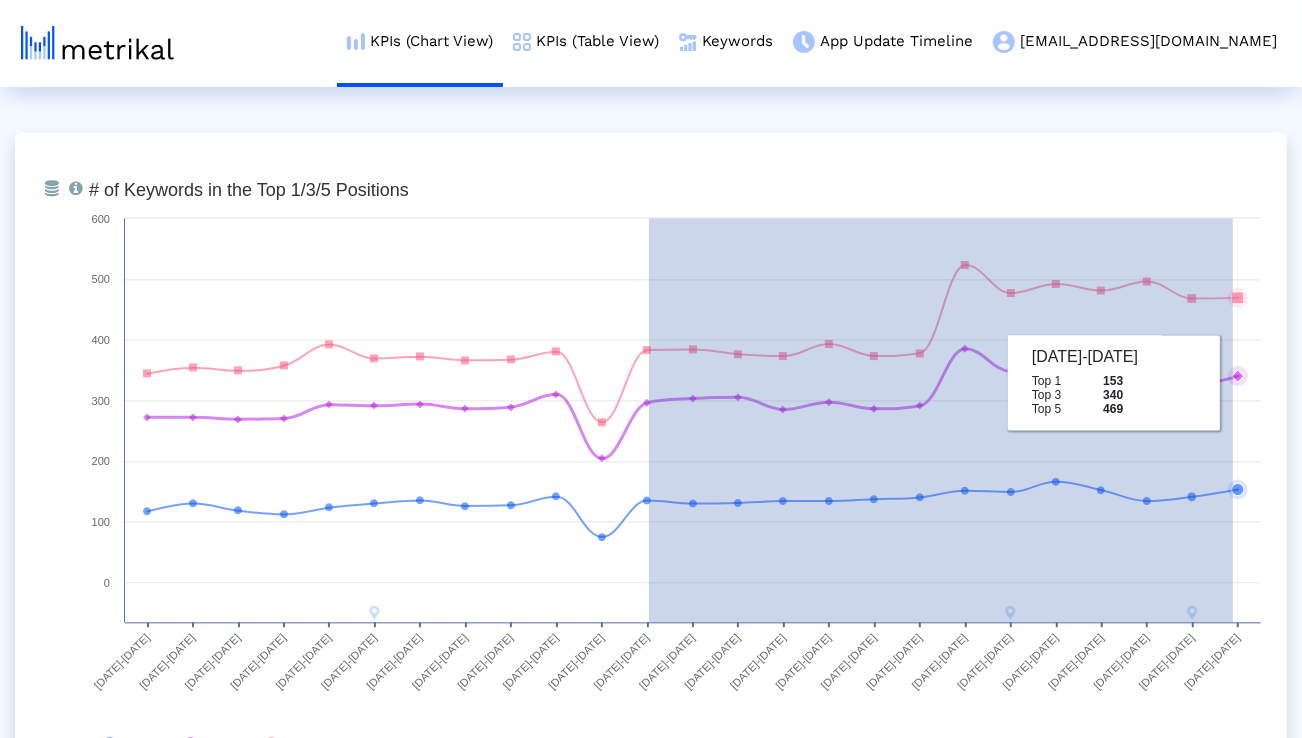 drag, startPoint x: 649, startPoint y: 342, endPoint x: 1233, endPoint y: 389, distance: 585.88824 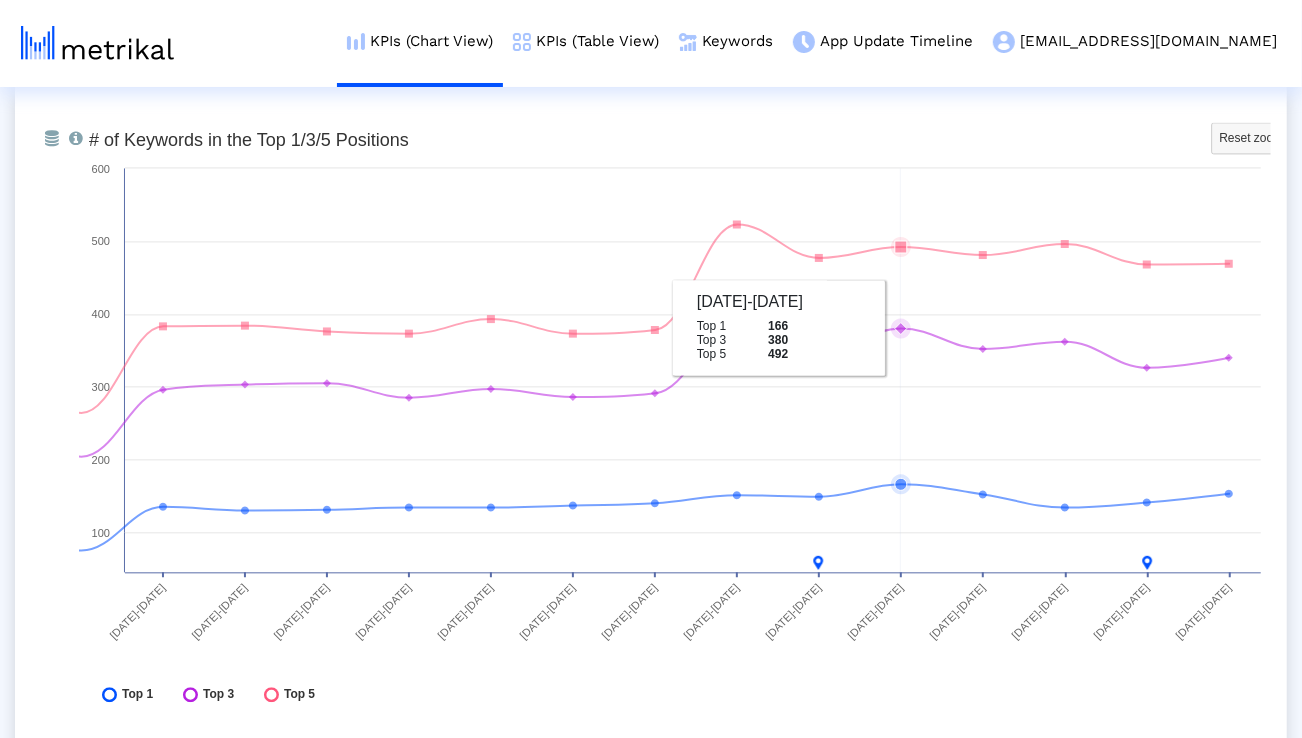 scroll, scrollTop: 7386, scrollLeft: 0, axis: vertical 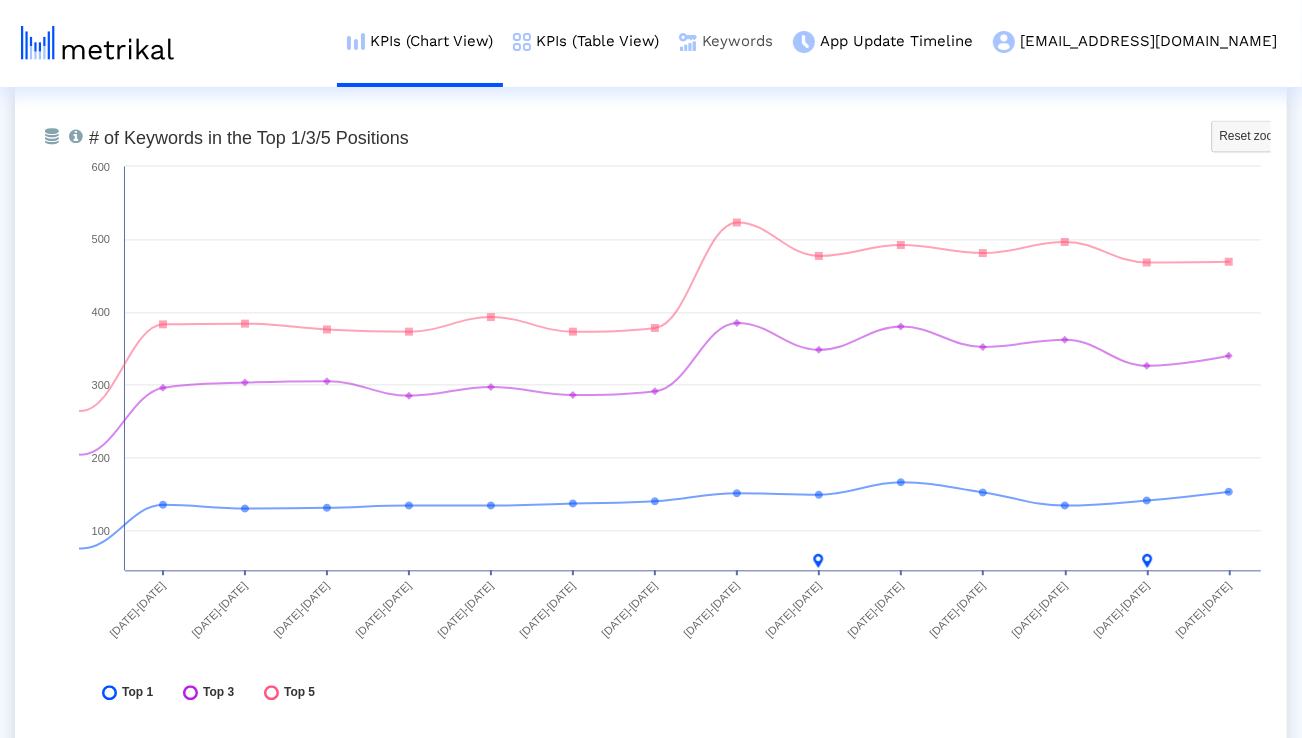 click on "Keywords" at bounding box center [726, 41] 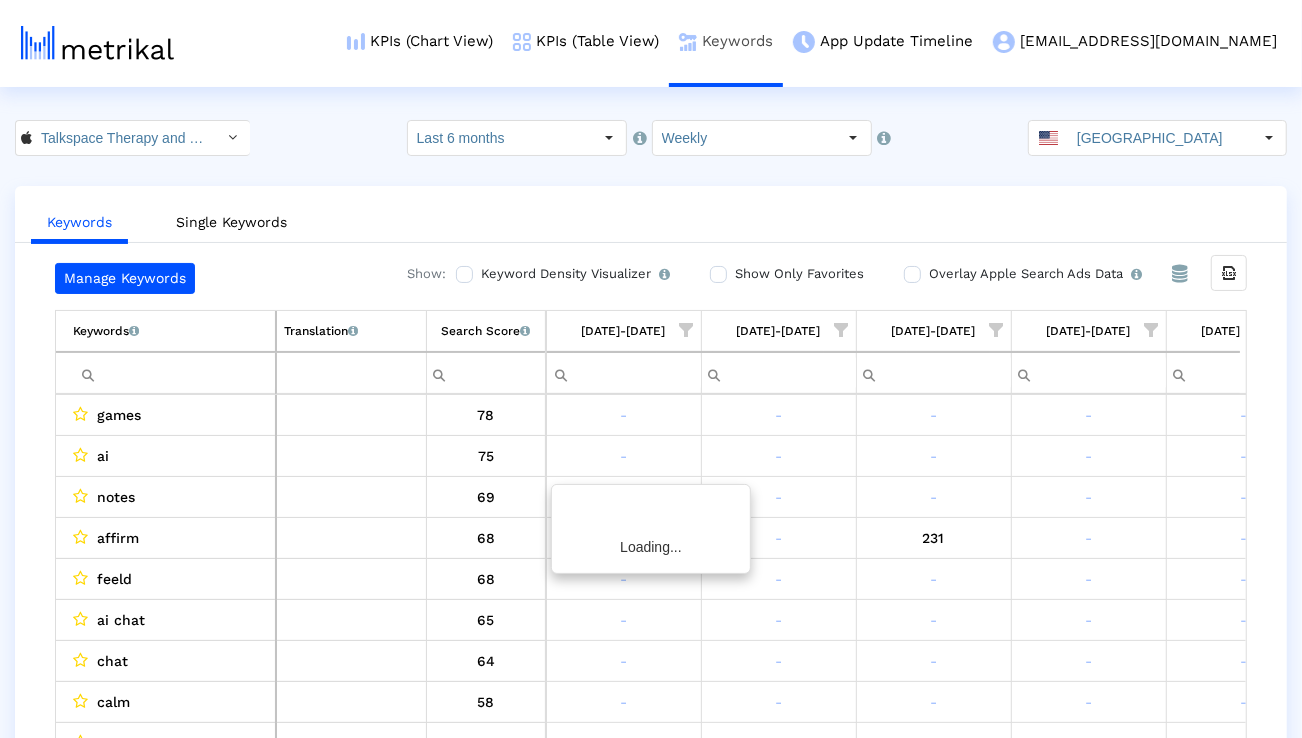 scroll, scrollTop: 0, scrollLeft: 3180, axis: horizontal 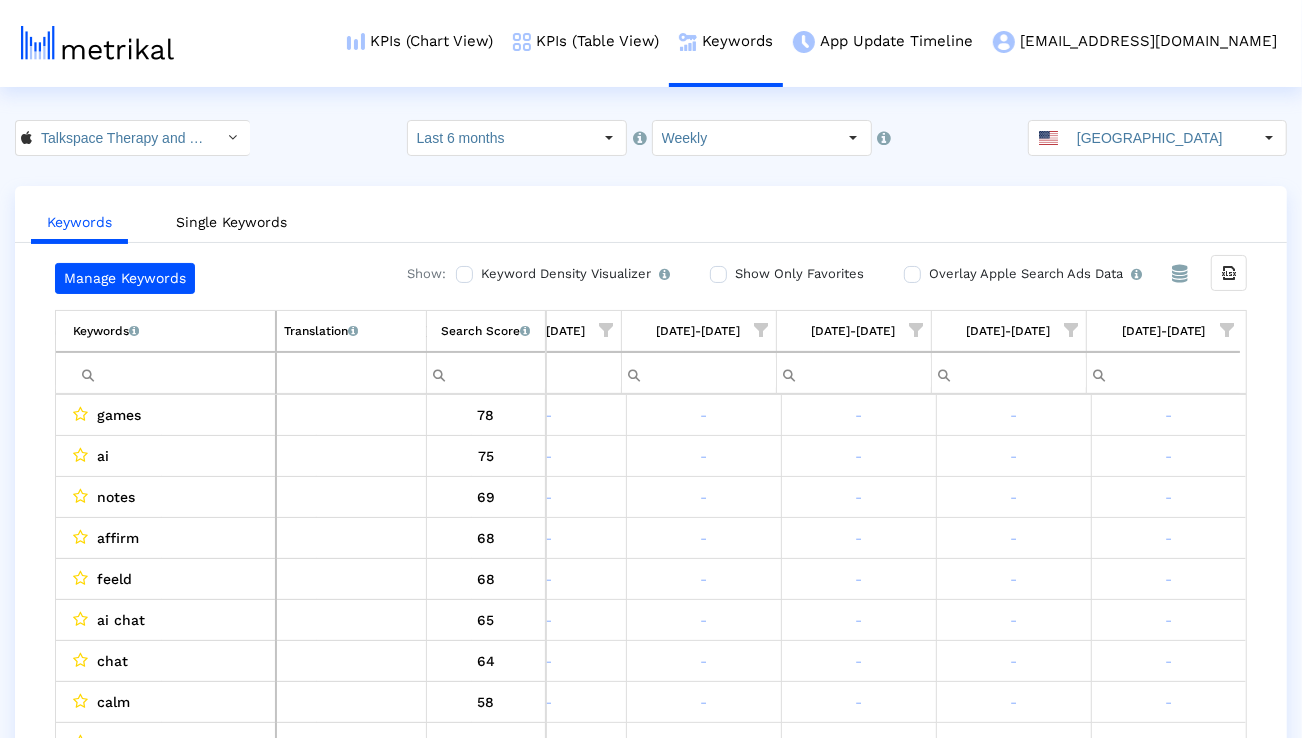 click at bounding box center [166, 373] 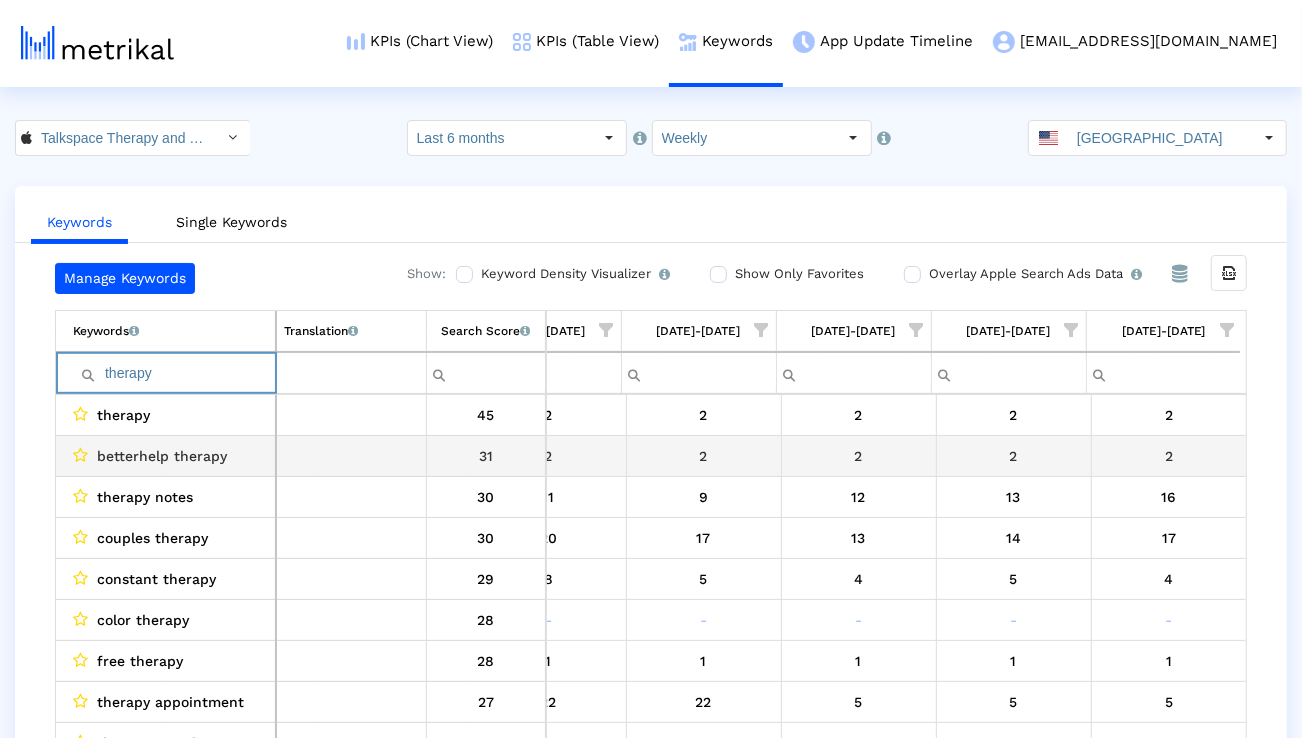 scroll, scrollTop: 0, scrollLeft: 3181, axis: horizontal 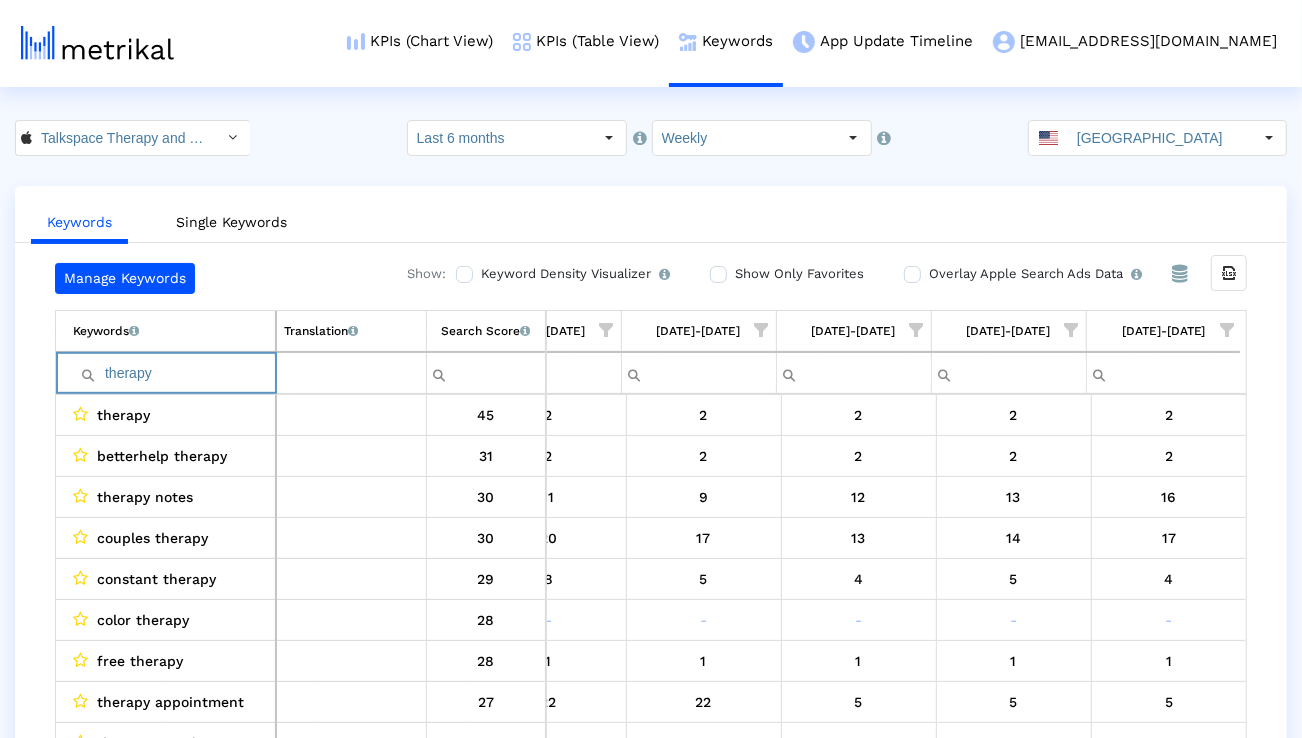 paste on "betterhelp" 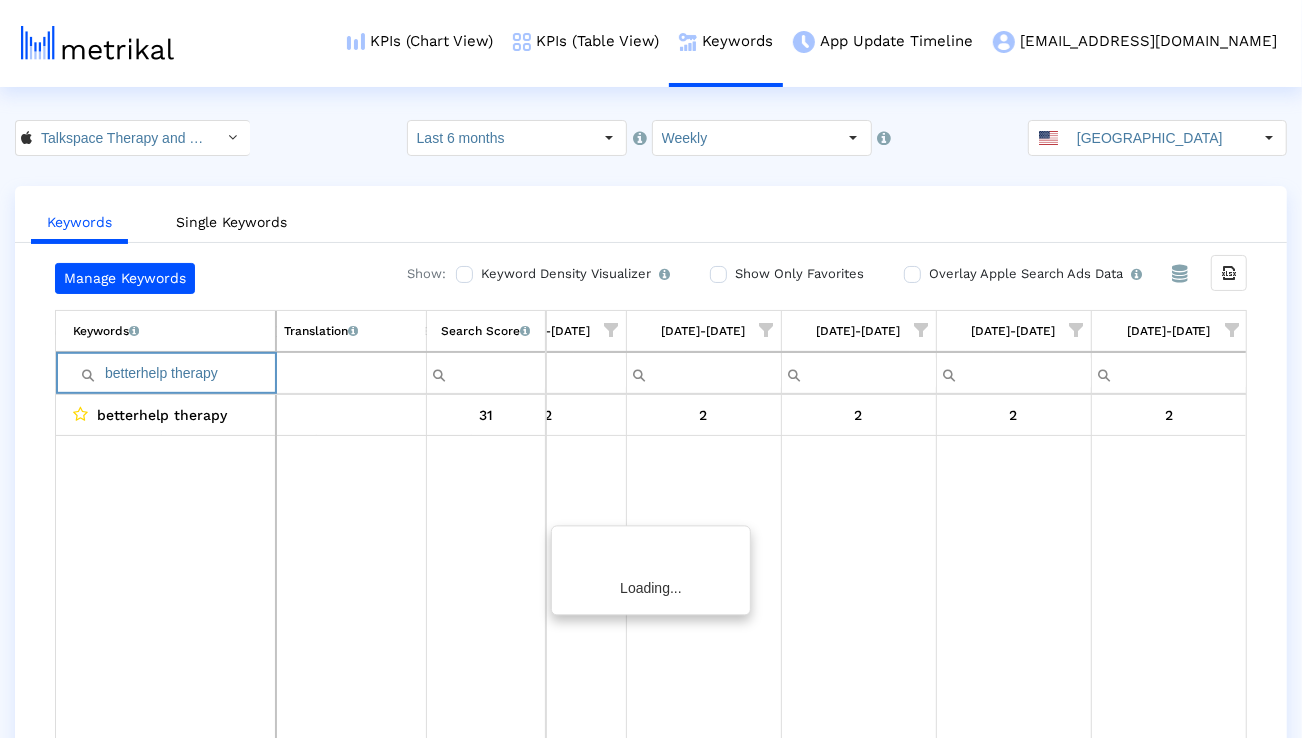 scroll, scrollTop: 0, scrollLeft: 3174, axis: horizontal 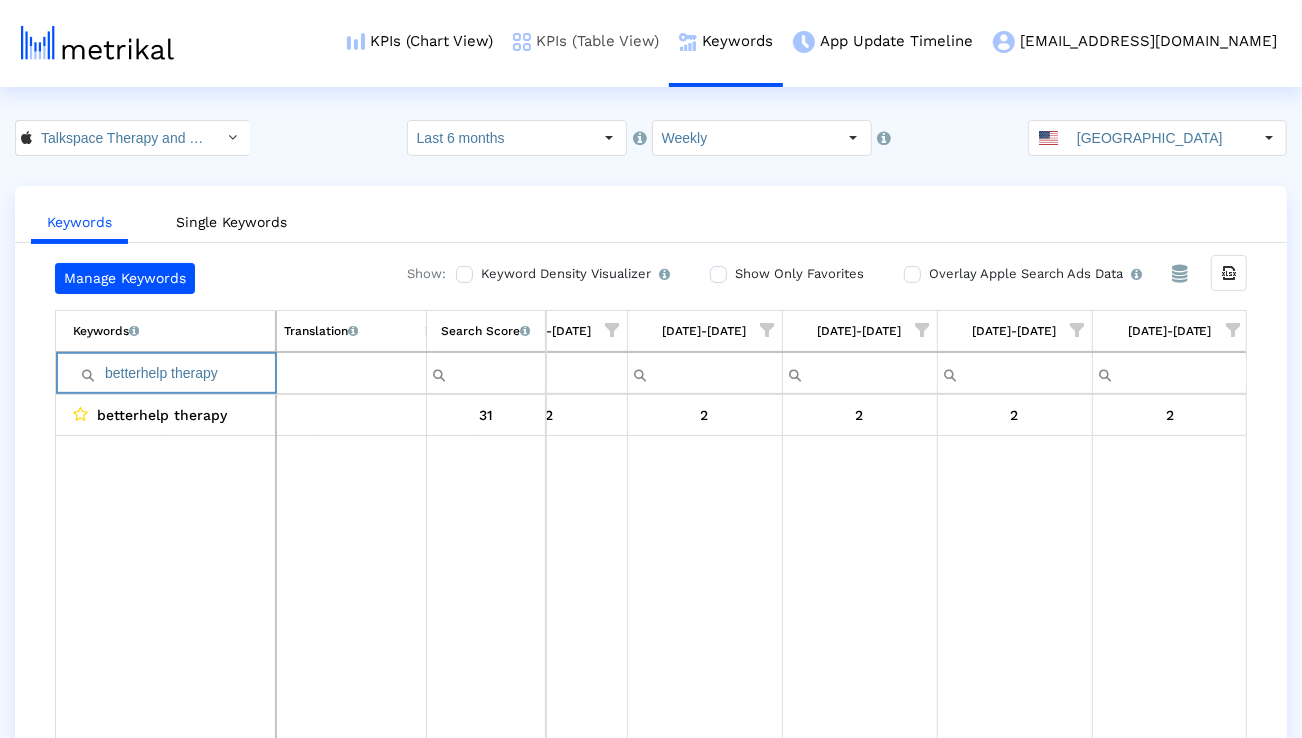 paste on "free" 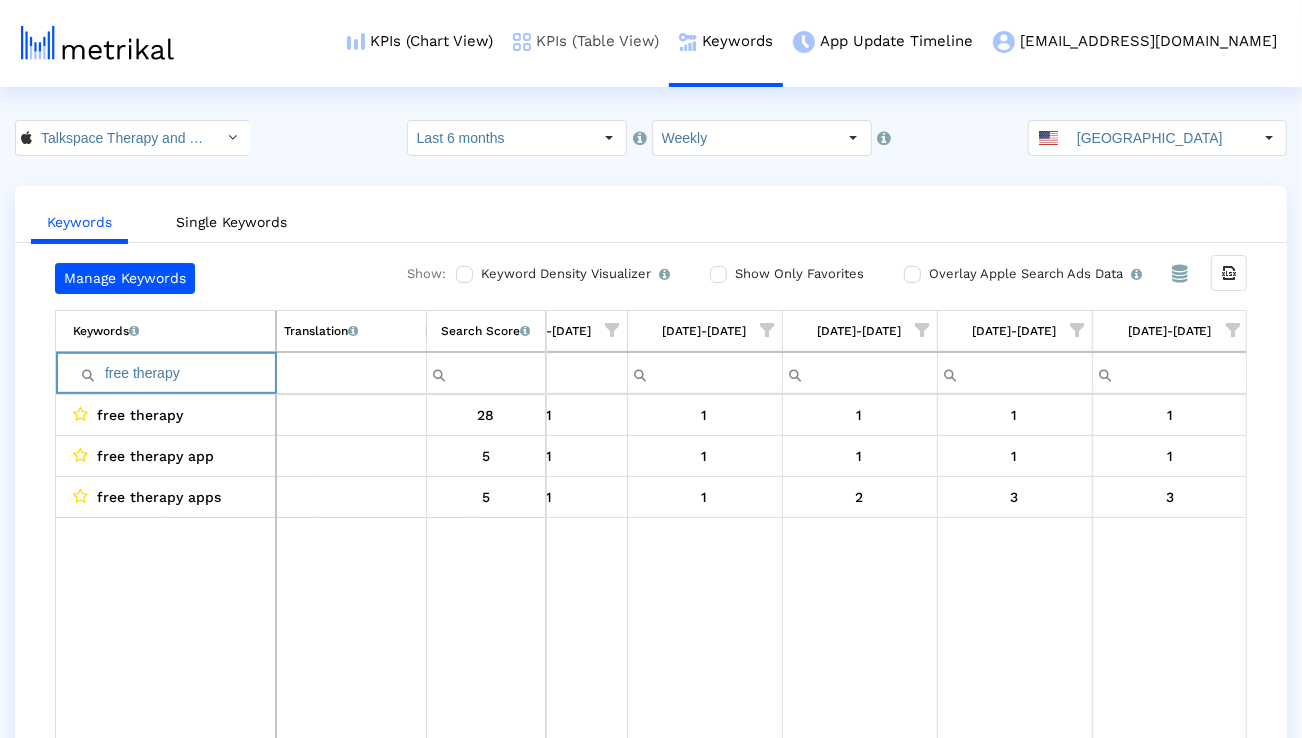 paste on "online therapy chat" 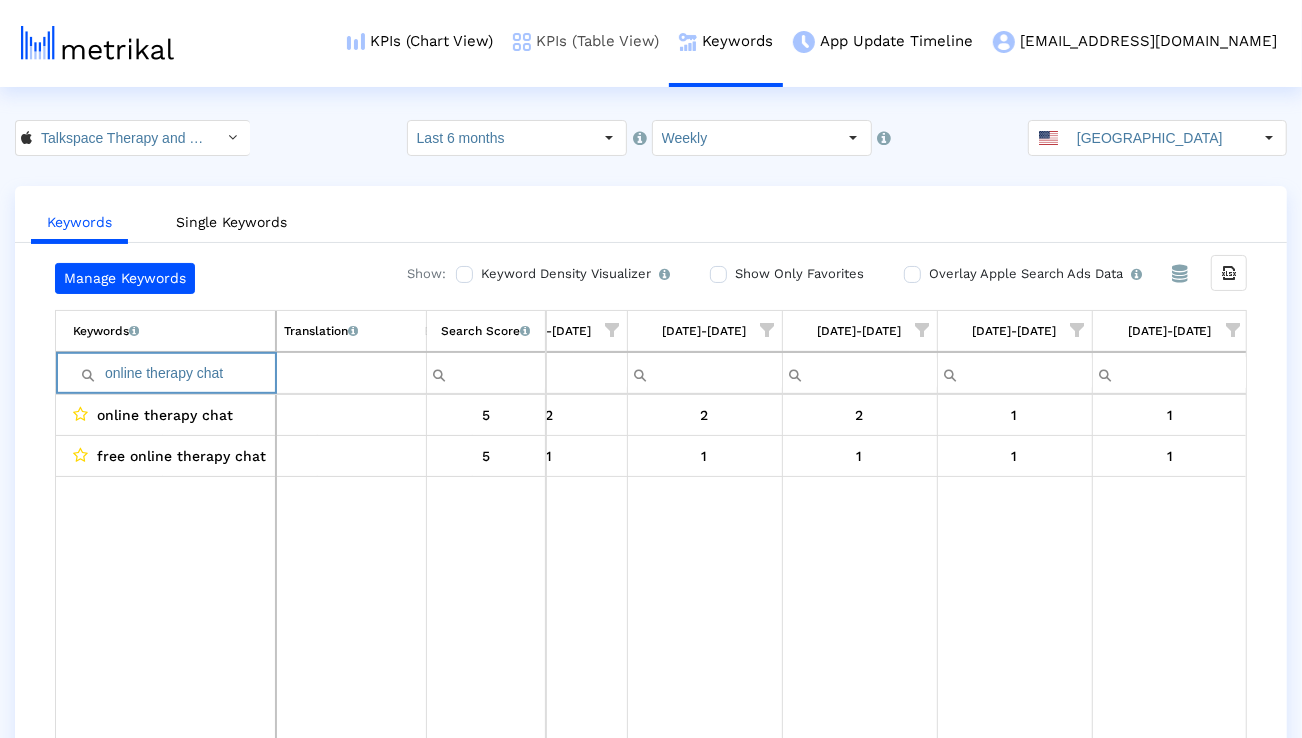 paste on "therapy for [MEDICAL_DATA]" 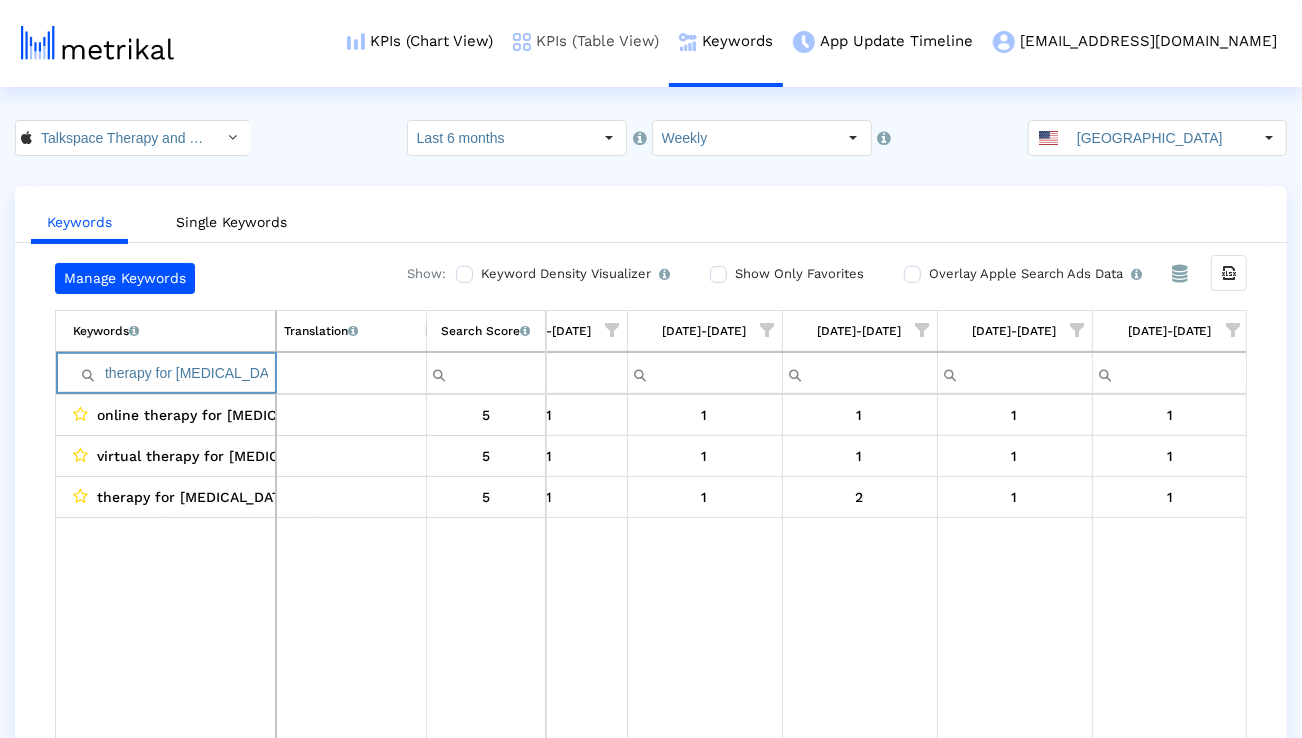 paste on "online therapy for anxiety" 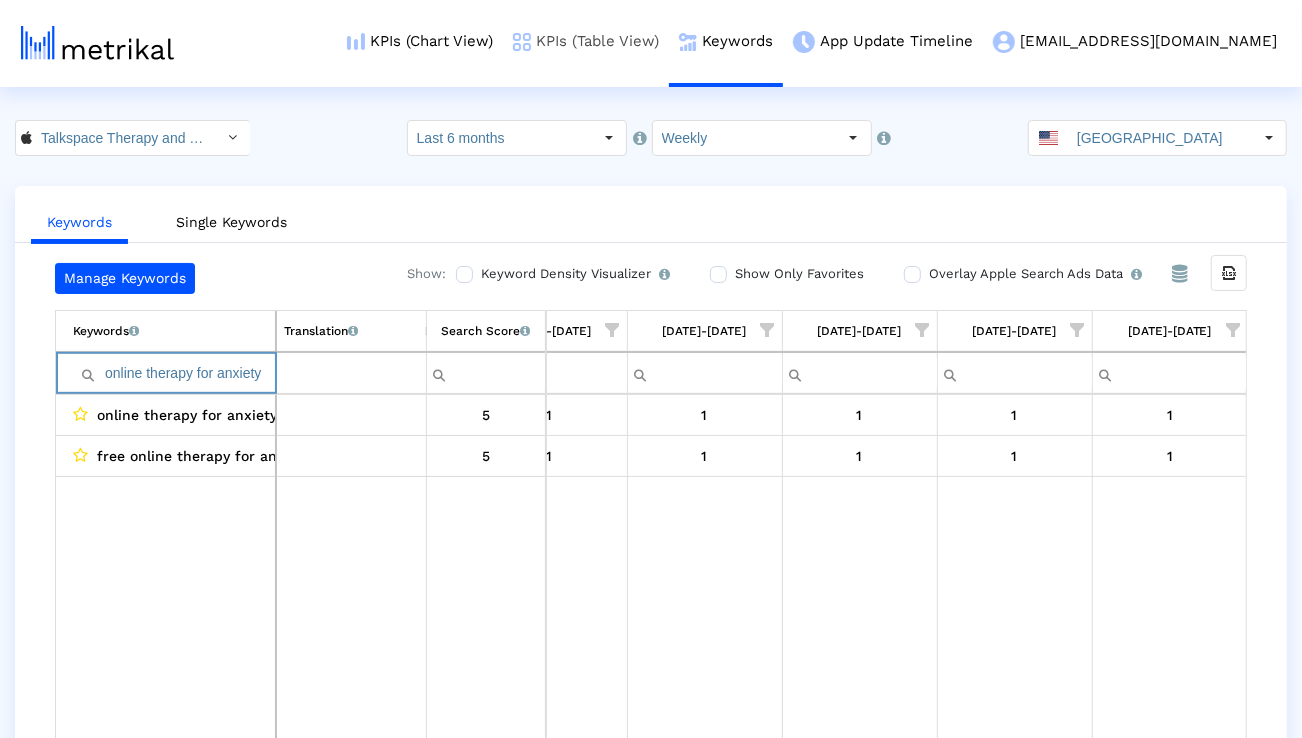 paste on "platform" 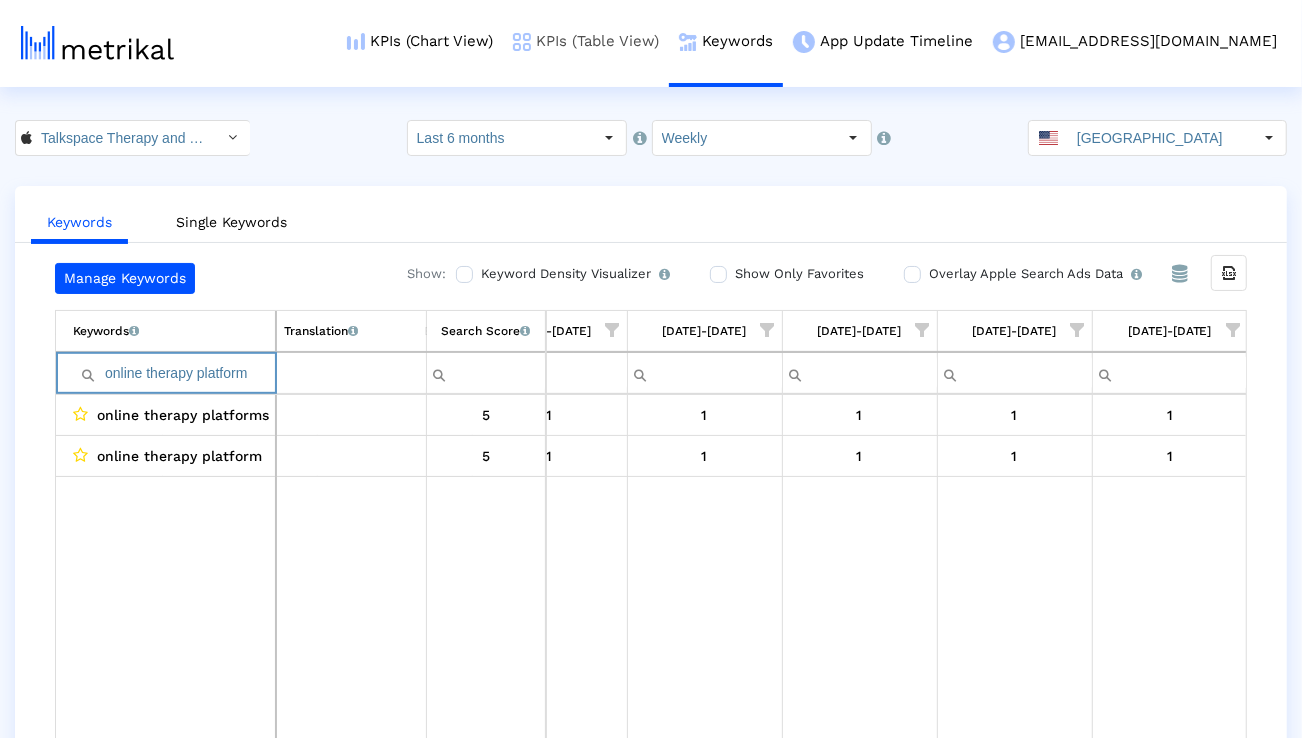 paste on "for [MEDICAL_DATA]" 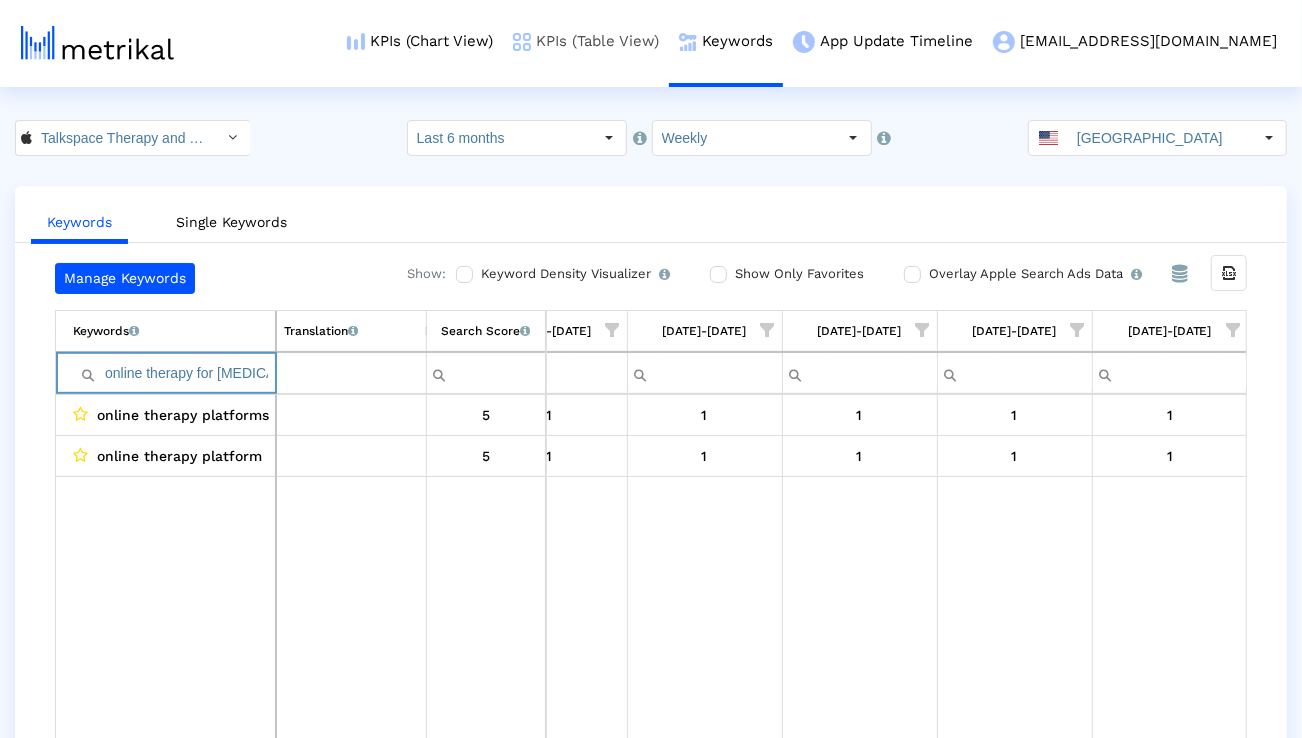 scroll, scrollTop: 0, scrollLeft: 18, axis: horizontal 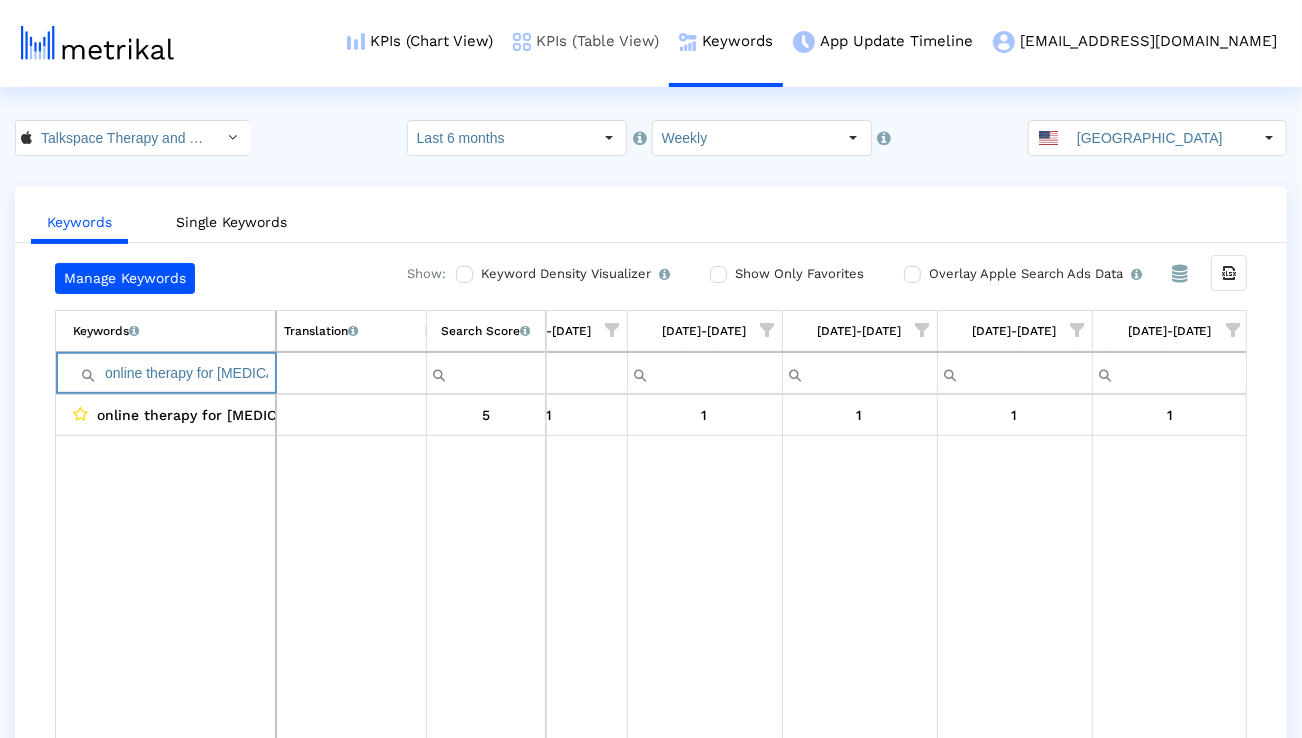 paste on "counseling" 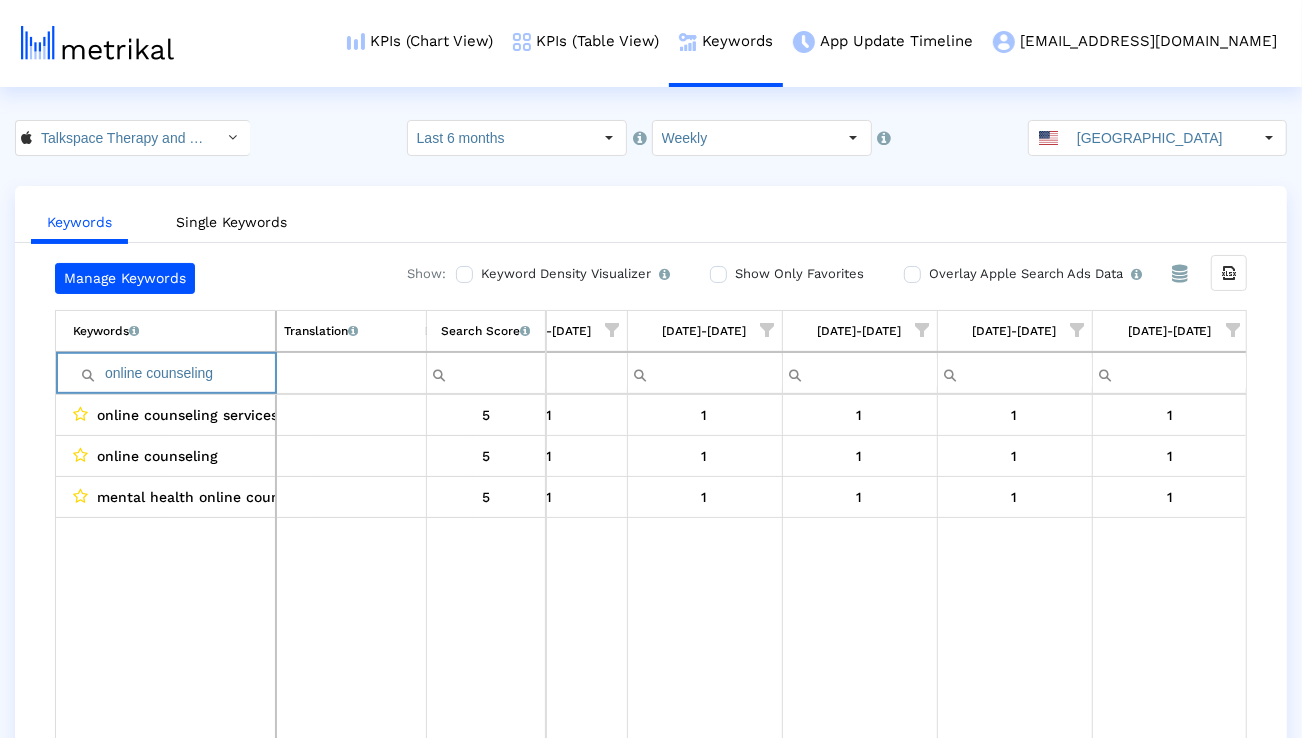 type on "y" 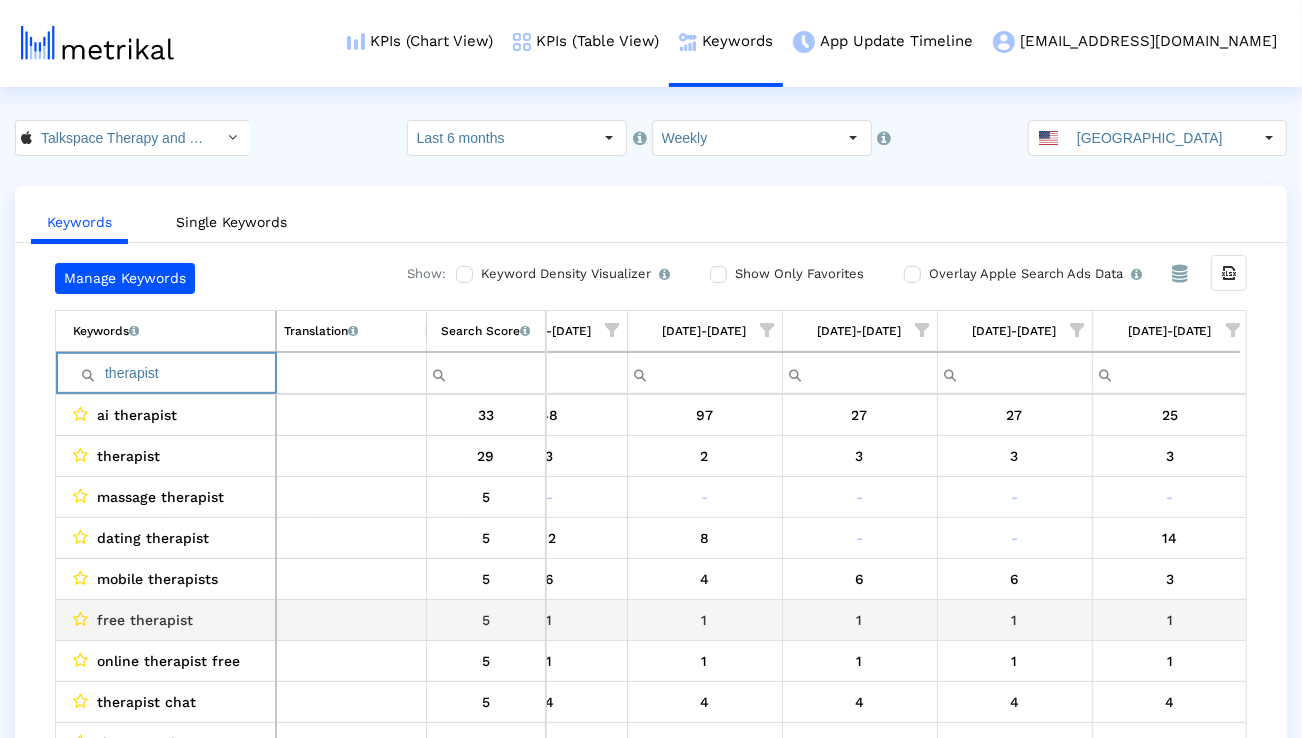 scroll, scrollTop: 29, scrollLeft: 3175, axis: both 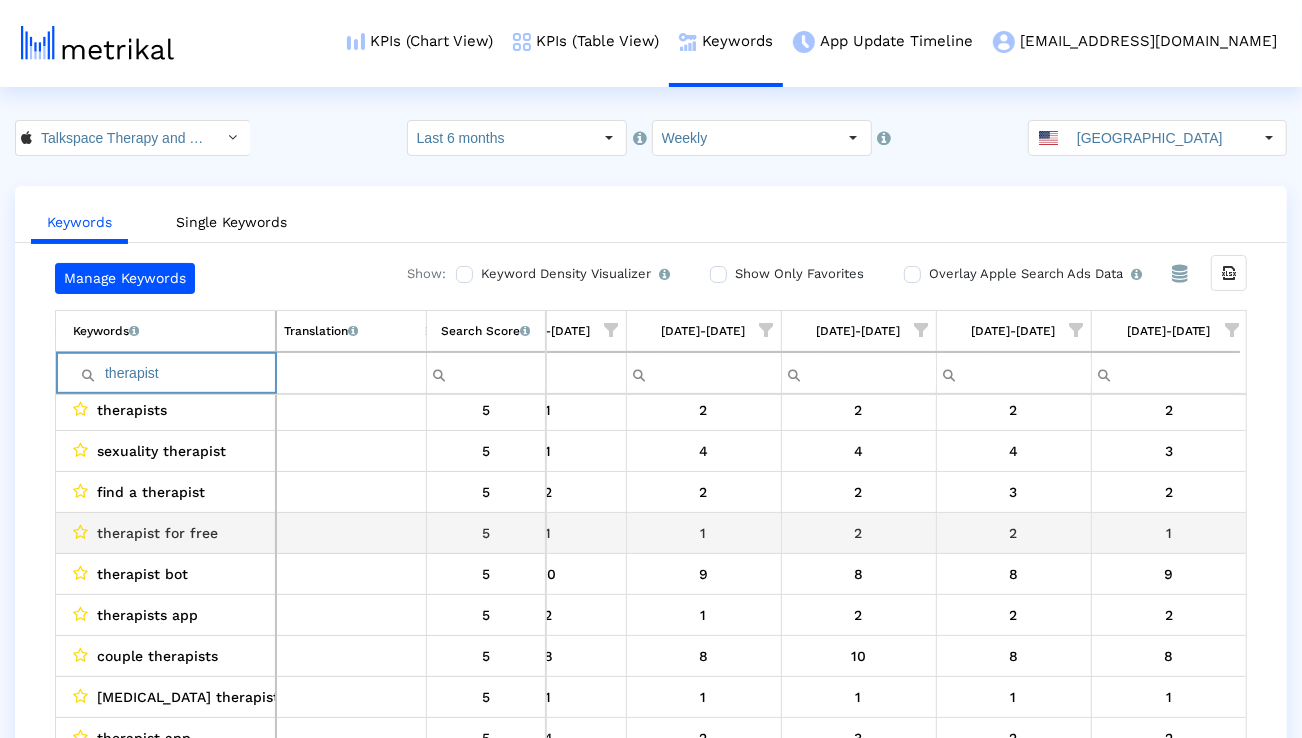 type on "therapist" 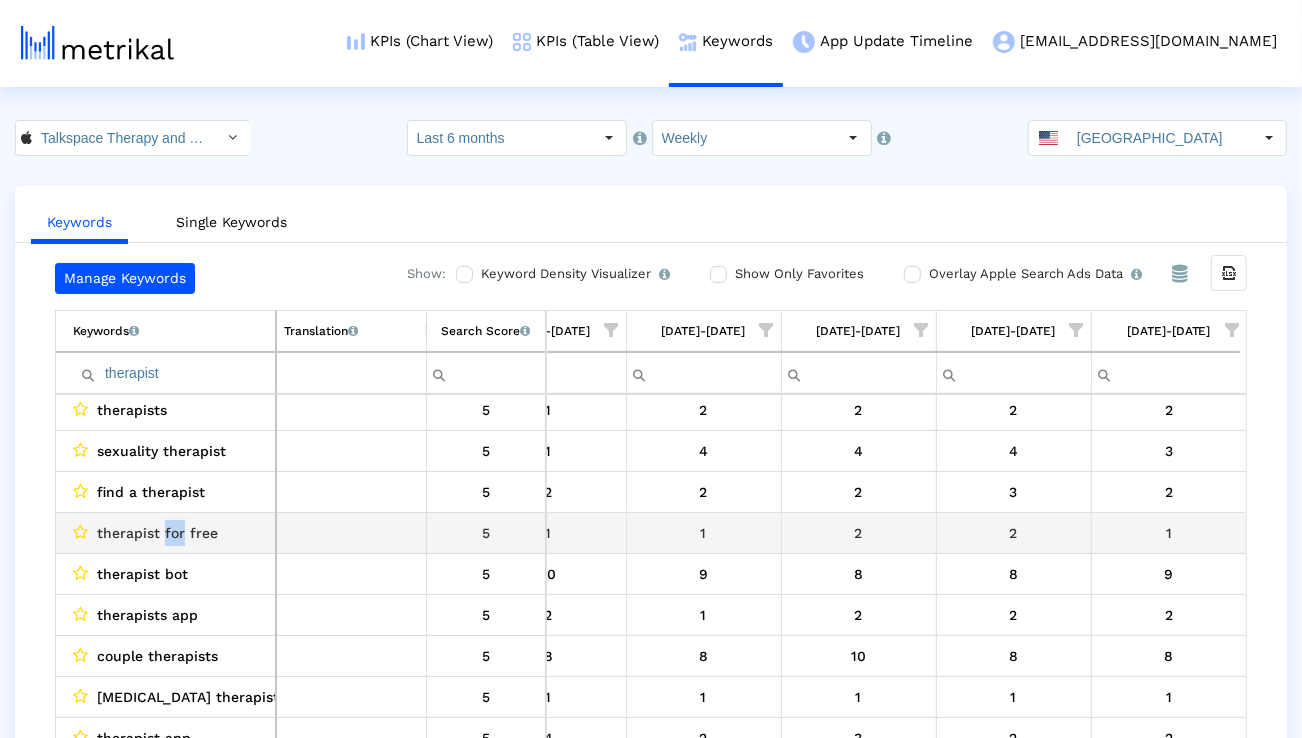 click on "therapist for free" at bounding box center [157, 533] 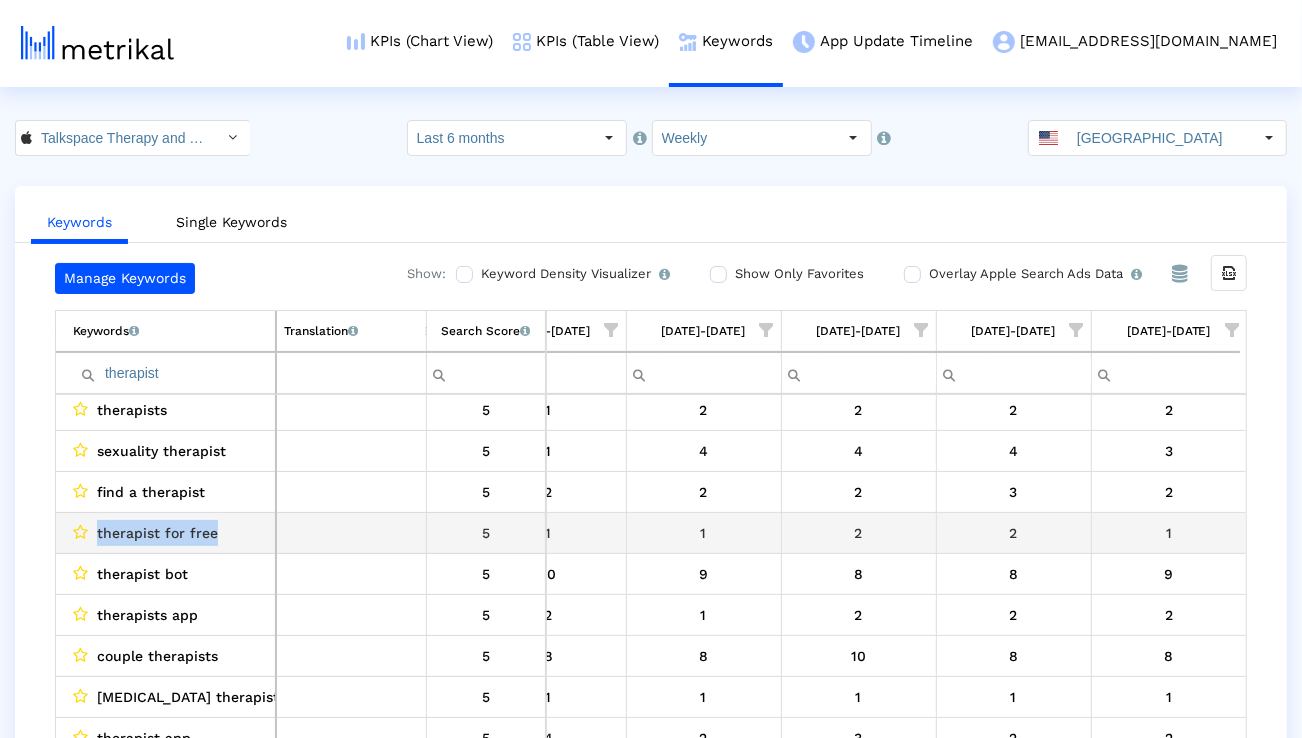 click on "therapist for free" at bounding box center (157, 533) 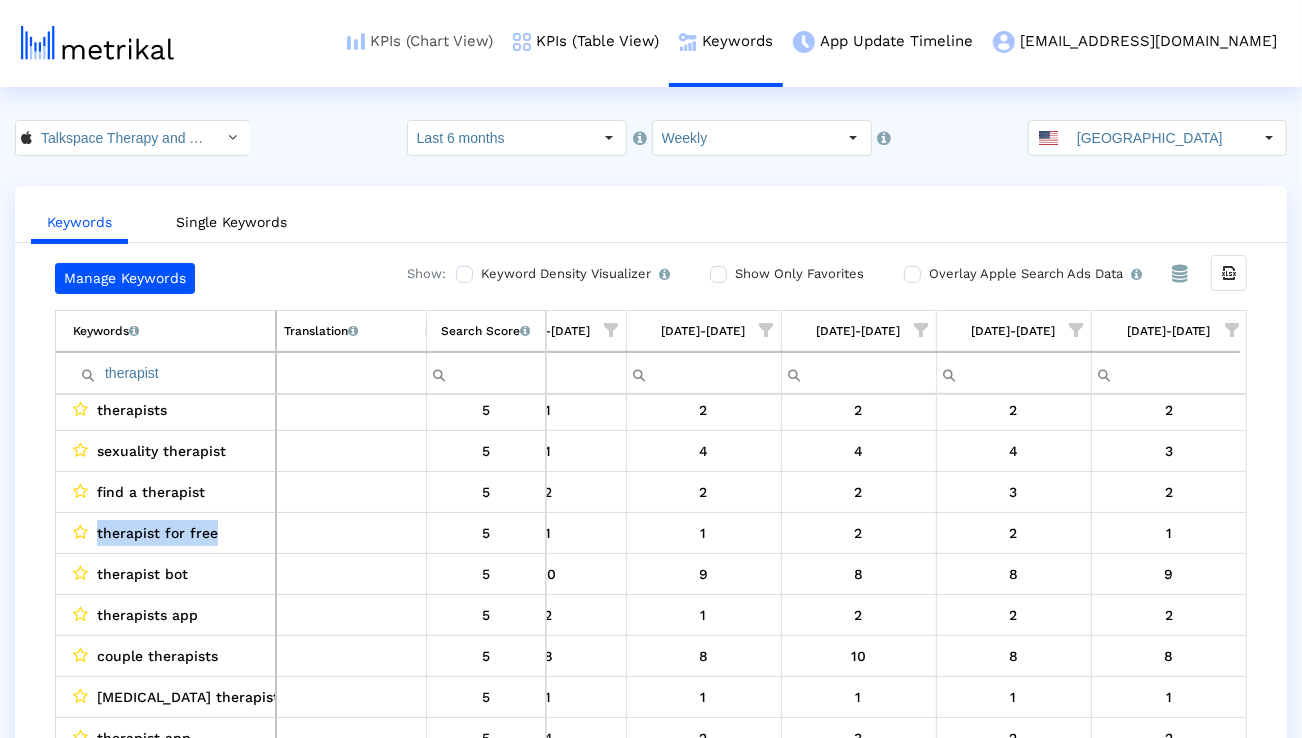 click on "KPIs (Chart View)" at bounding box center [420, 41] 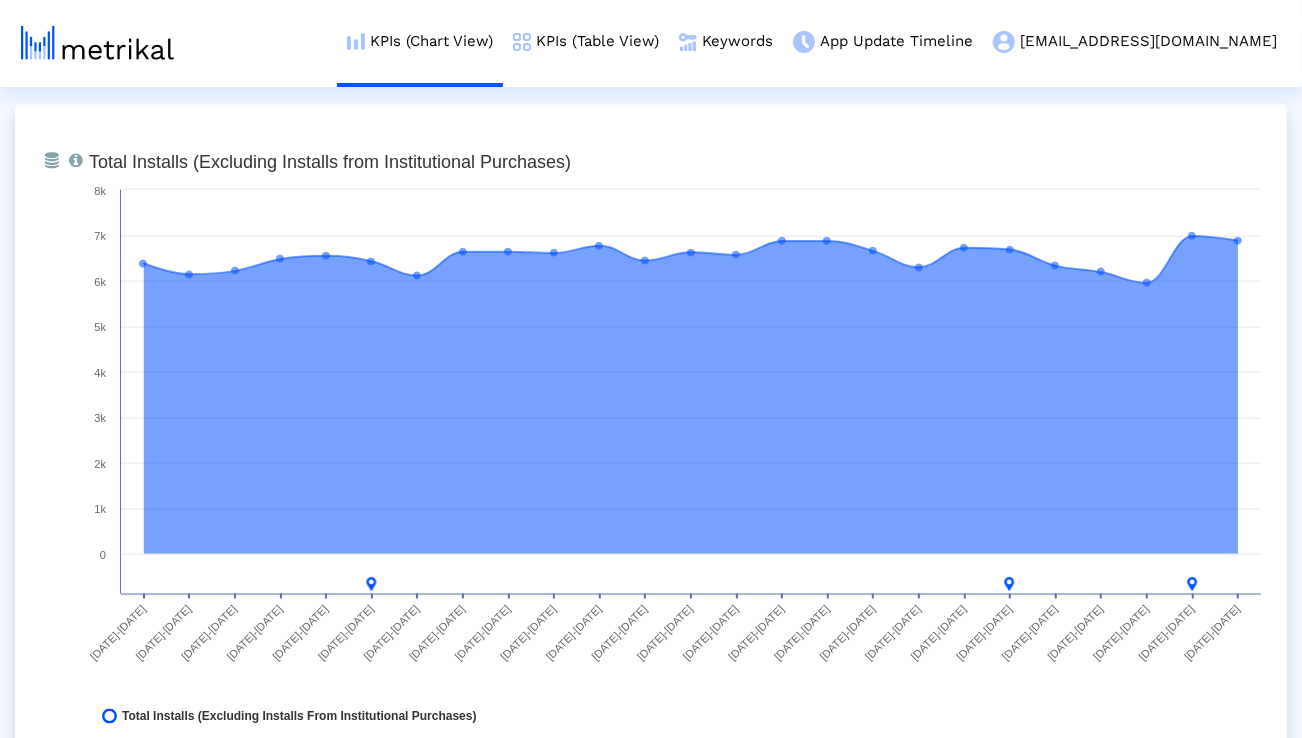 scroll, scrollTop: 1543, scrollLeft: 0, axis: vertical 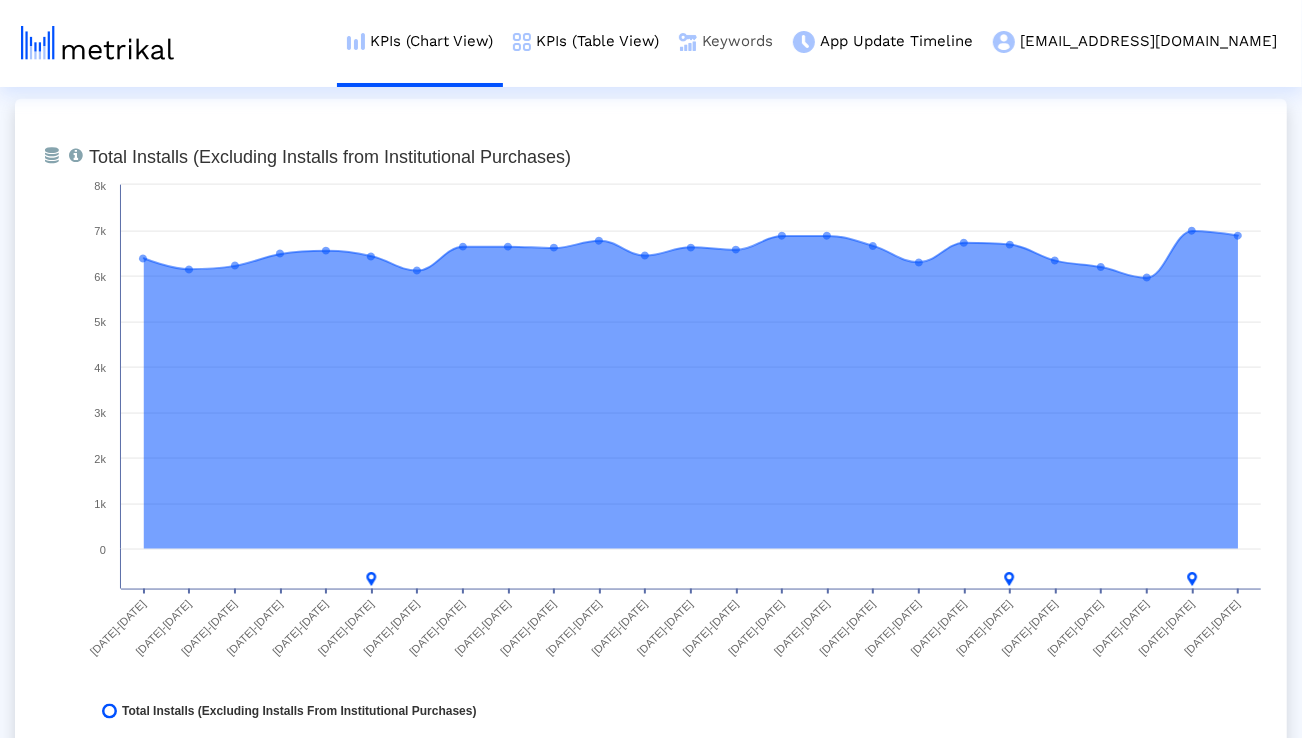 click on "Keywords" at bounding box center [726, 41] 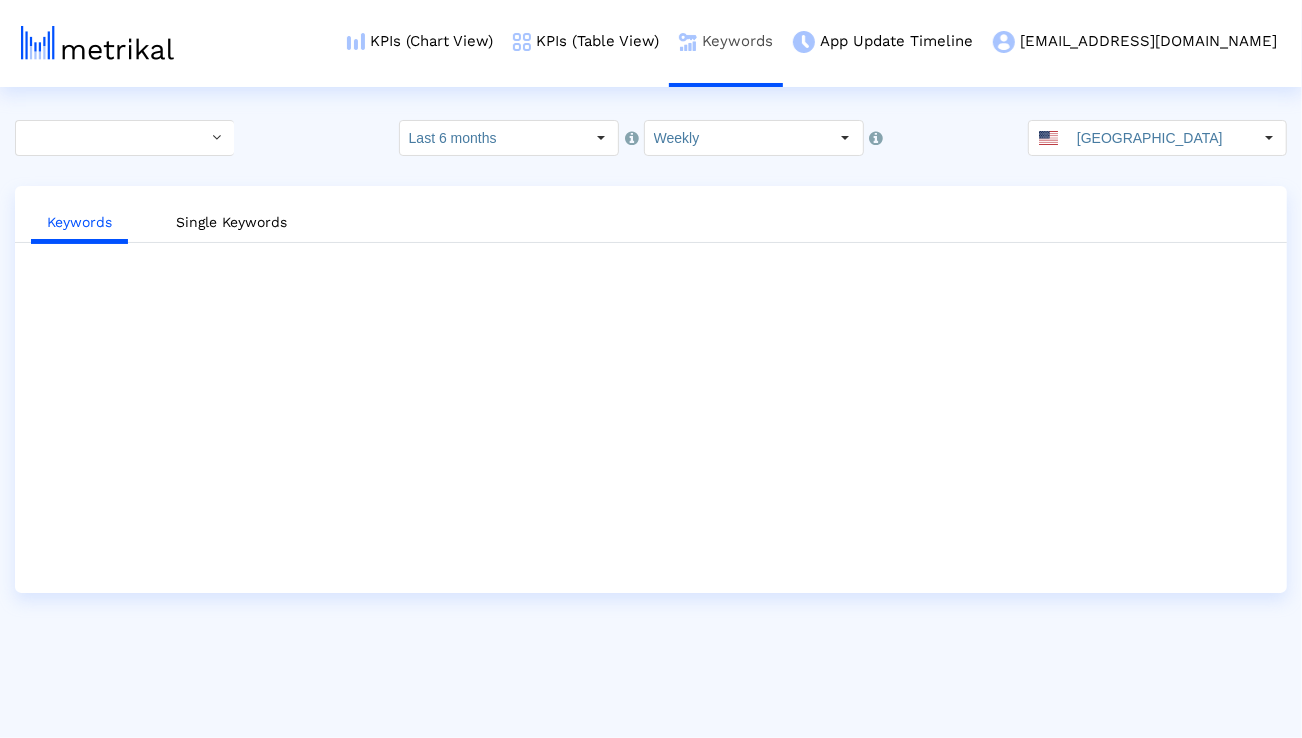 scroll, scrollTop: 0, scrollLeft: 0, axis: both 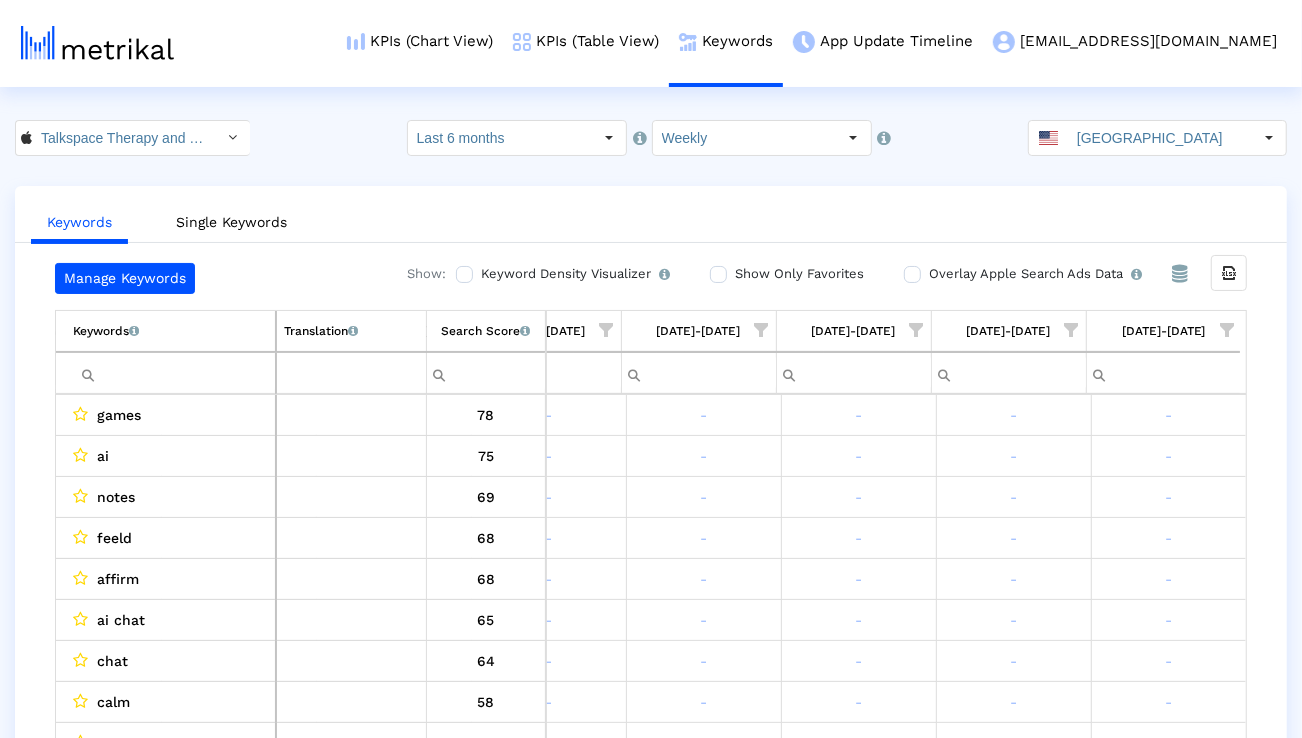 click at bounding box center (174, 373) 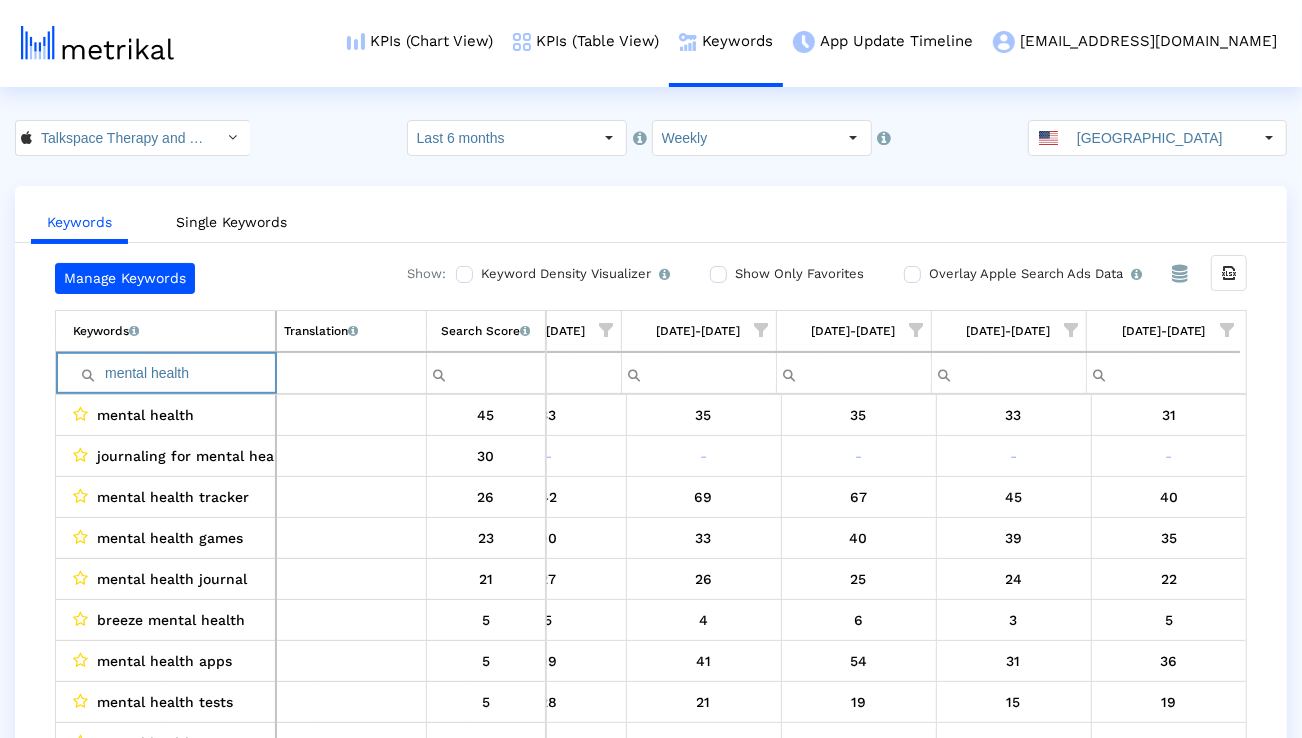 type on "mental health" 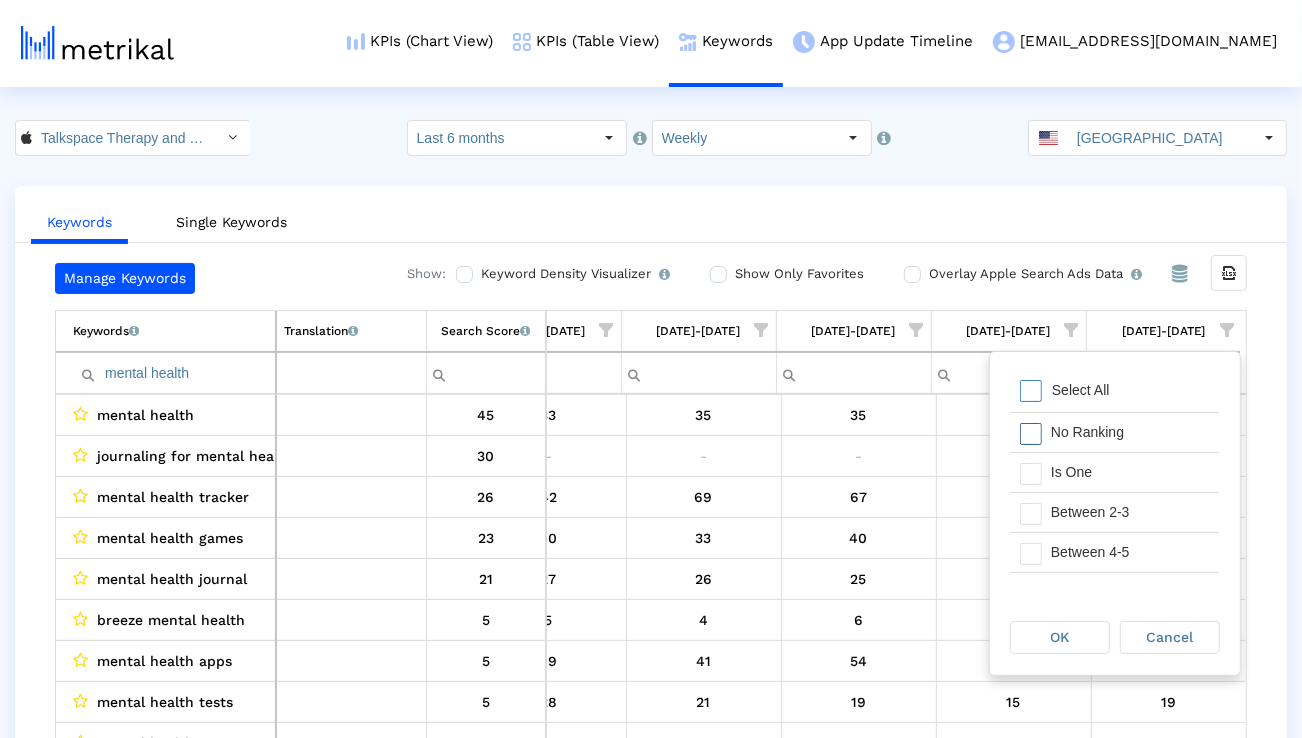 click on "Is One" at bounding box center [1130, 472] 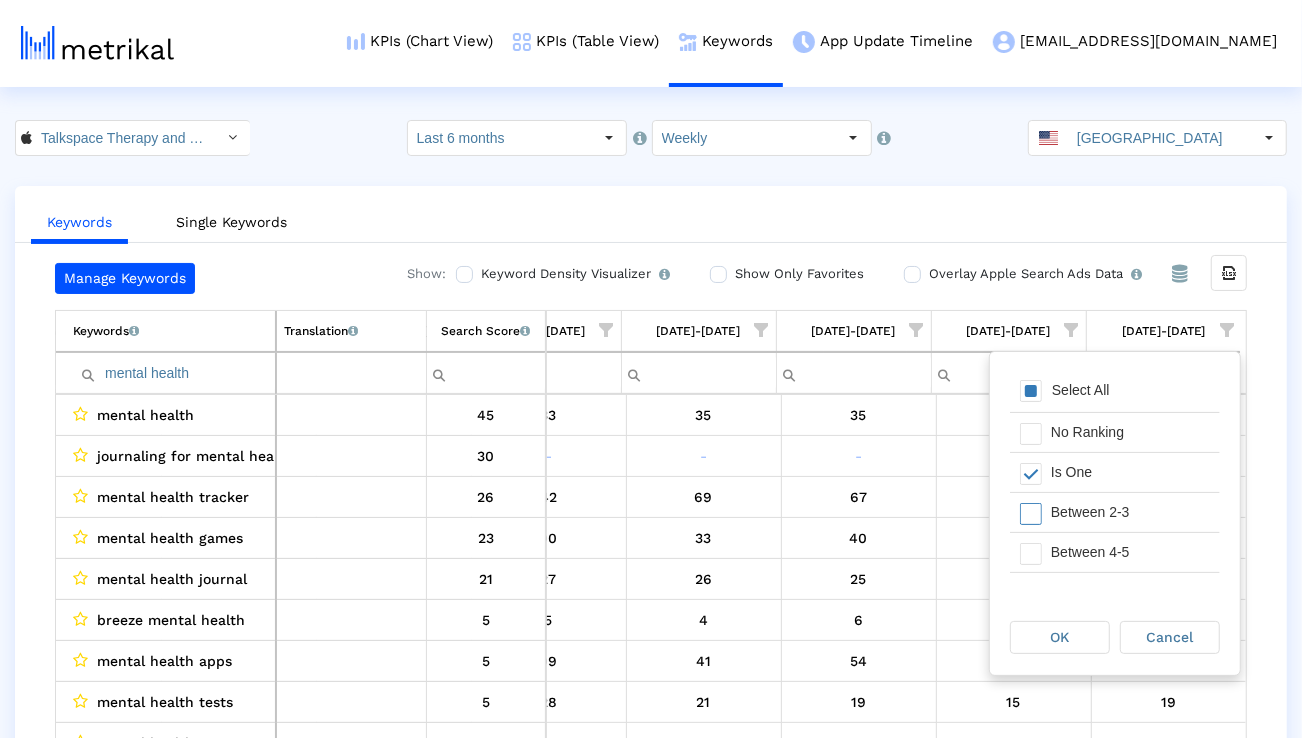 click on "Between 2-3" at bounding box center [1130, 512] 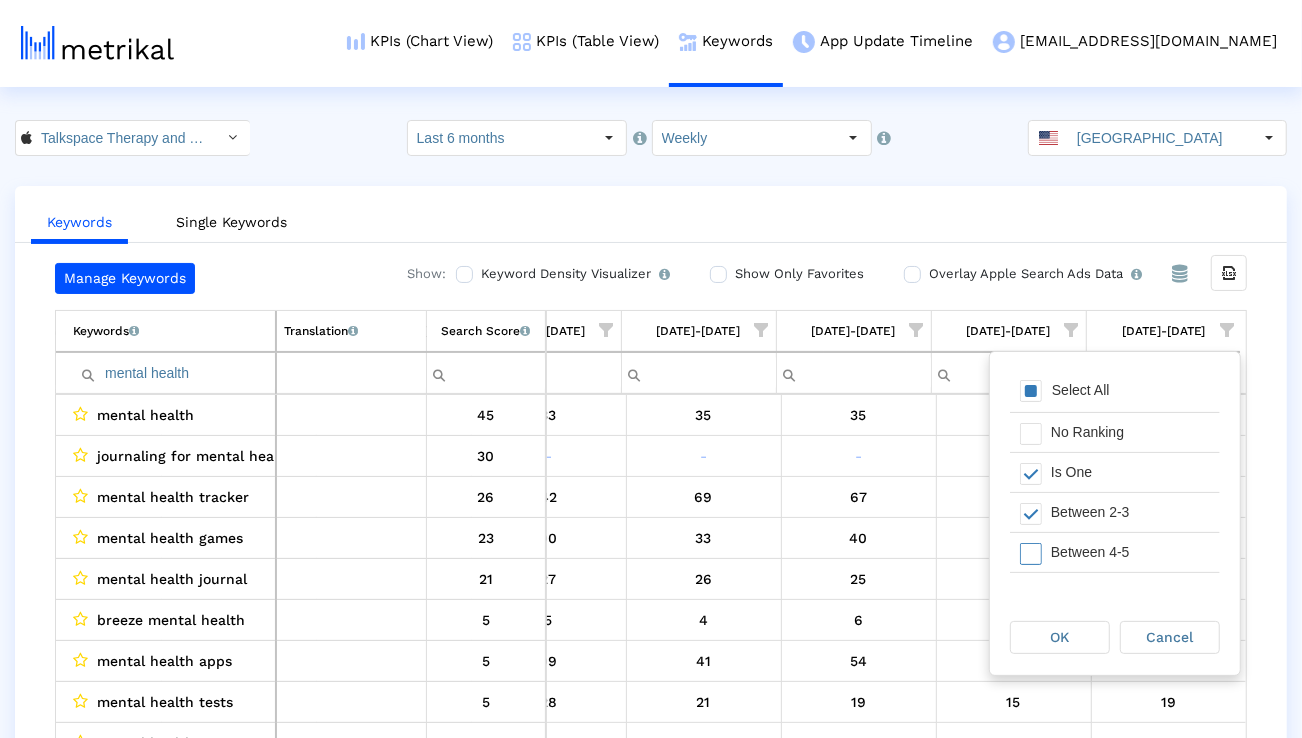 click on "Between 4-5" at bounding box center (1130, 552) 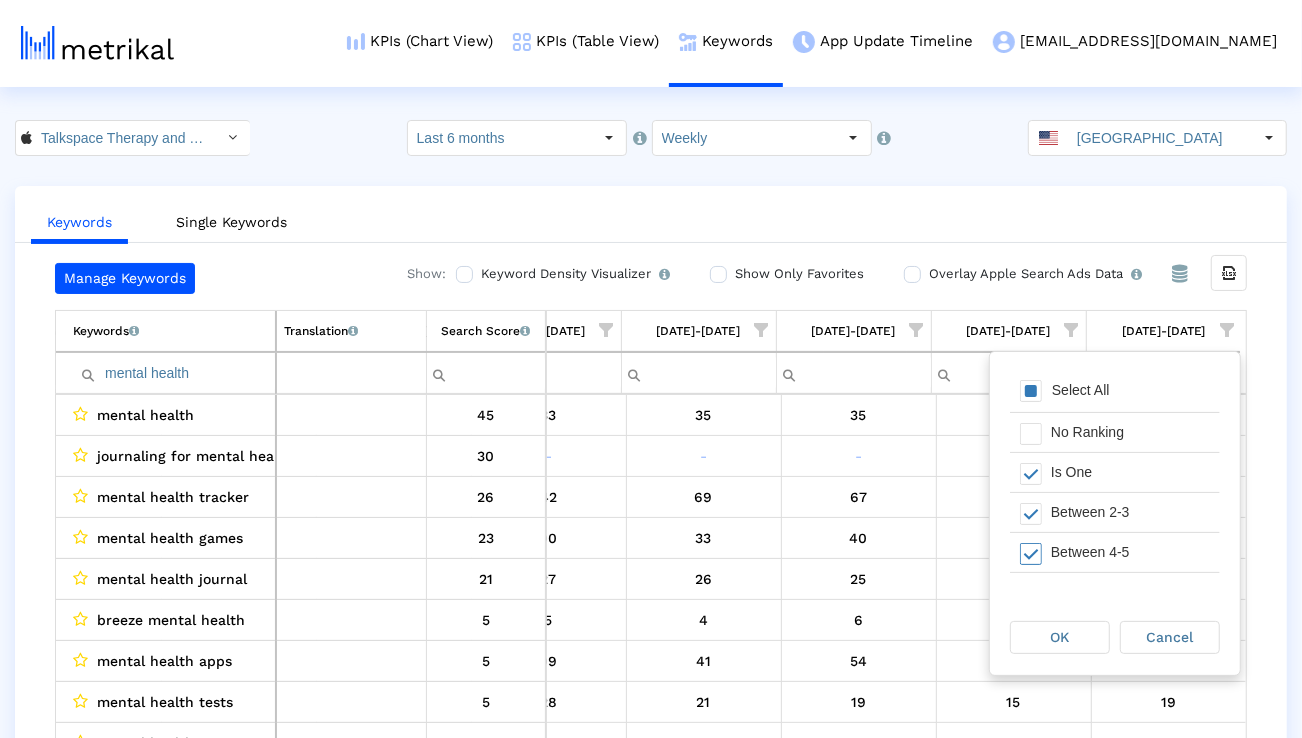scroll, scrollTop: 30, scrollLeft: 0, axis: vertical 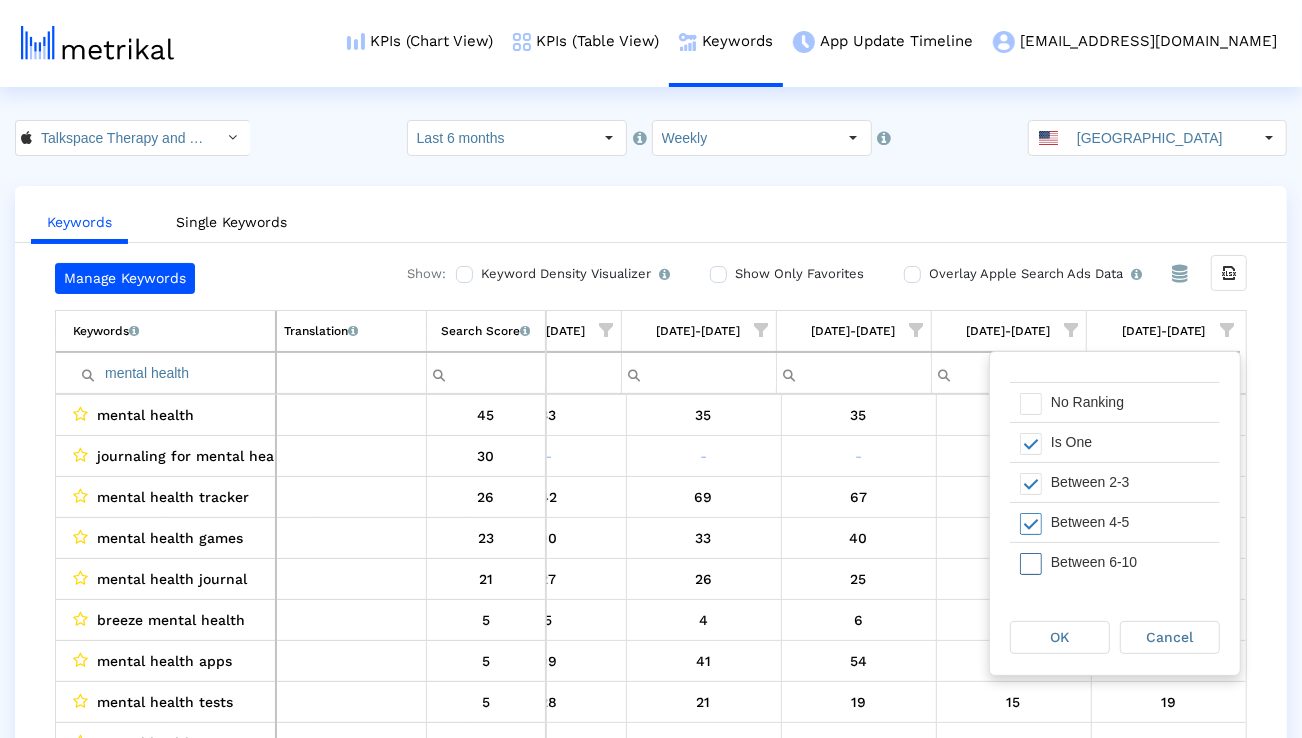 click on "Between 6-10" at bounding box center (1130, 562) 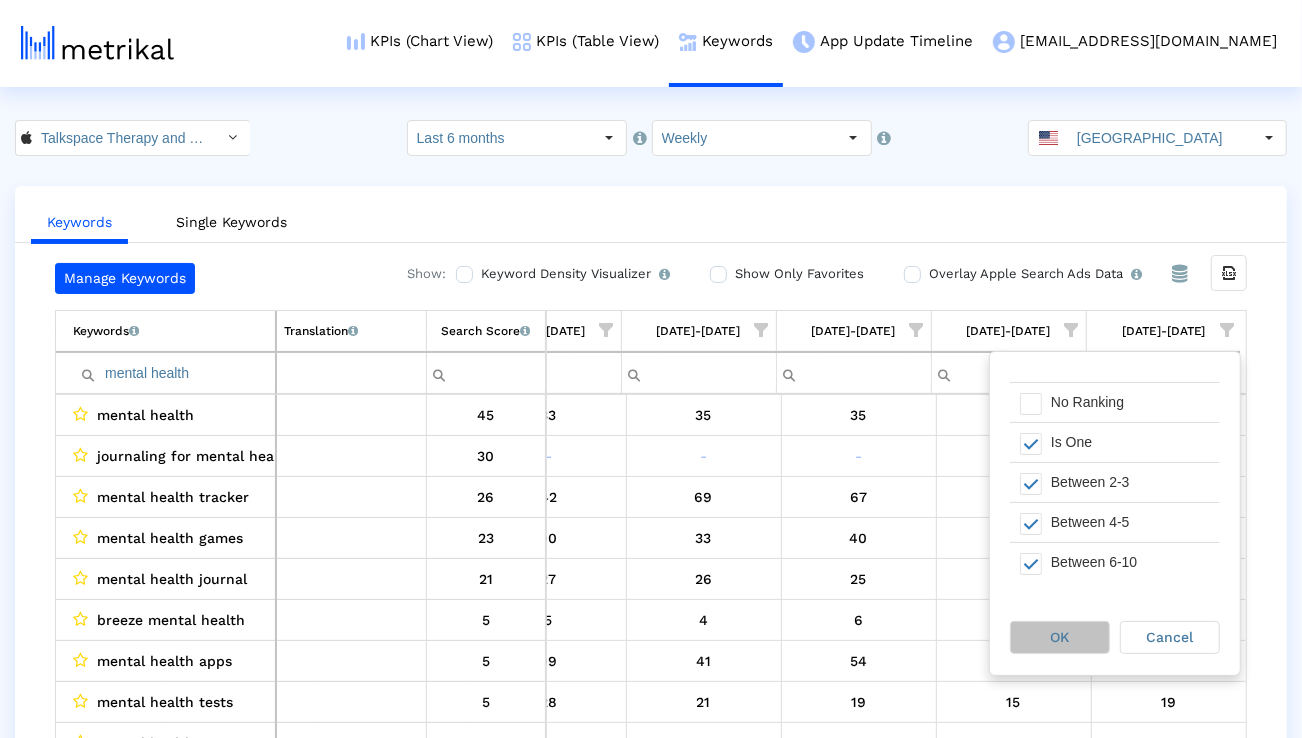 click on "OK" at bounding box center (1060, 637) 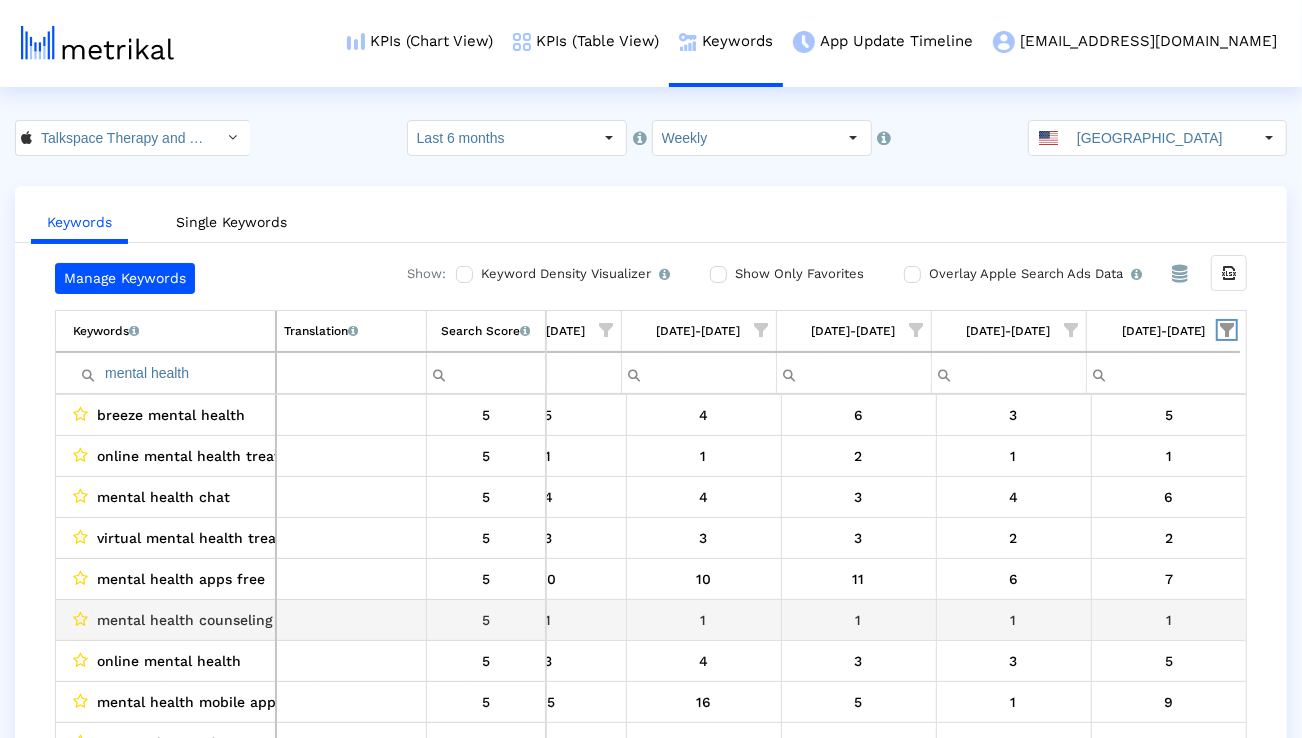 scroll, scrollTop: 23, scrollLeft: 3180, axis: both 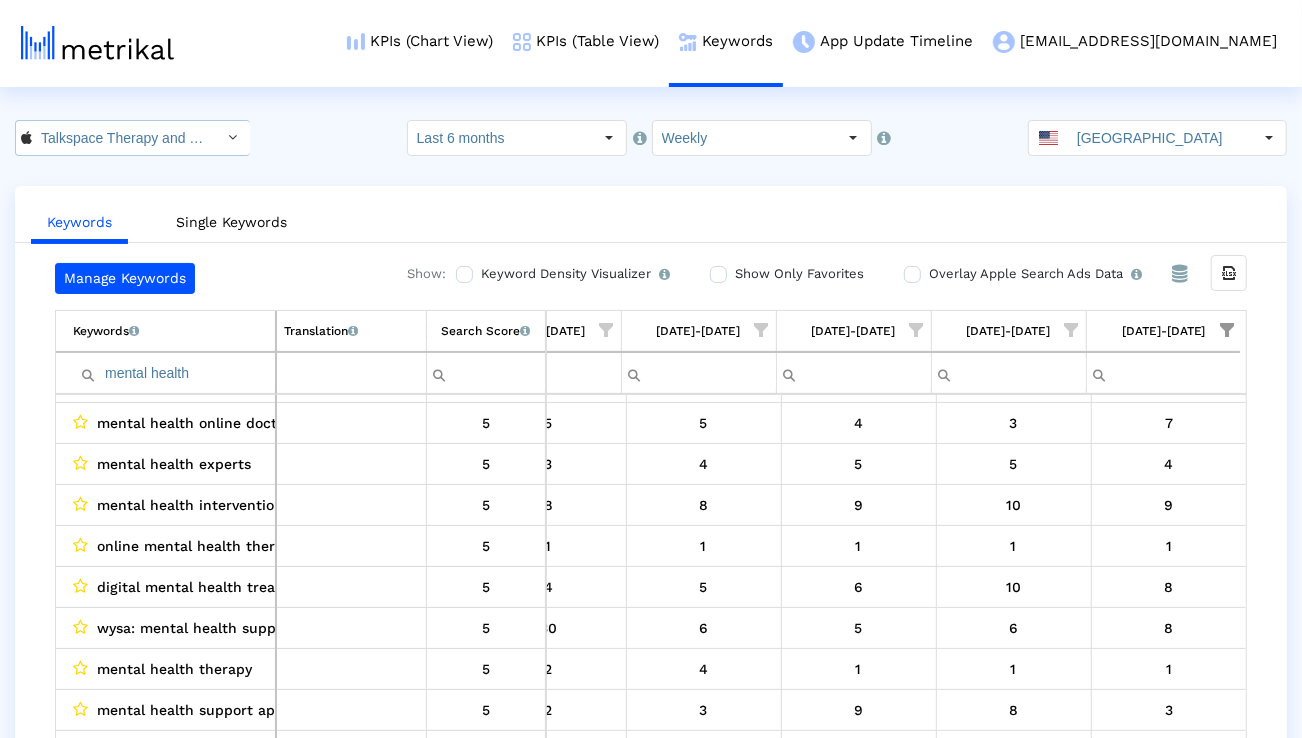 click 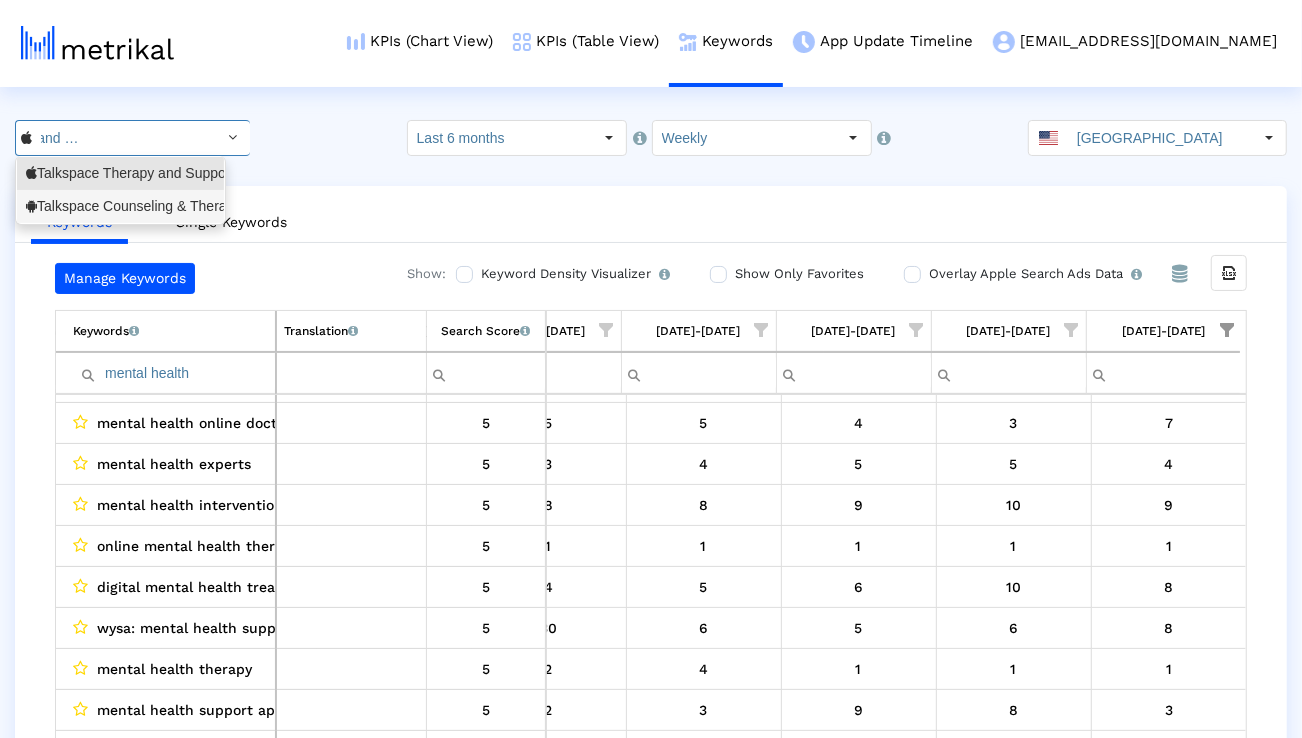 click on "Talkspace Counseling & Therapy <com.talkspace.talkspaceapp>" at bounding box center [120, 206] 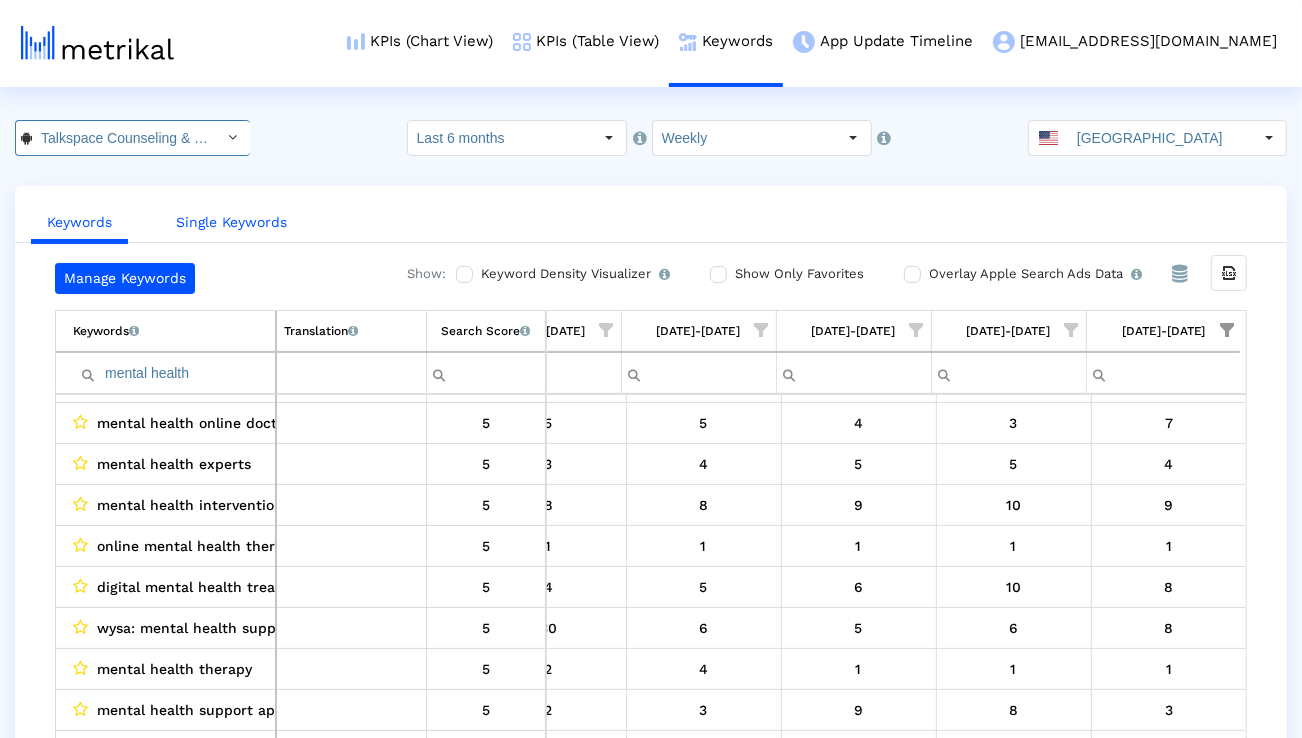 scroll, scrollTop: 0, scrollLeft: 266, axis: horizontal 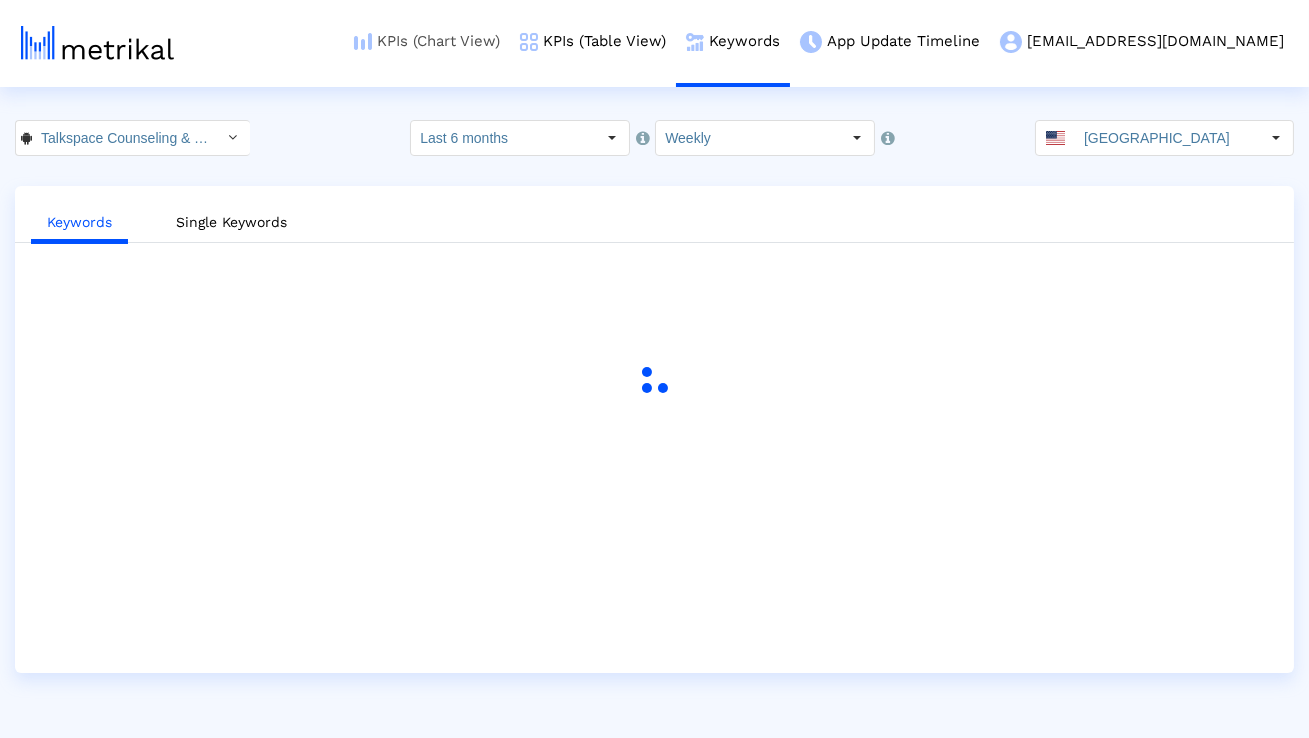 click on "KPIs (Chart View)" at bounding box center (427, 41) 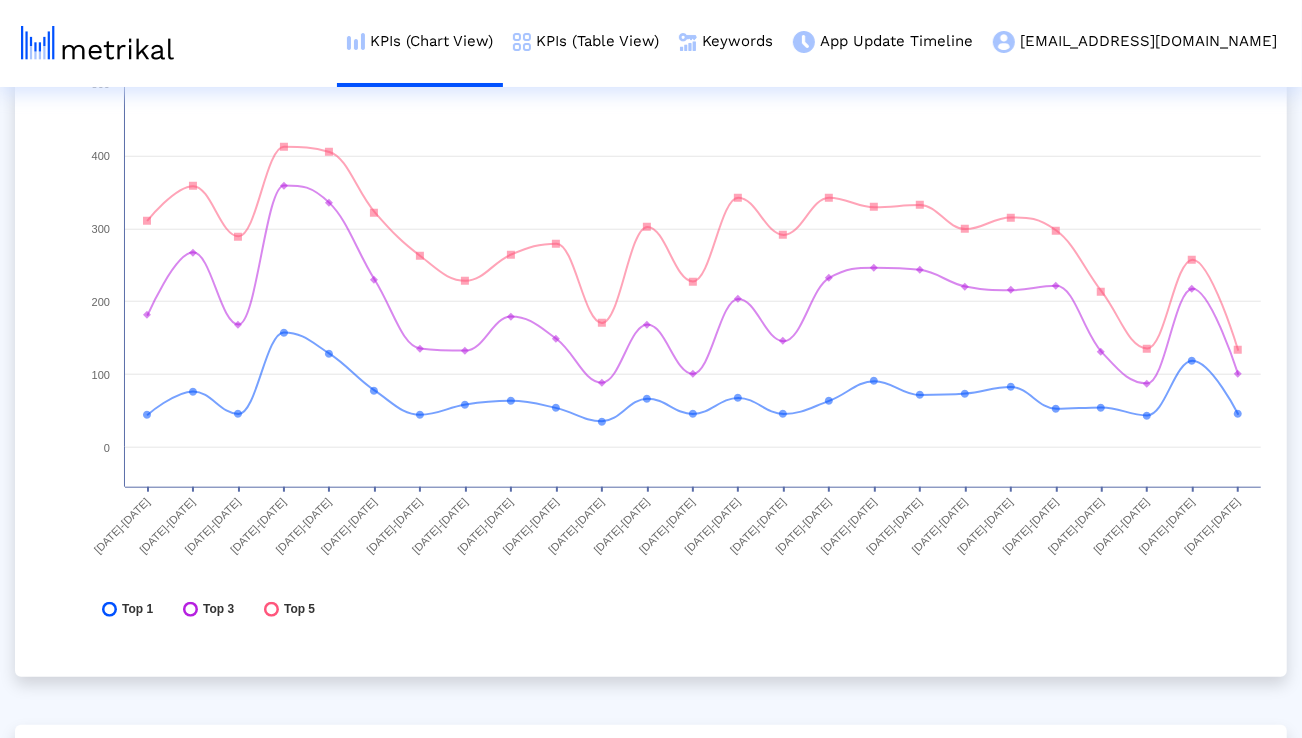 scroll, scrollTop: 5588, scrollLeft: 0, axis: vertical 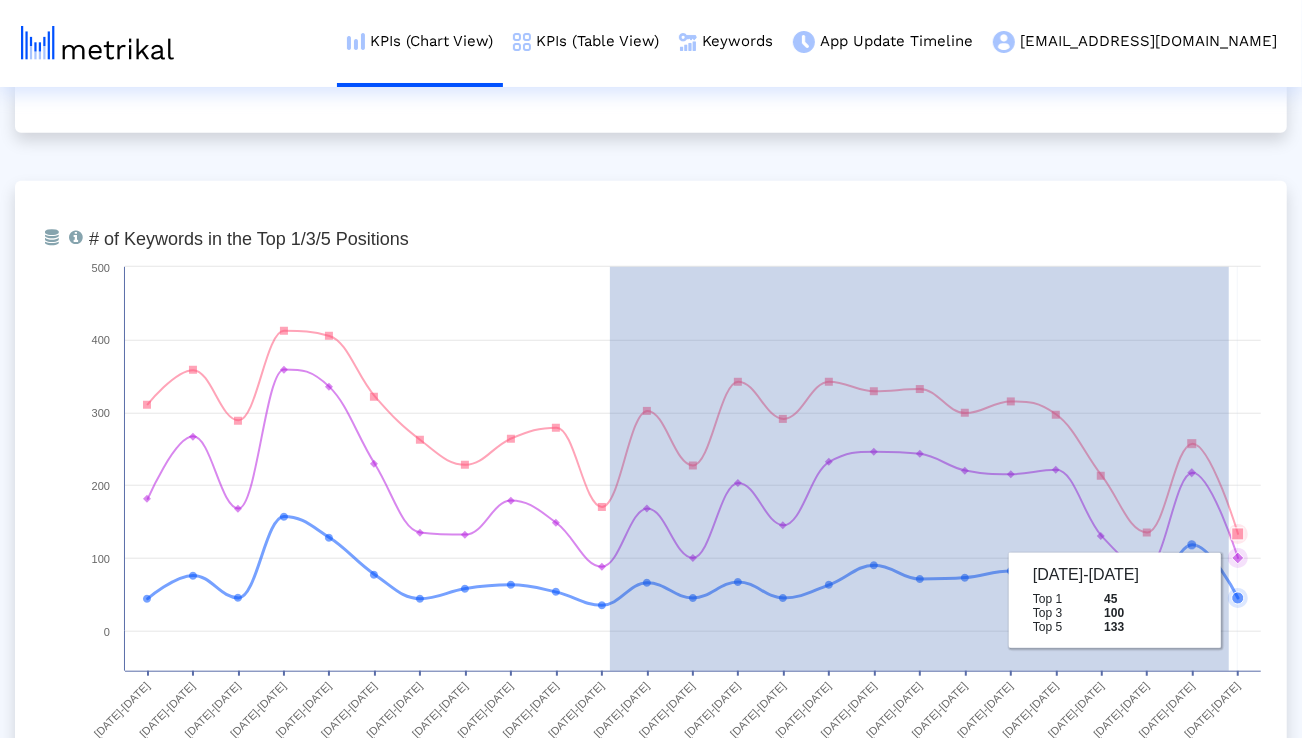 drag, startPoint x: 610, startPoint y: 599, endPoint x: 1229, endPoint y: 599, distance: 619 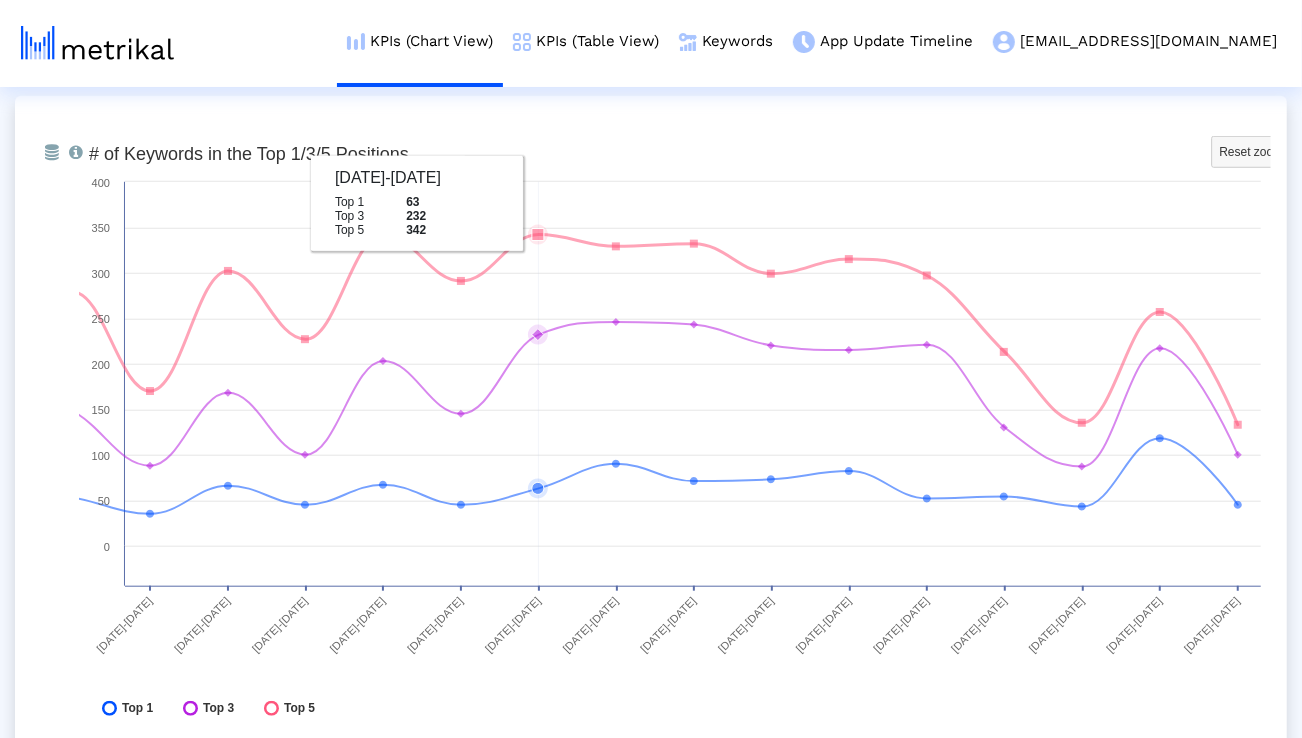 scroll, scrollTop: 5675, scrollLeft: 0, axis: vertical 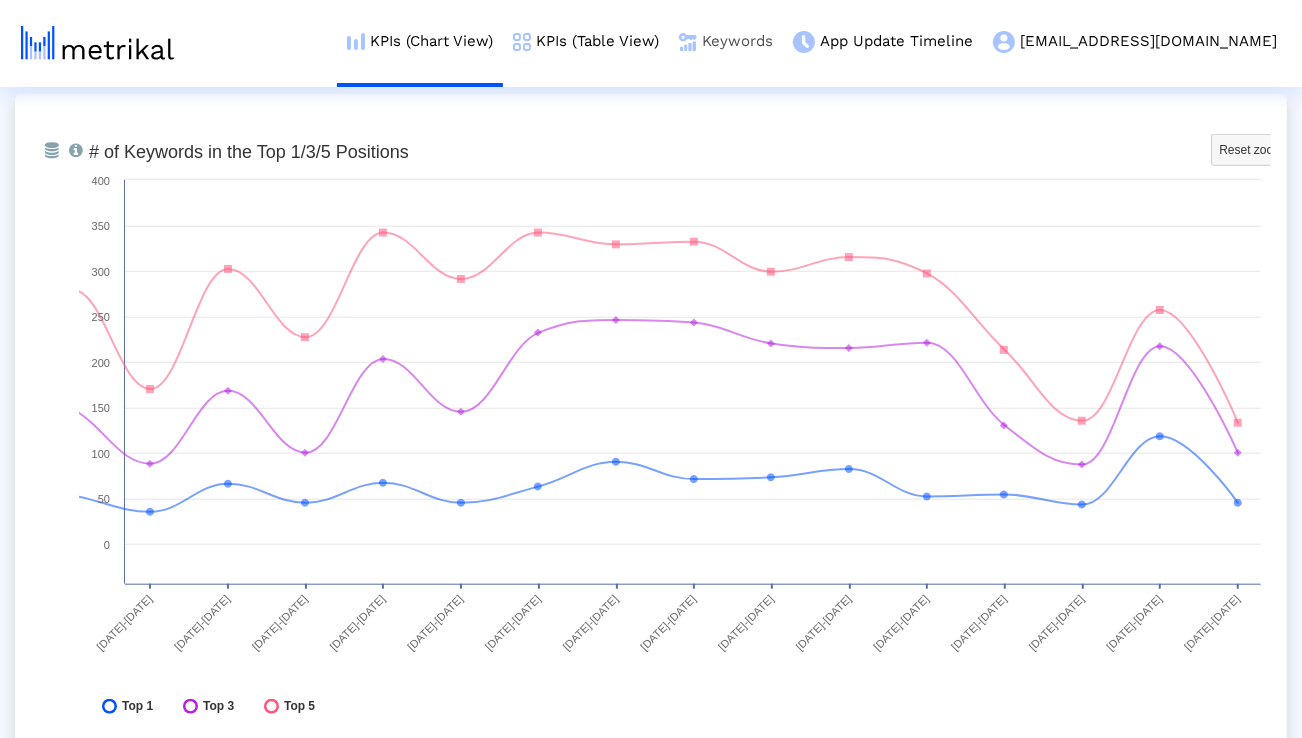 click on "Keywords" at bounding box center (726, 41) 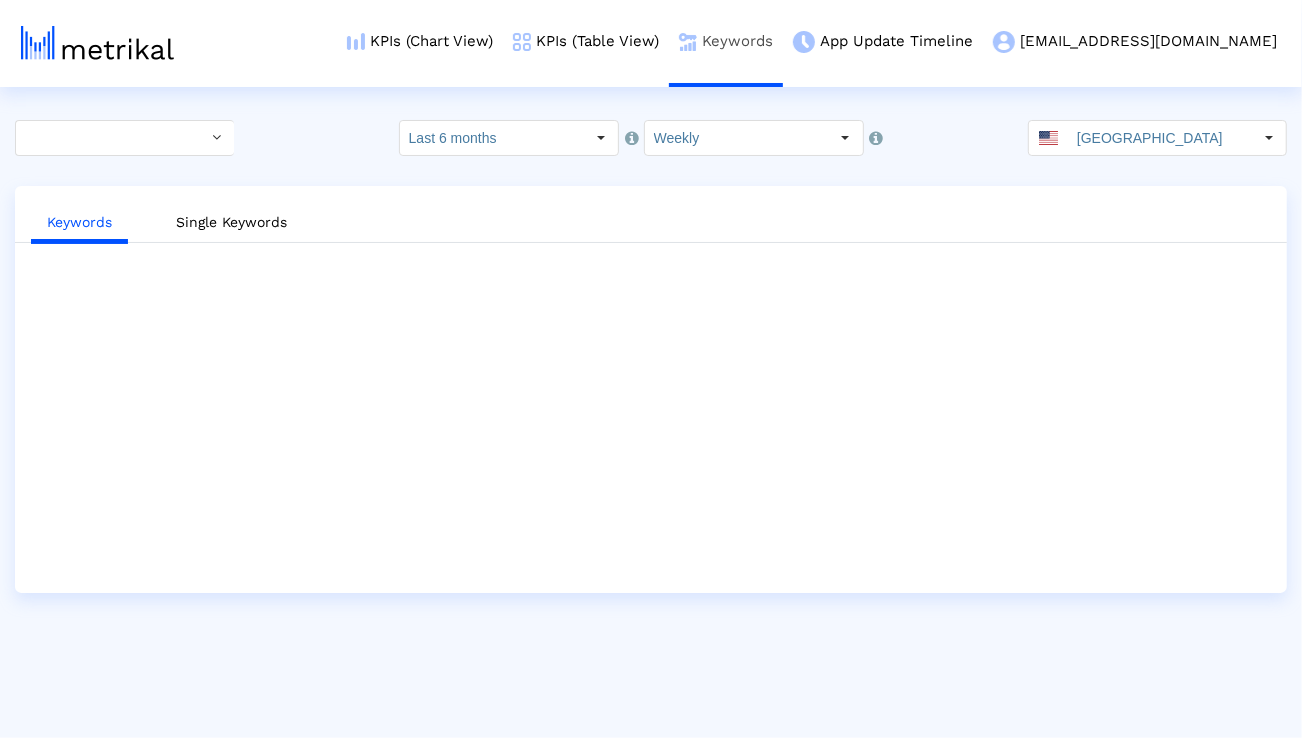 scroll, scrollTop: 0, scrollLeft: 0, axis: both 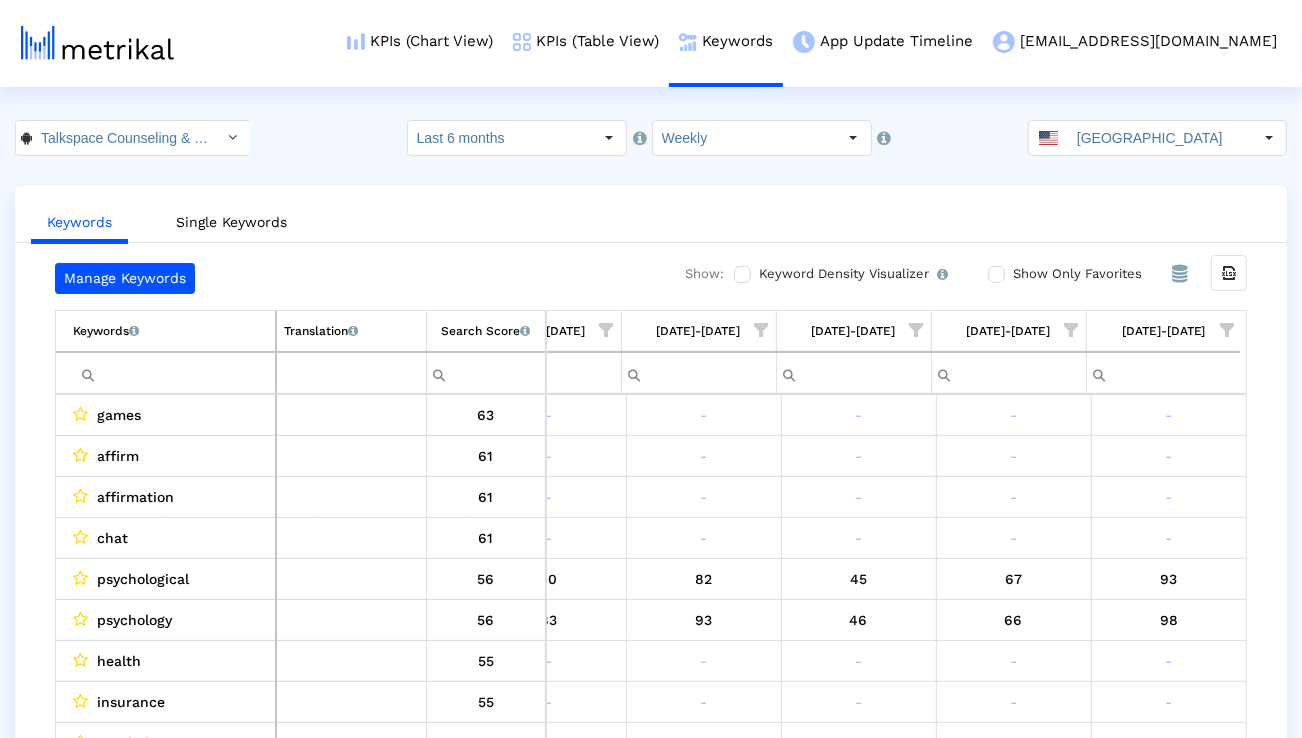 click at bounding box center [174, 373] 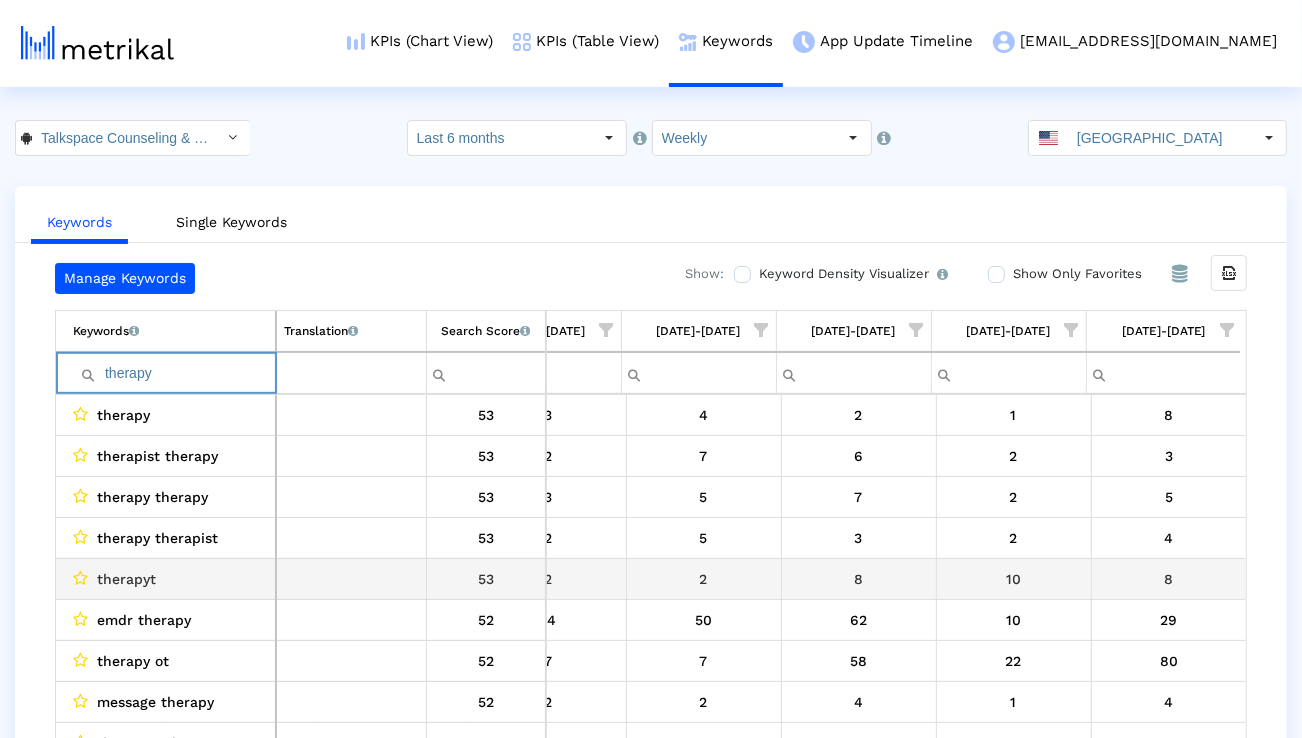 scroll, scrollTop: 0, scrollLeft: 3181, axis: horizontal 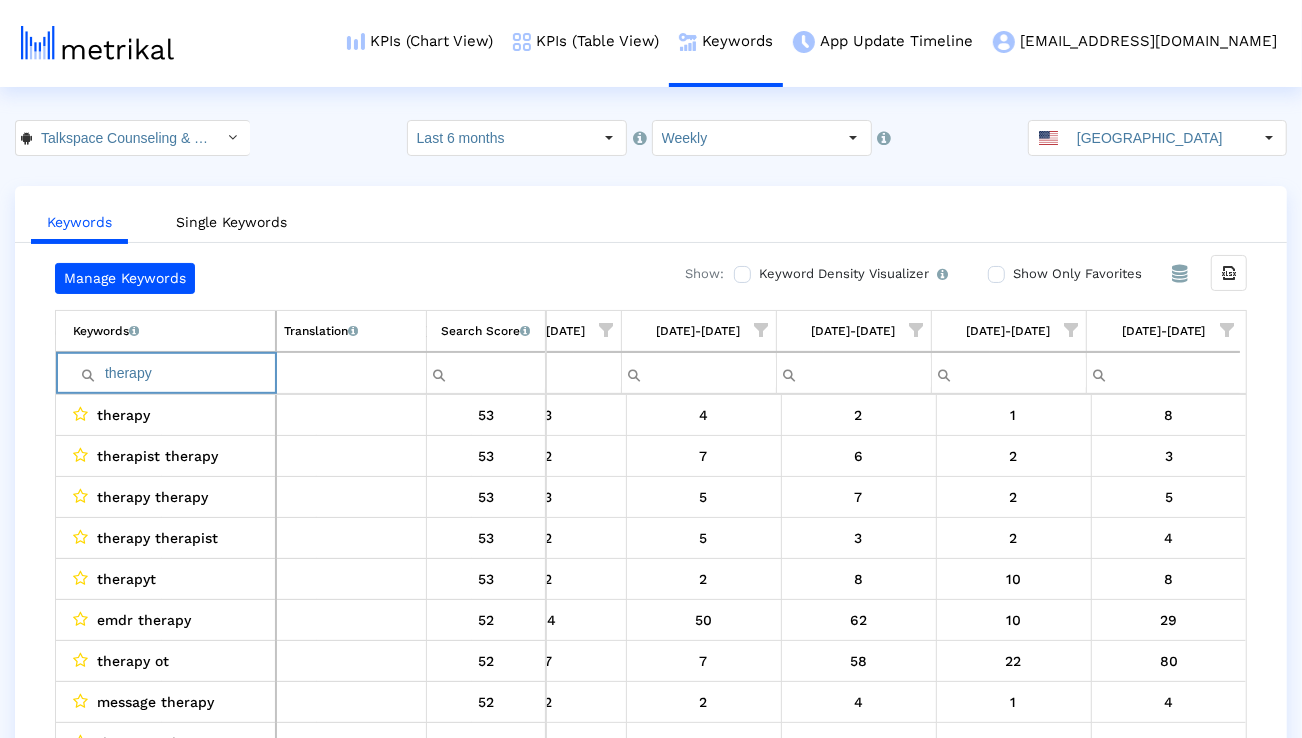 paste on "best" 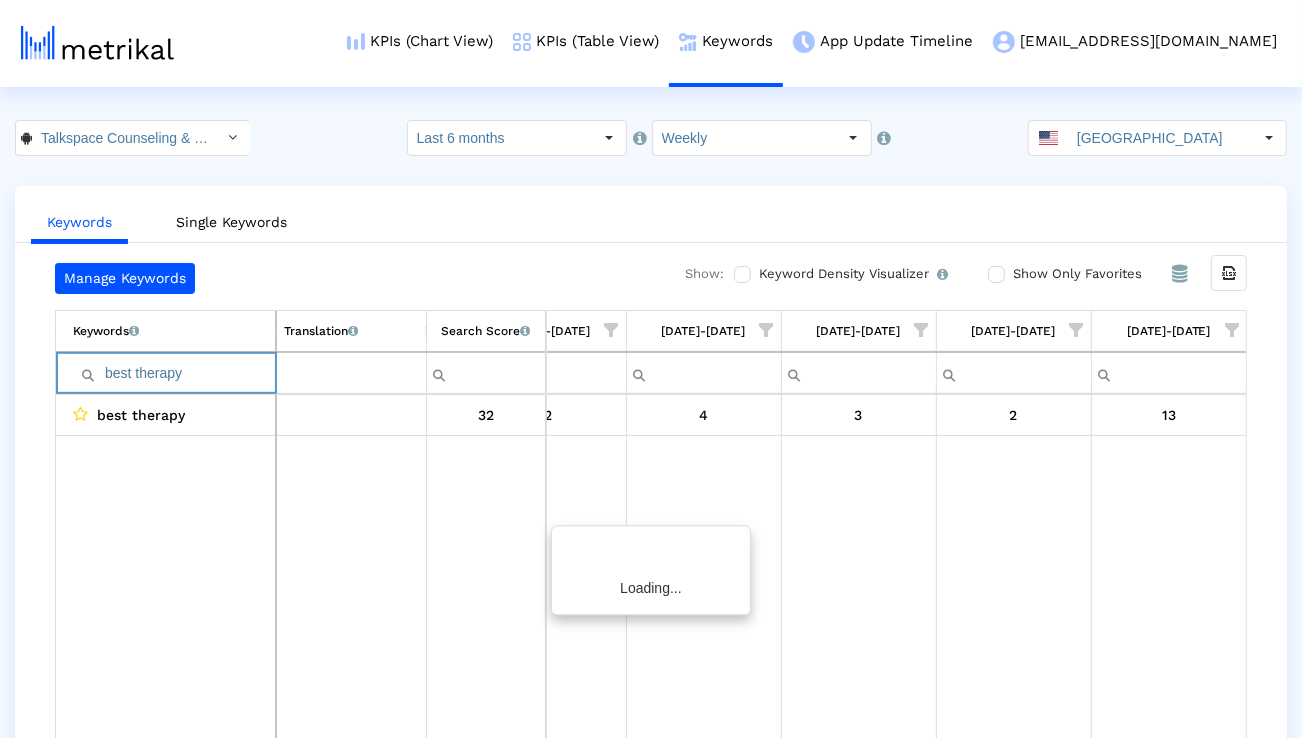 scroll, scrollTop: 0, scrollLeft: 3174, axis: horizontal 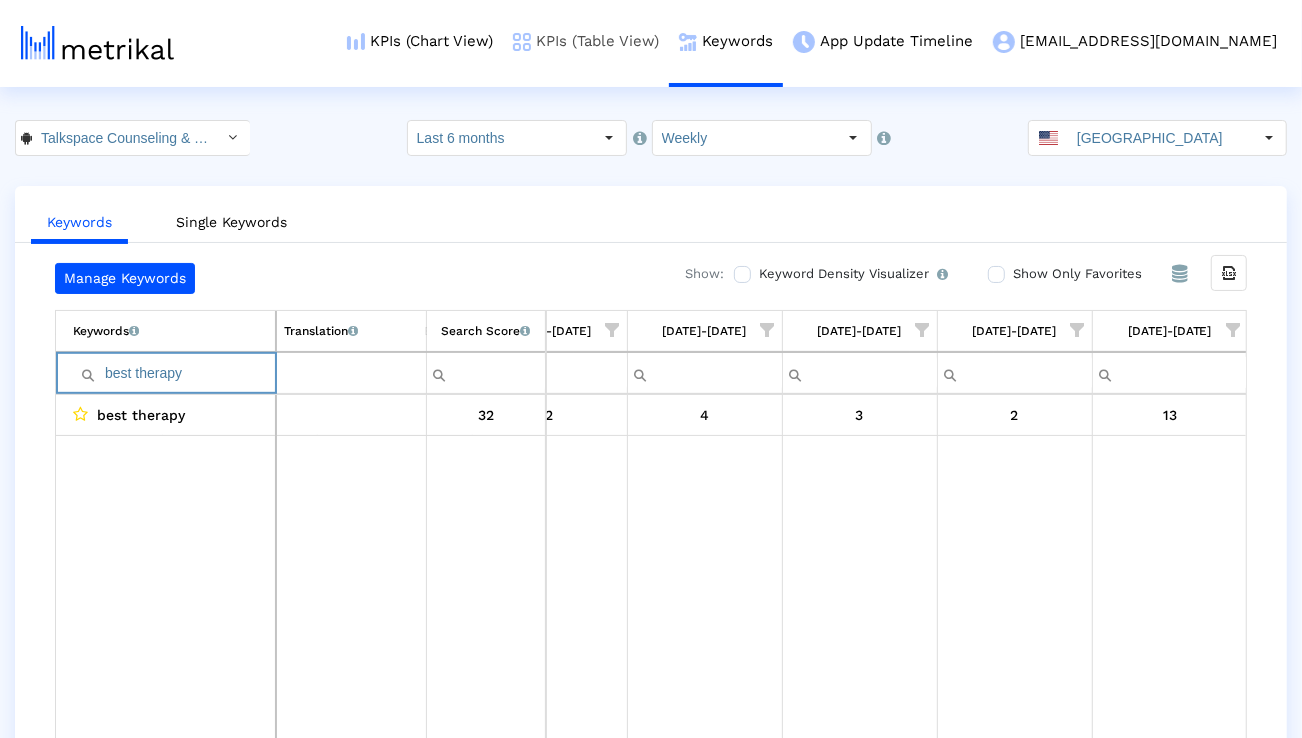 paste on "free online" 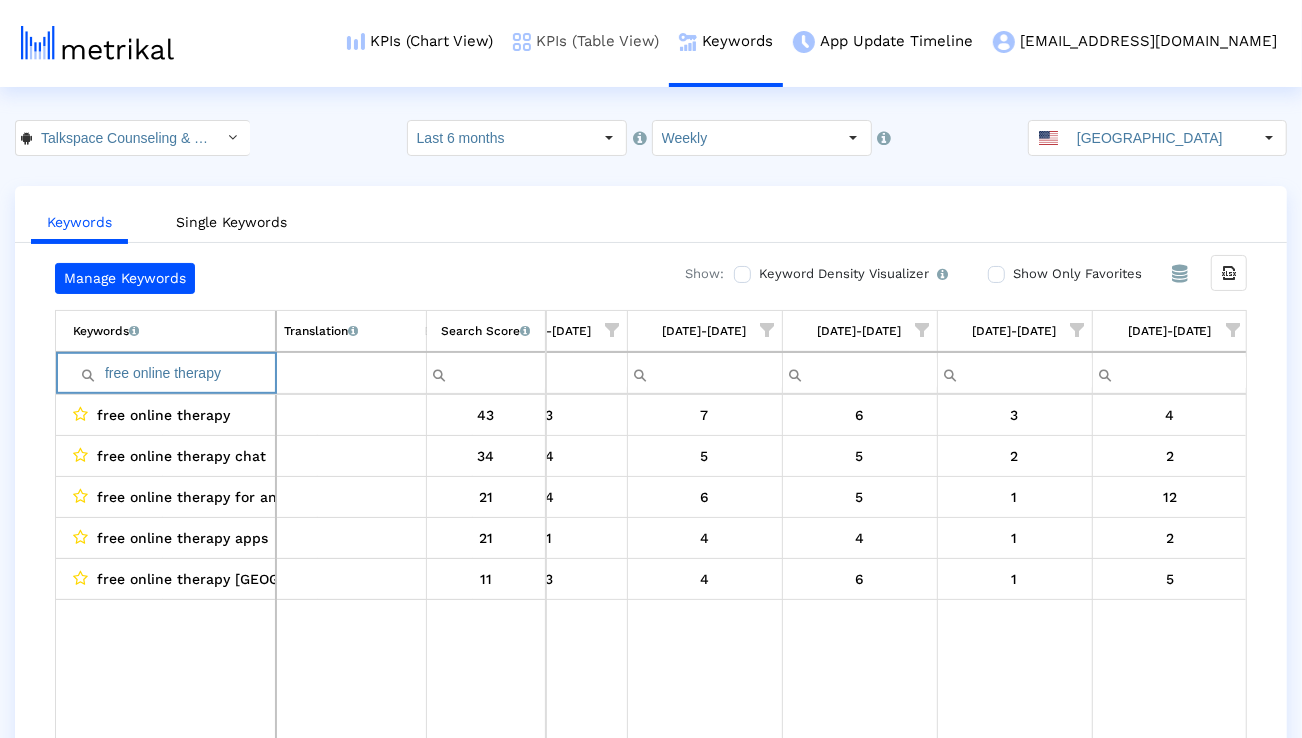 type on "free online therapy" 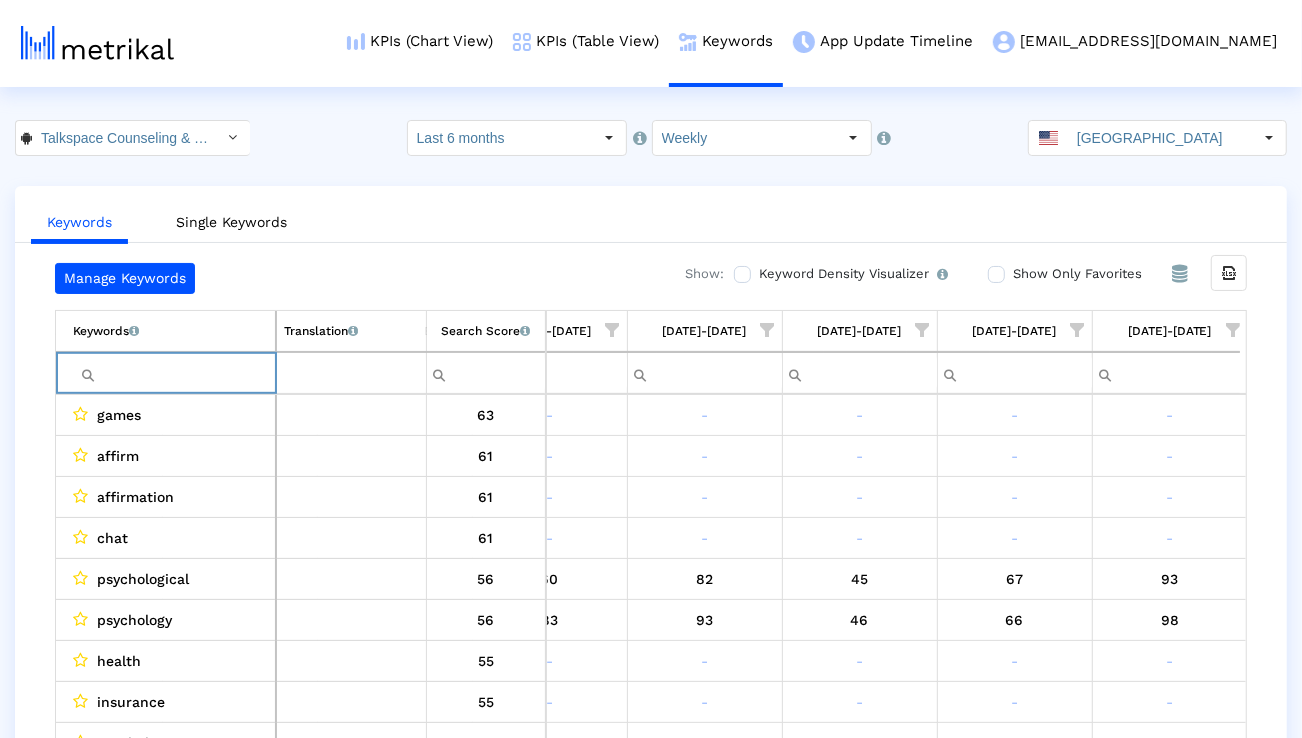 click at bounding box center [1233, 330] 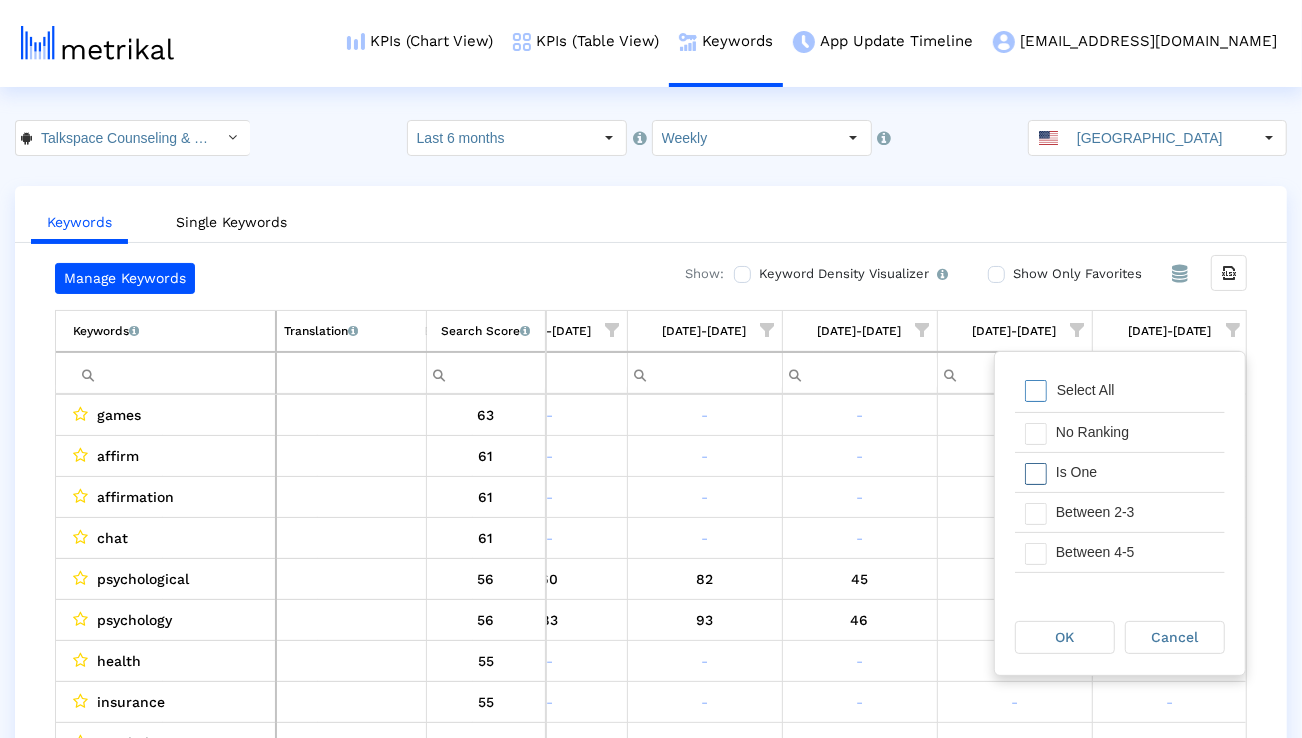 click on "Is One" at bounding box center (1135, 472) 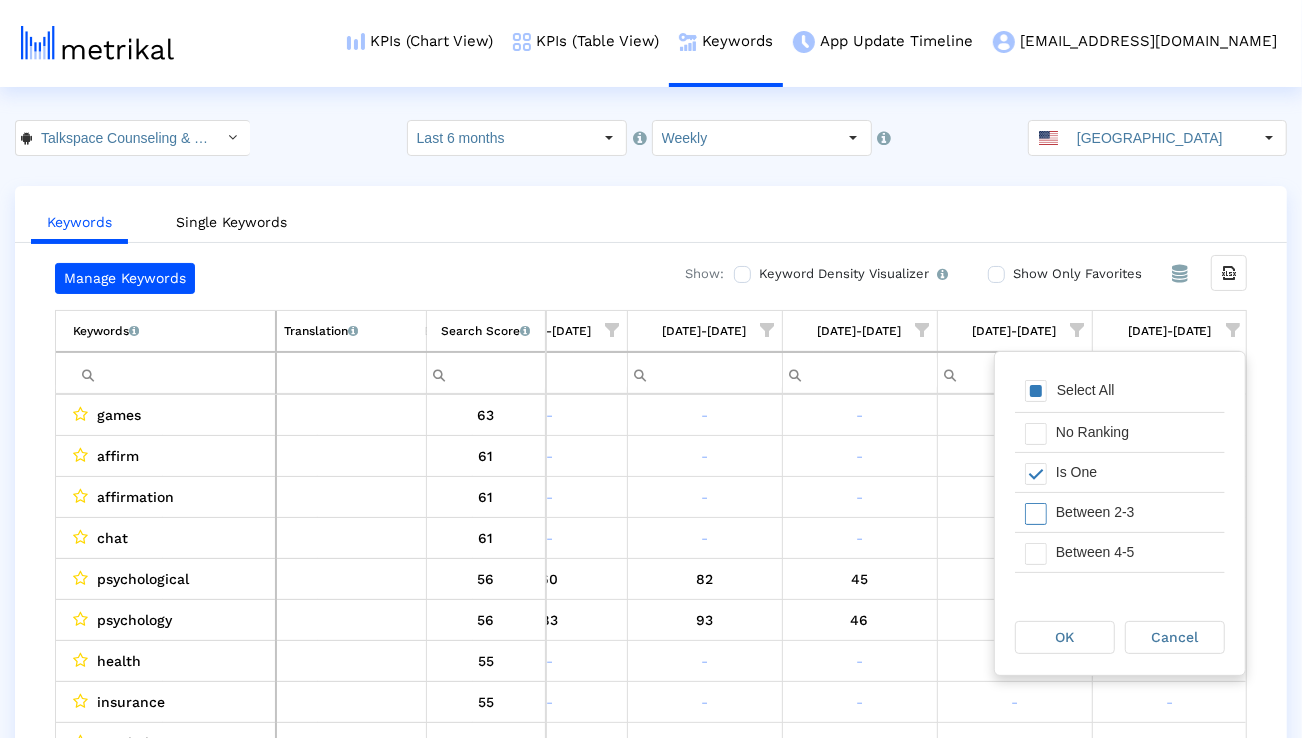 click on "Between 2-3" at bounding box center [1135, 512] 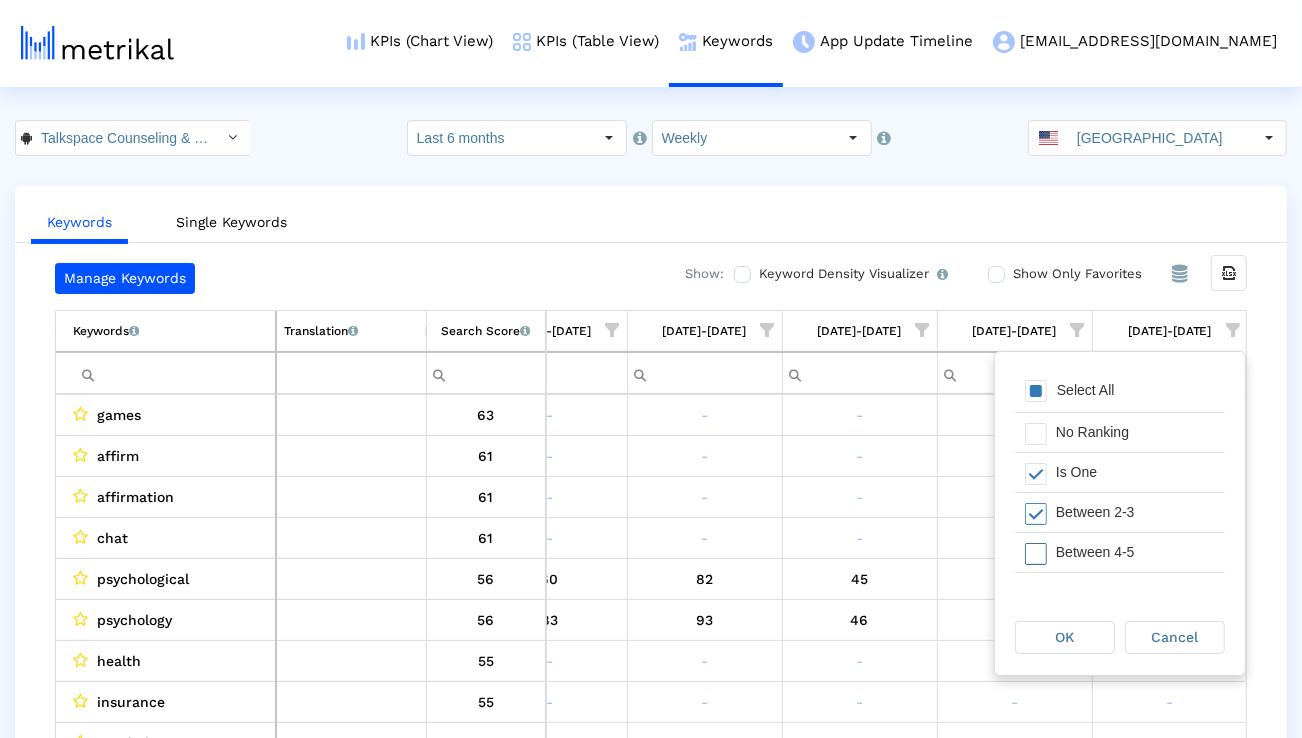 click on "Between 4-5" at bounding box center (1135, 552) 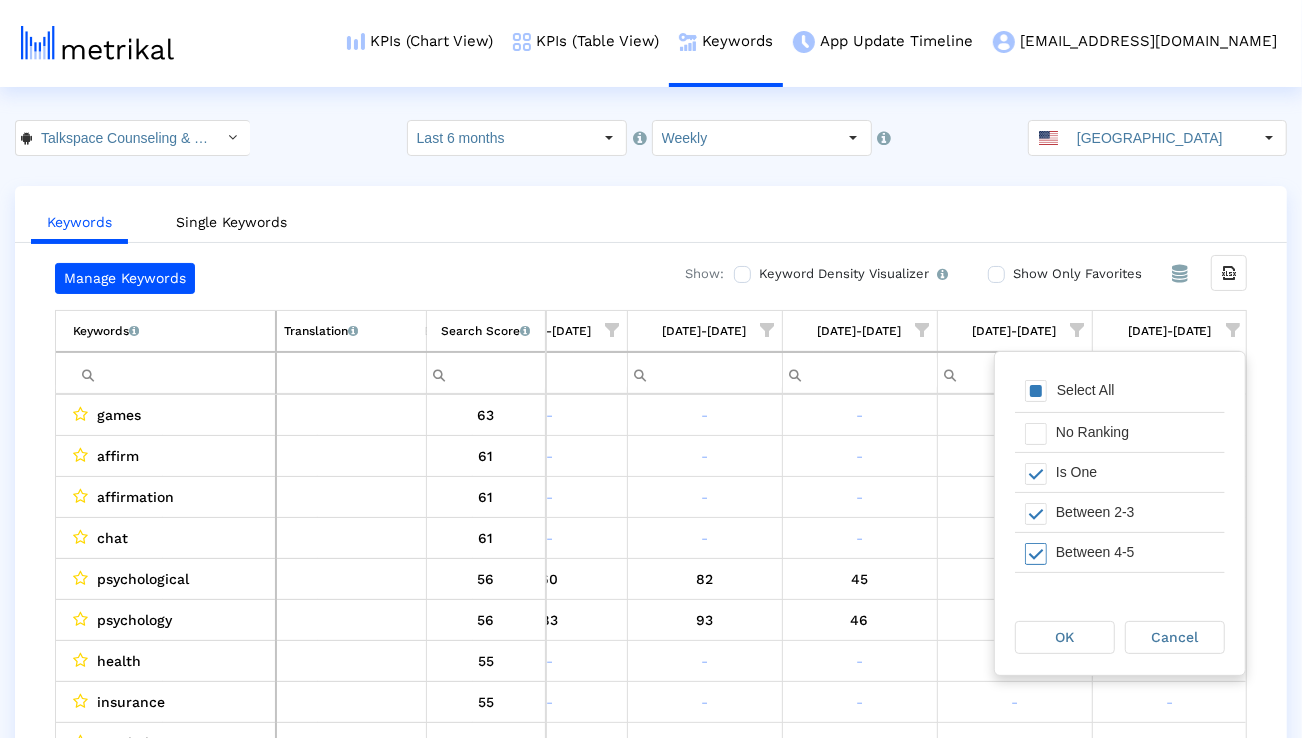 scroll, scrollTop: 29, scrollLeft: 0, axis: vertical 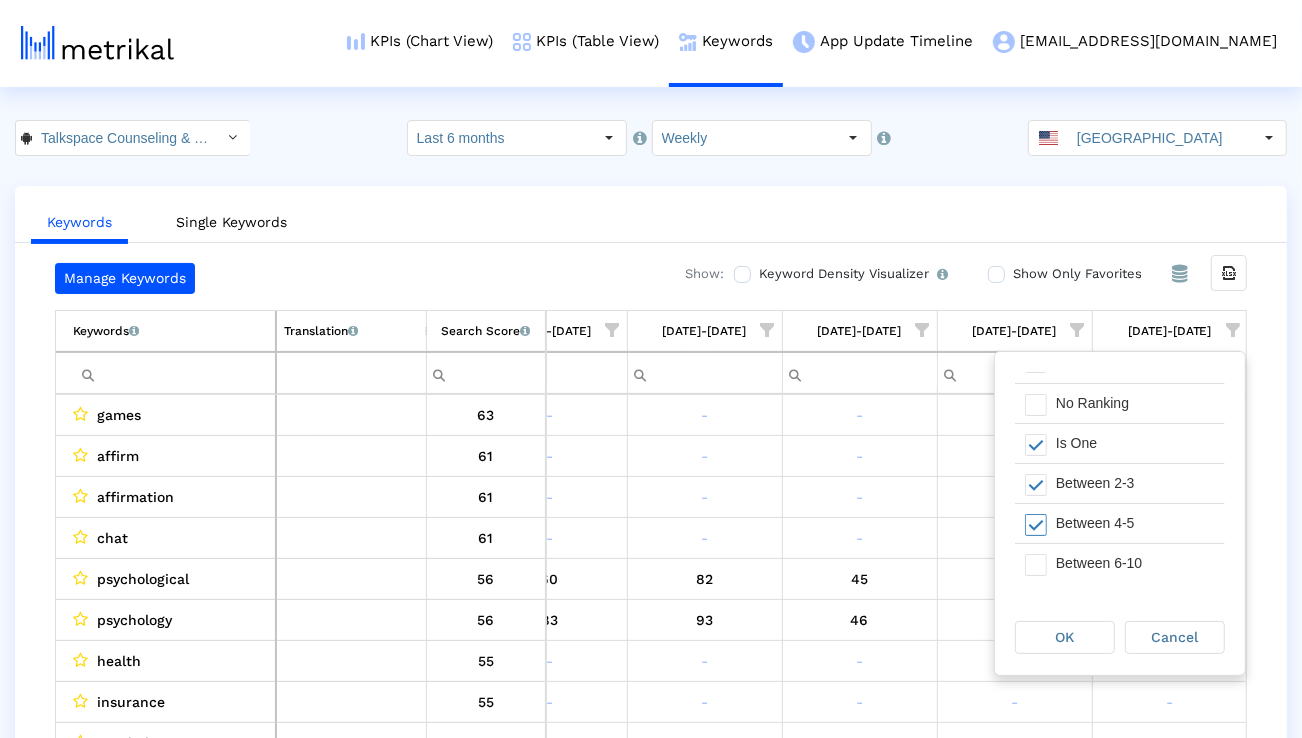 click on "Between 6-10" at bounding box center (1135, 563) 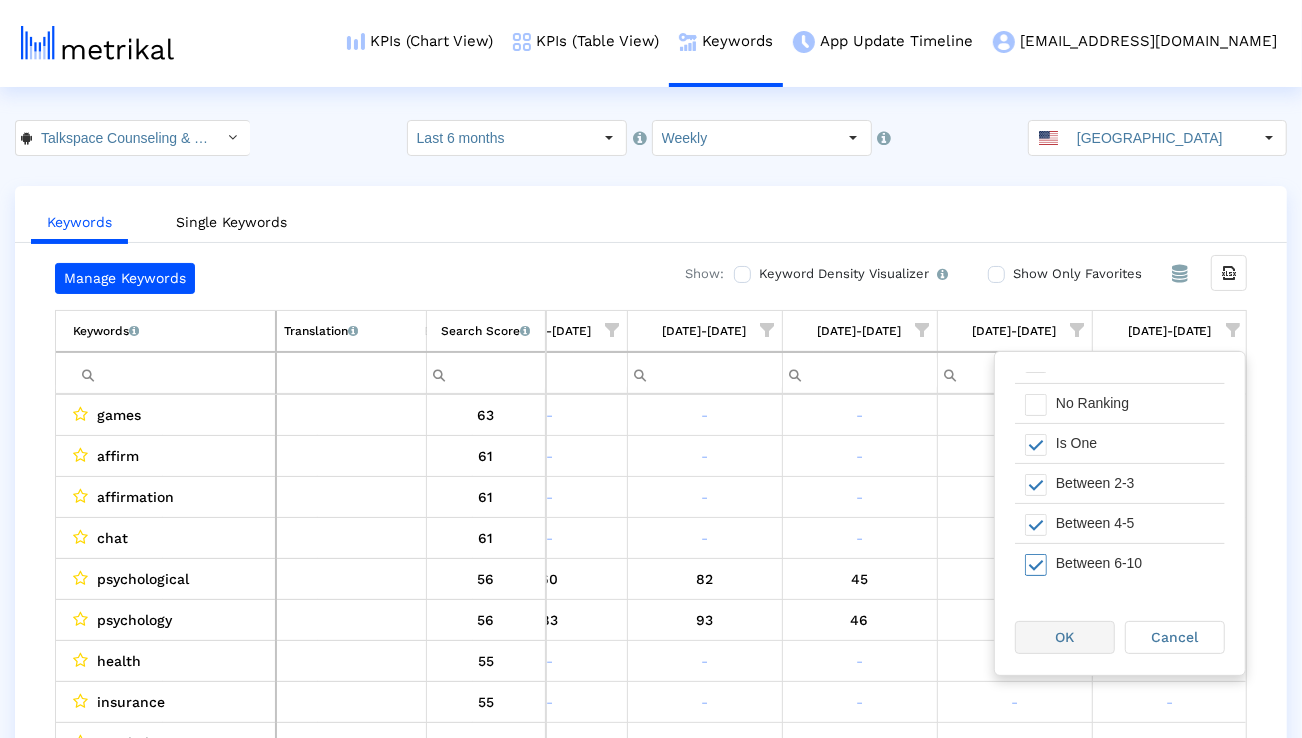 click on "OK" at bounding box center [1065, 637] 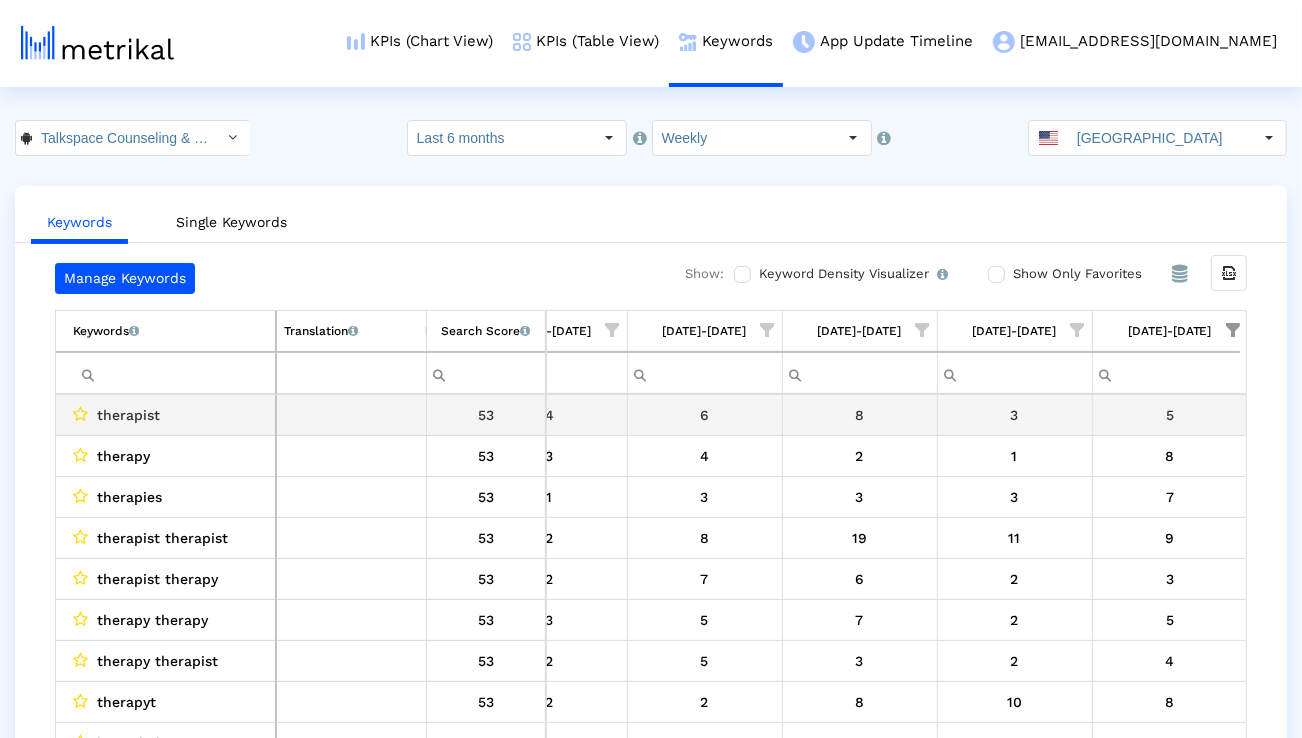 click at bounding box center (174, 373) 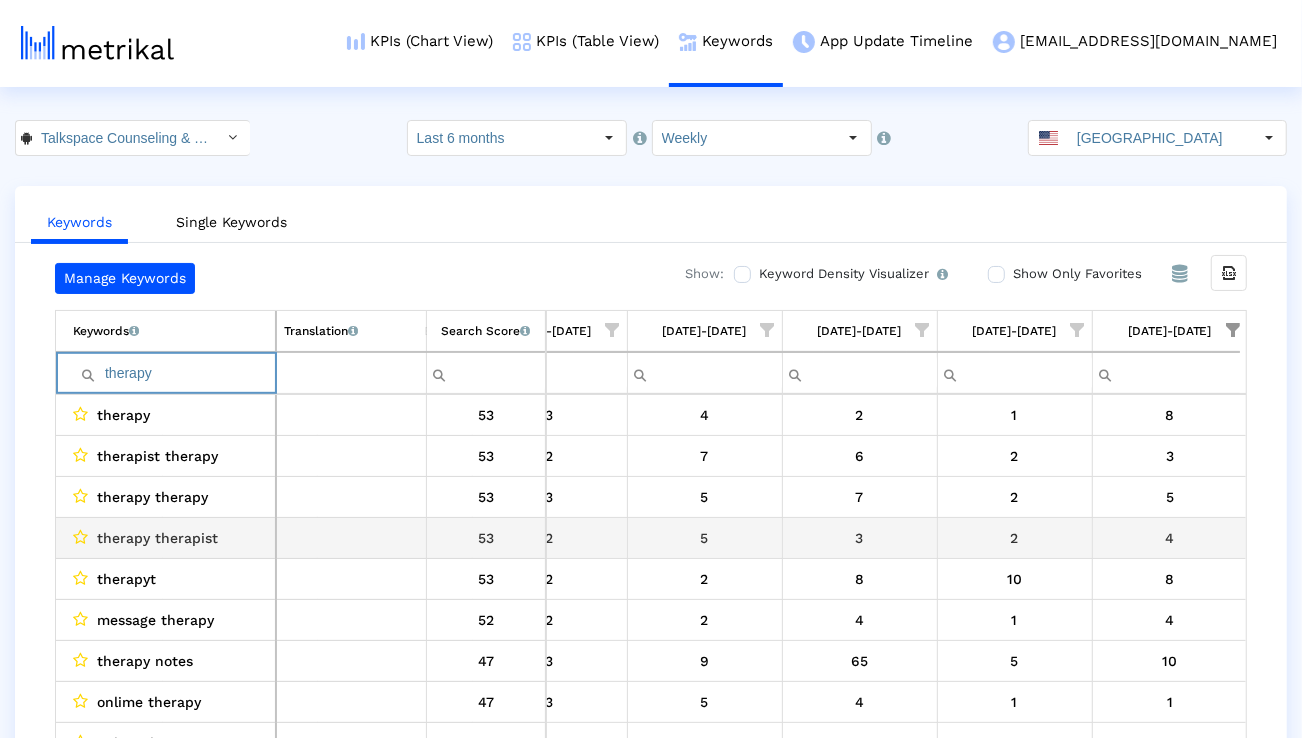 scroll, scrollTop: 35, scrollLeft: 3175, axis: both 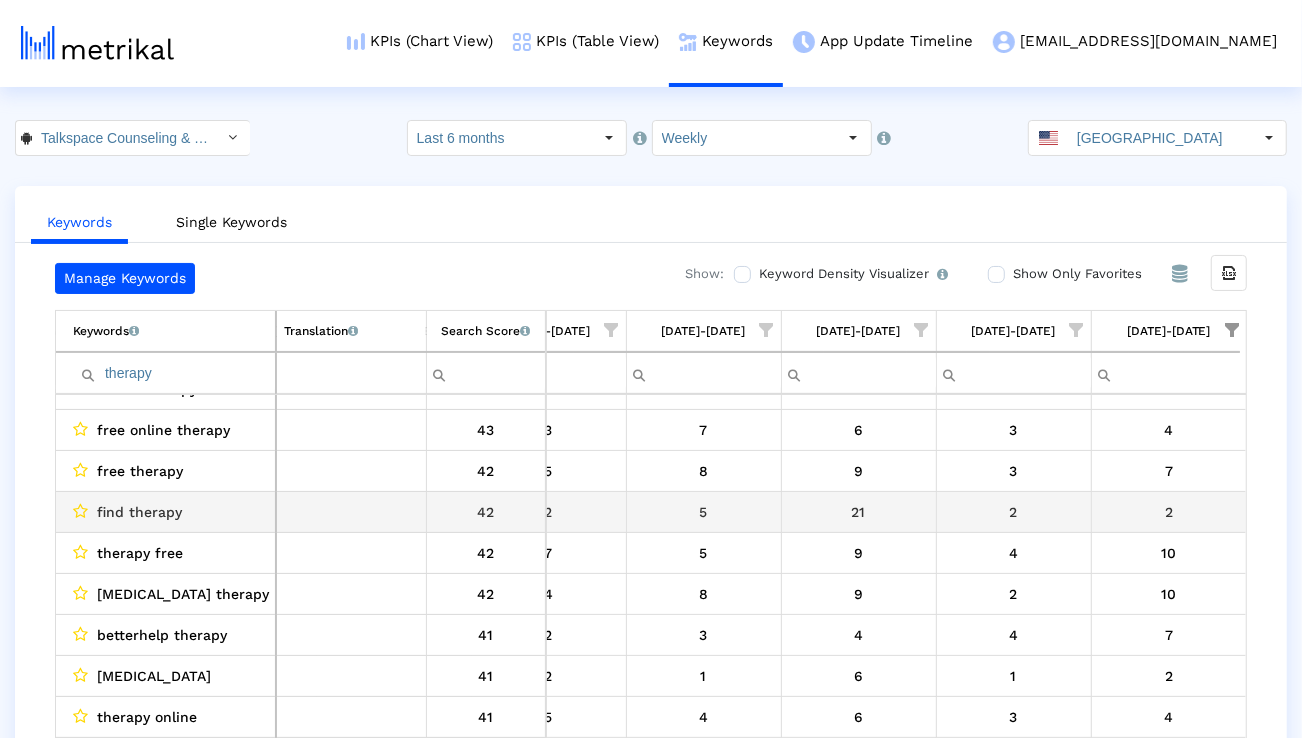 click on "find therapy" at bounding box center (139, 512) 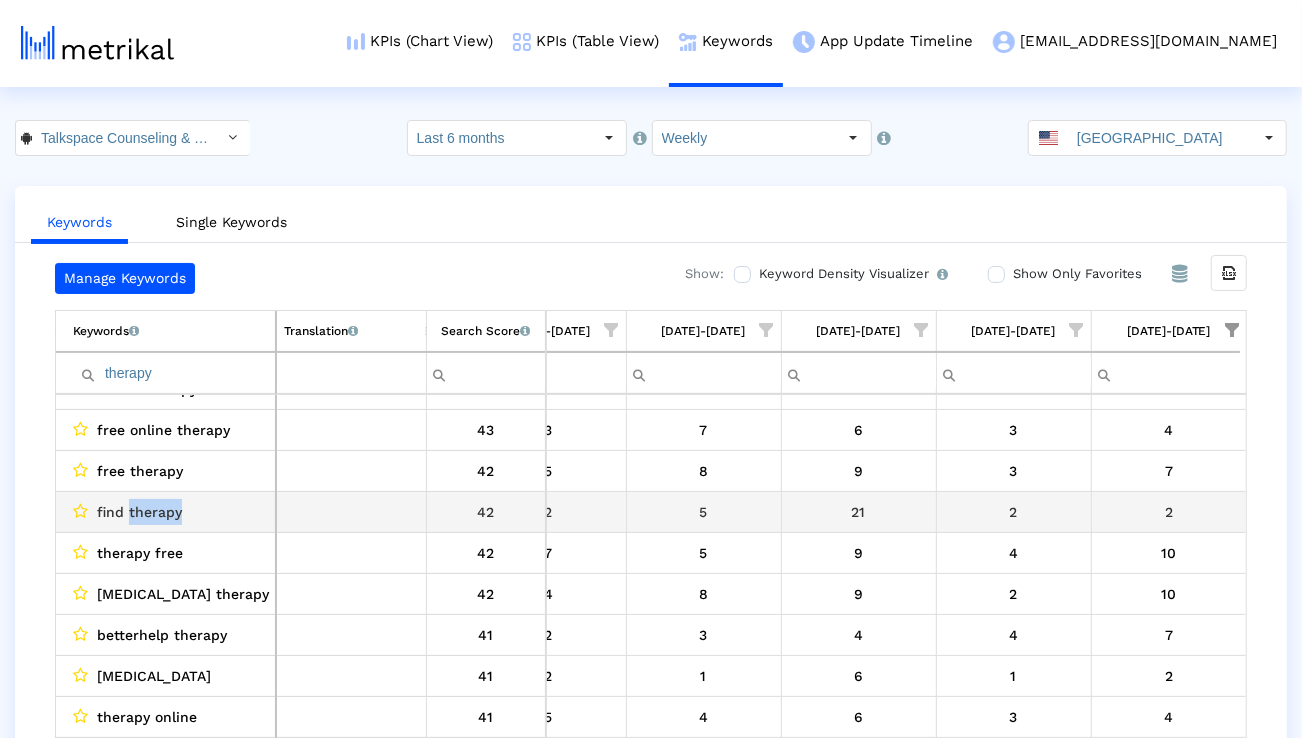 click on "find therapy" at bounding box center [139, 512] 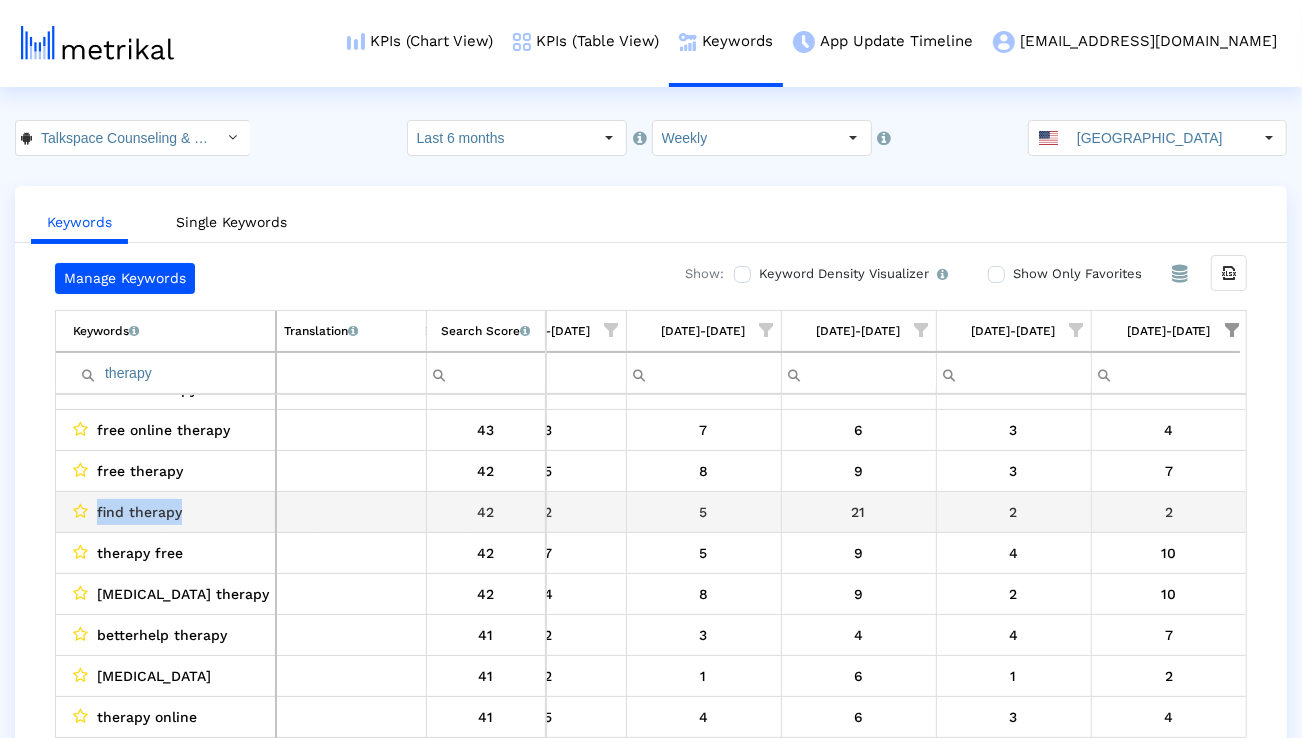 click on "find therapy" at bounding box center (139, 512) 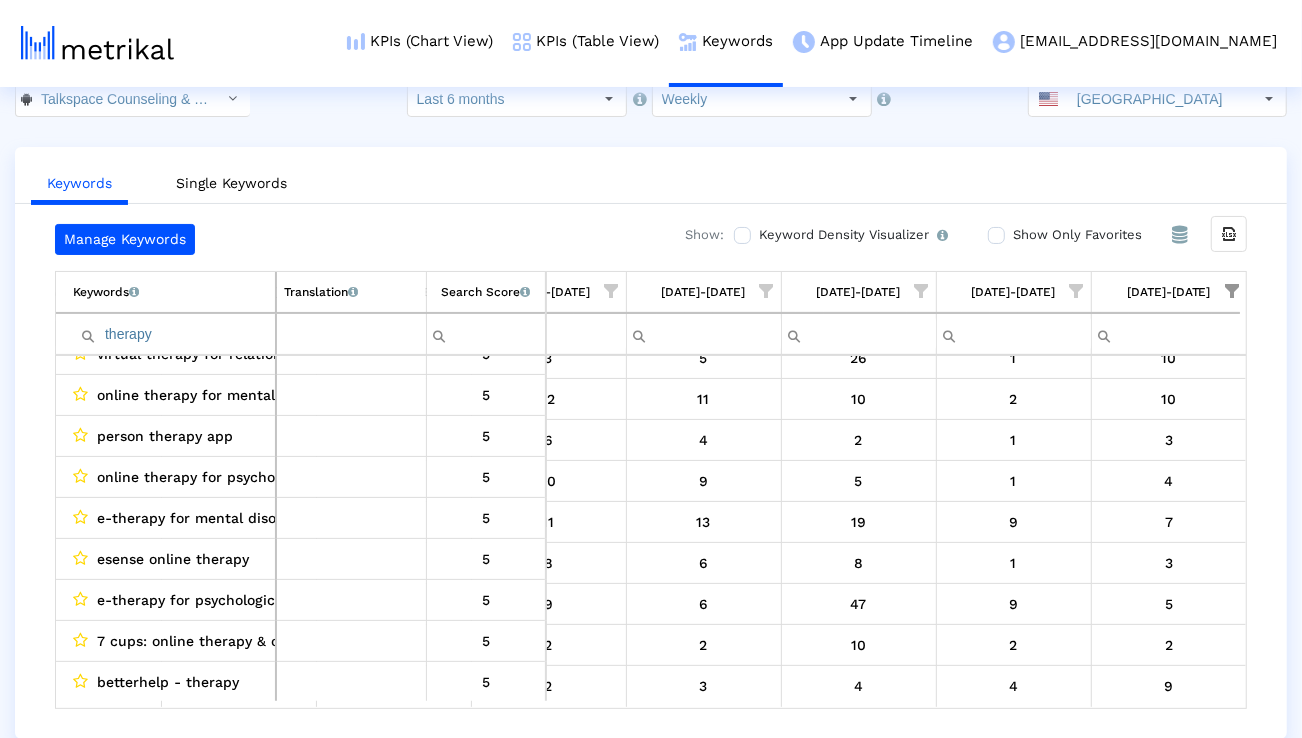 click at bounding box center (1232, 291) 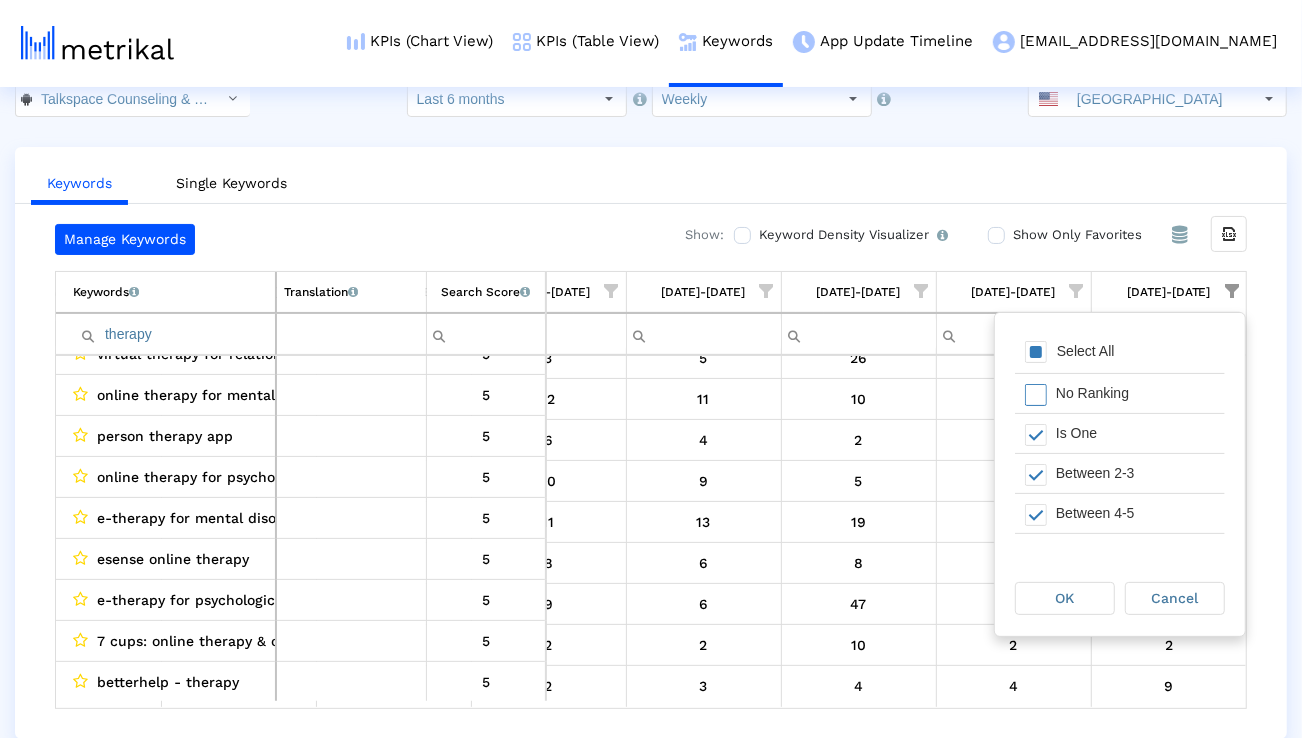 click on "Select All" at bounding box center [1086, 351] 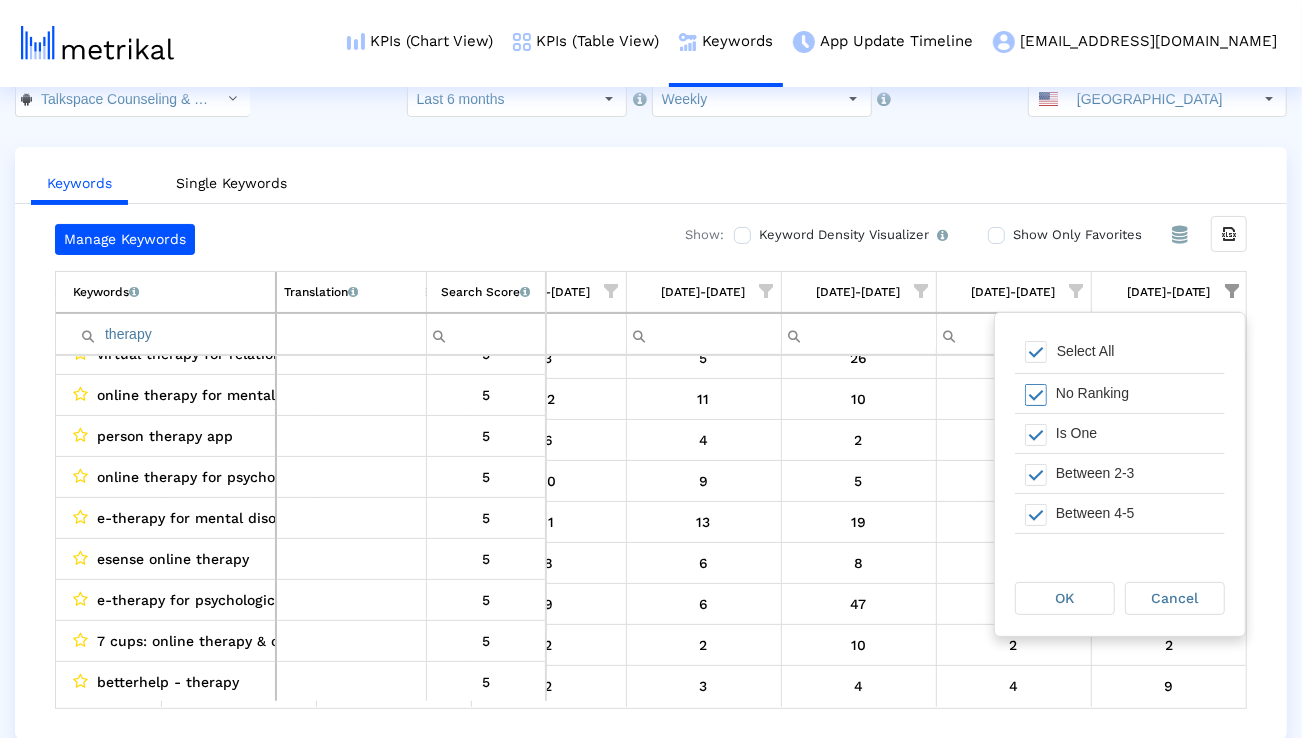 click on "Select All" at bounding box center (1086, 351) 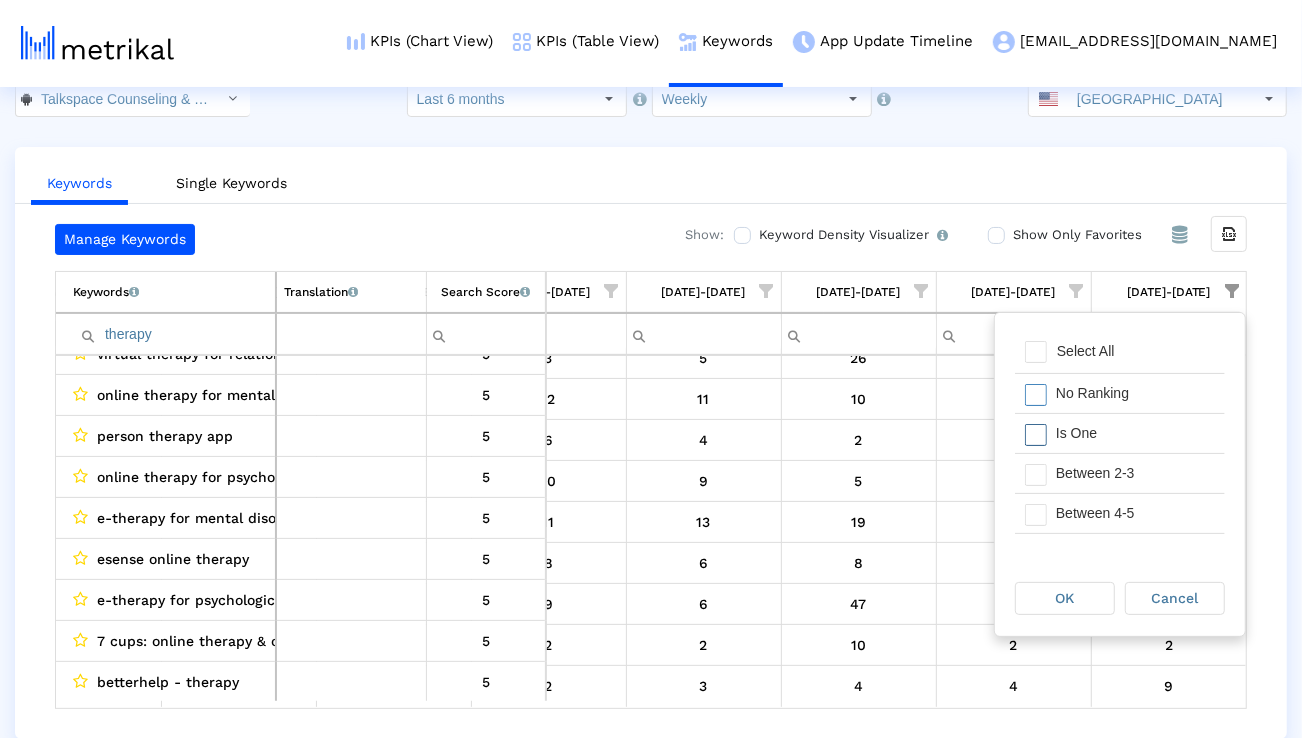 click on "Is One" at bounding box center (1135, 433) 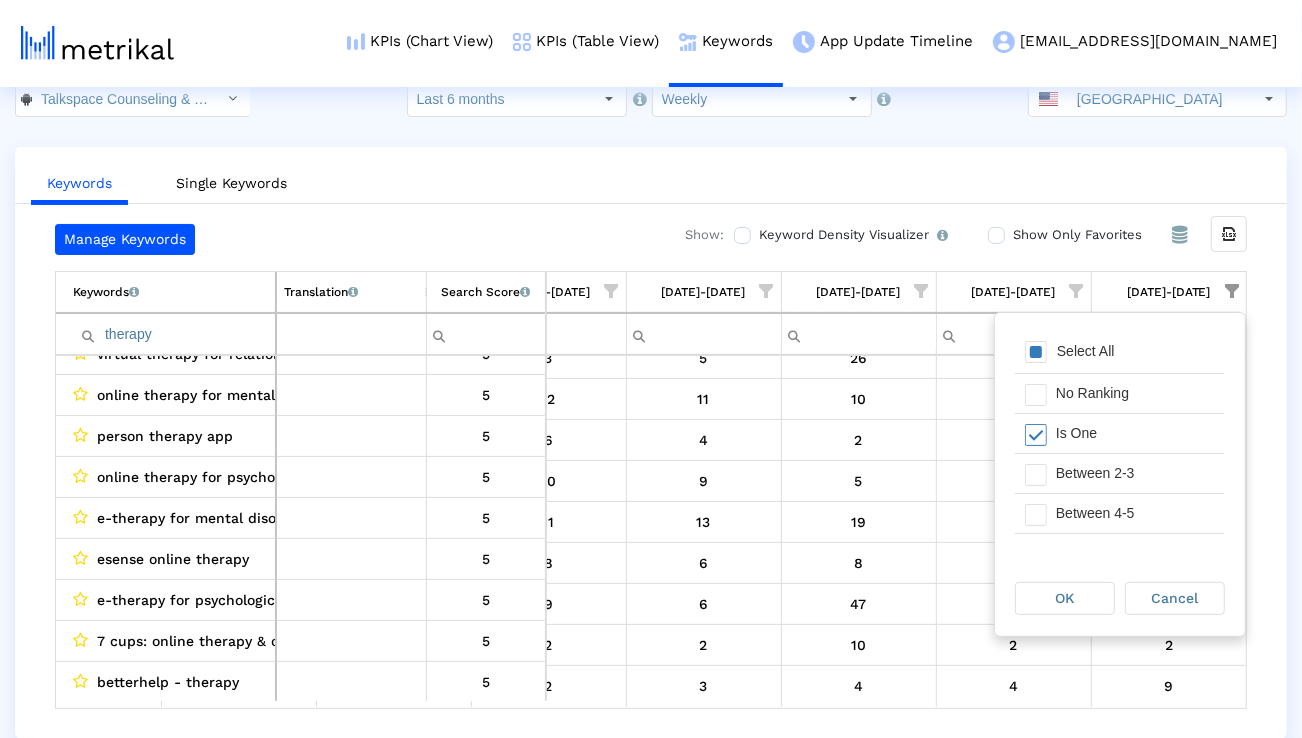 click on "OK" at bounding box center [1065, 598] 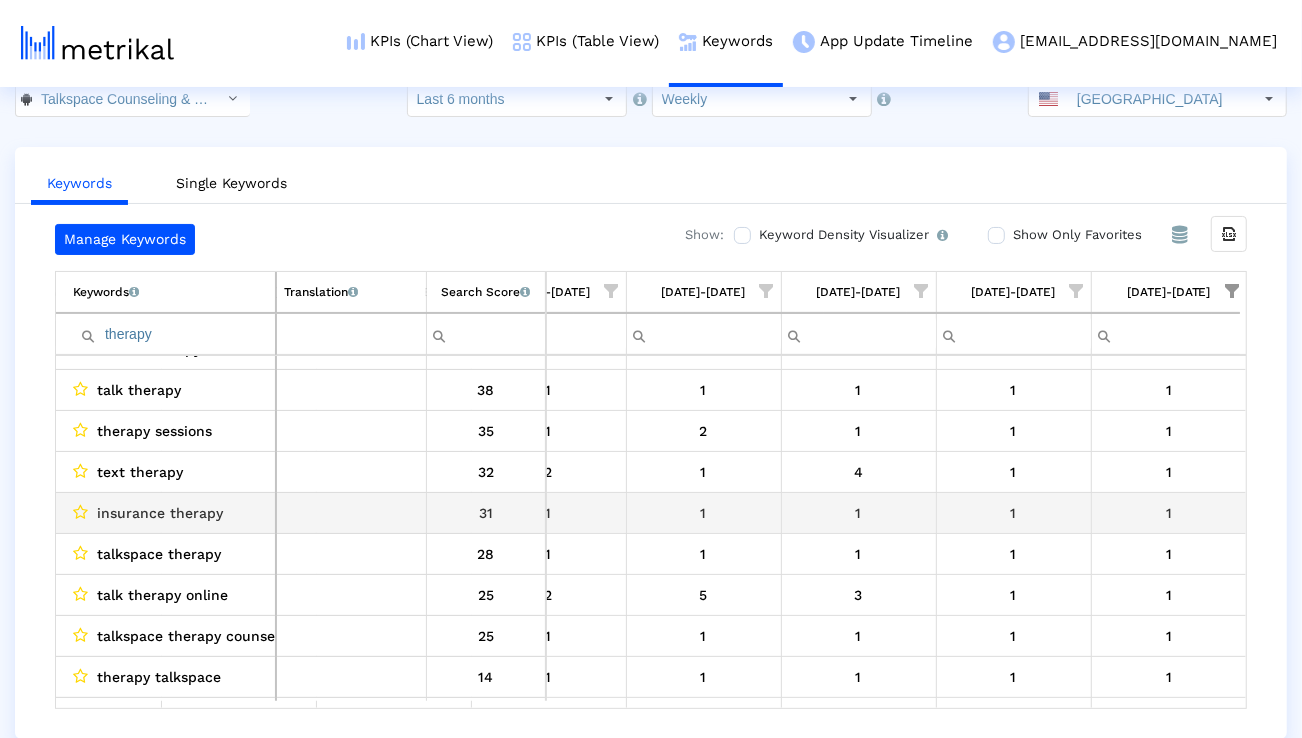 click on "insurance therapy" at bounding box center (160, 513) 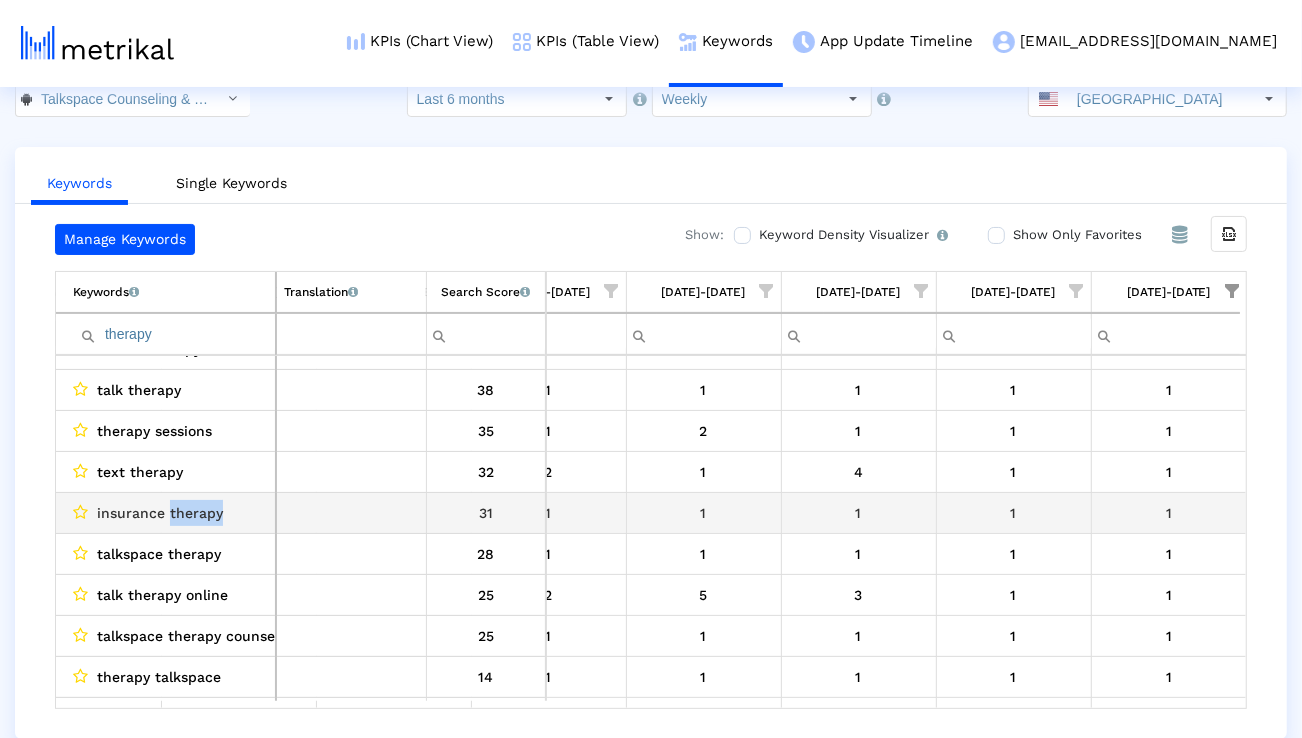 click on "insurance therapy" at bounding box center (160, 513) 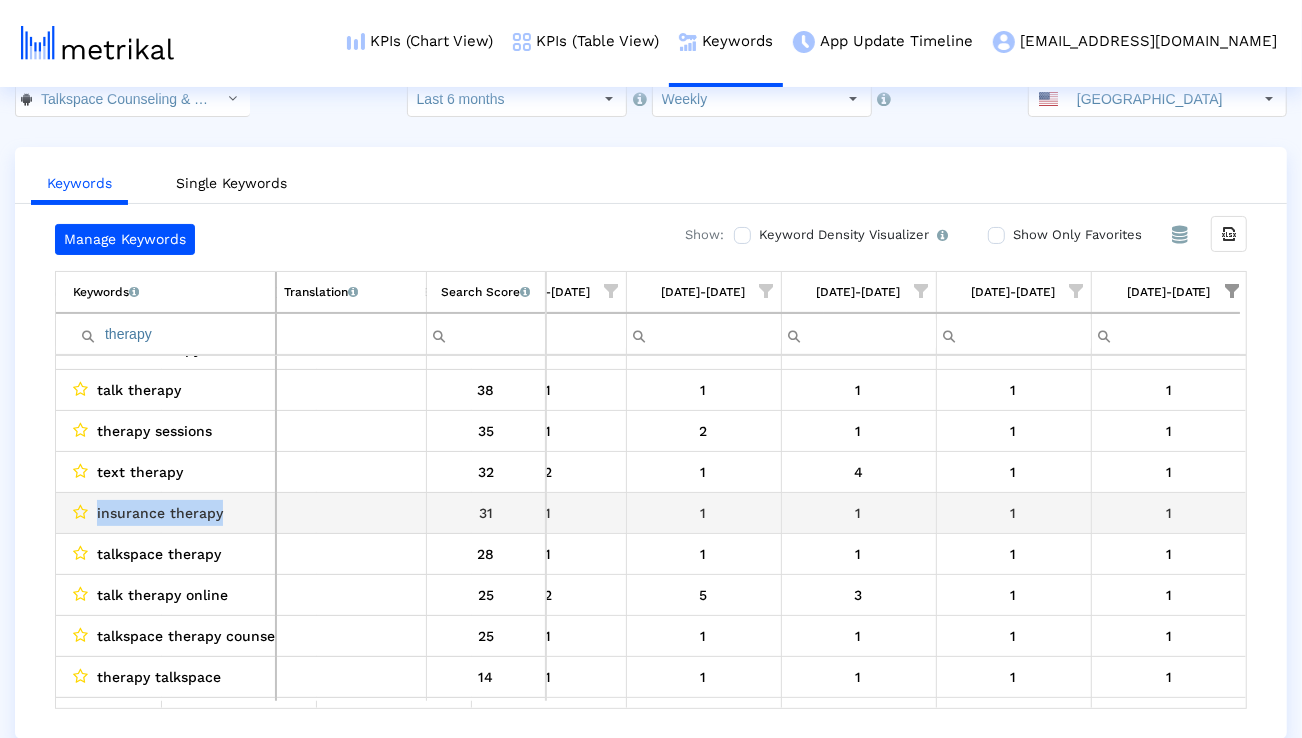click on "insurance therapy" at bounding box center (160, 513) 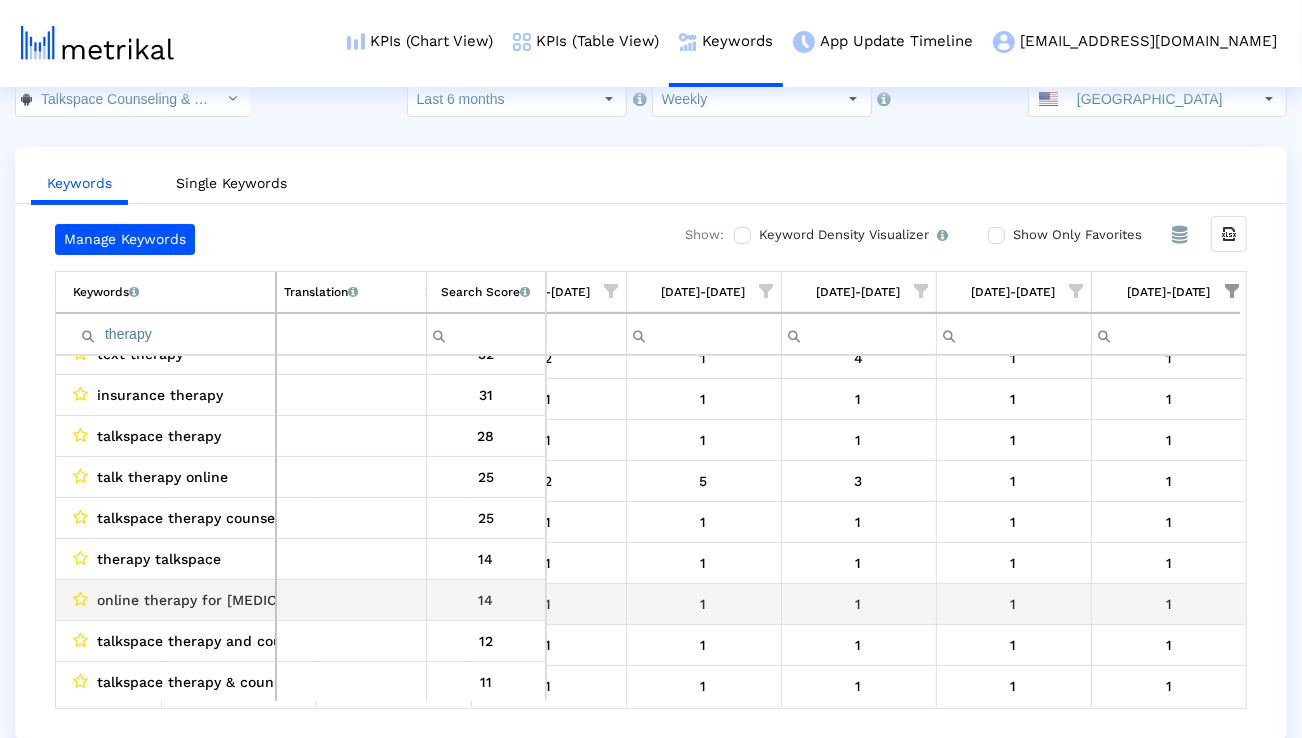click on "online therapy for [MEDICAL_DATA]" at bounding box center [219, 600] 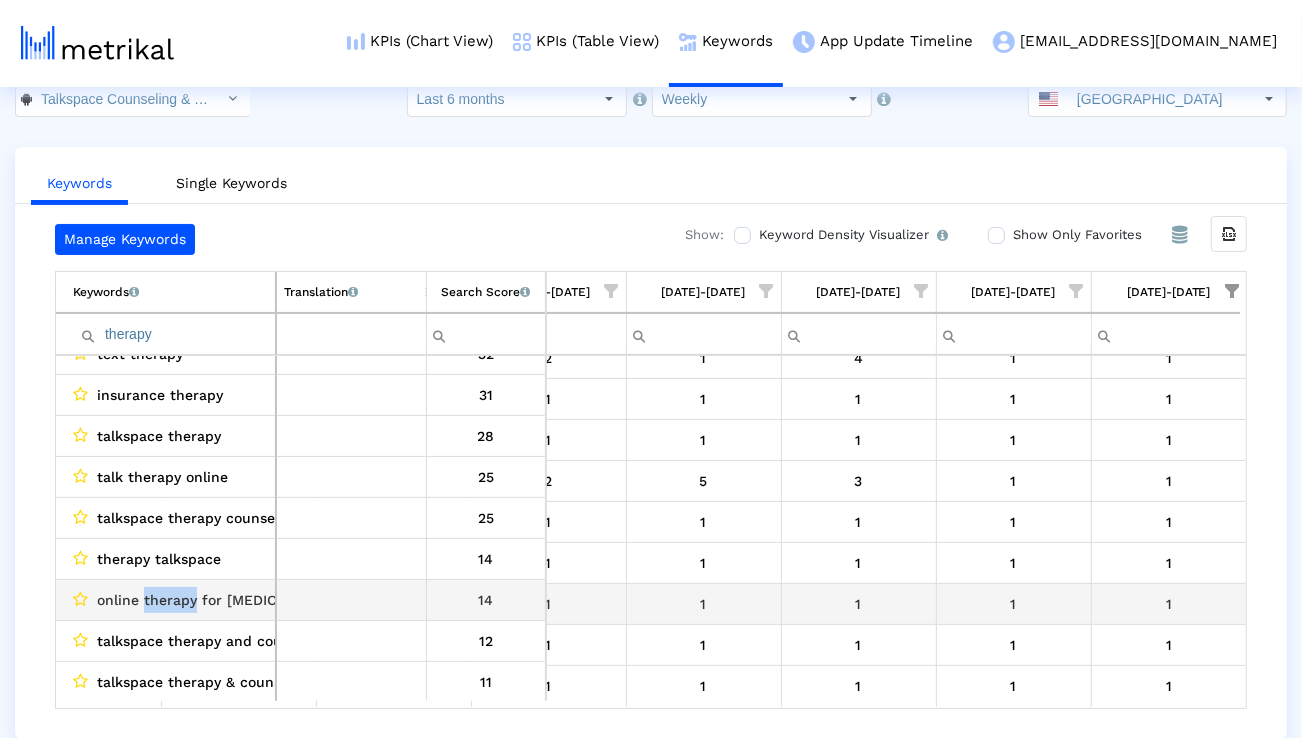 click on "online therapy for [MEDICAL_DATA]" at bounding box center [219, 600] 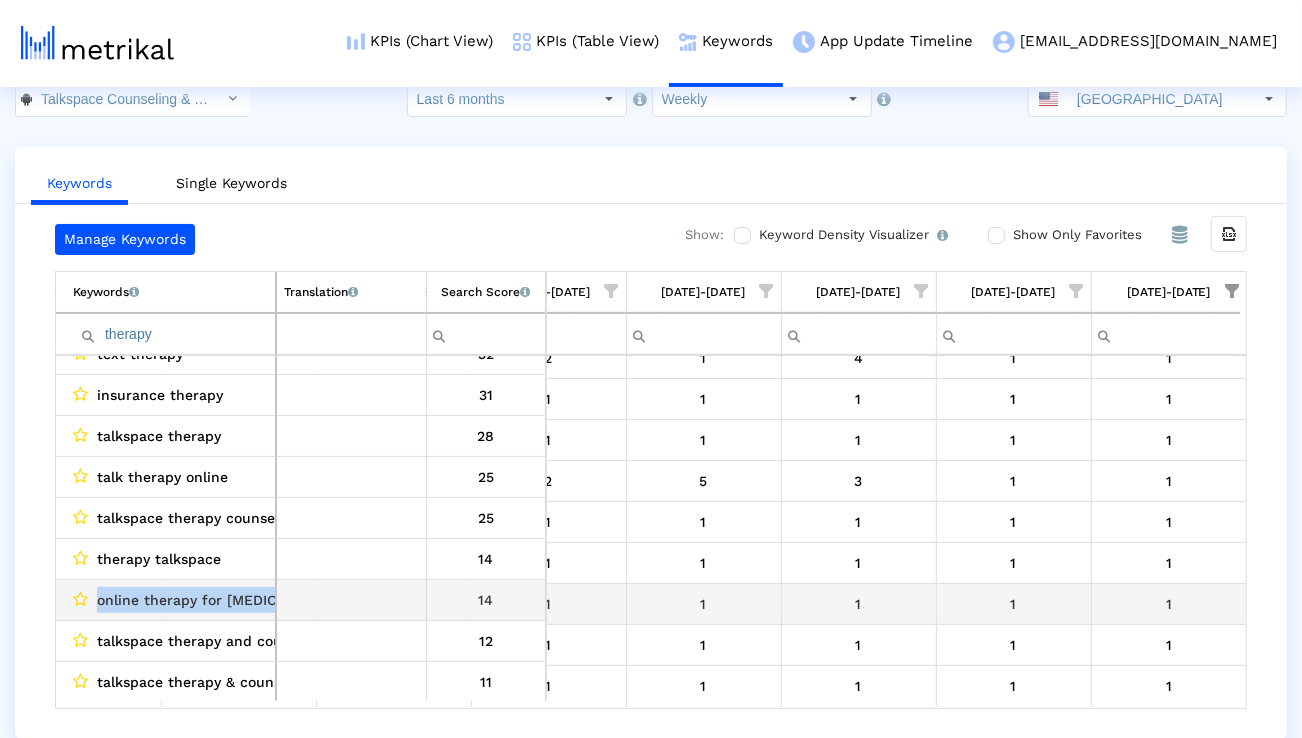 click on "online therapy for [MEDICAL_DATA]" at bounding box center (219, 600) 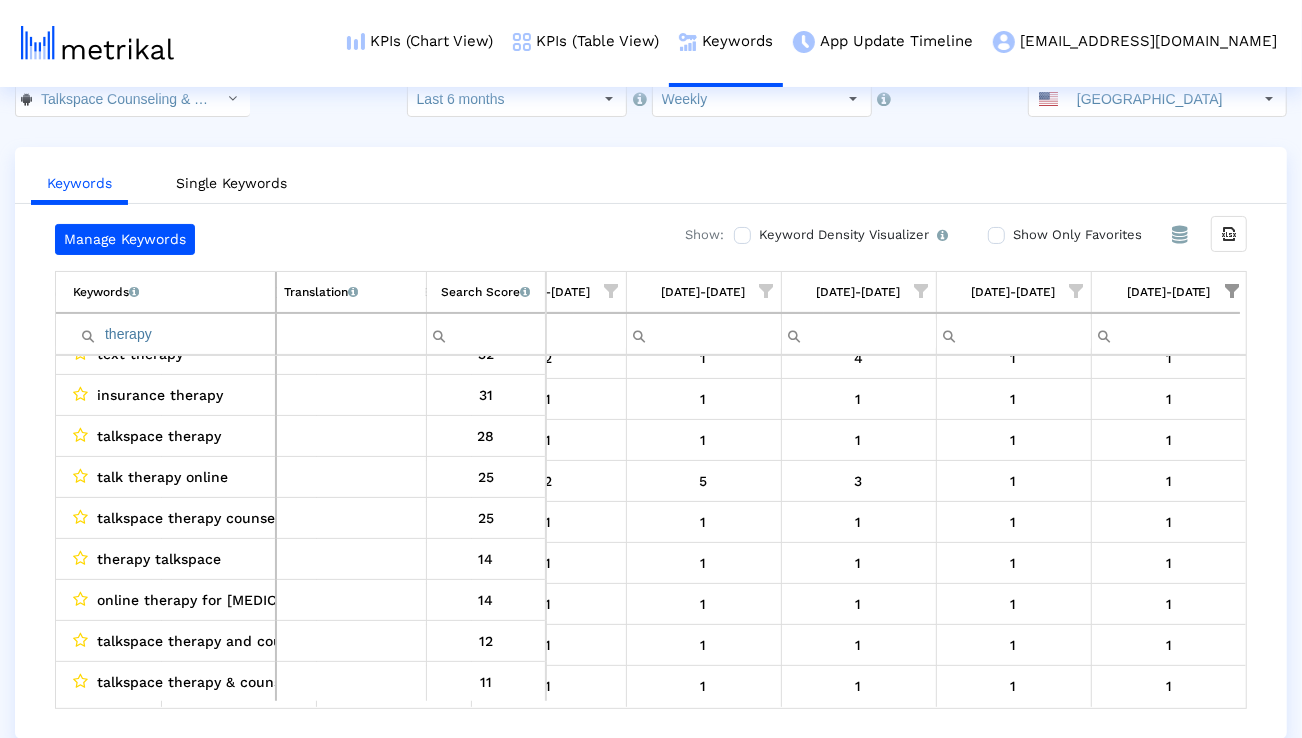 click on "therapy" at bounding box center (174, 334) 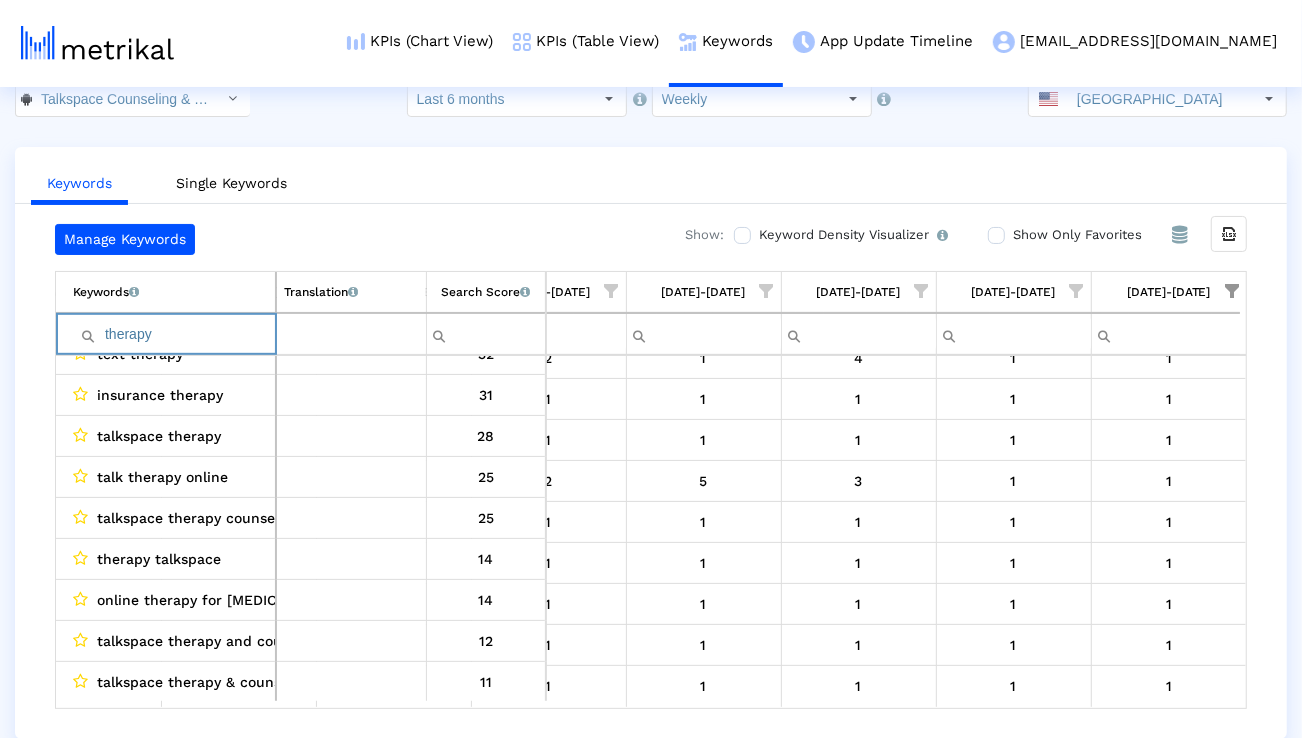 paste on "relationship counseling" 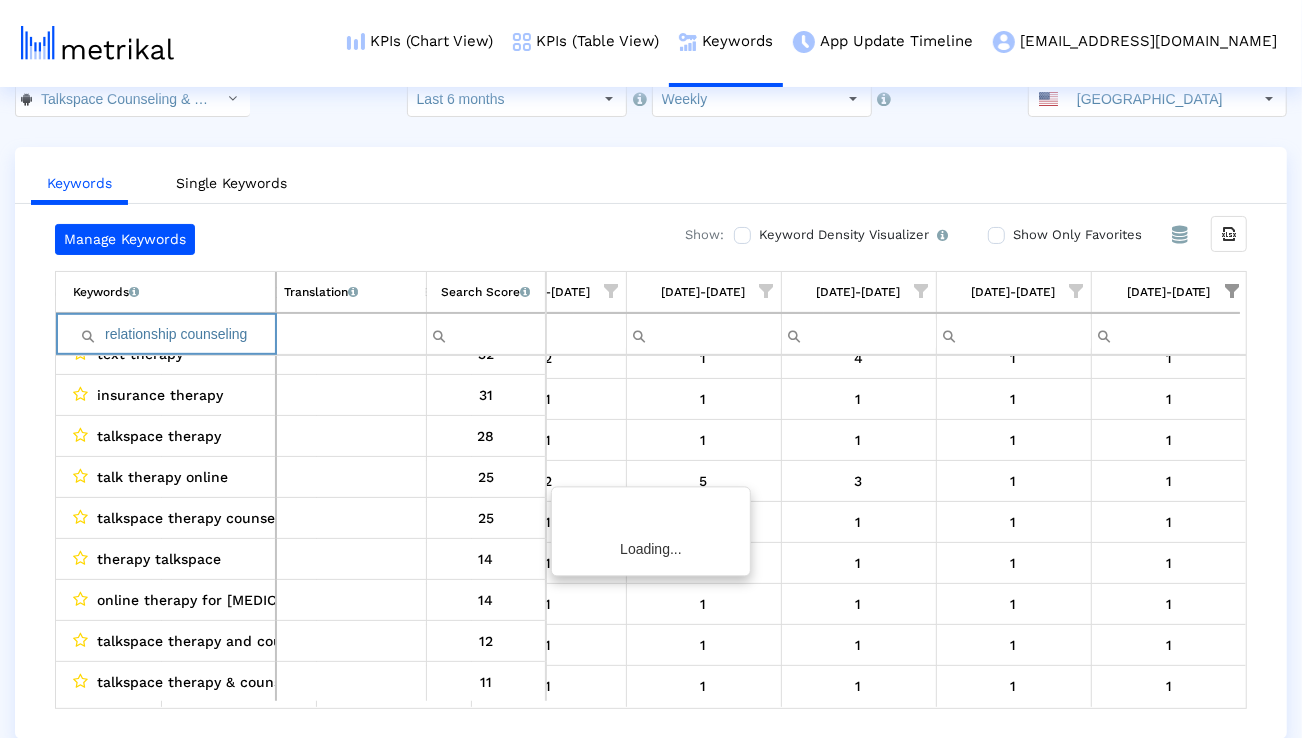 scroll, scrollTop: 0, scrollLeft: 3174, axis: horizontal 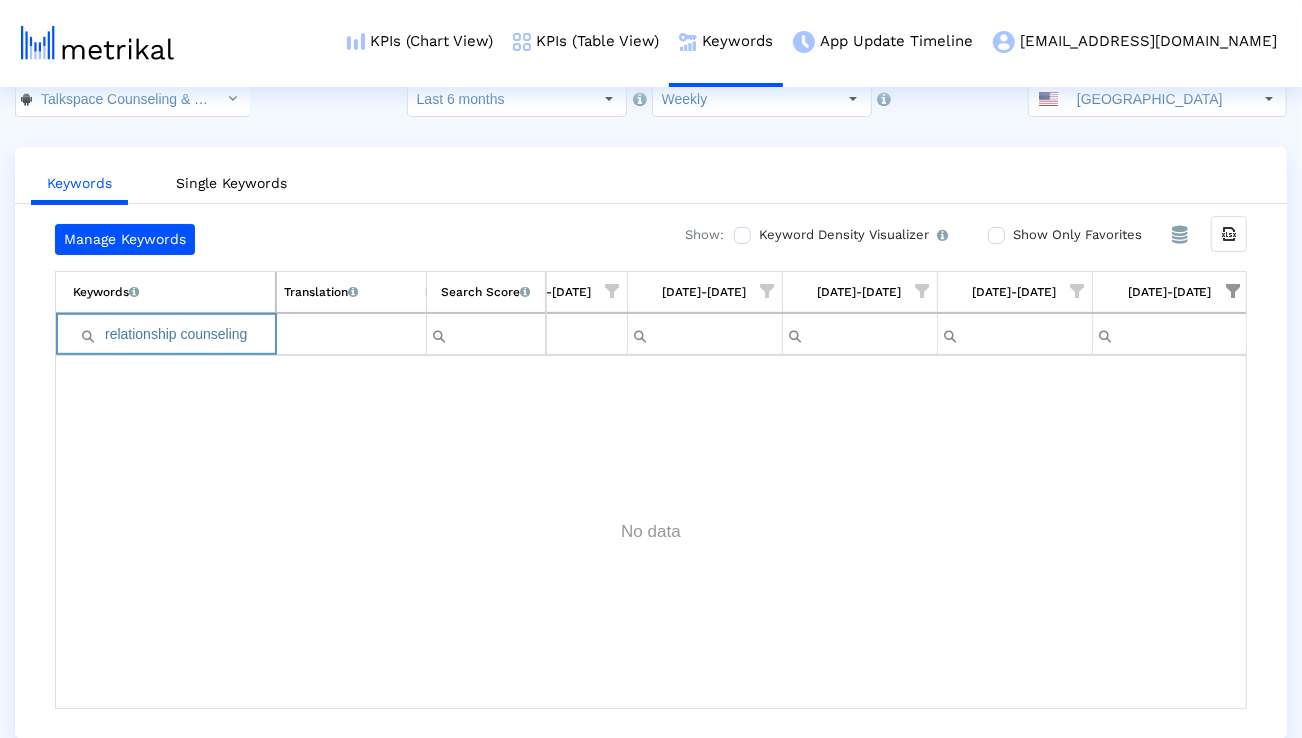 click at bounding box center (1233, 291) 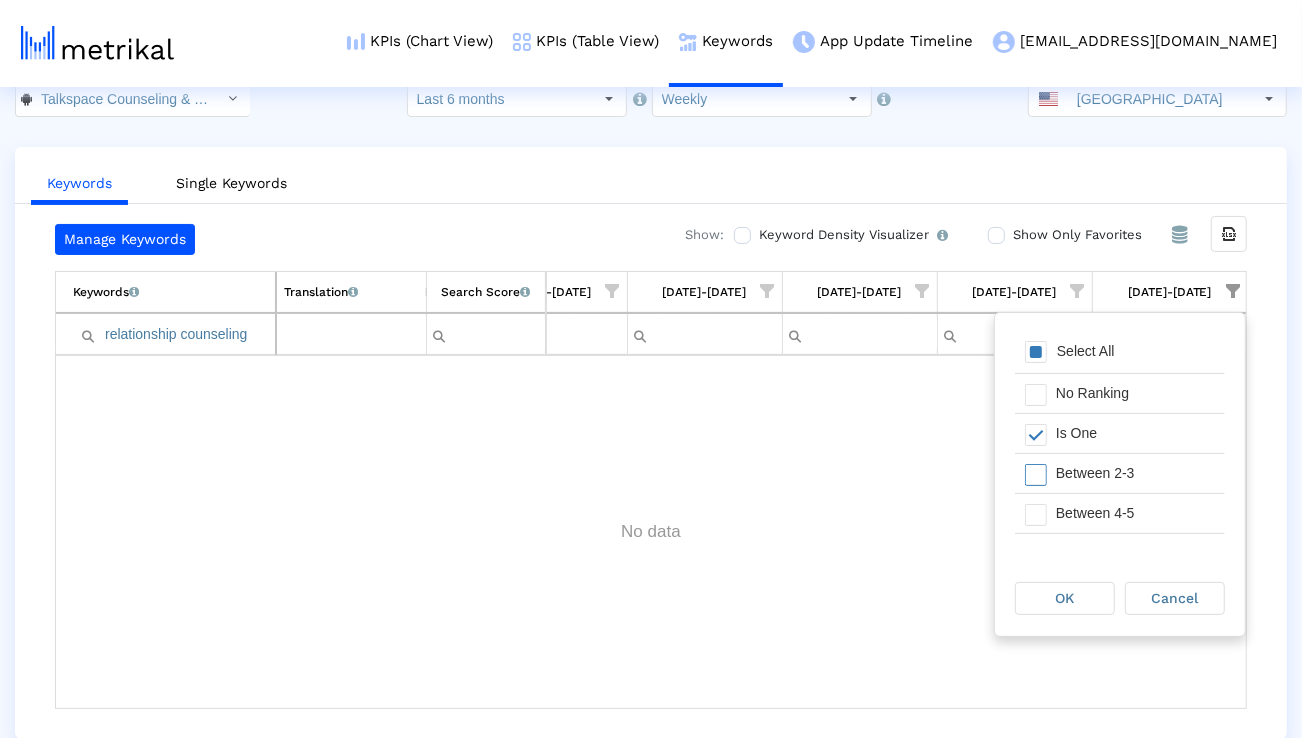 click on "Between 2-3" at bounding box center [1135, 473] 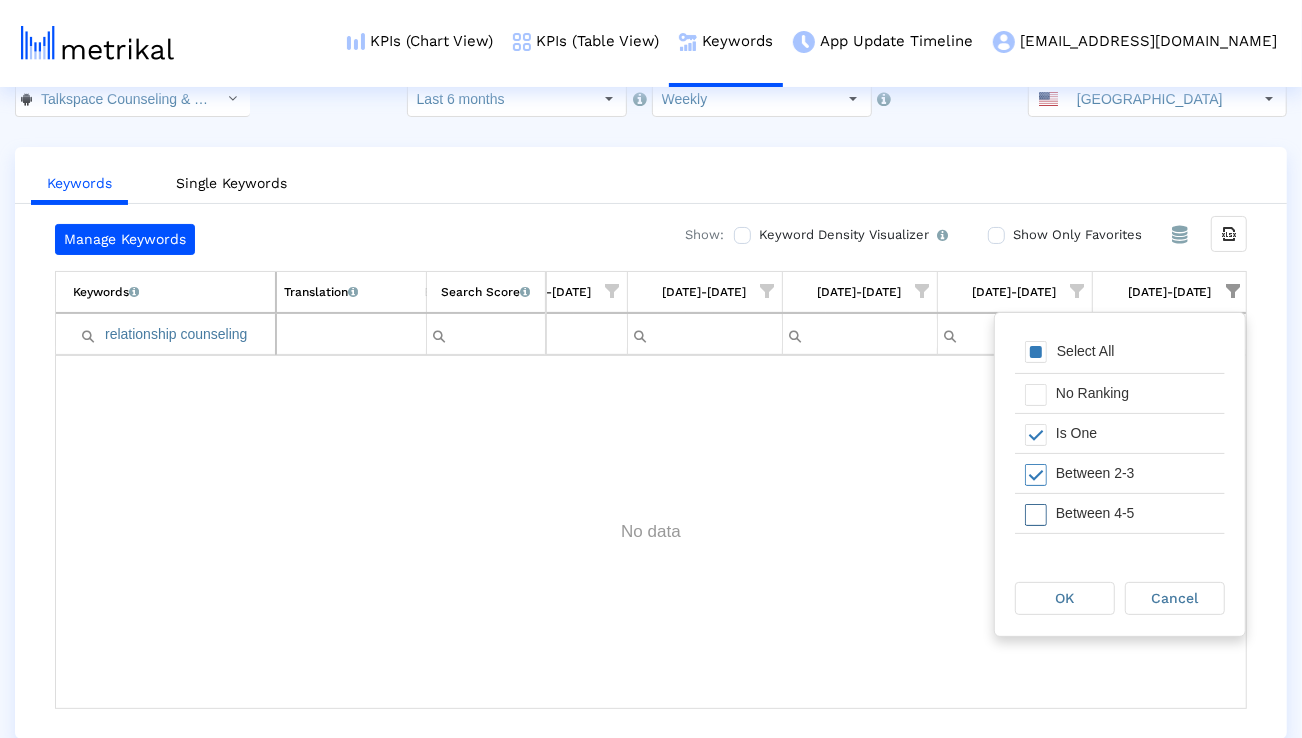 click on "Between 4-5" at bounding box center (1135, 513) 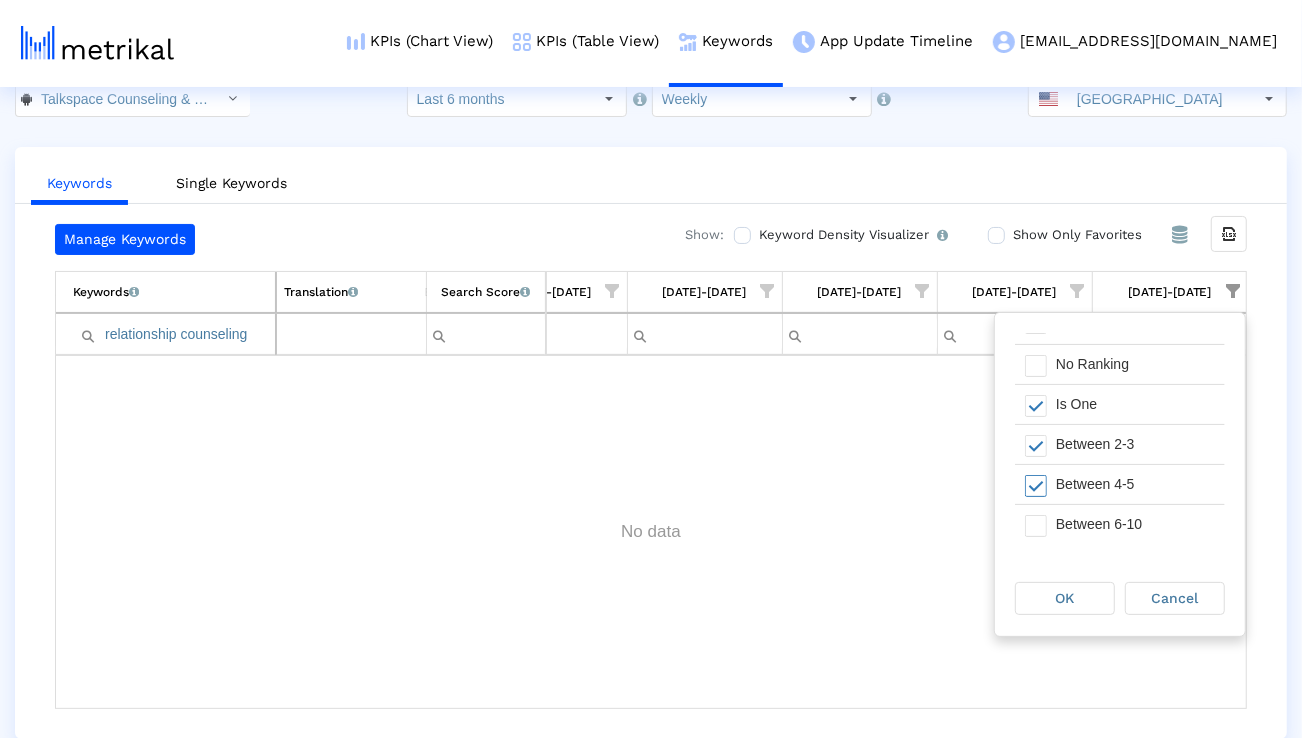 scroll, scrollTop: 31, scrollLeft: 0, axis: vertical 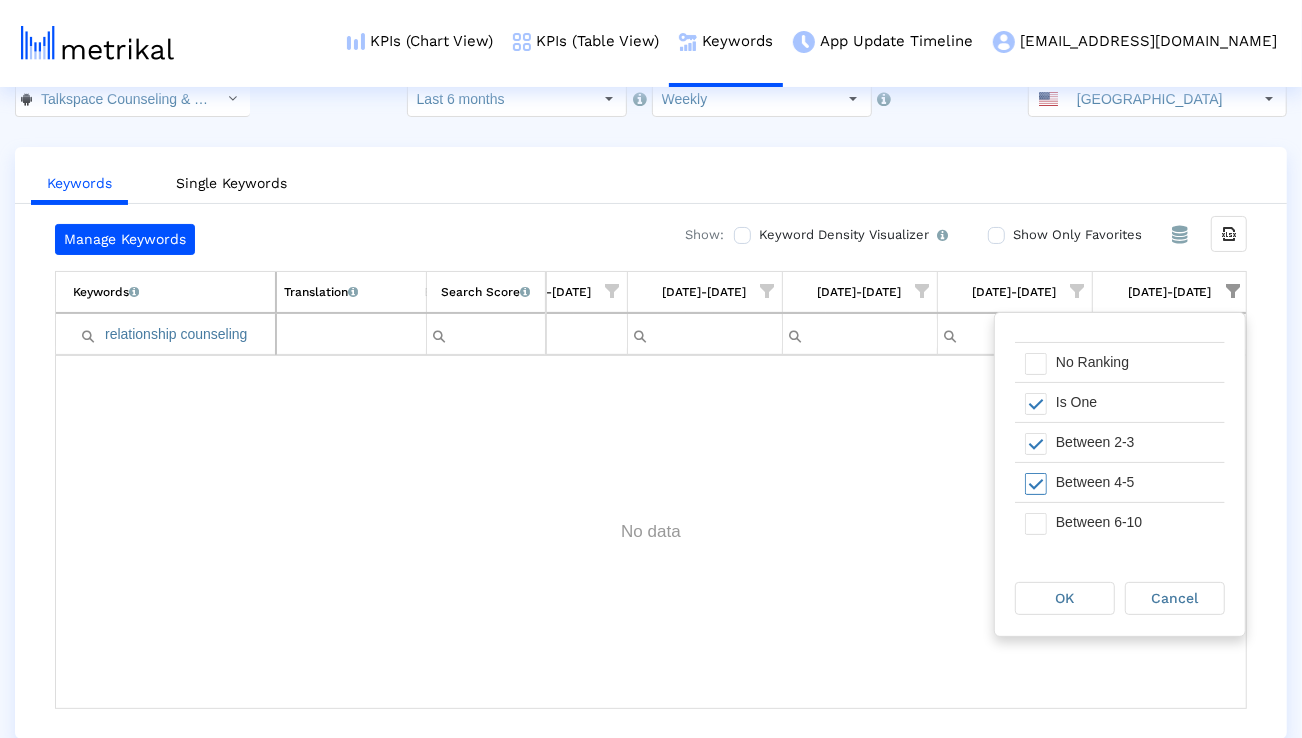 click on "Between 6-10" at bounding box center [1135, 522] 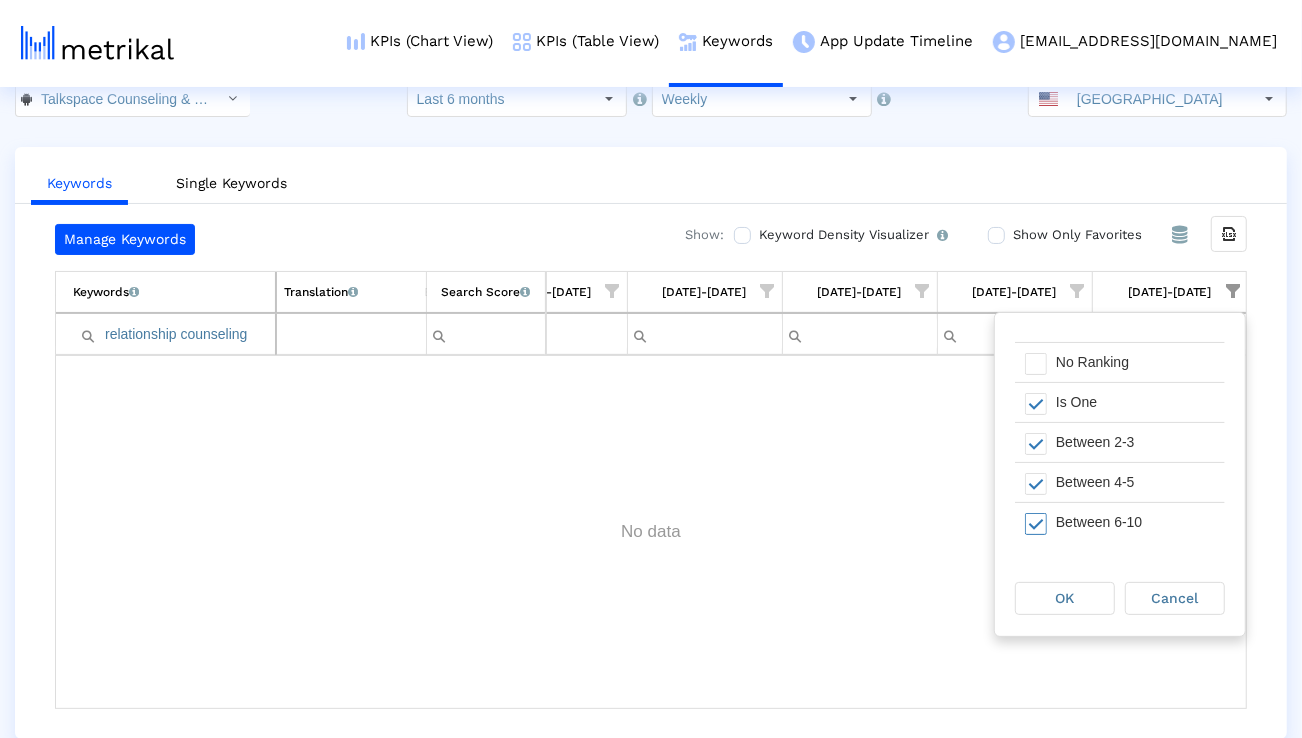 click on "OK" at bounding box center [1065, 598] 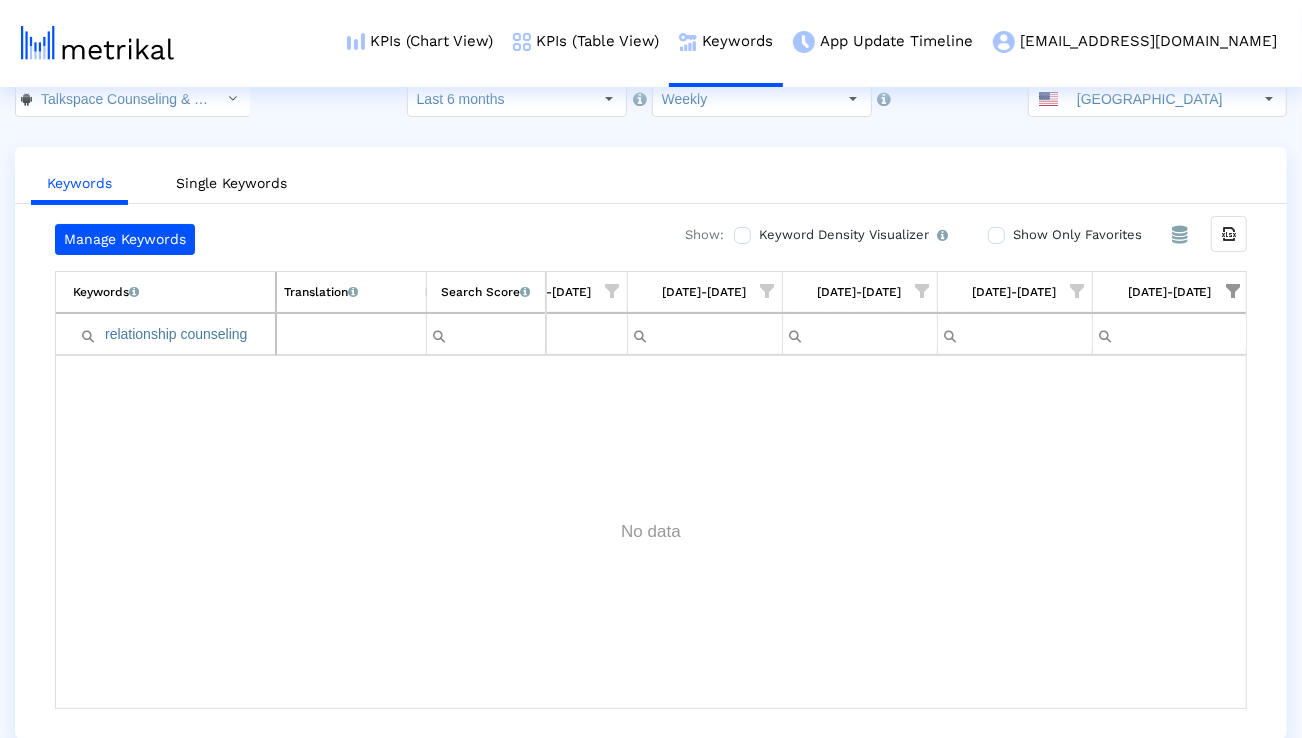click at bounding box center [1233, 291] 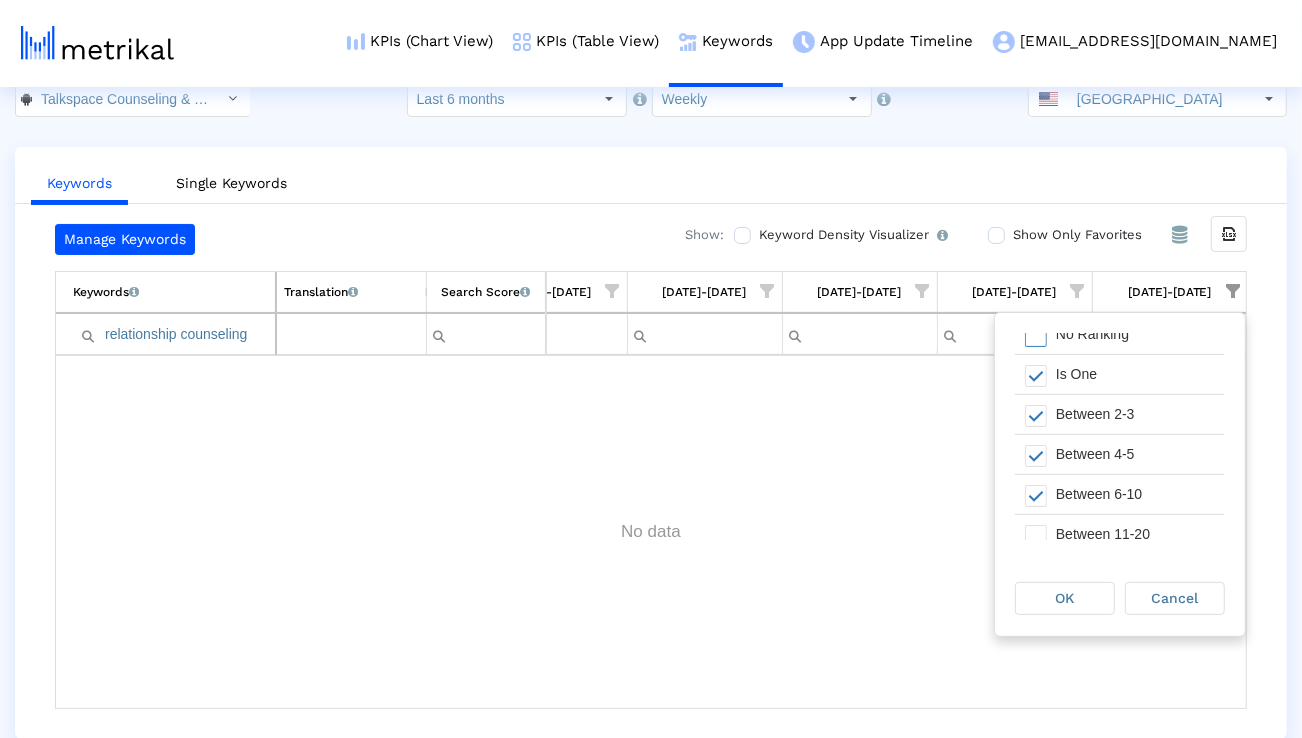 scroll, scrollTop: 72, scrollLeft: 0, axis: vertical 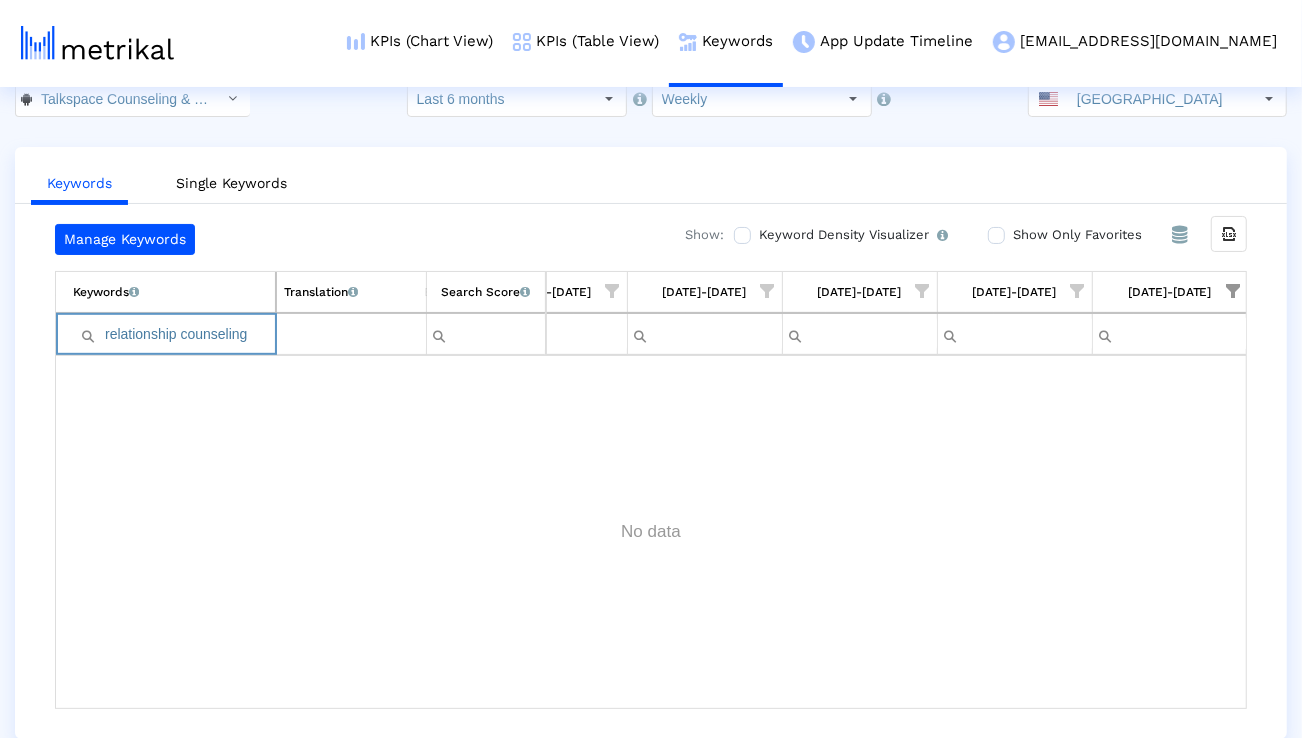 drag, startPoint x: 182, startPoint y: 338, endPoint x: 52, endPoint y: 338, distance: 130 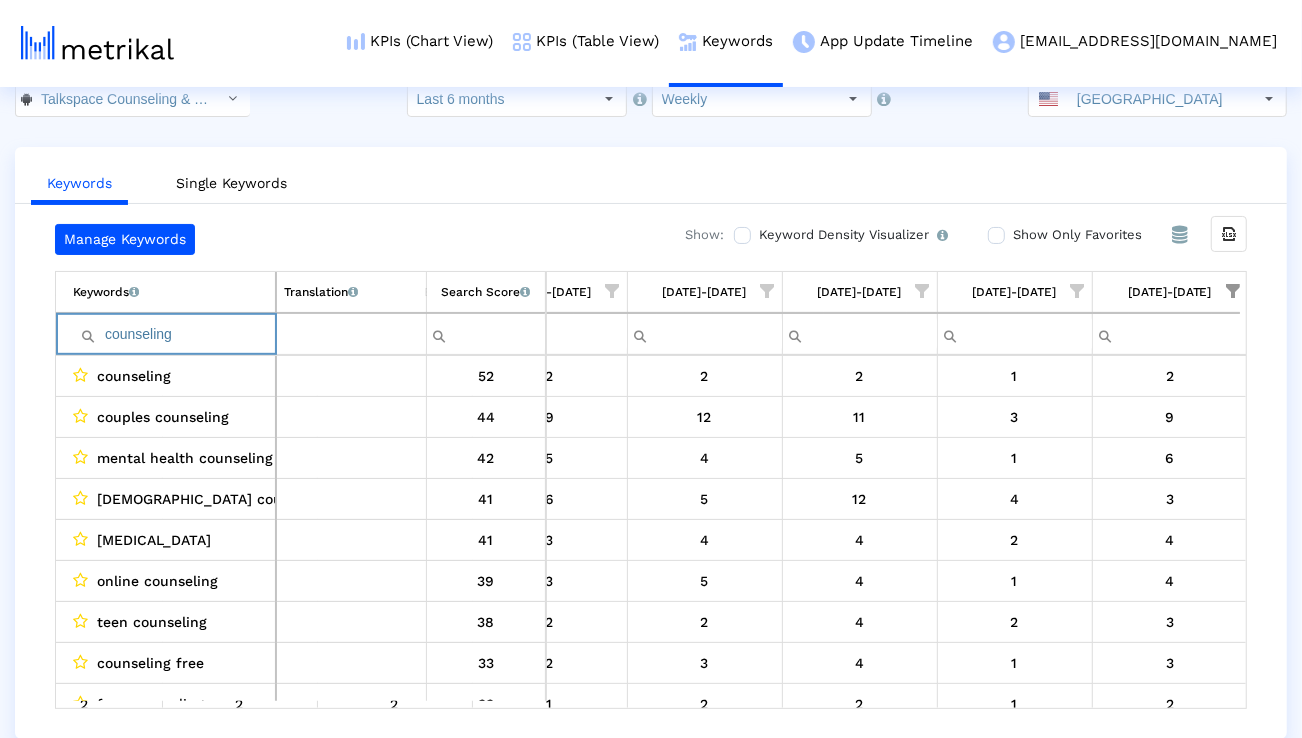 type on "counseling" 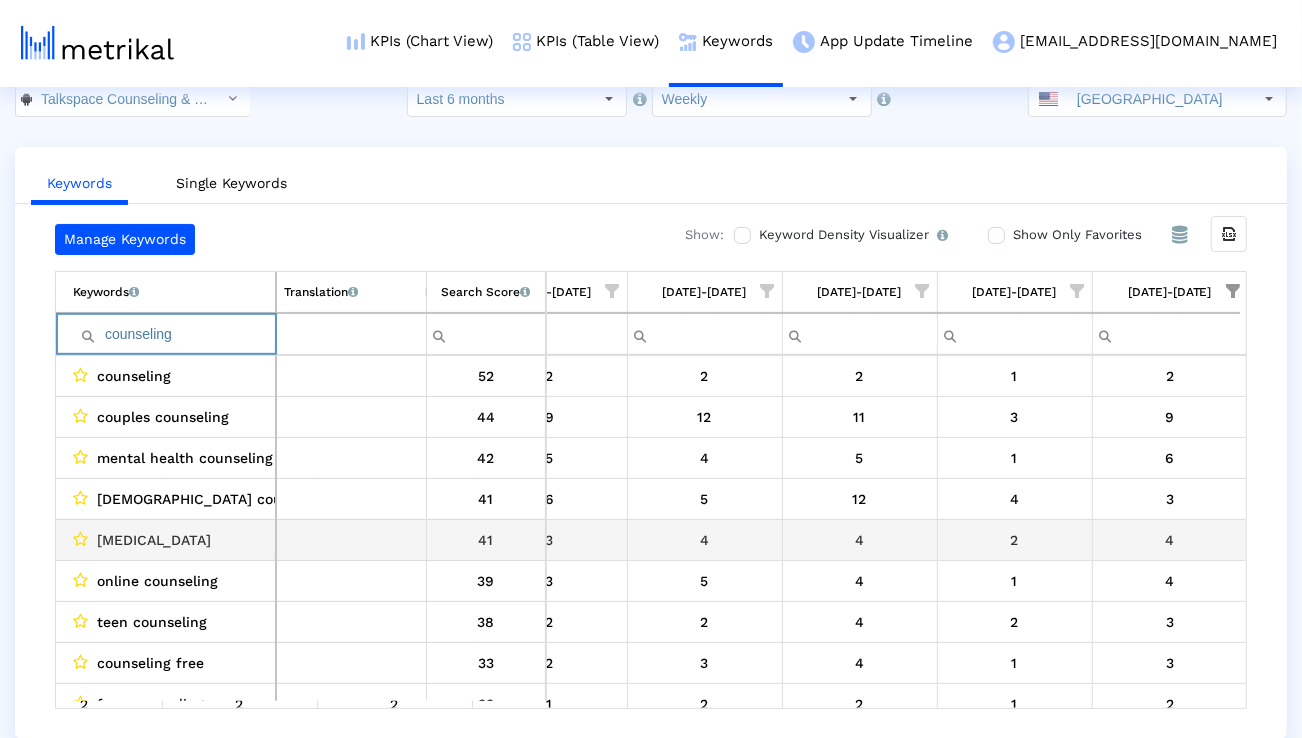 scroll, scrollTop: 17, scrollLeft: 3174, axis: both 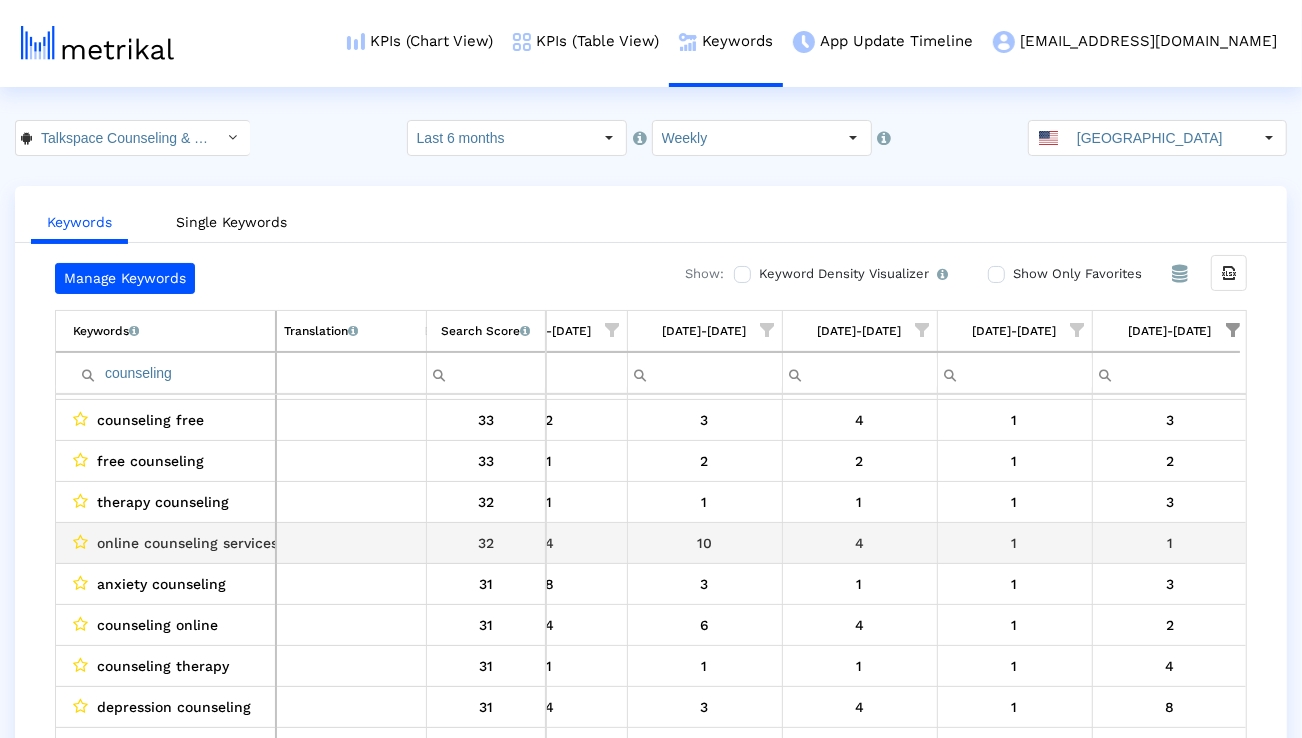 click on "online counseling services" at bounding box center (187, 543) 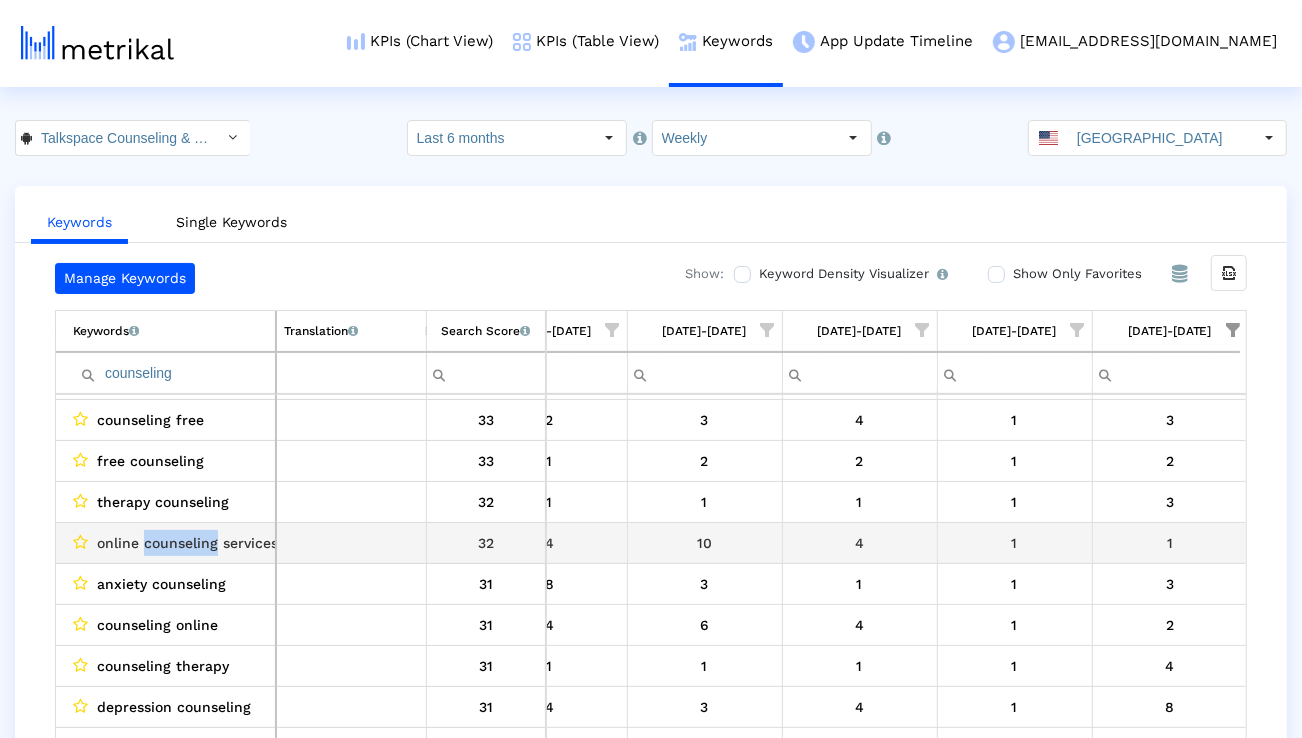 click on "online counseling services" at bounding box center [187, 543] 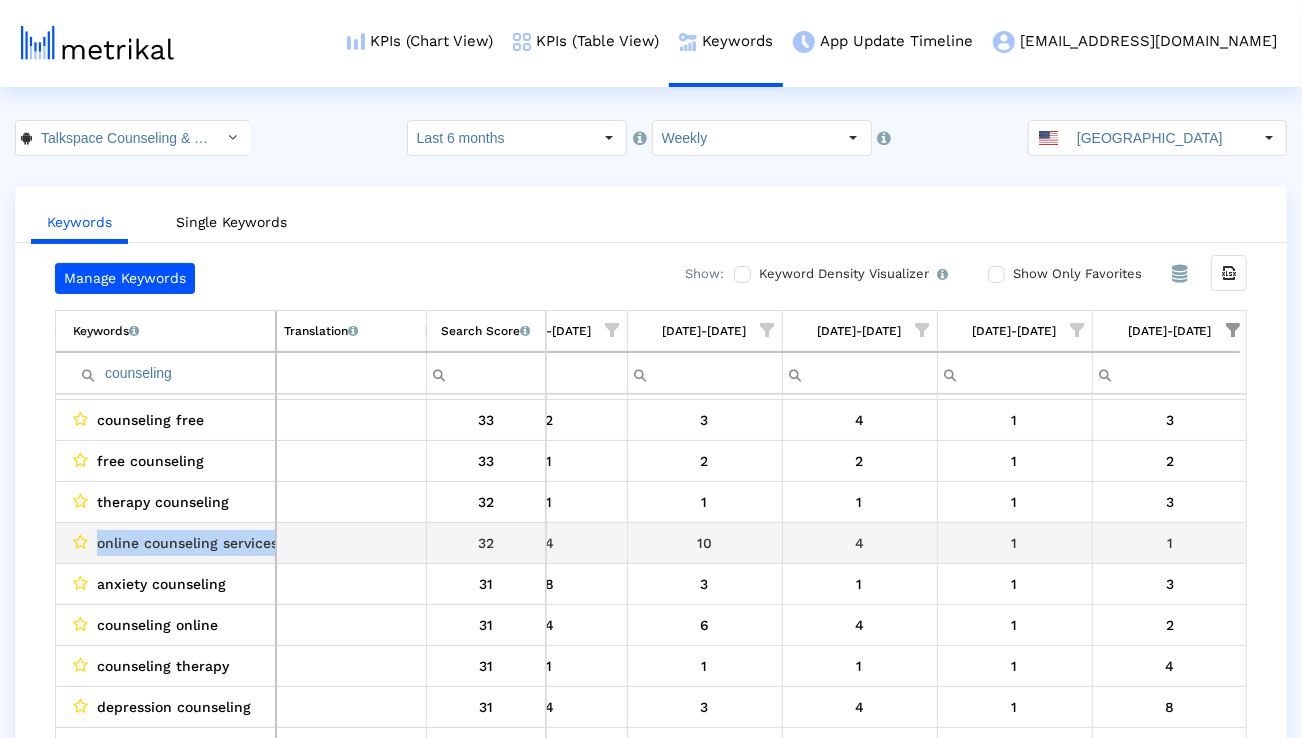 click on "online counseling services" at bounding box center (187, 543) 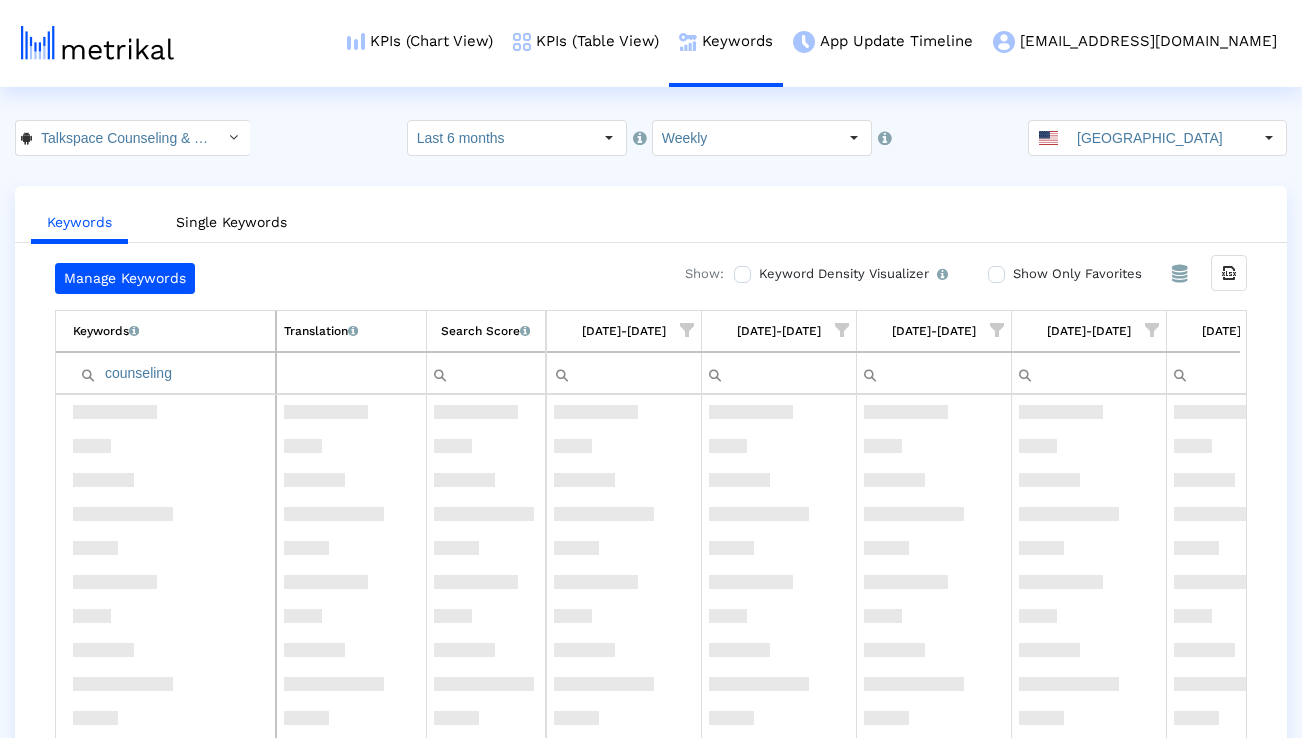 scroll, scrollTop: 0, scrollLeft: 0, axis: both 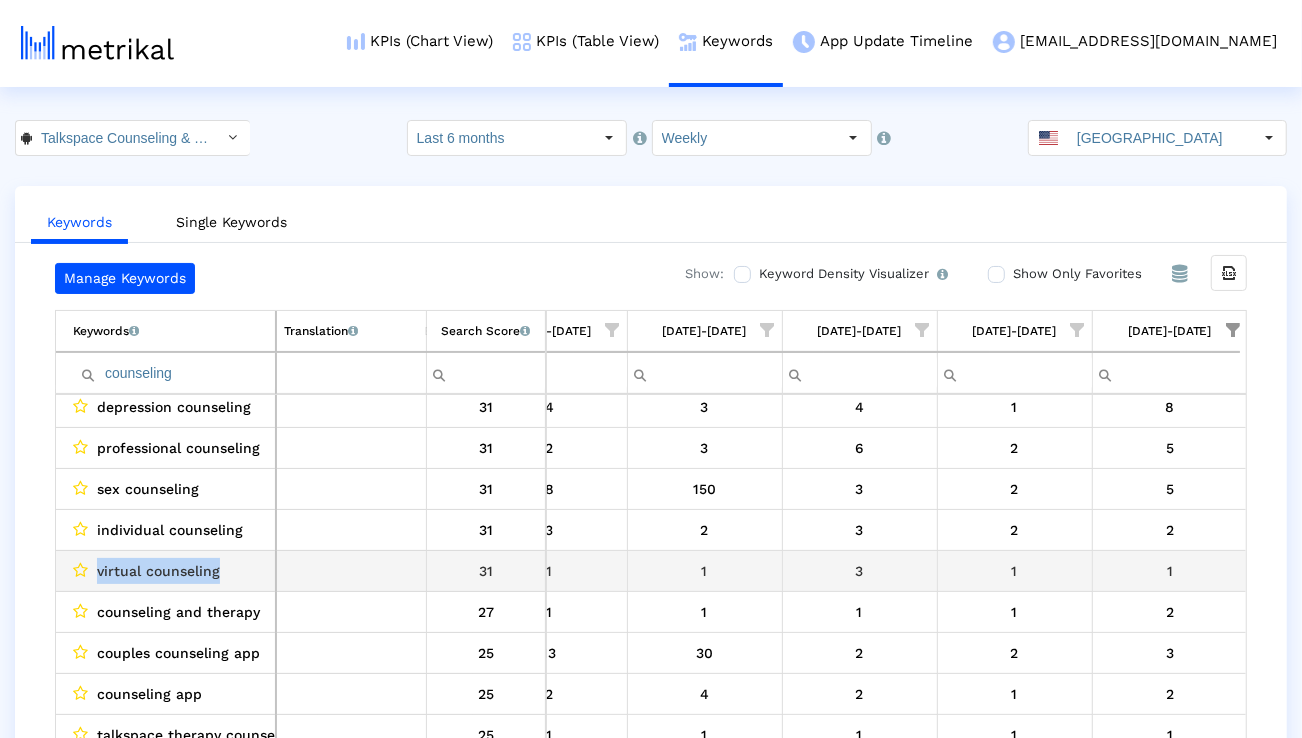 drag, startPoint x: 235, startPoint y: 583, endPoint x: 98, endPoint y: 575, distance: 137.23338 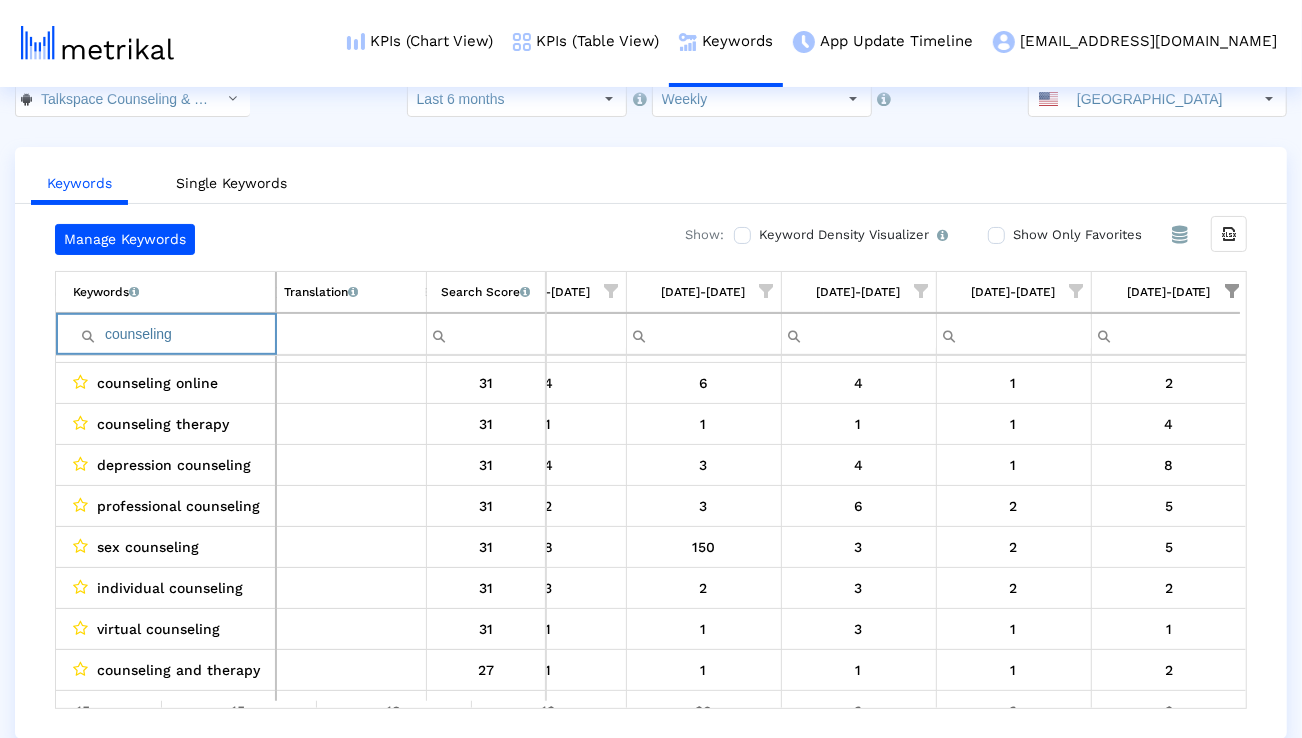 click on "counseling" at bounding box center [174, 334] 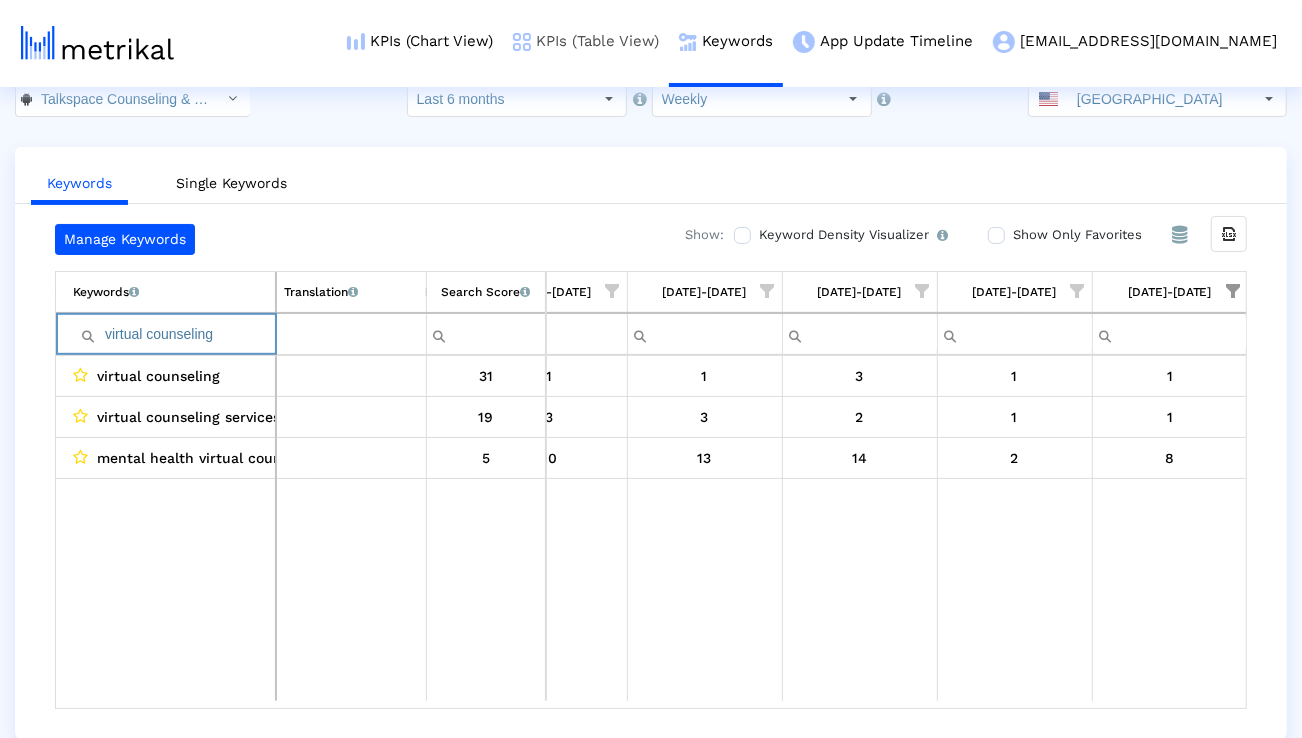 type on "virtual counseling" 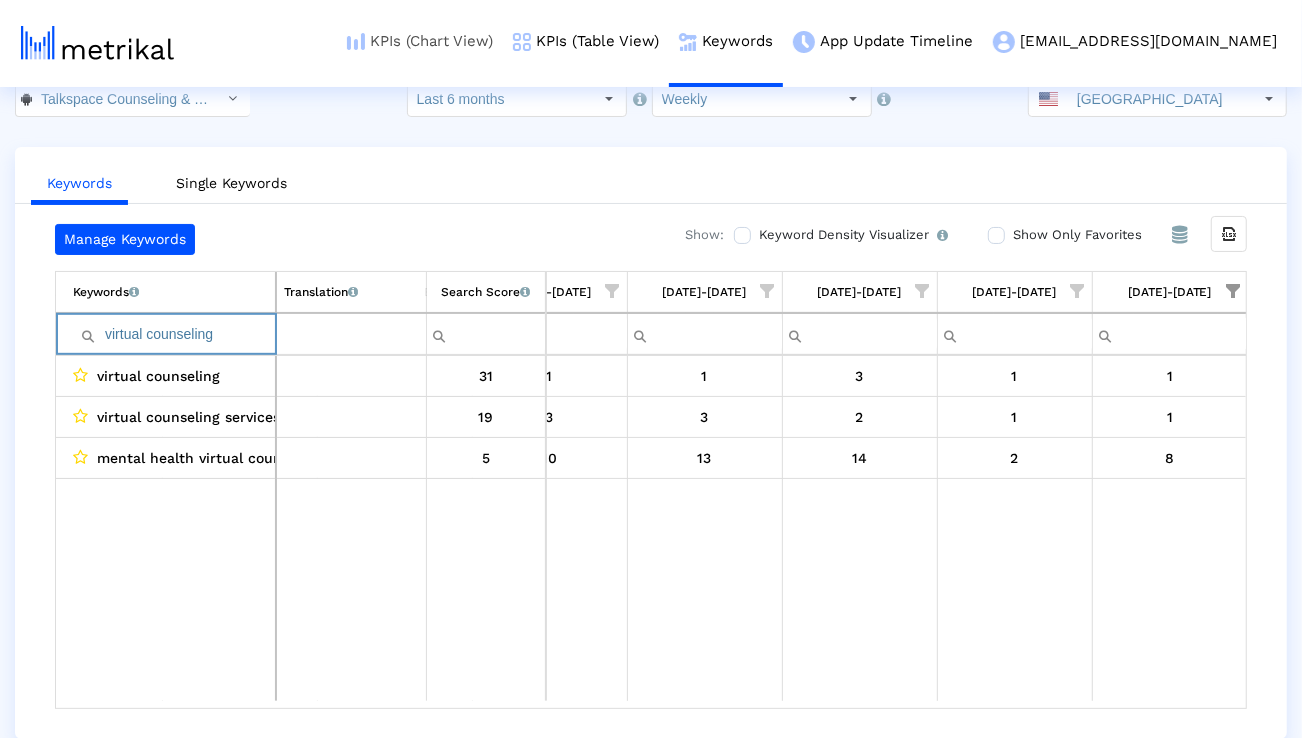 click on "KPIs (Chart View)" at bounding box center (420, 41) 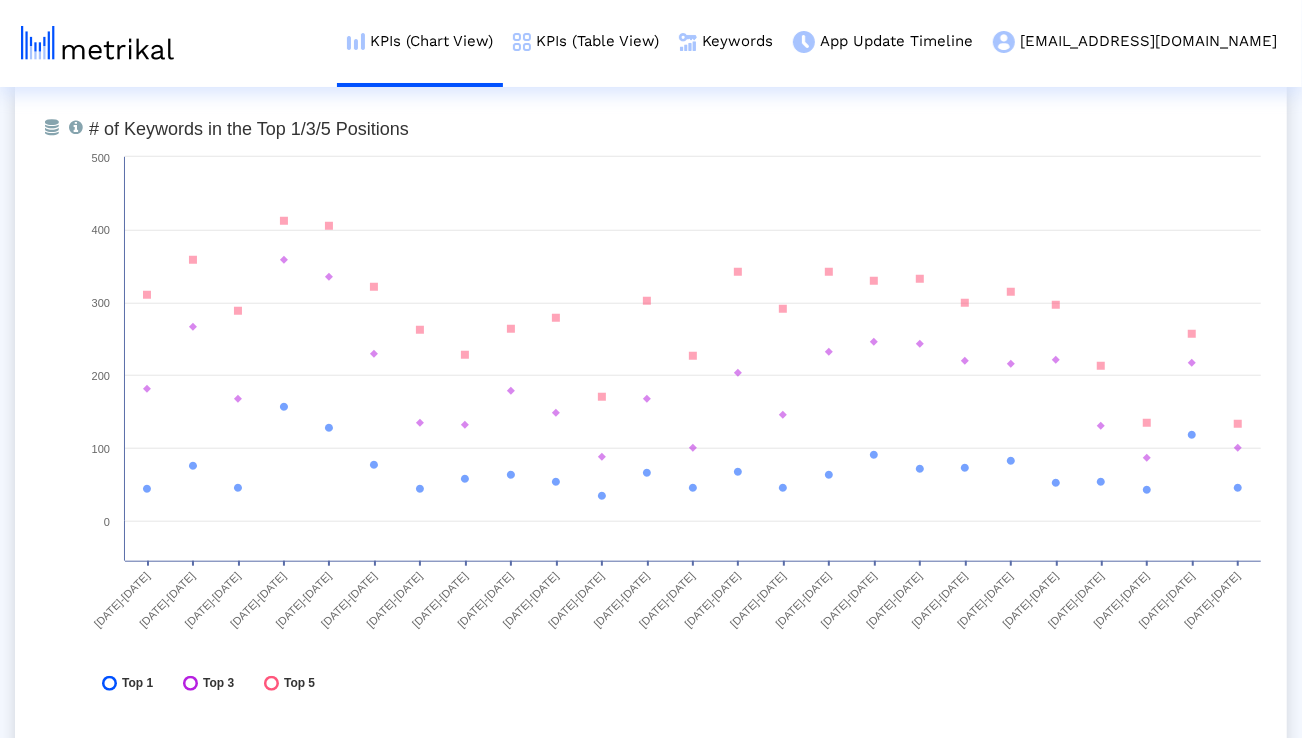scroll, scrollTop: 5694, scrollLeft: 0, axis: vertical 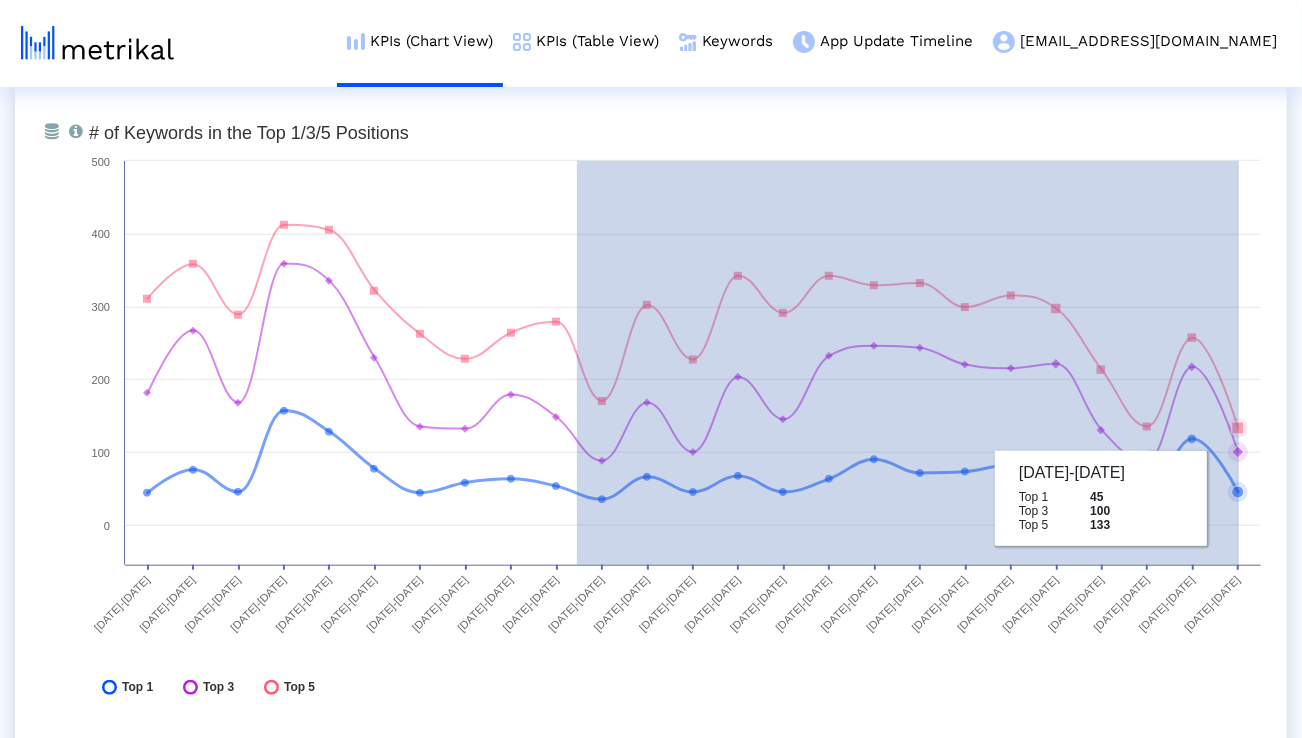 drag, startPoint x: 577, startPoint y: 470, endPoint x: 1239, endPoint y: 501, distance: 662.7254 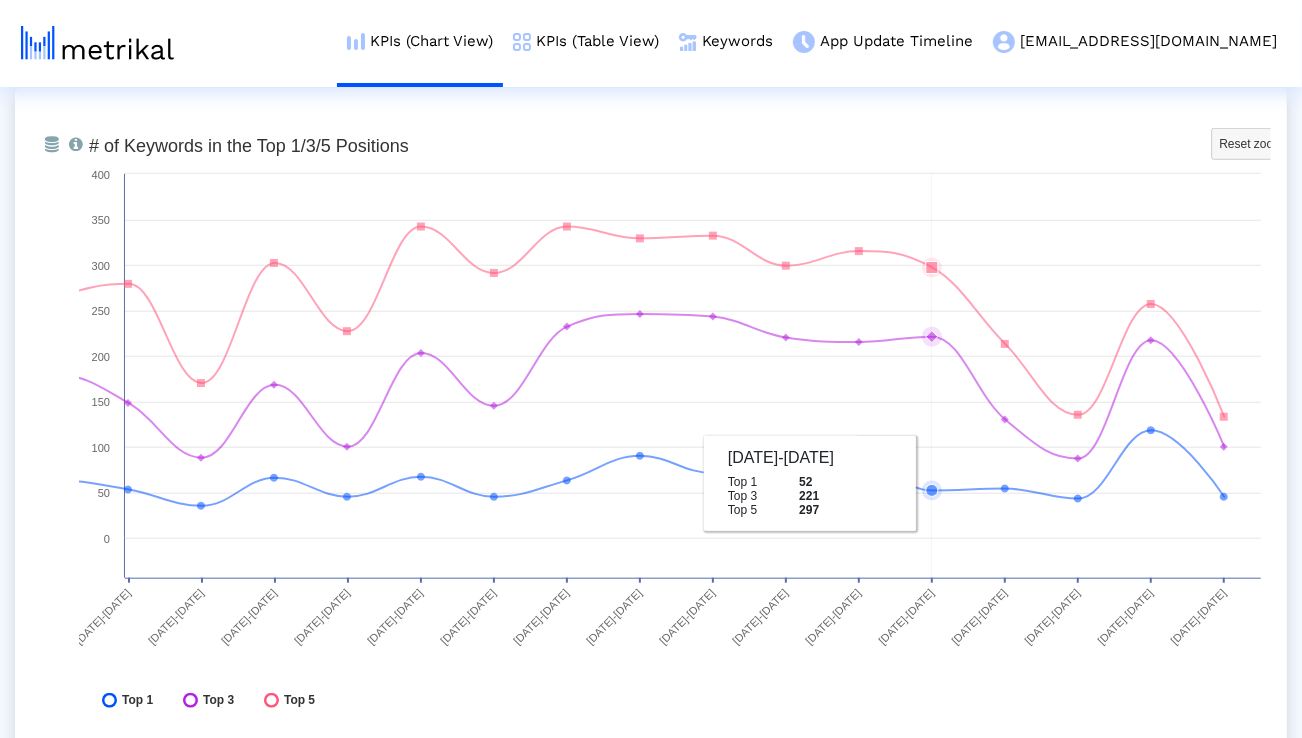 scroll, scrollTop: 5683, scrollLeft: 0, axis: vertical 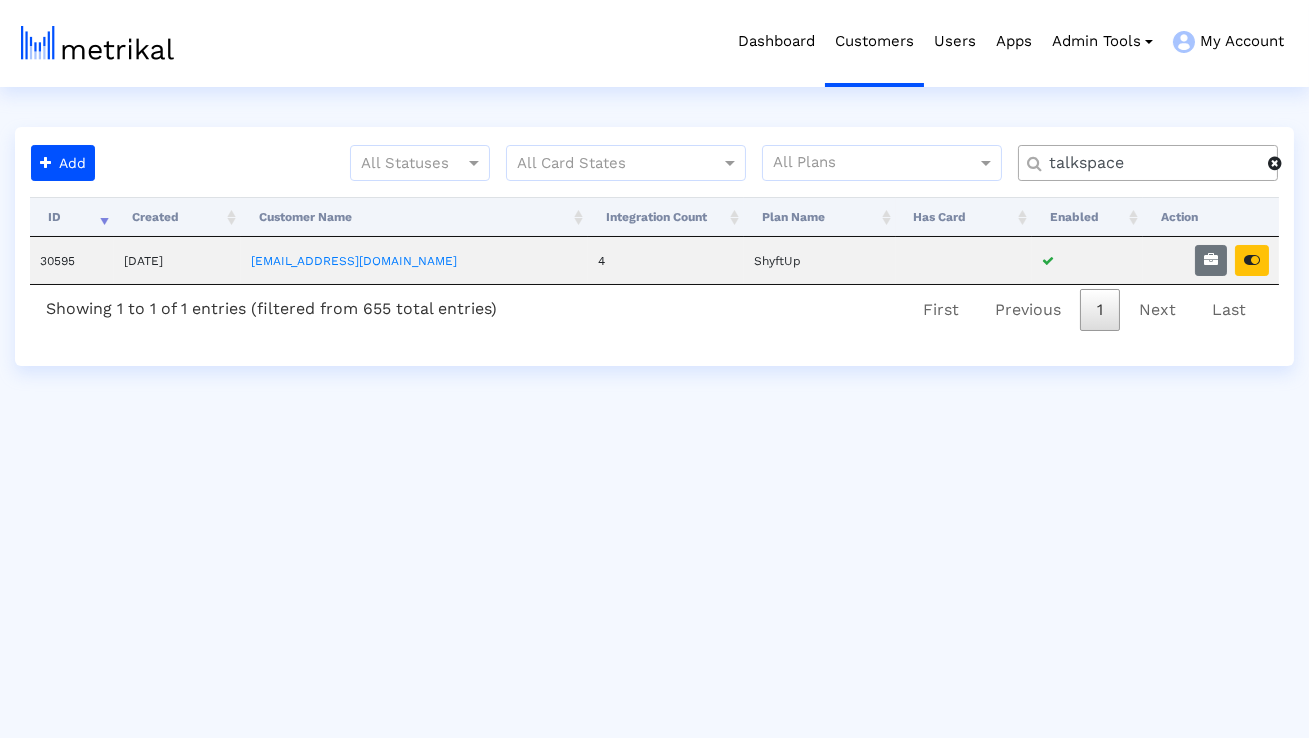 click on "talkspace" 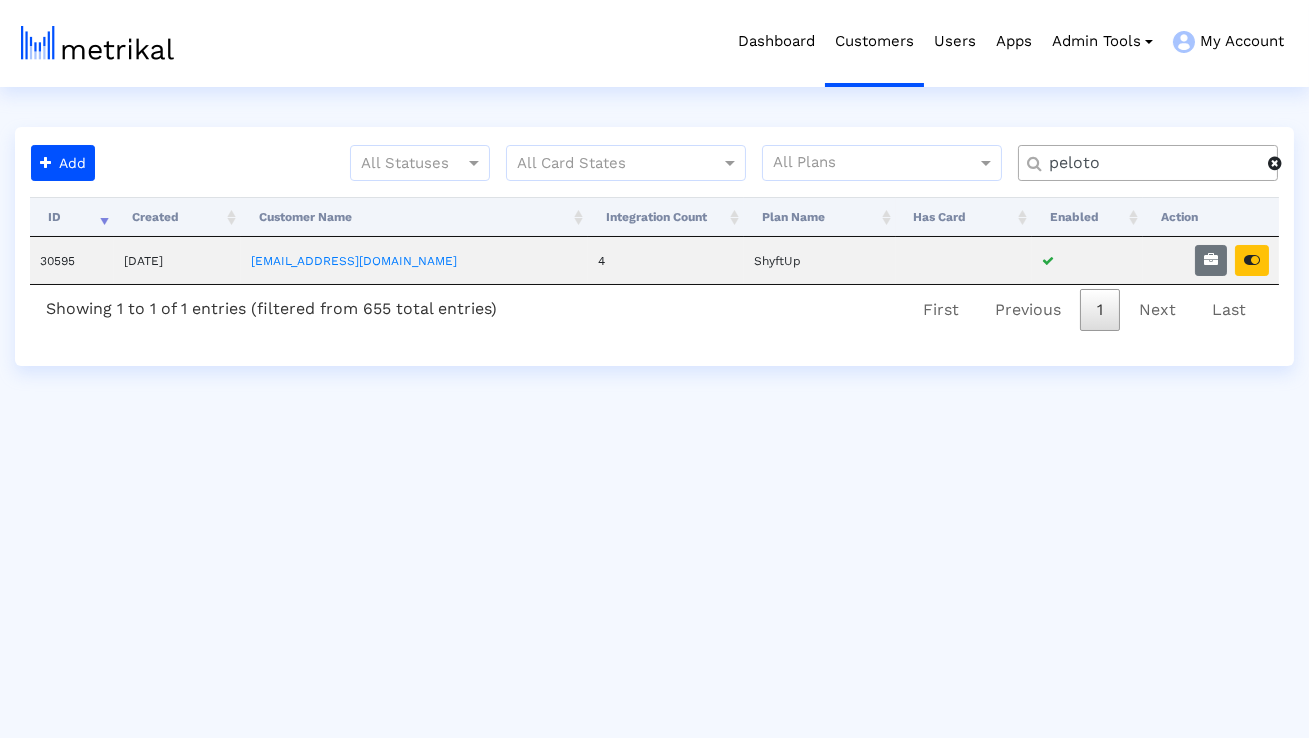 type on "peloto" 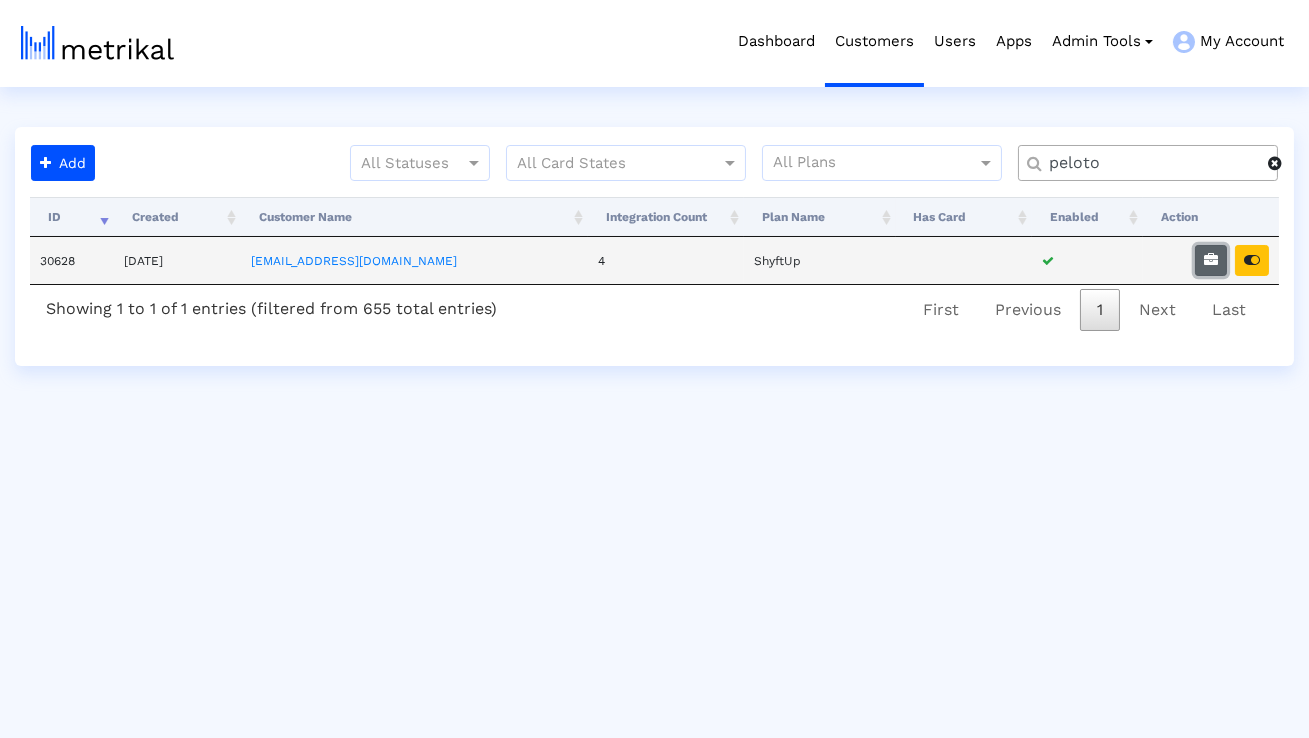 click at bounding box center (1211, 260) 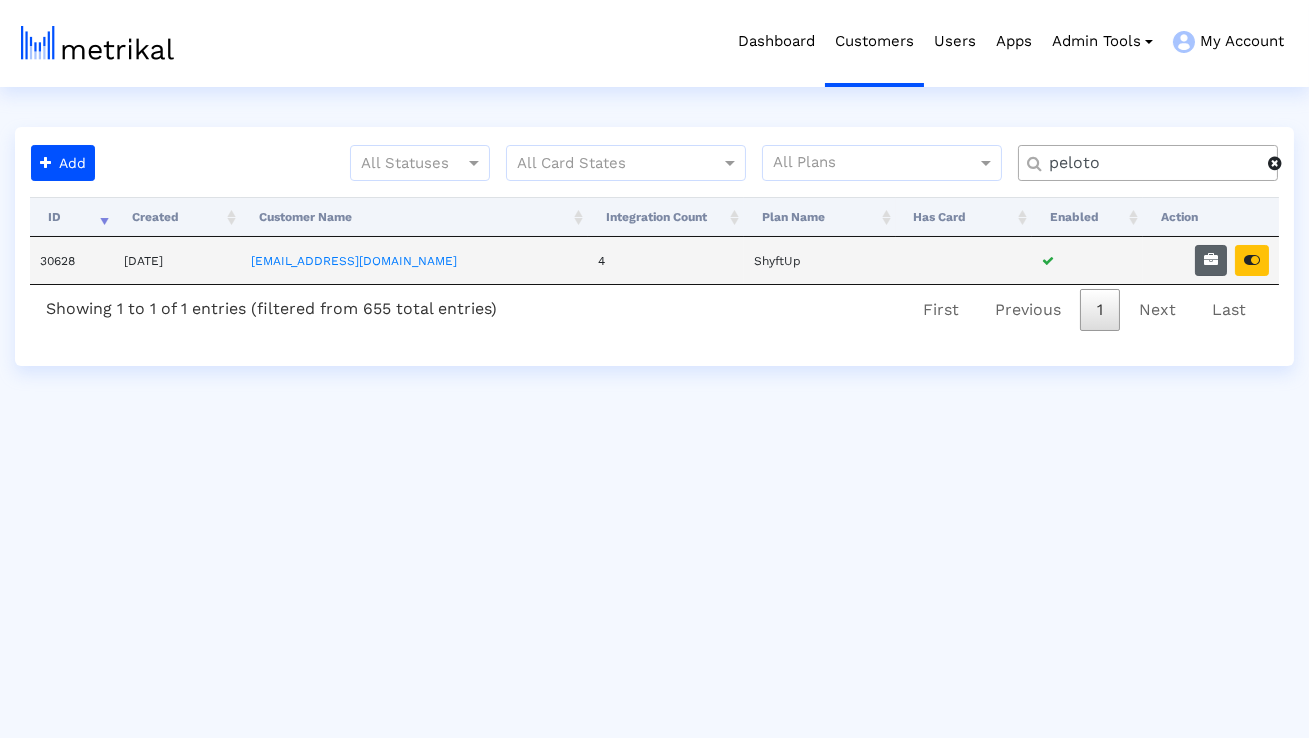 select on "1: 1" 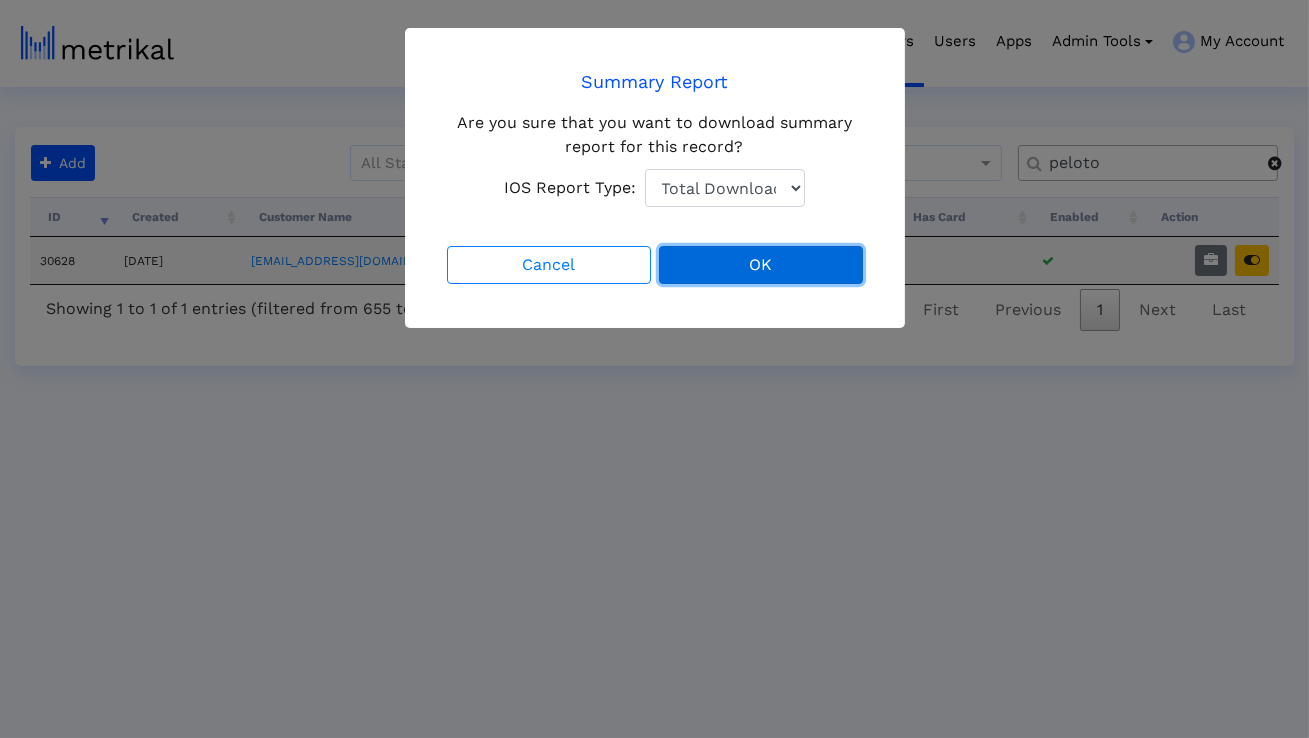 click on "OK" 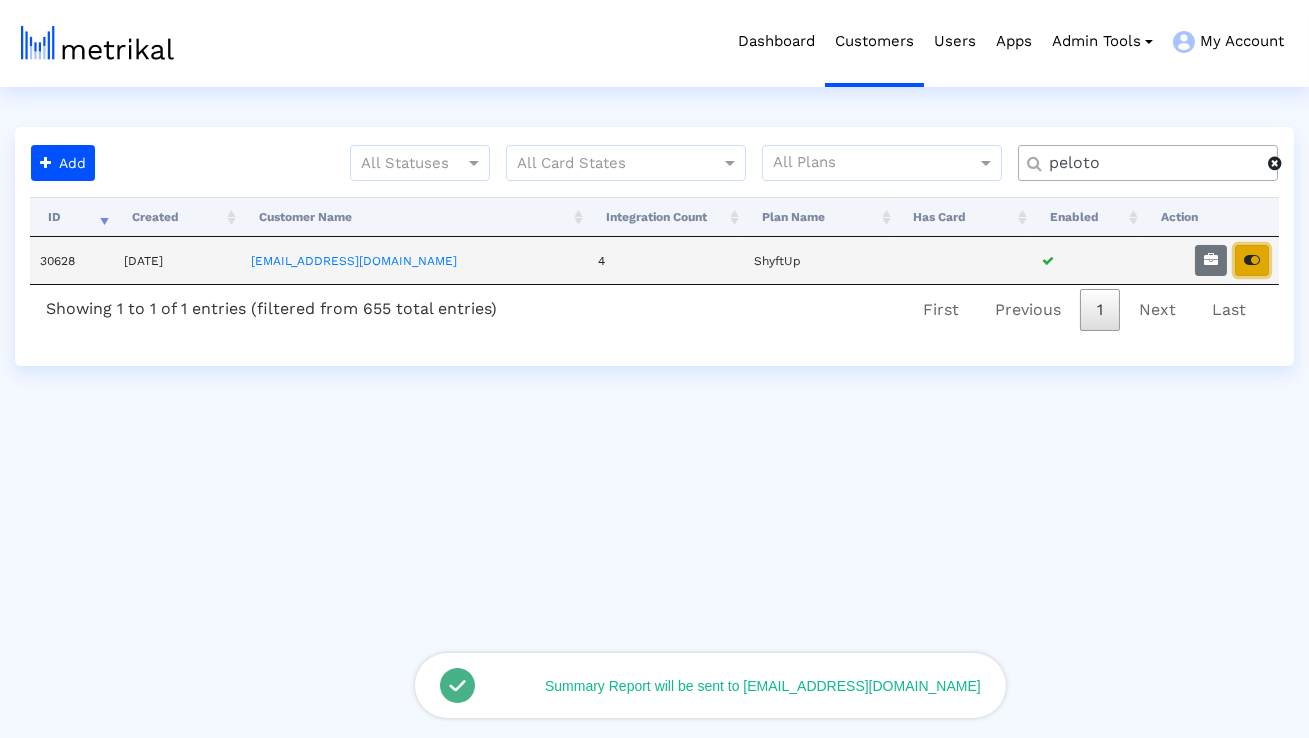 click at bounding box center [1252, 260] 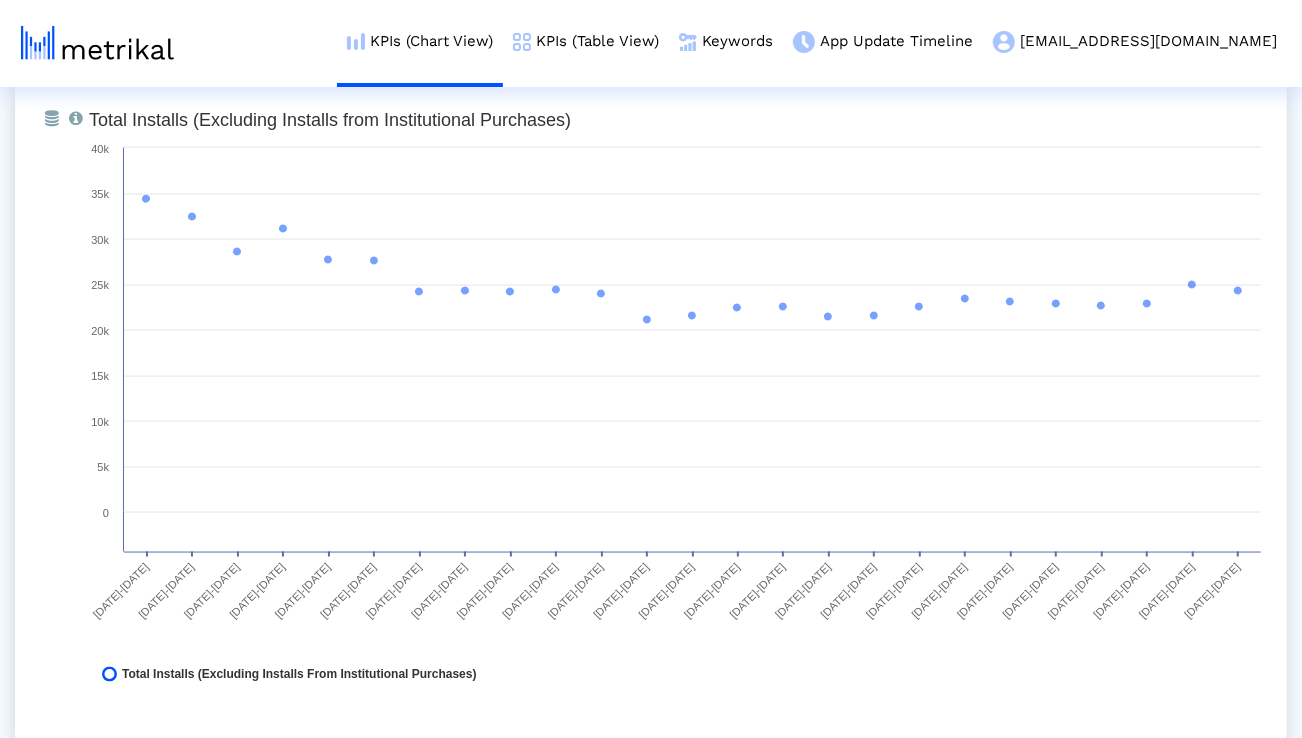 scroll, scrollTop: 1581, scrollLeft: 0, axis: vertical 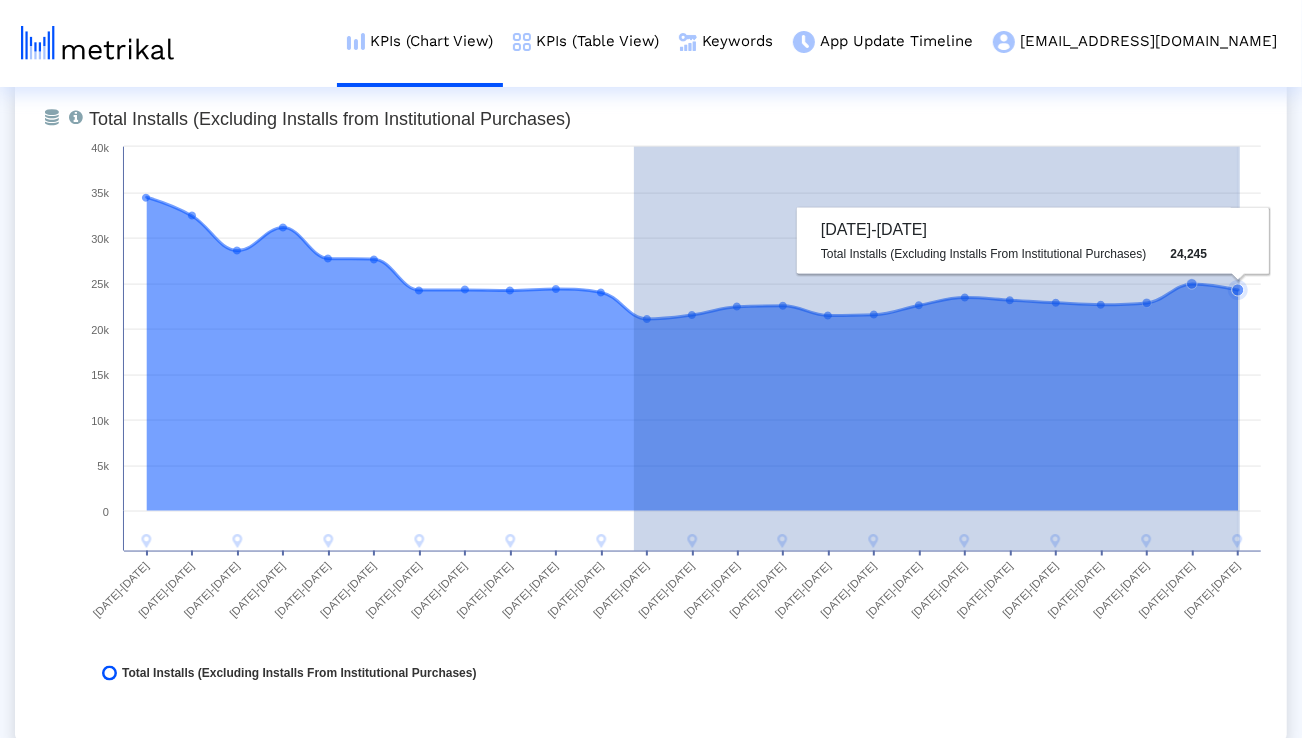 drag, startPoint x: 634, startPoint y: 313, endPoint x: 1240, endPoint y: 341, distance: 606.64655 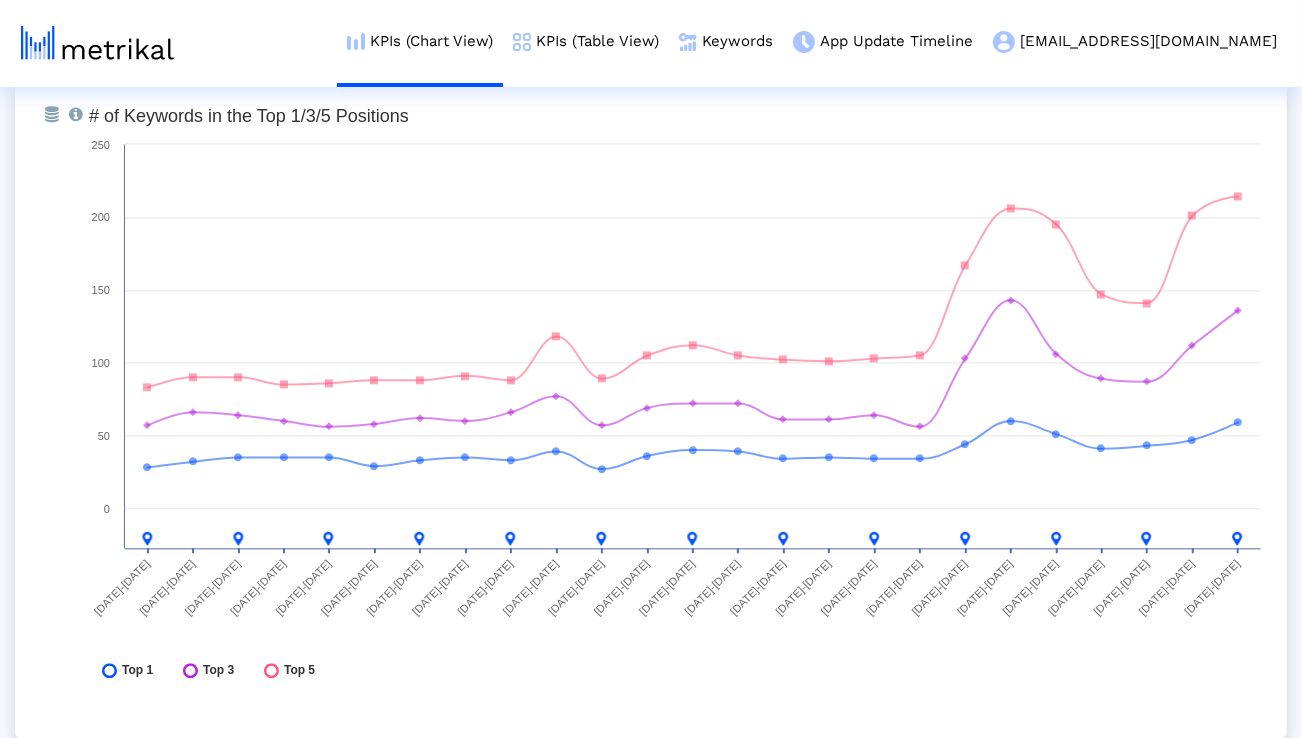 scroll, scrollTop: 7395, scrollLeft: 0, axis: vertical 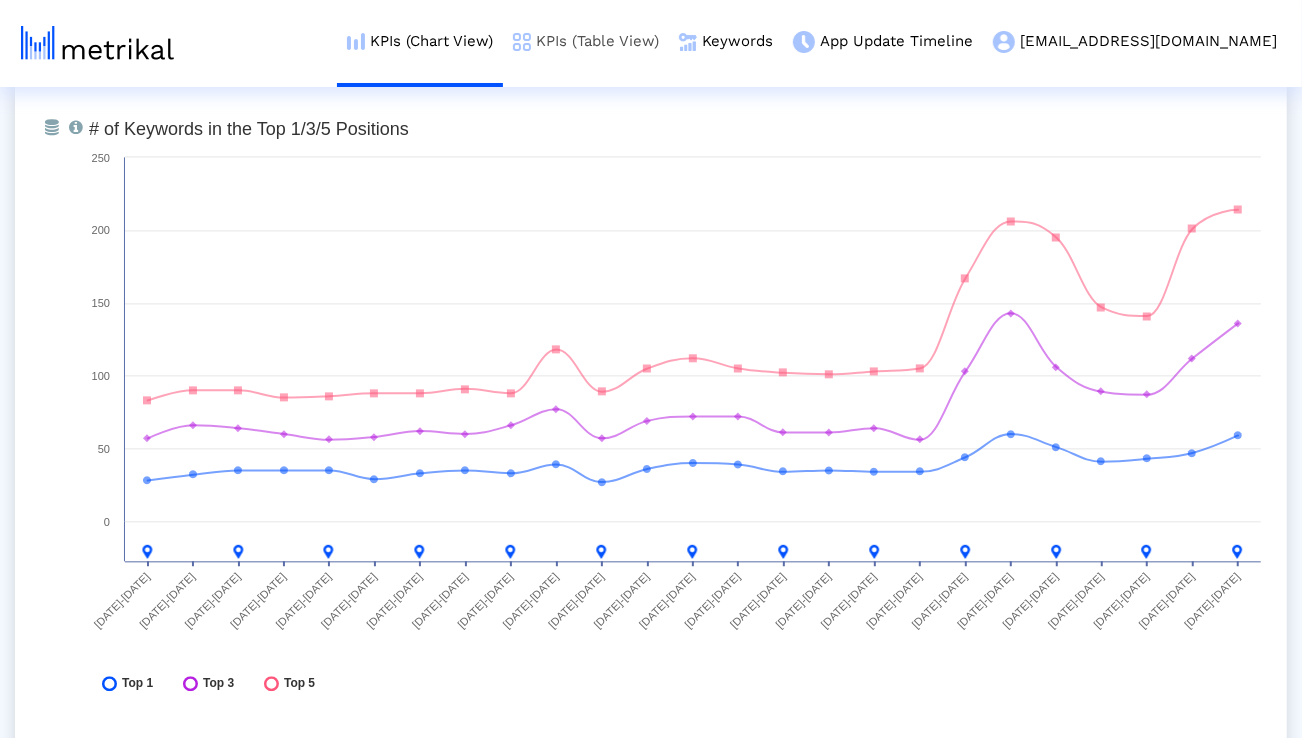 click on "KPIs (Table View)" at bounding box center [586, 41] 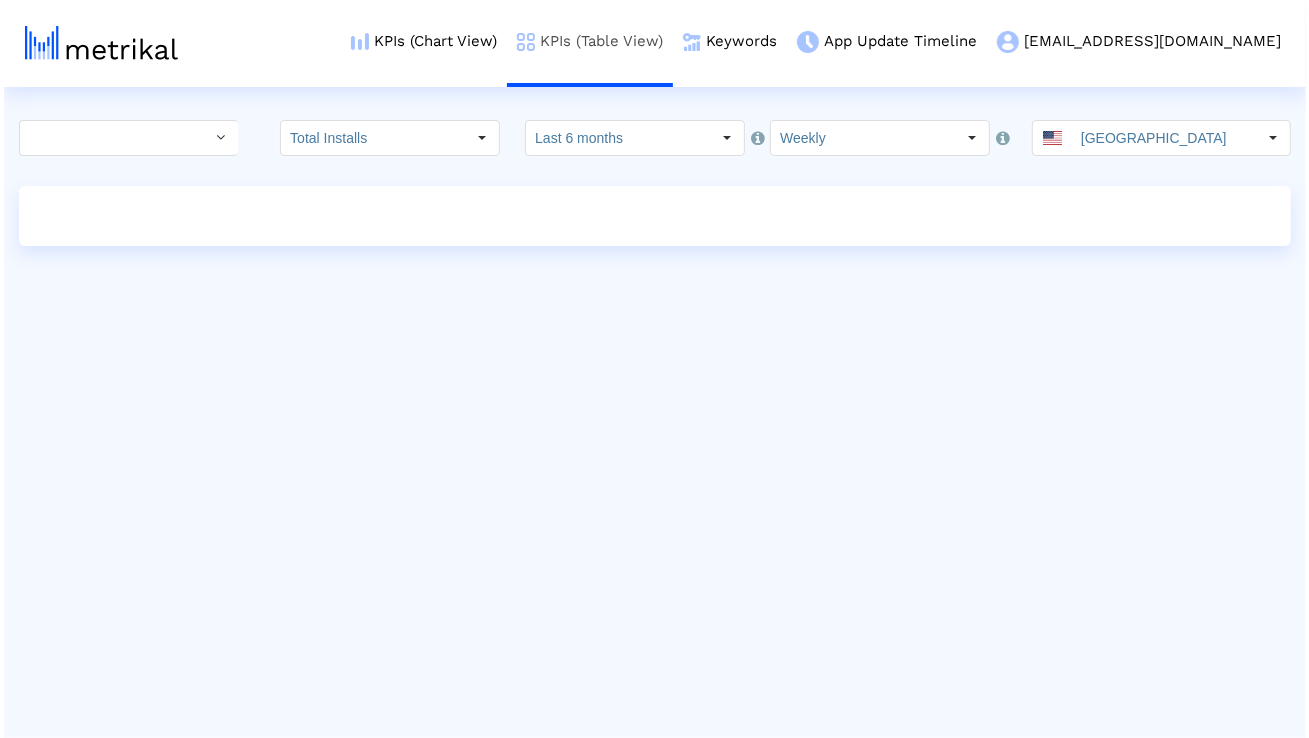 scroll, scrollTop: 0, scrollLeft: 0, axis: both 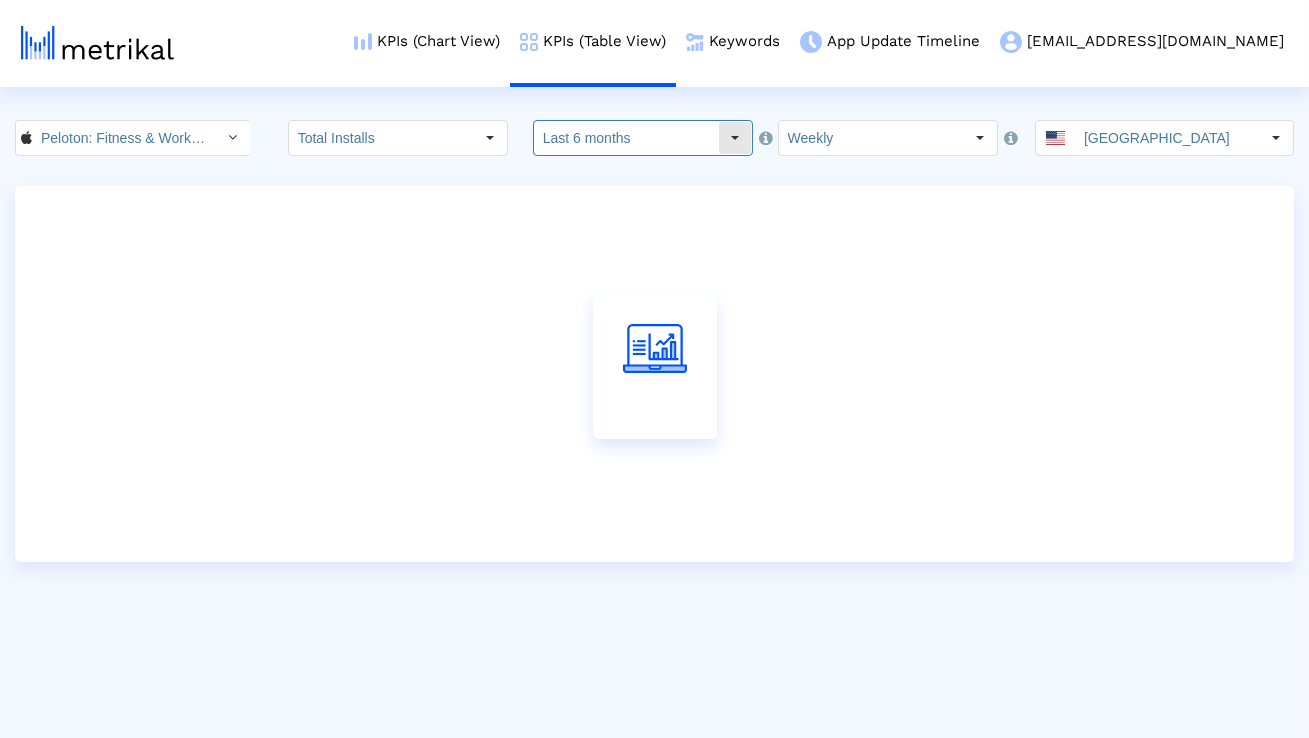 click on "Last 6 months" 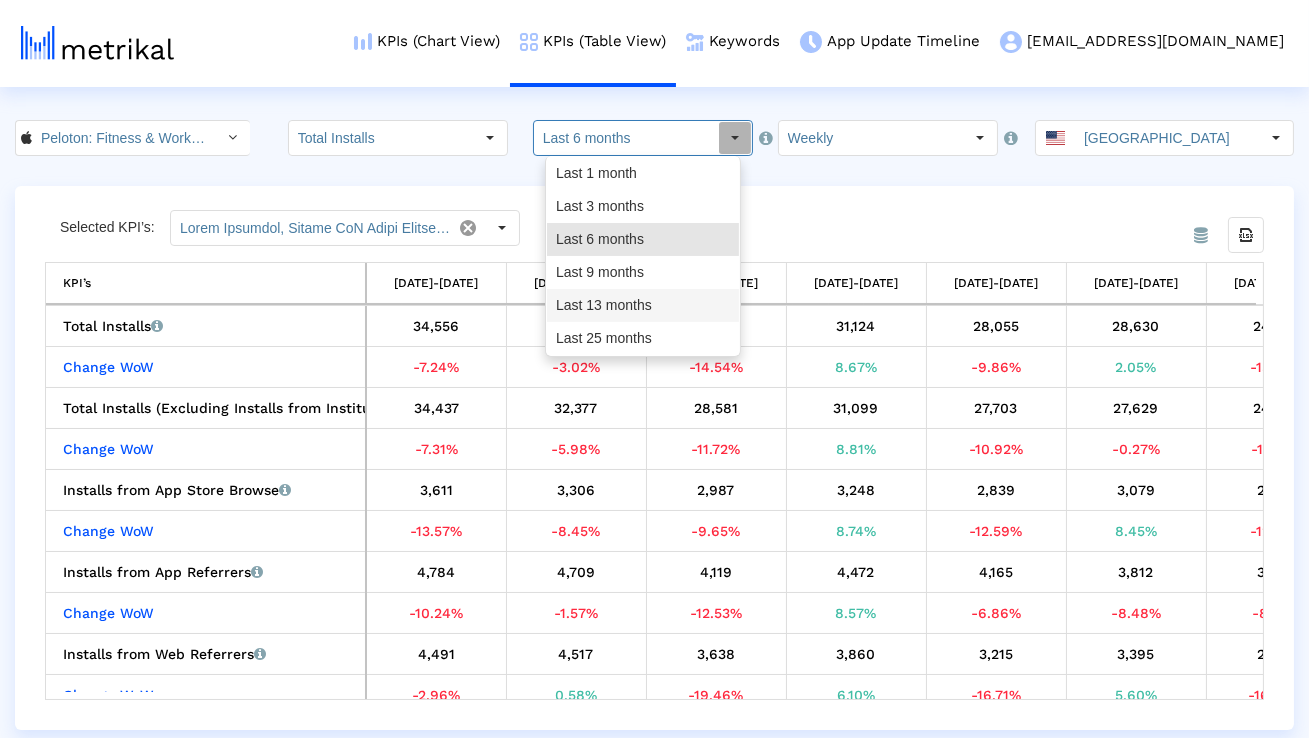 click on "Last 13 months" at bounding box center (643, 305) 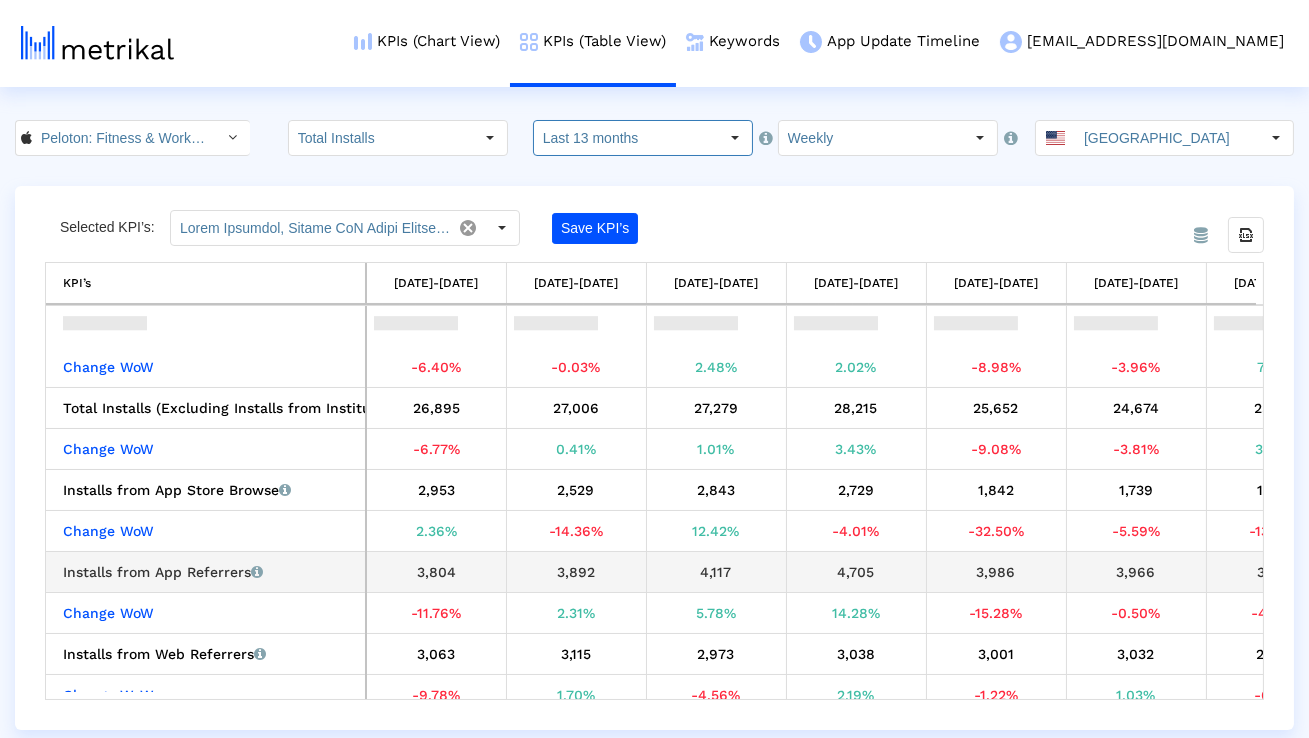 scroll, scrollTop: 92, scrollLeft: 0, axis: vertical 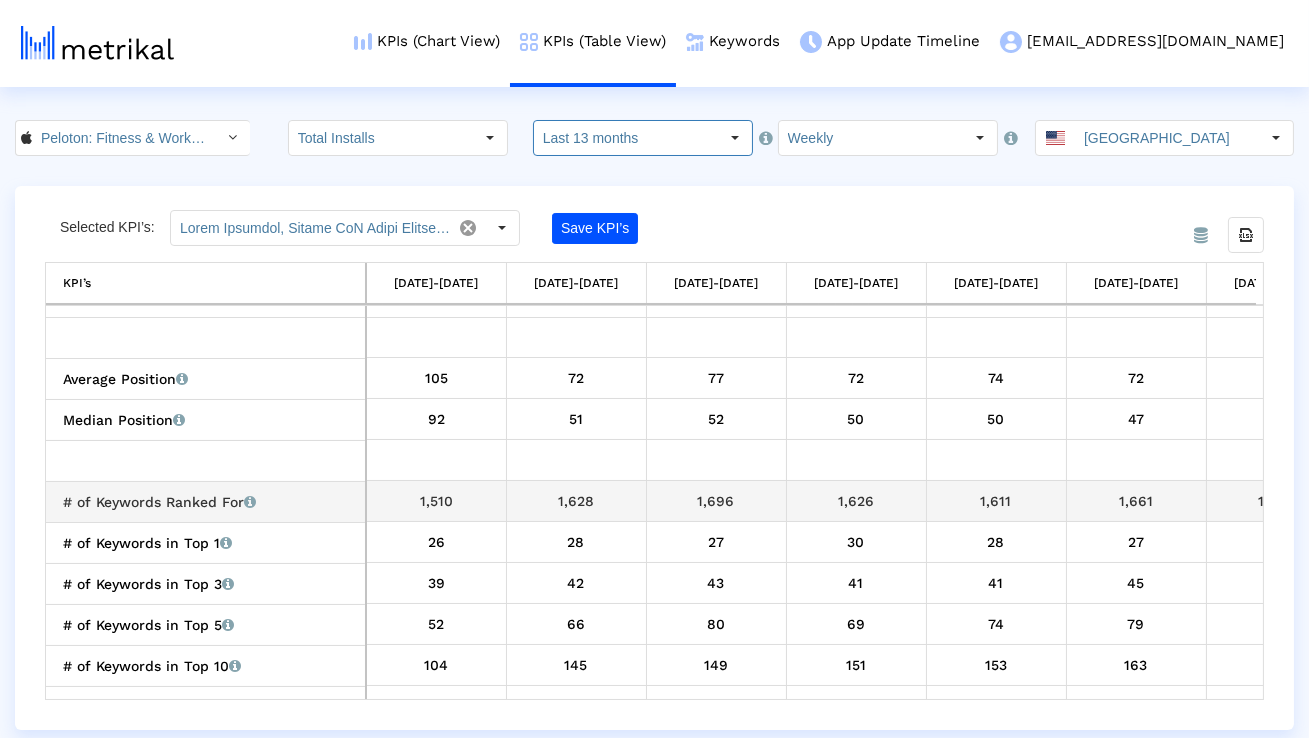 click on "# of Keywords Ranked For   Total number of keywords that the app currently ranks for in search results." at bounding box center (206, 501) 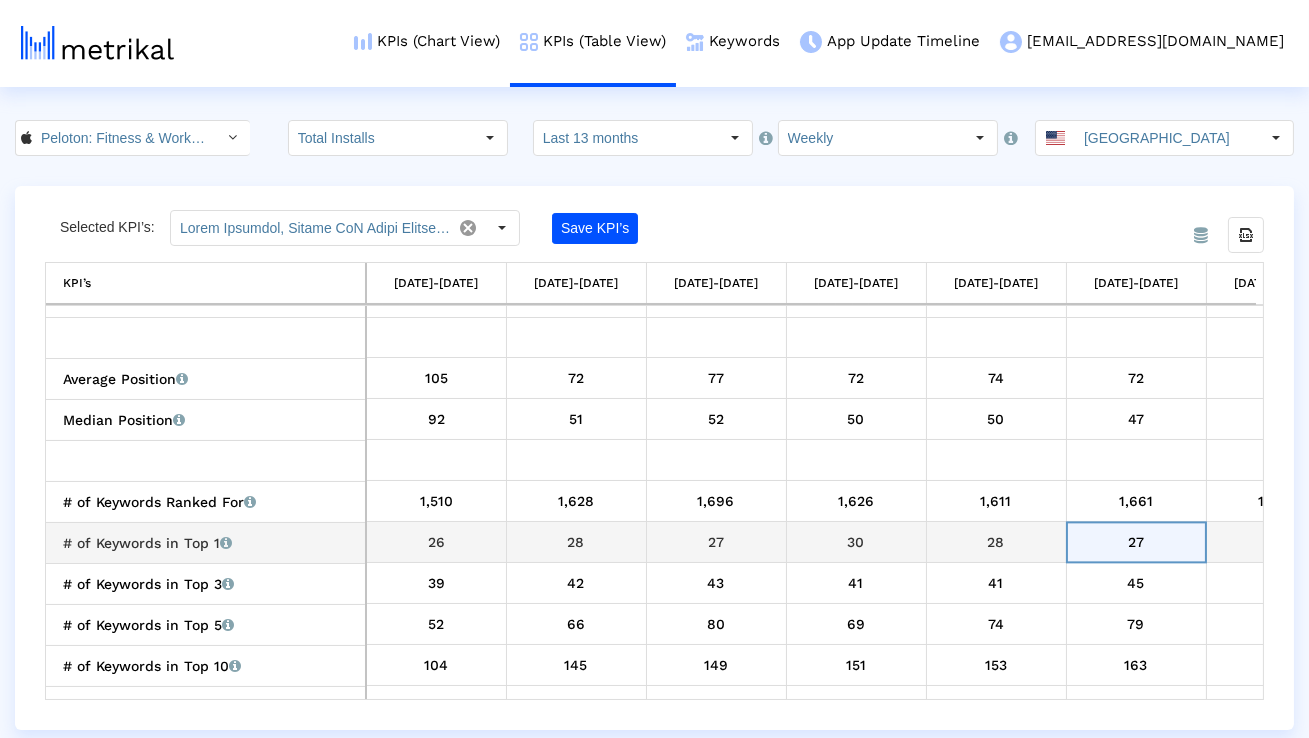 scroll, scrollTop: 2480, scrollLeft: 99, axis: both 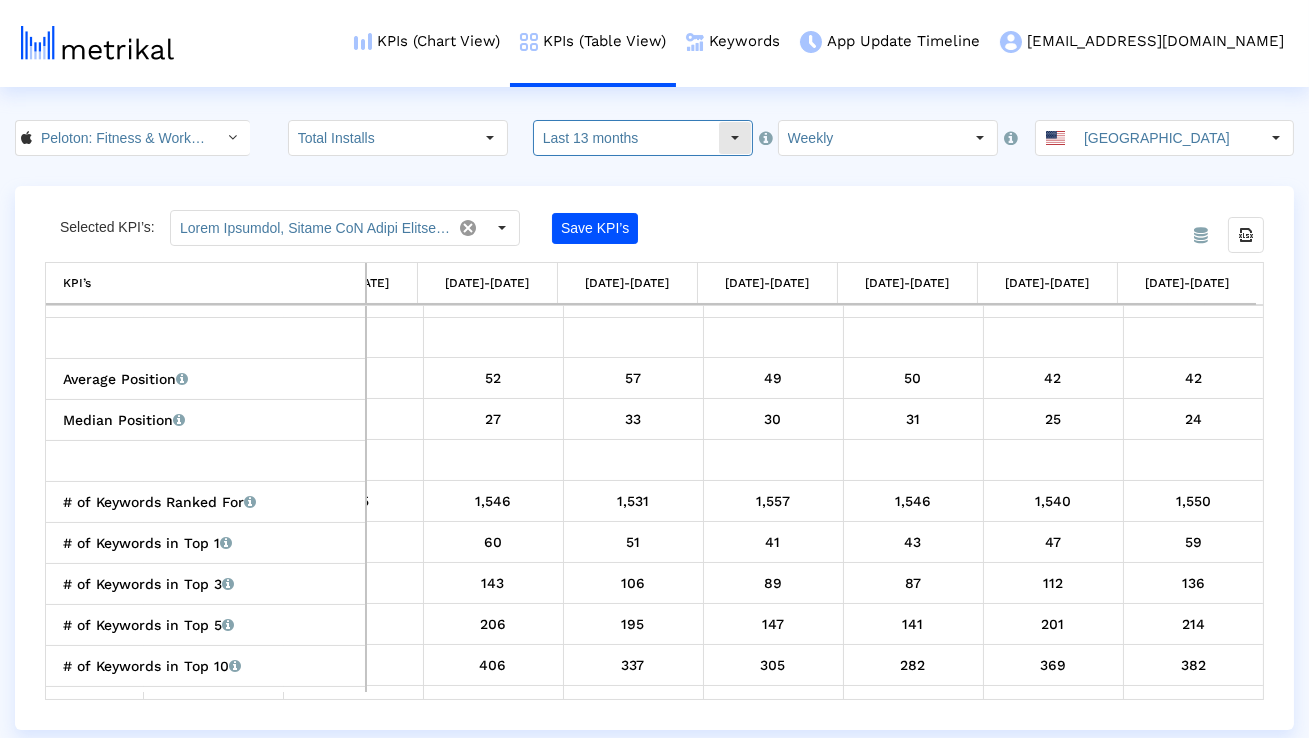 click on "Last 13 months" 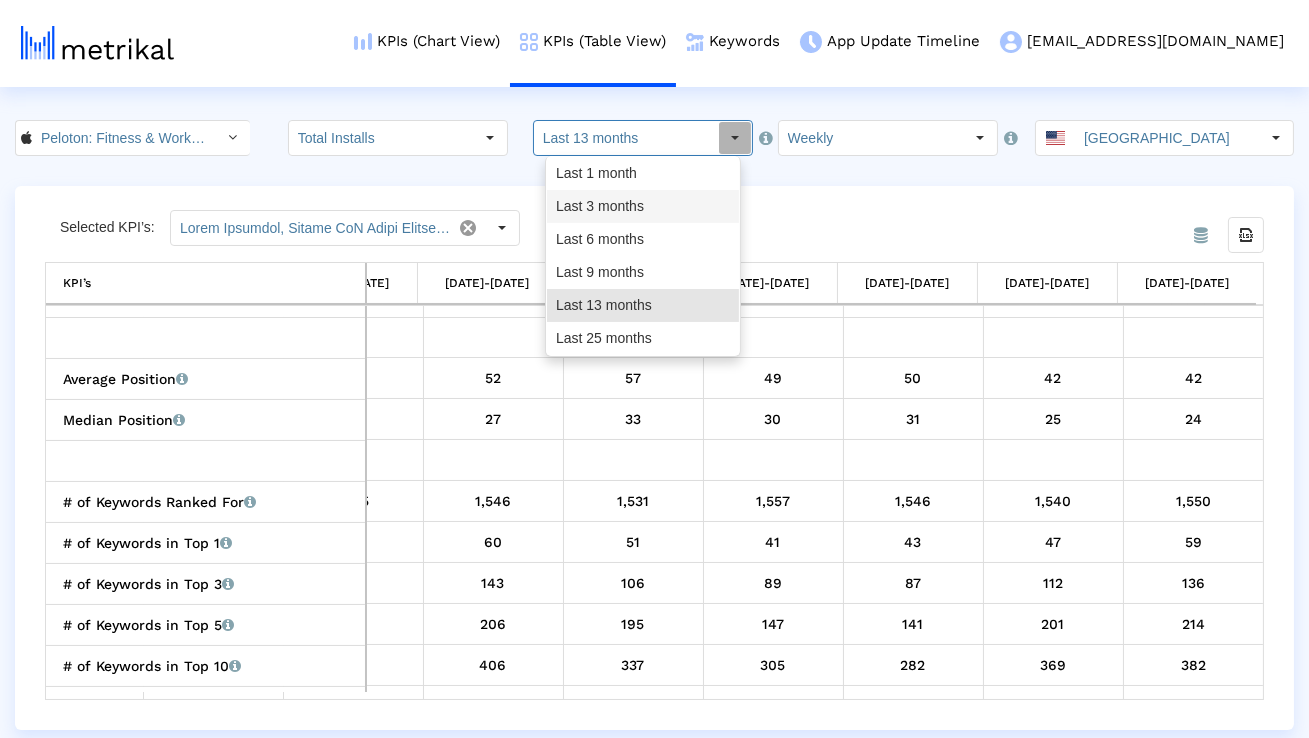 click on "Last 3 months" at bounding box center (643, 206) 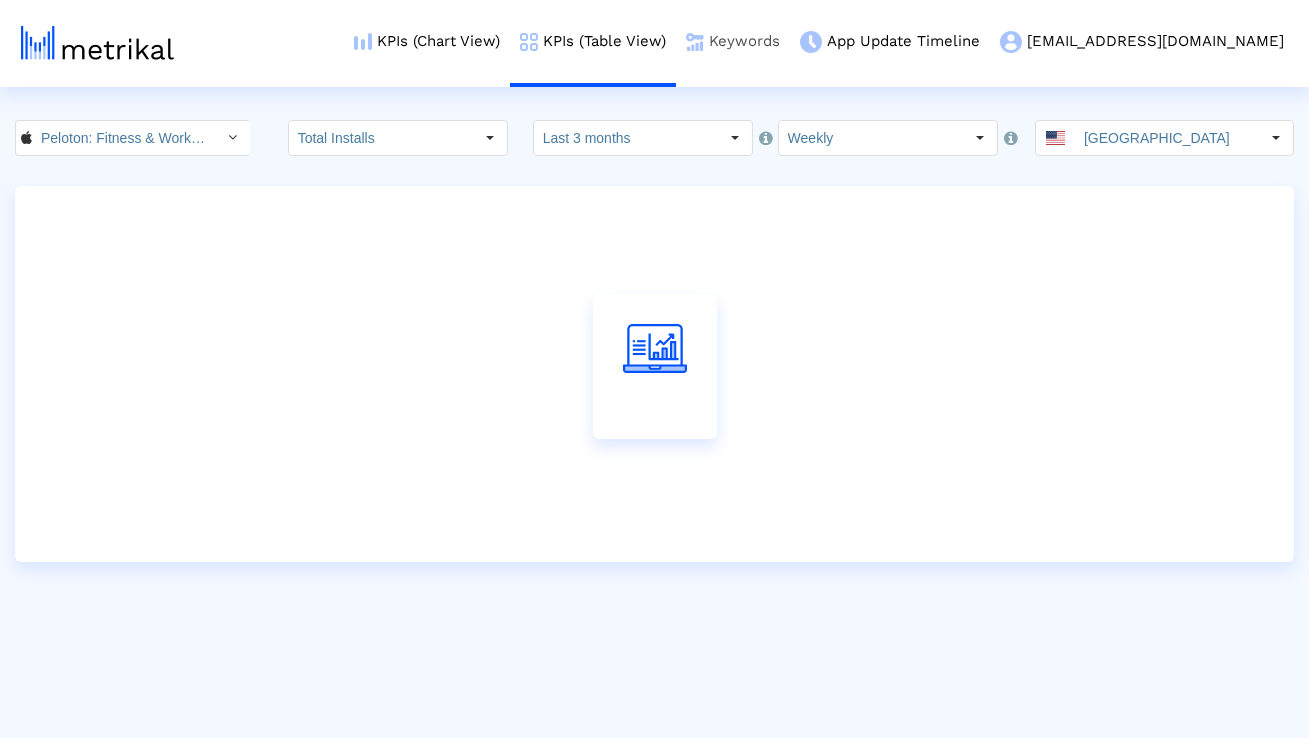 click on "Keywords" at bounding box center [733, 41] 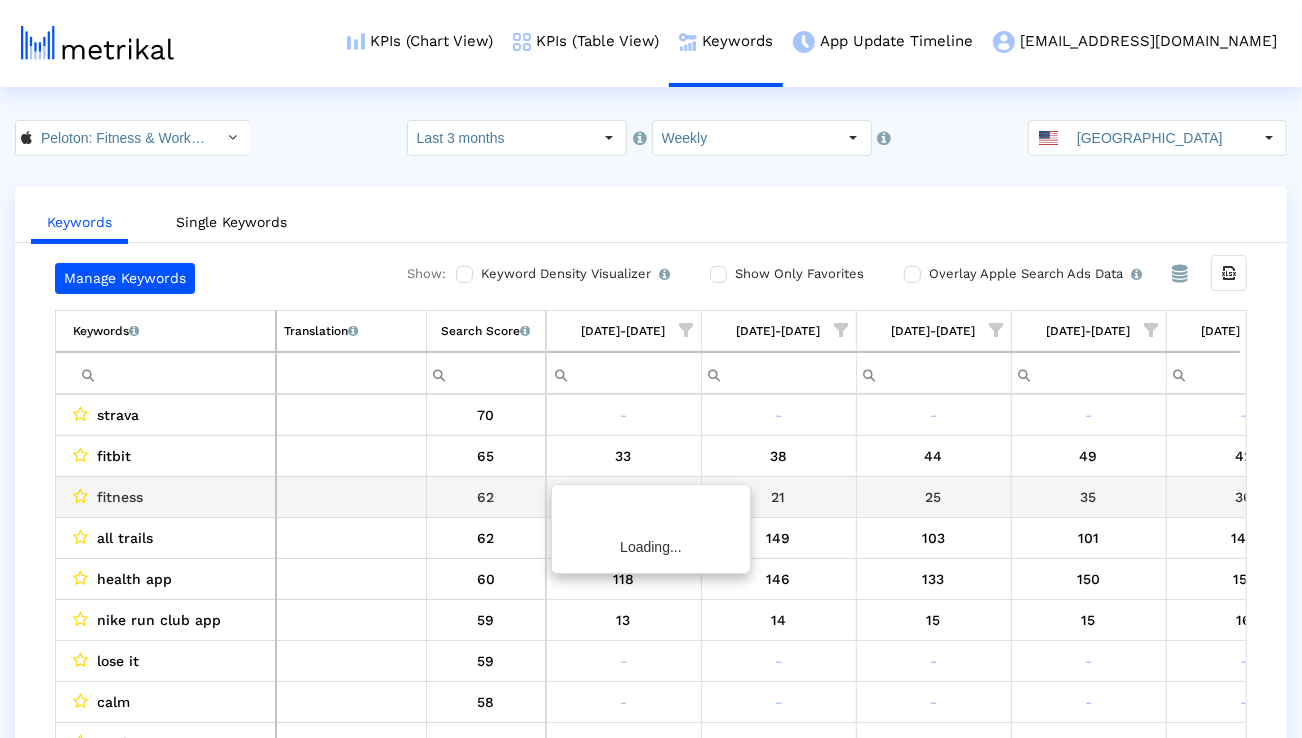 scroll, scrollTop: 0, scrollLeft: 1320, axis: horizontal 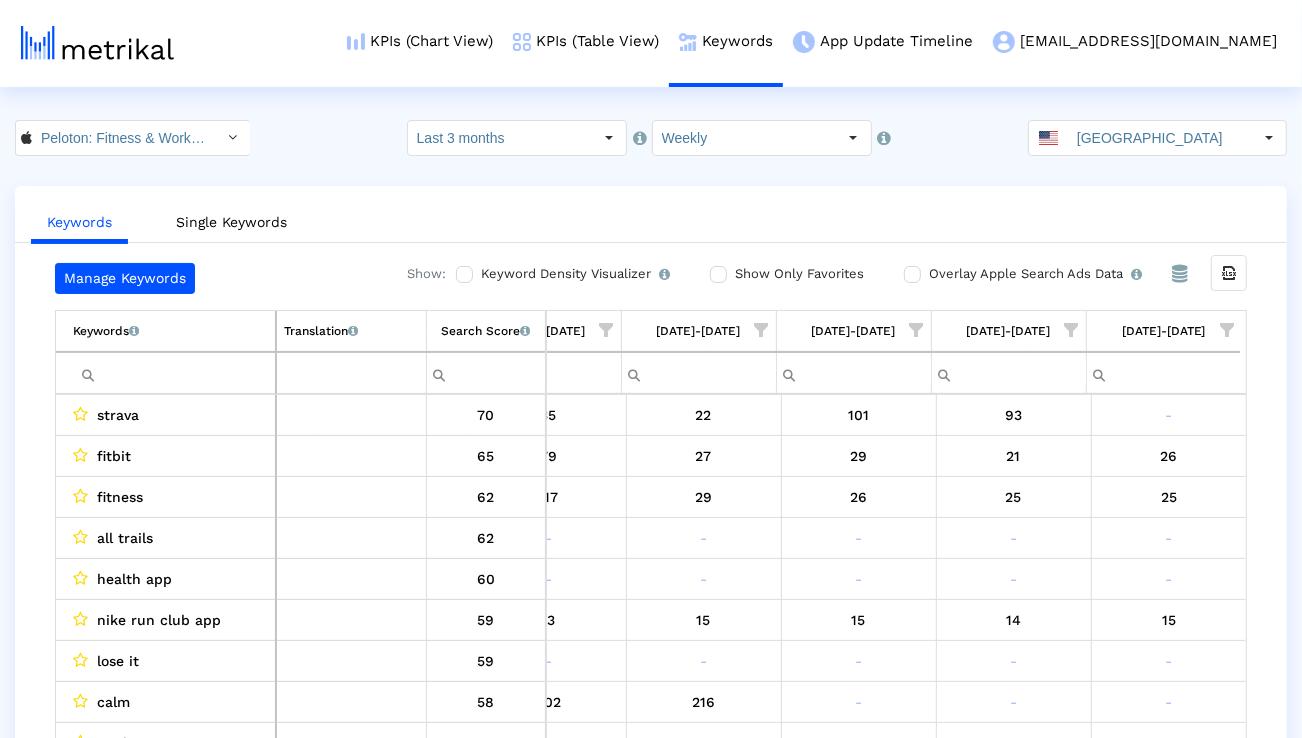 click at bounding box center (174, 373) 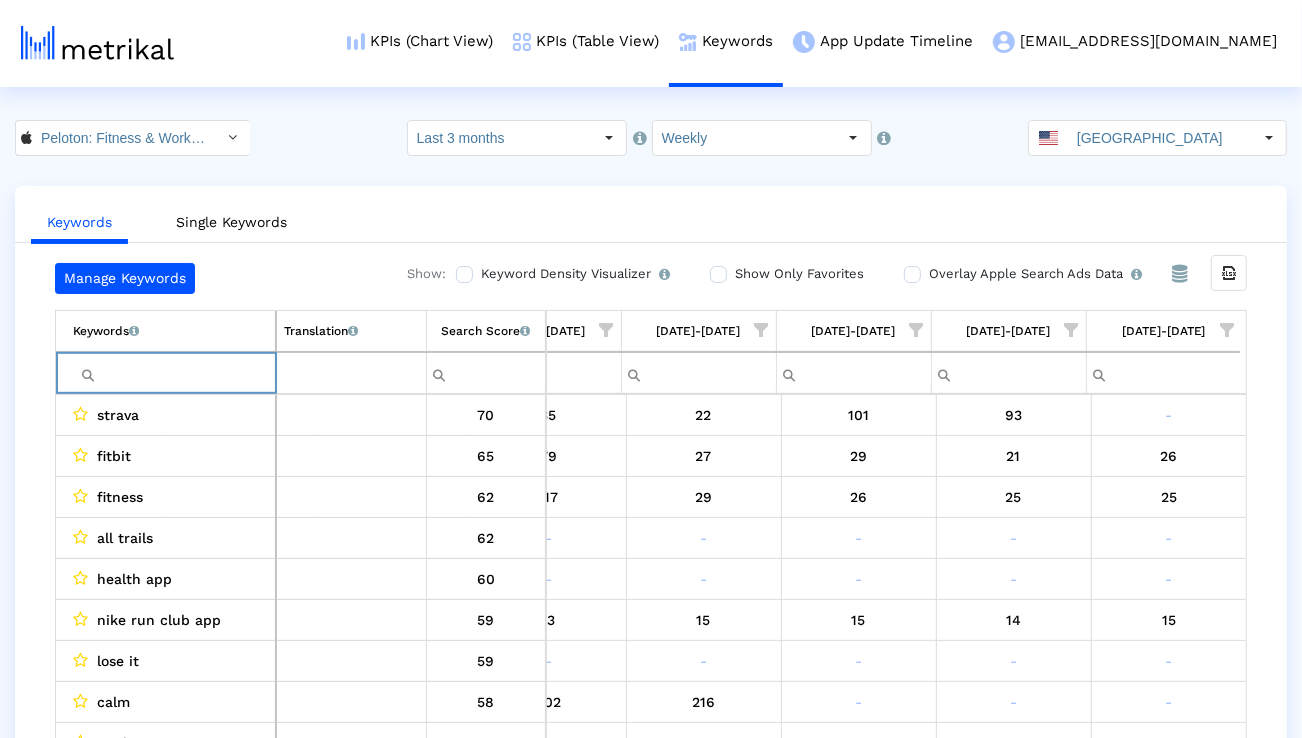 paste on "fitness" 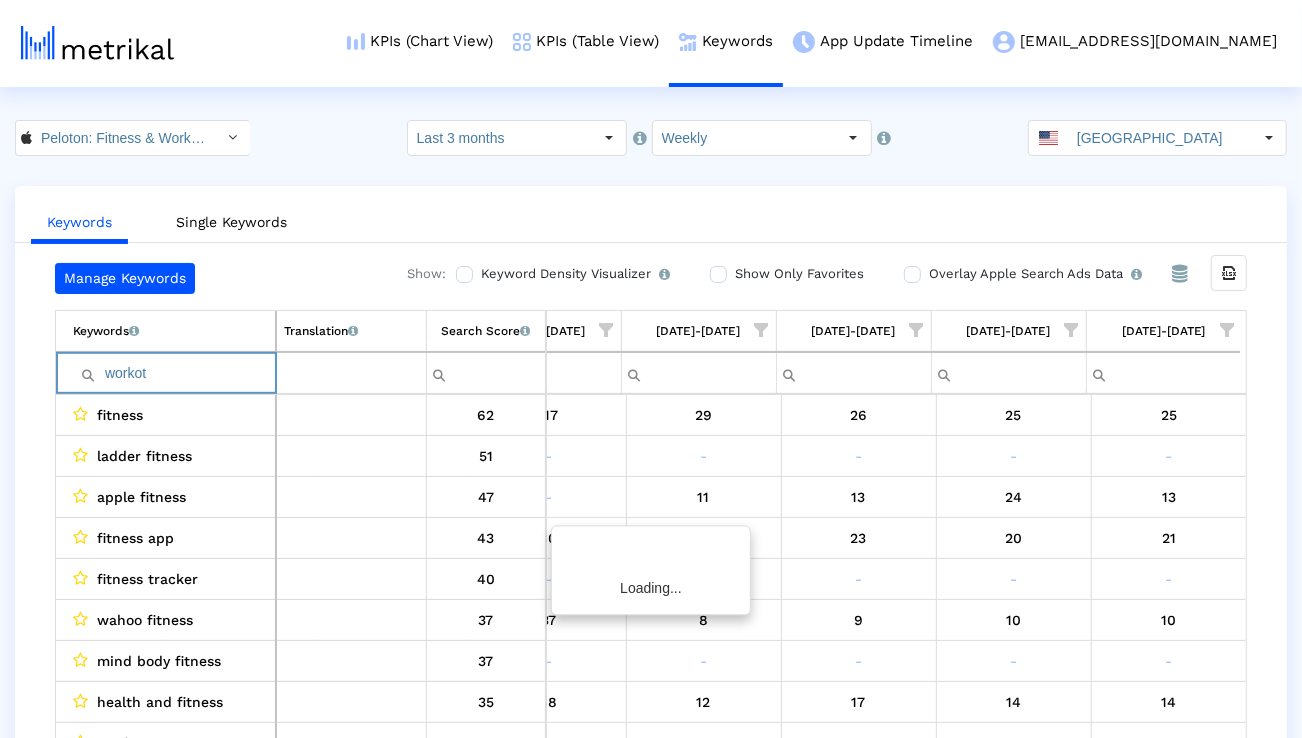 scroll, scrollTop: 0, scrollLeft: 1314, axis: horizontal 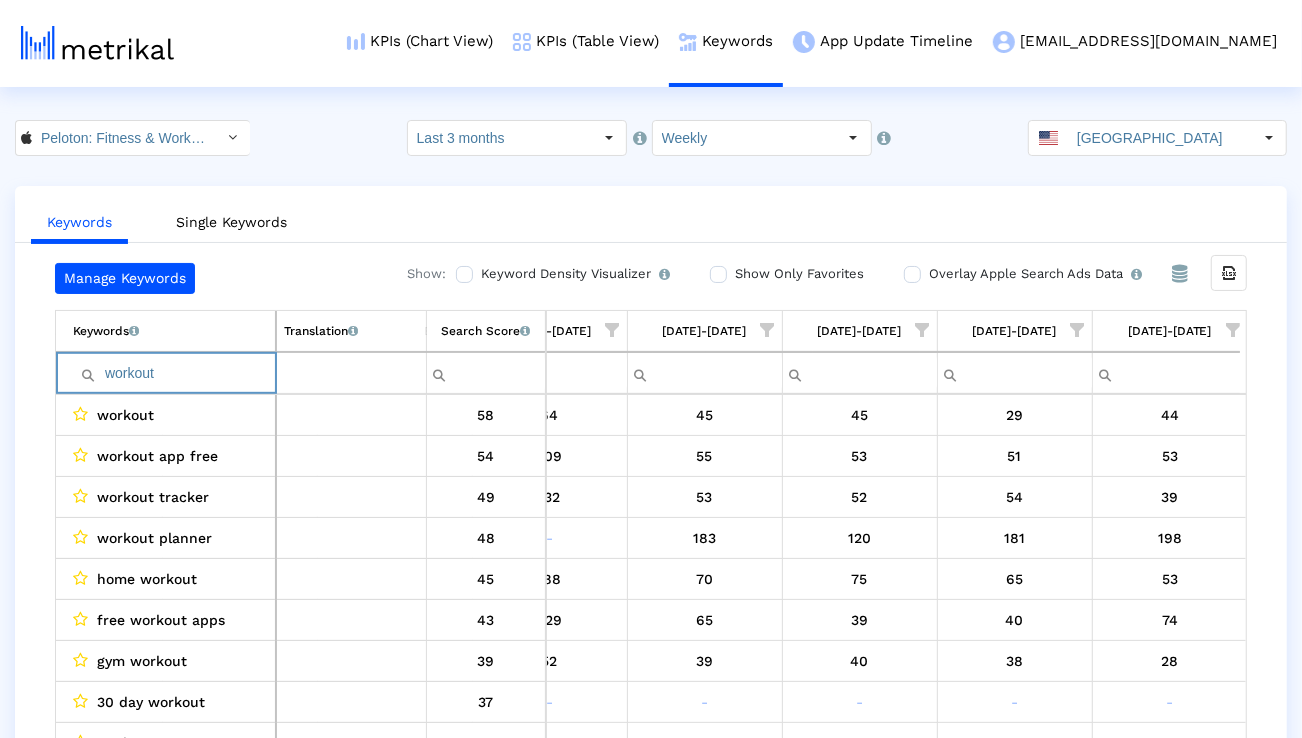 paste on "strength" 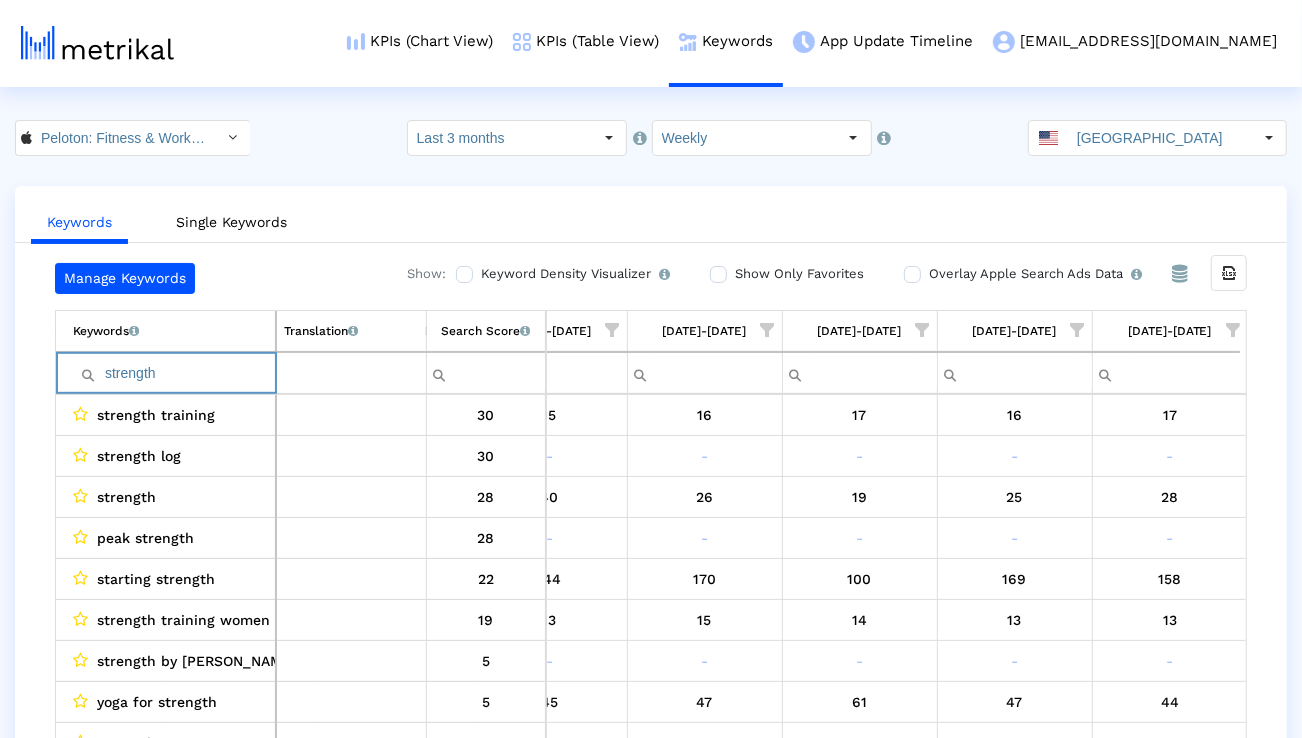 paste on "training" 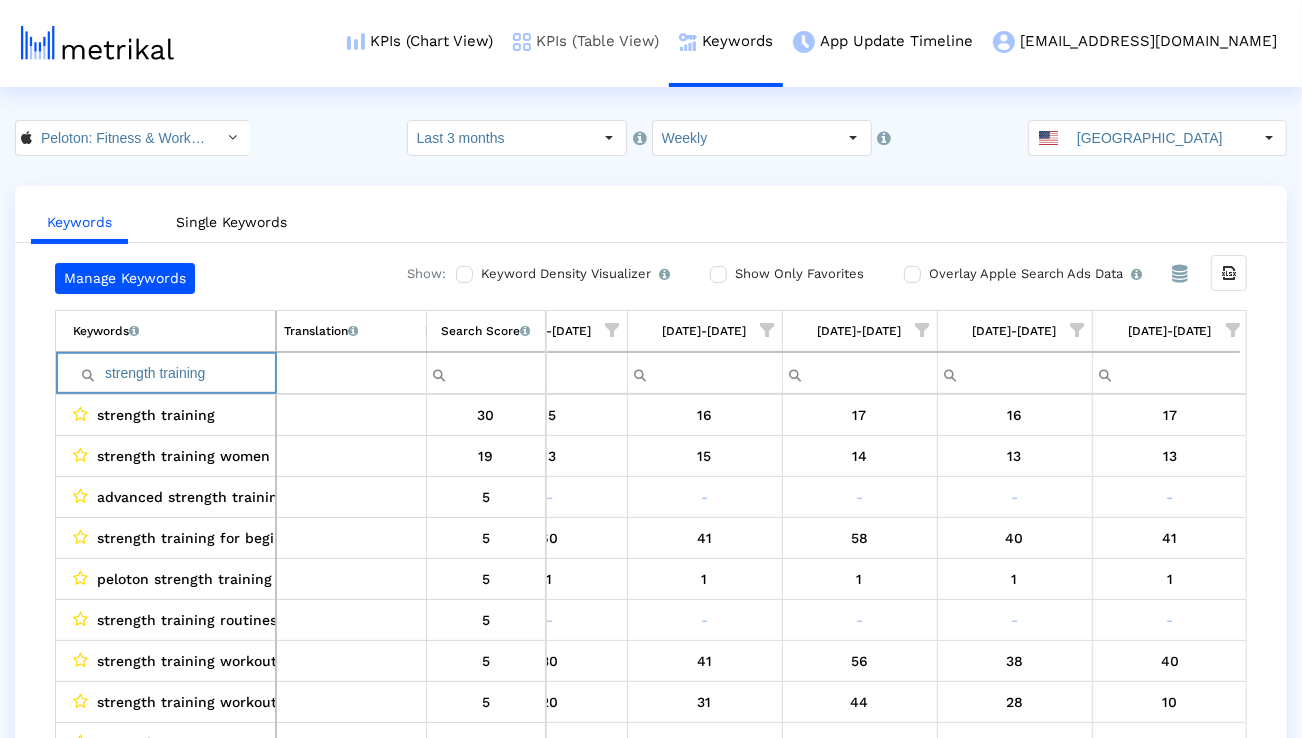 paste on "run" 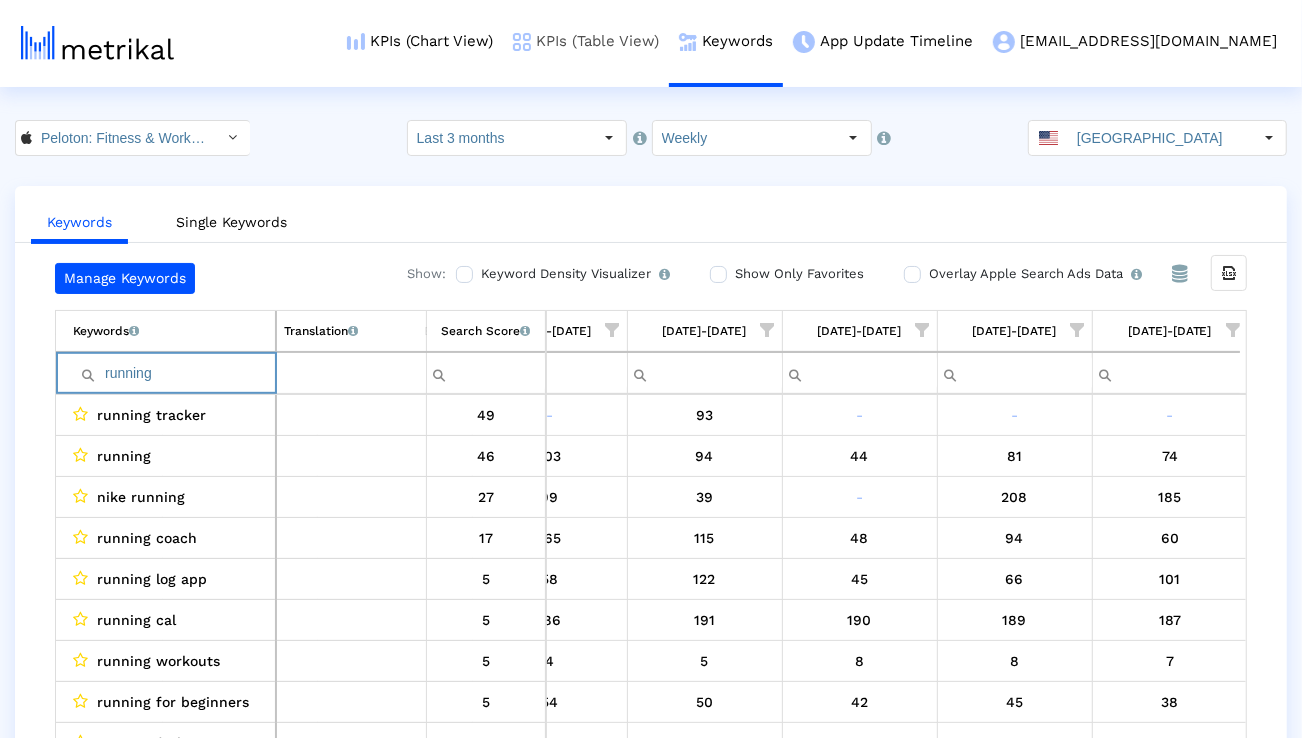 paste on "yoga" 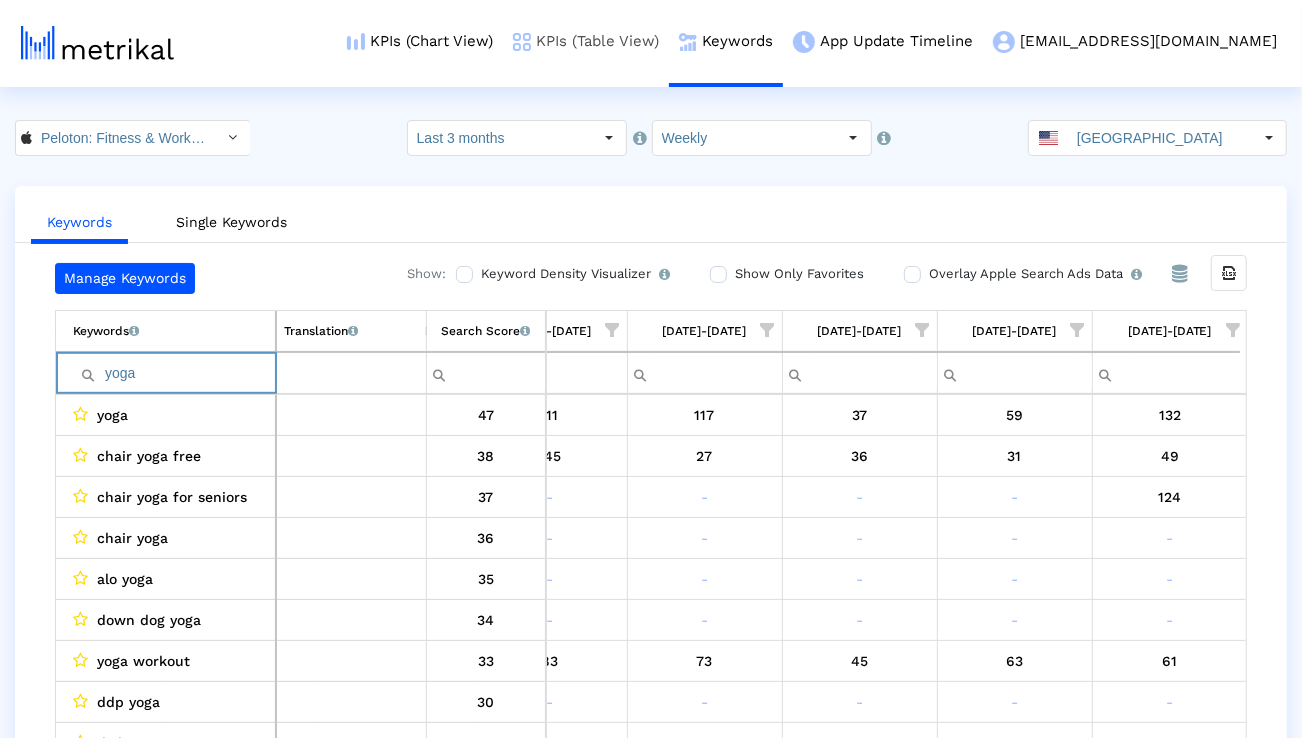 paste on "gym" 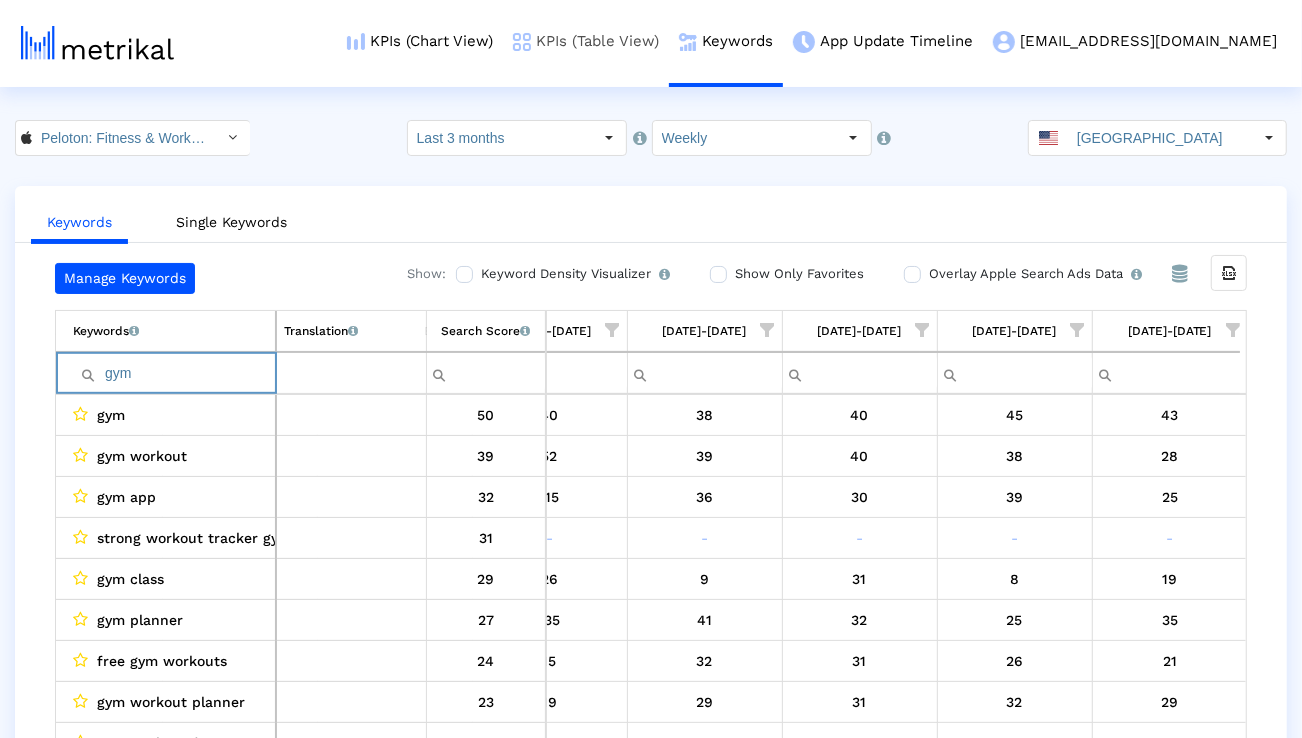 paste on "workout" 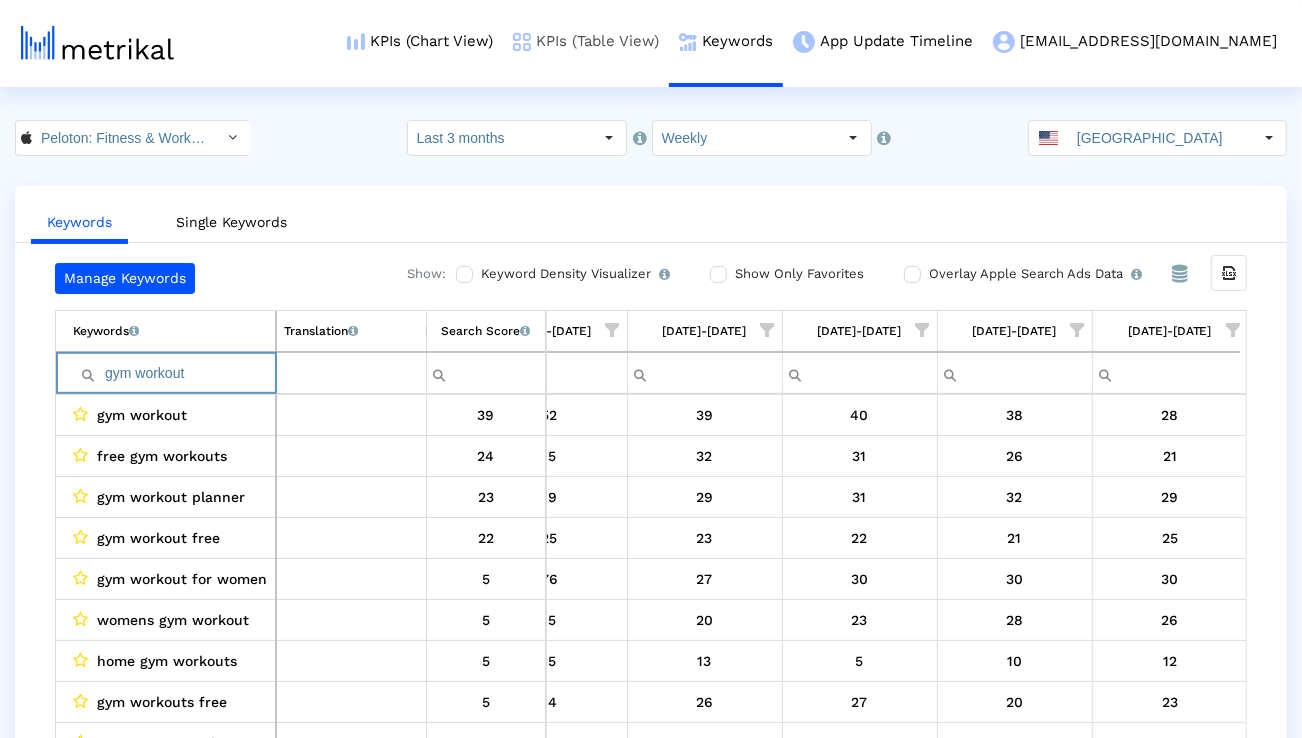 paste on "class" 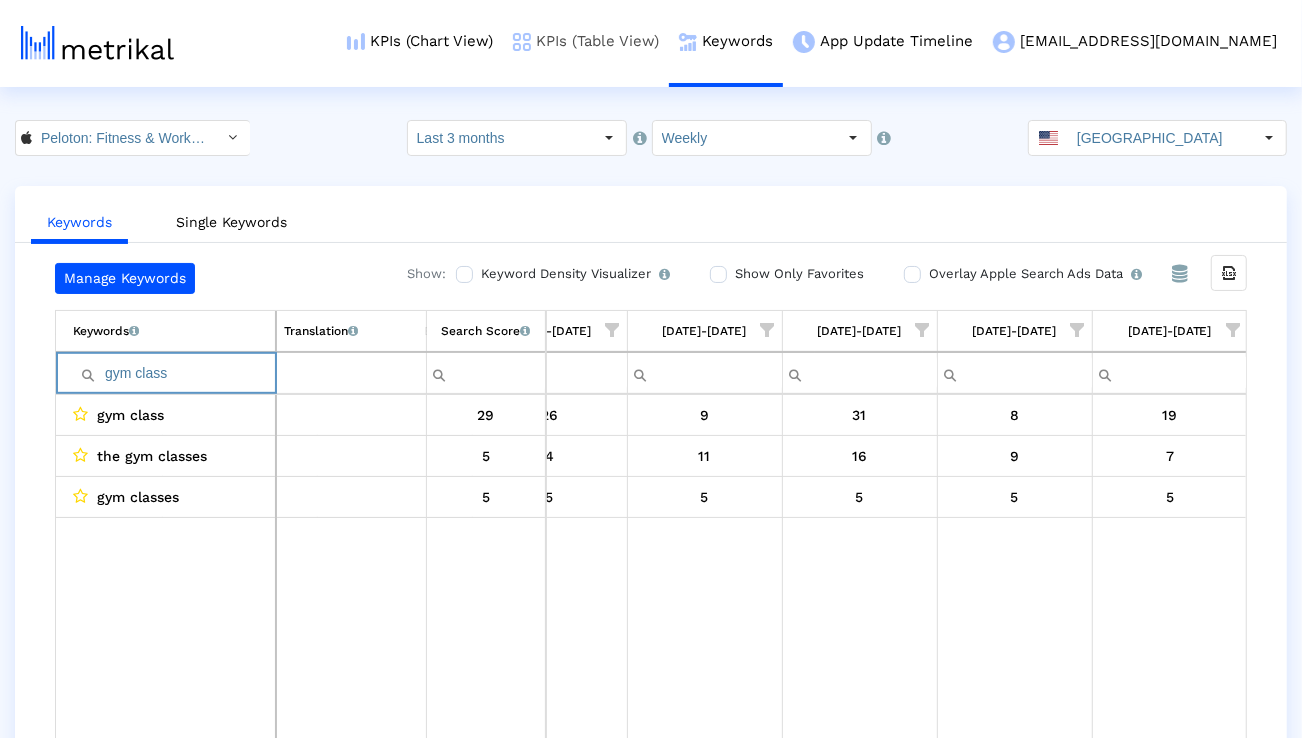 paste on "routine" 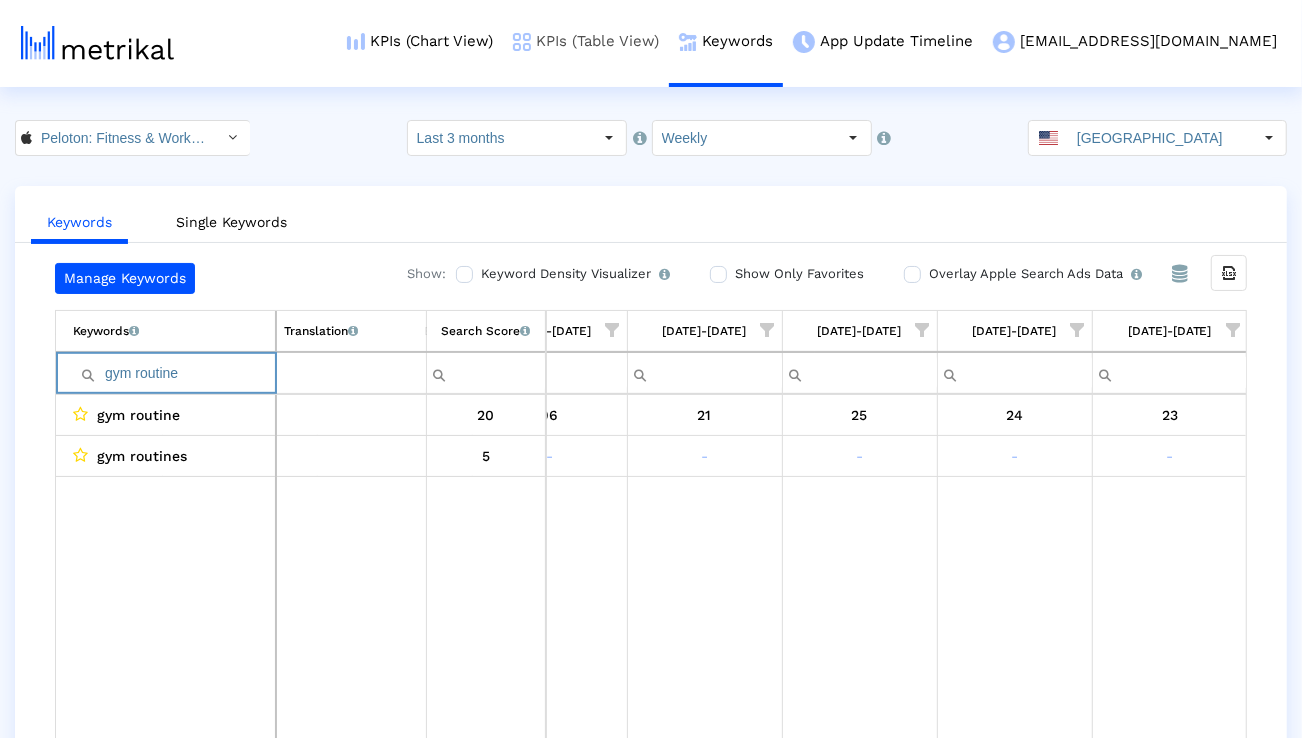 paste on "cardio" 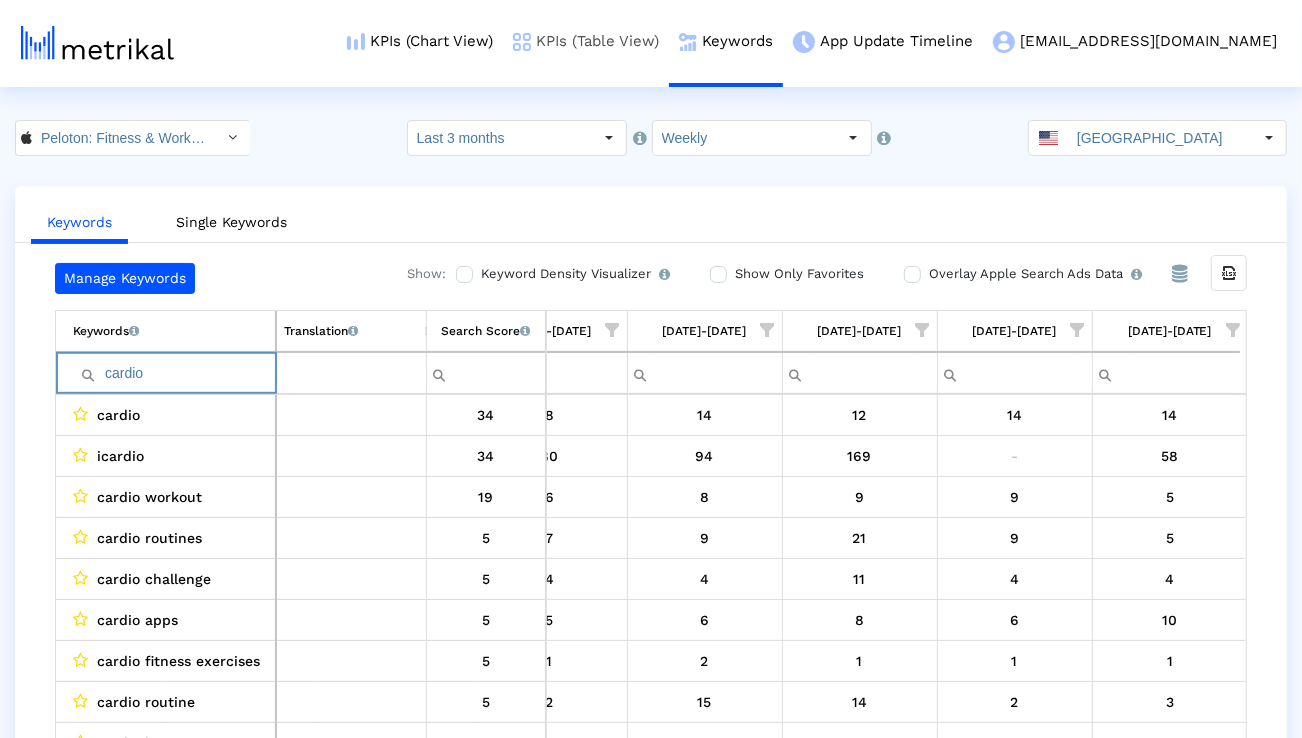 paste on "exercise" 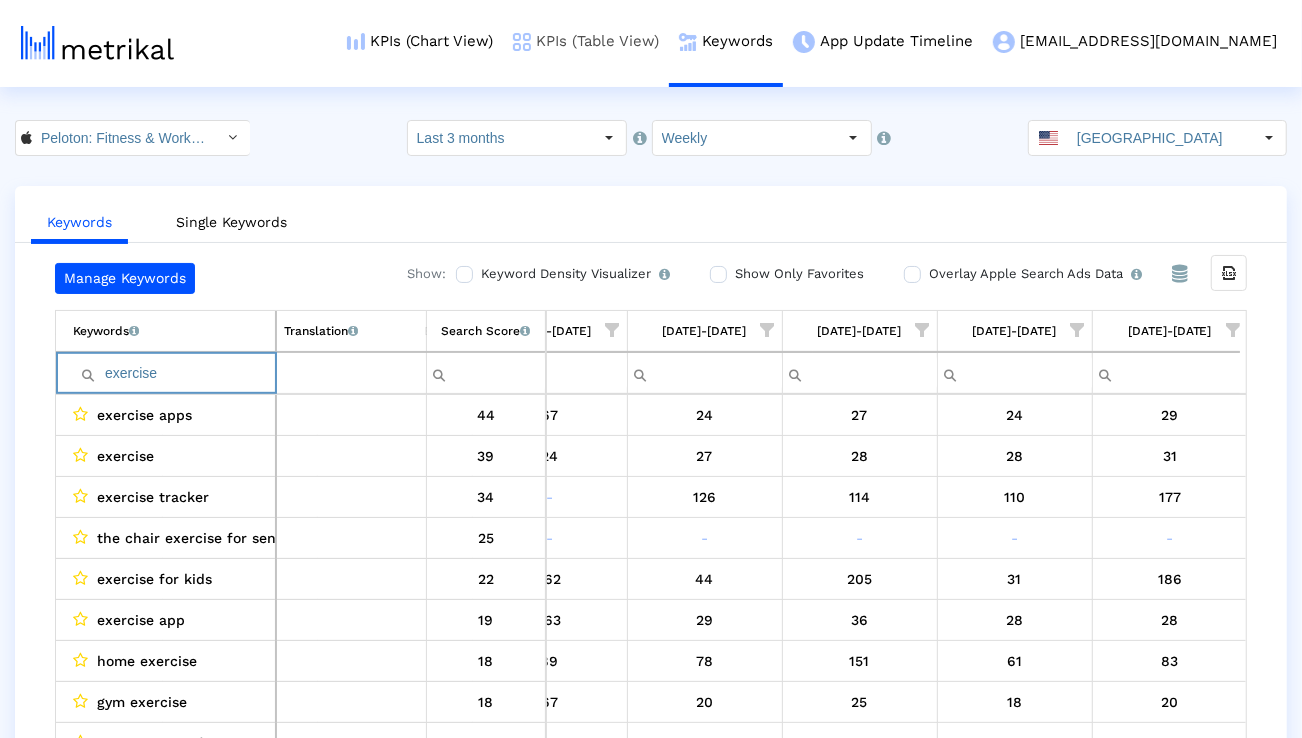paste on "pilates" 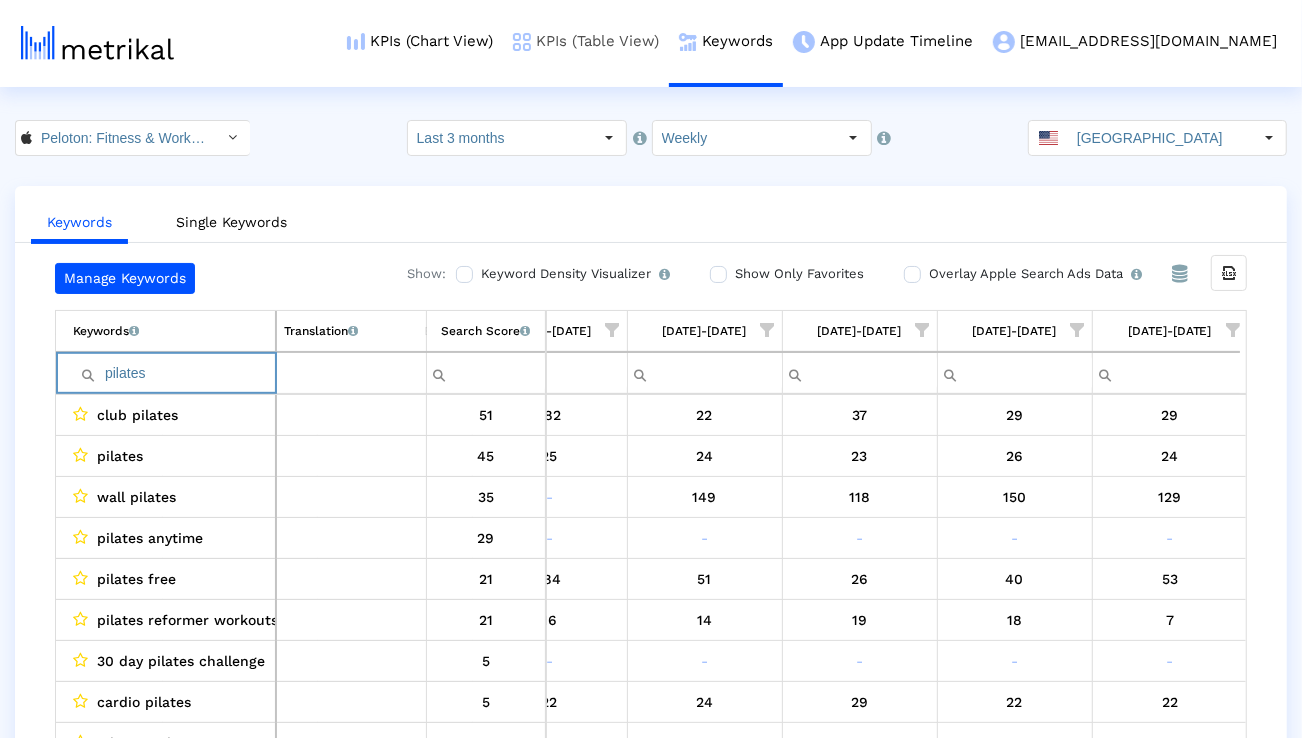 paste on "hiit workout" 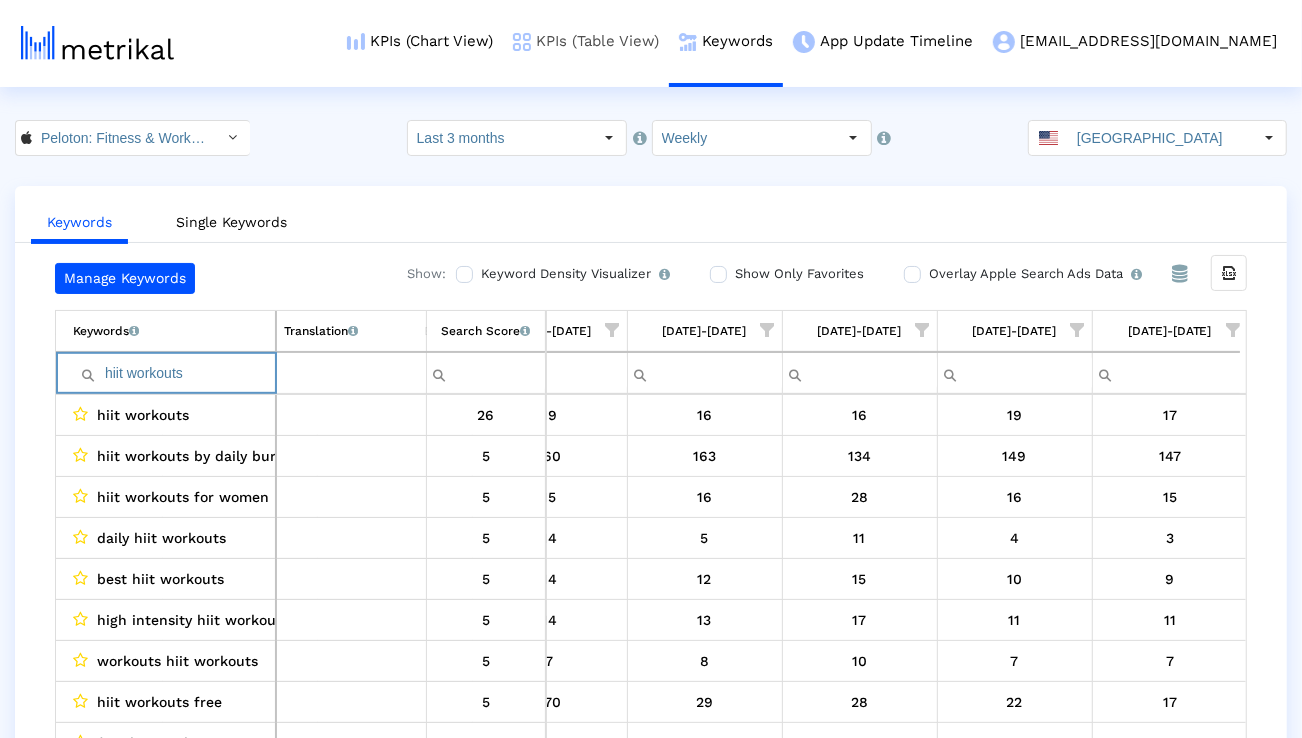 type on "hiit workouts" 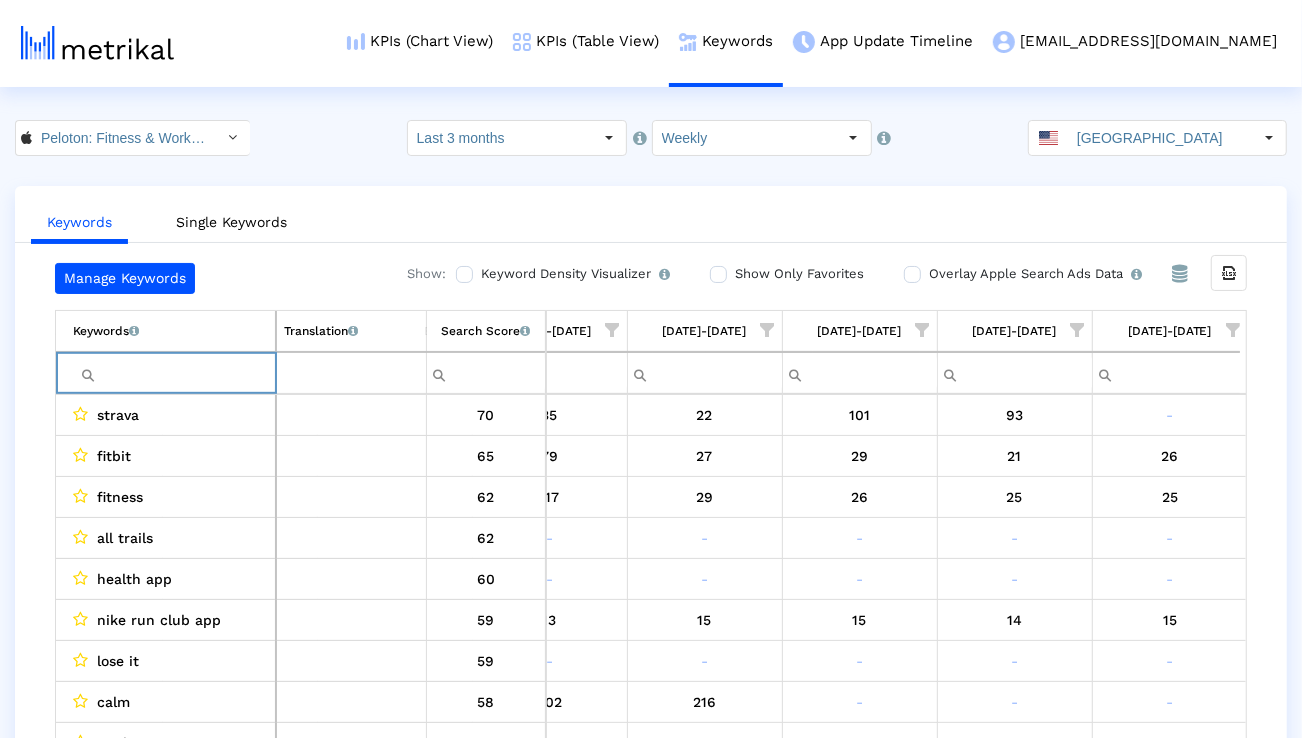 type 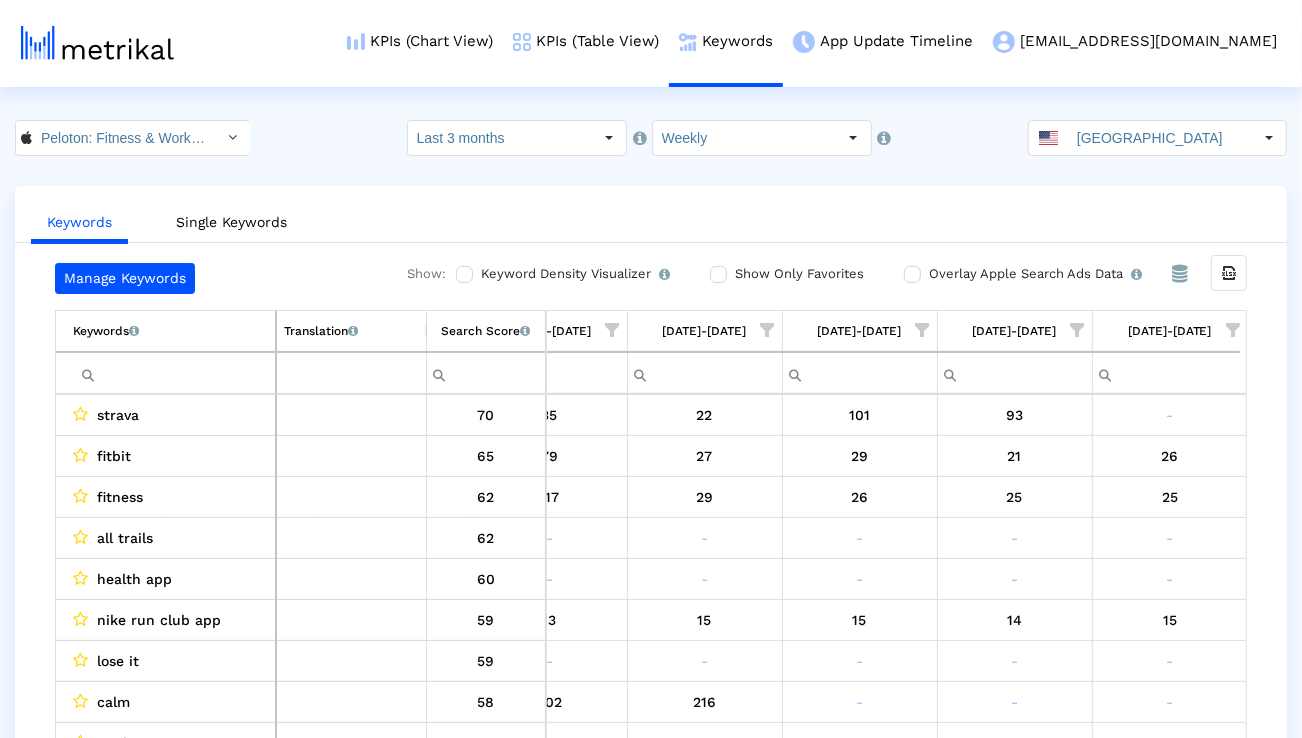 click at bounding box center (1233, 330) 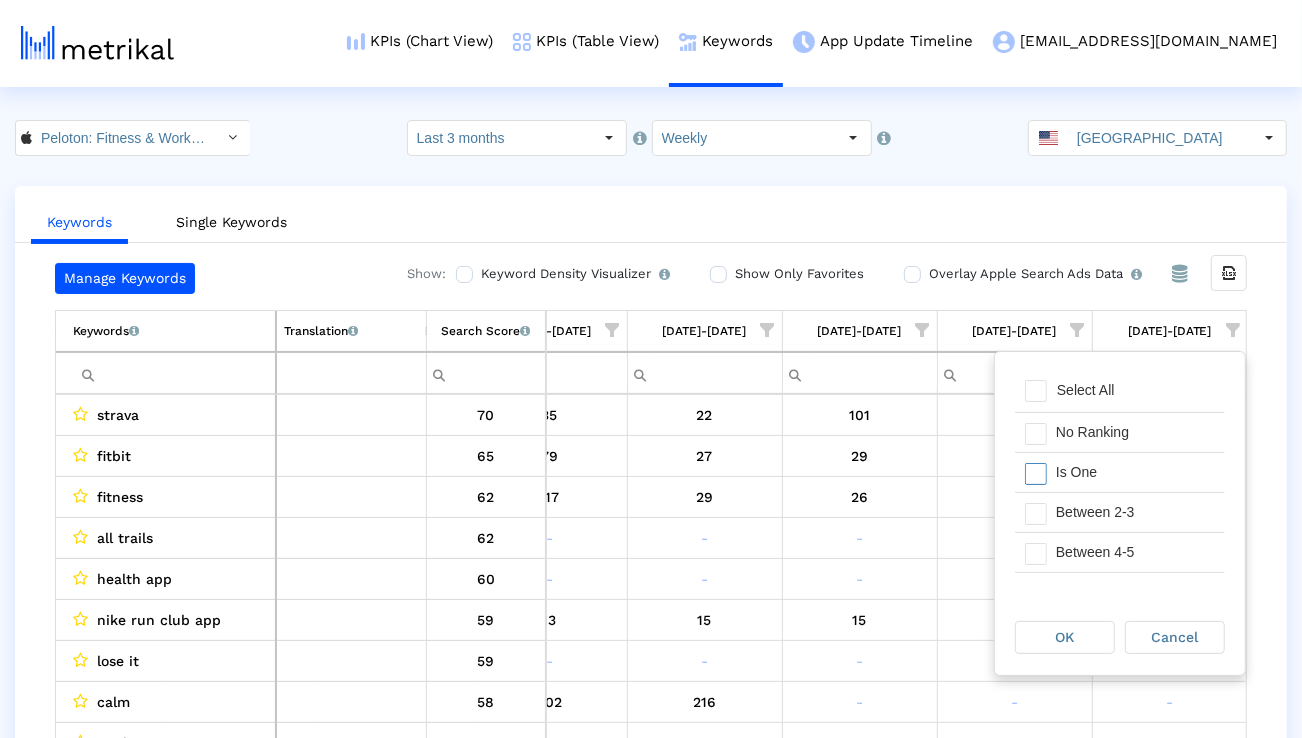 click on "Is One" at bounding box center [1135, 472] 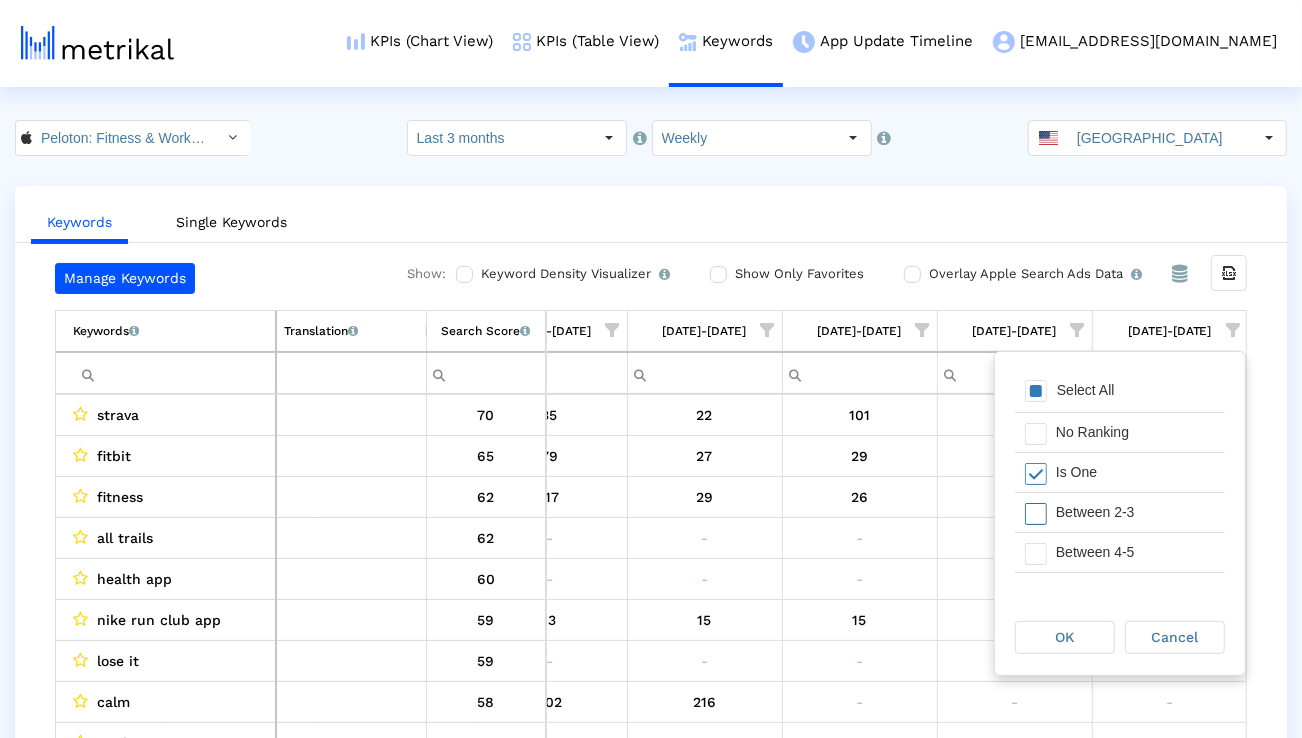 click on "Between 2-3" at bounding box center (1135, 512) 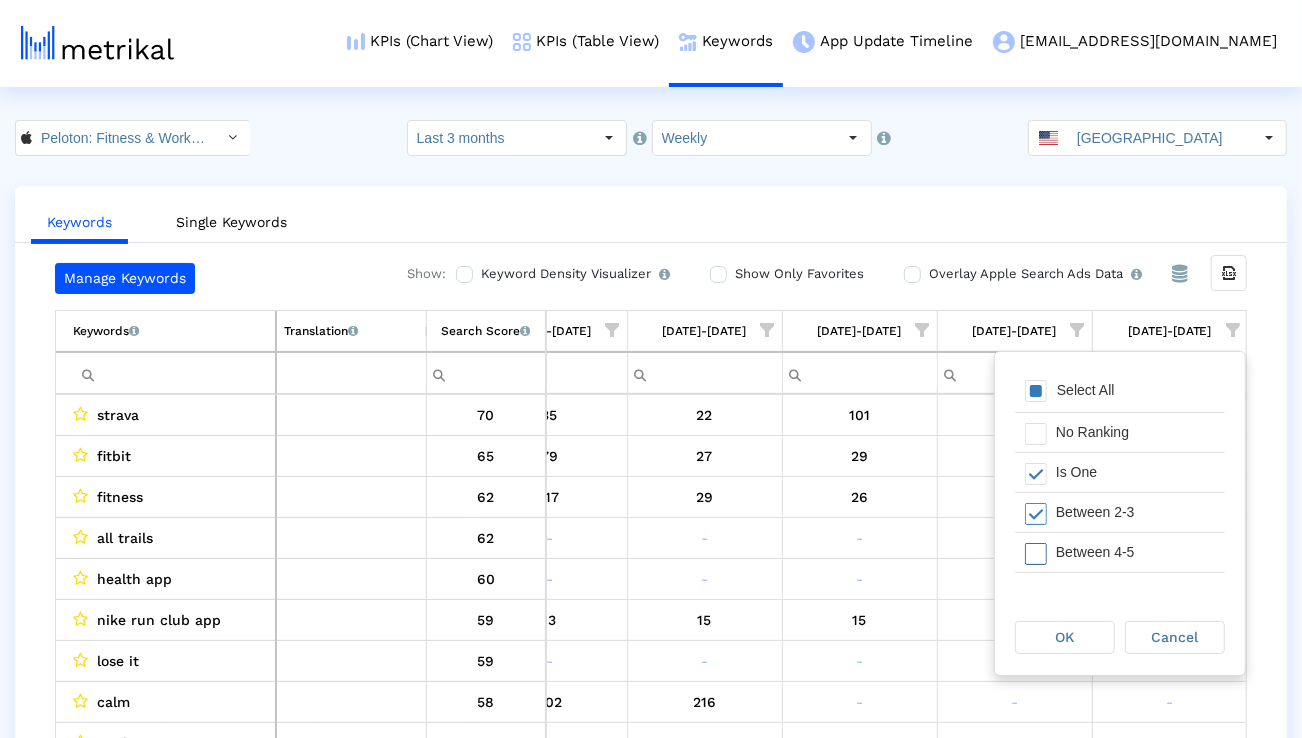 click on "Between 4-5" at bounding box center [1135, 552] 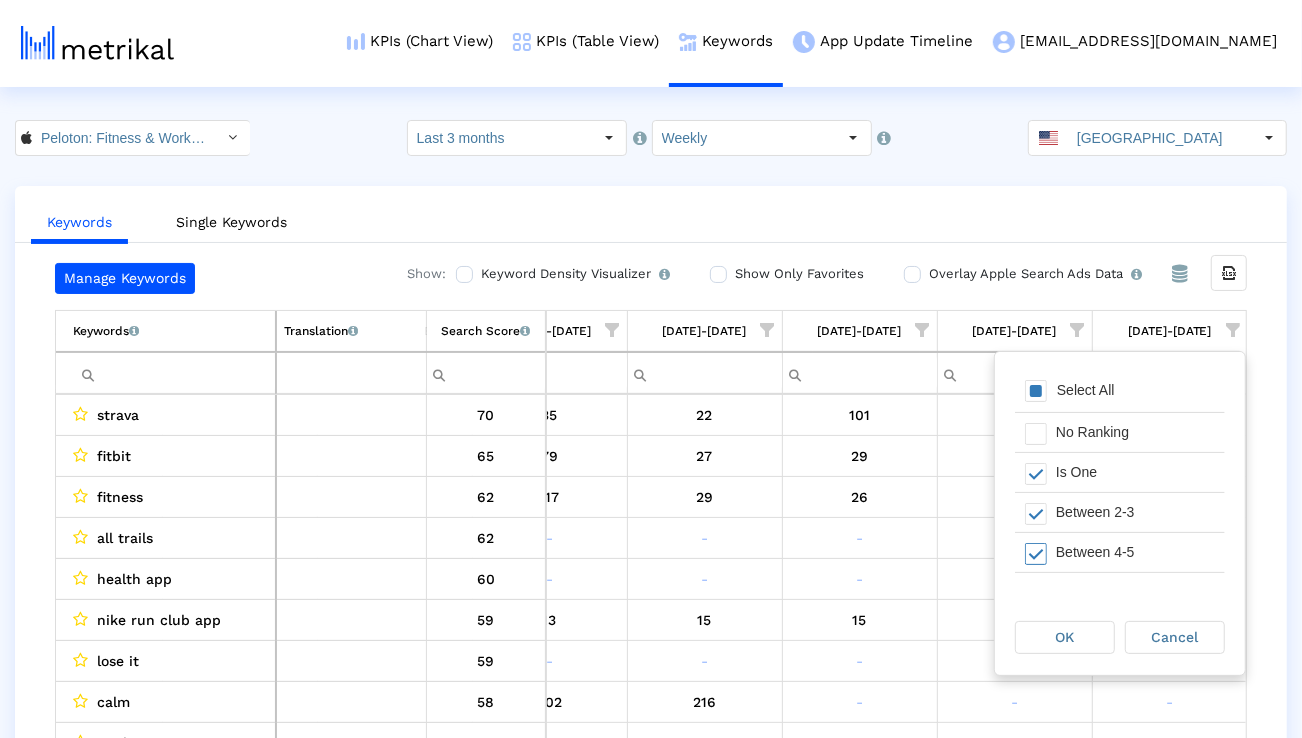 scroll, scrollTop: 31, scrollLeft: 0, axis: vertical 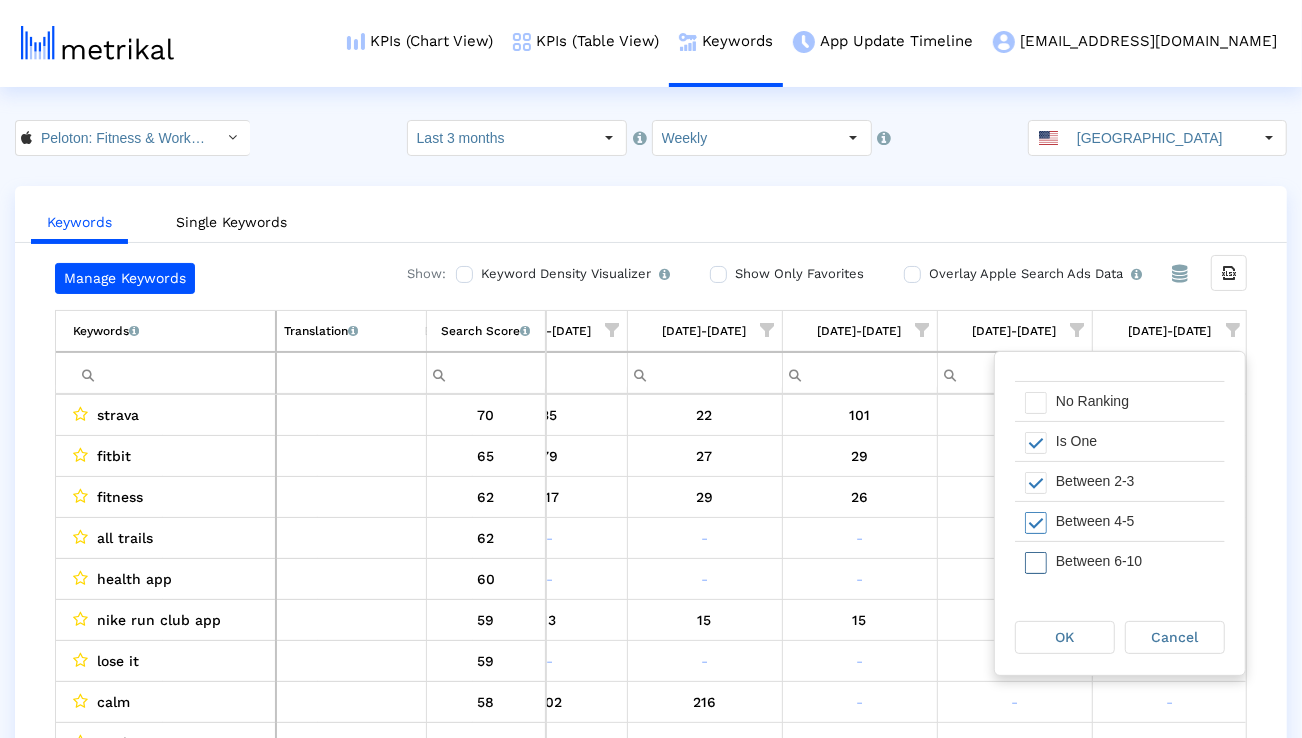 click on "Between 6-10" at bounding box center [1135, 561] 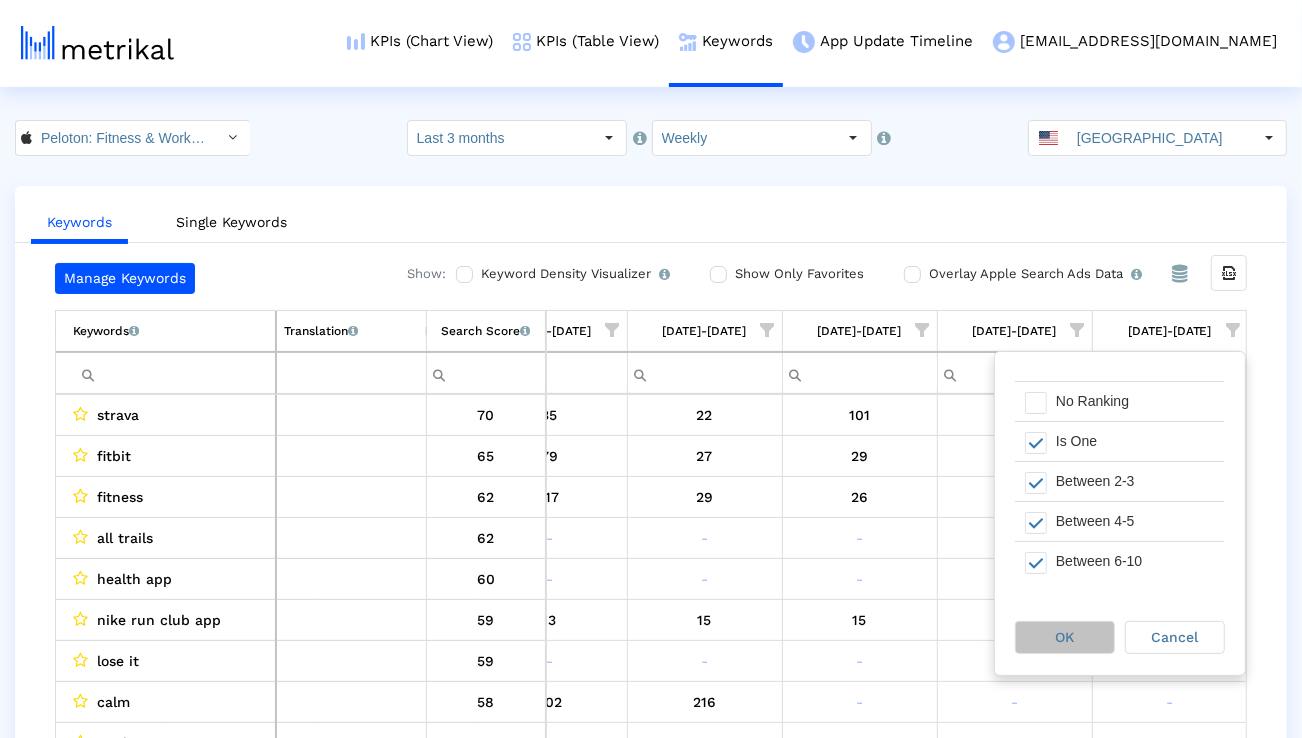 click on "OK" at bounding box center [1065, 637] 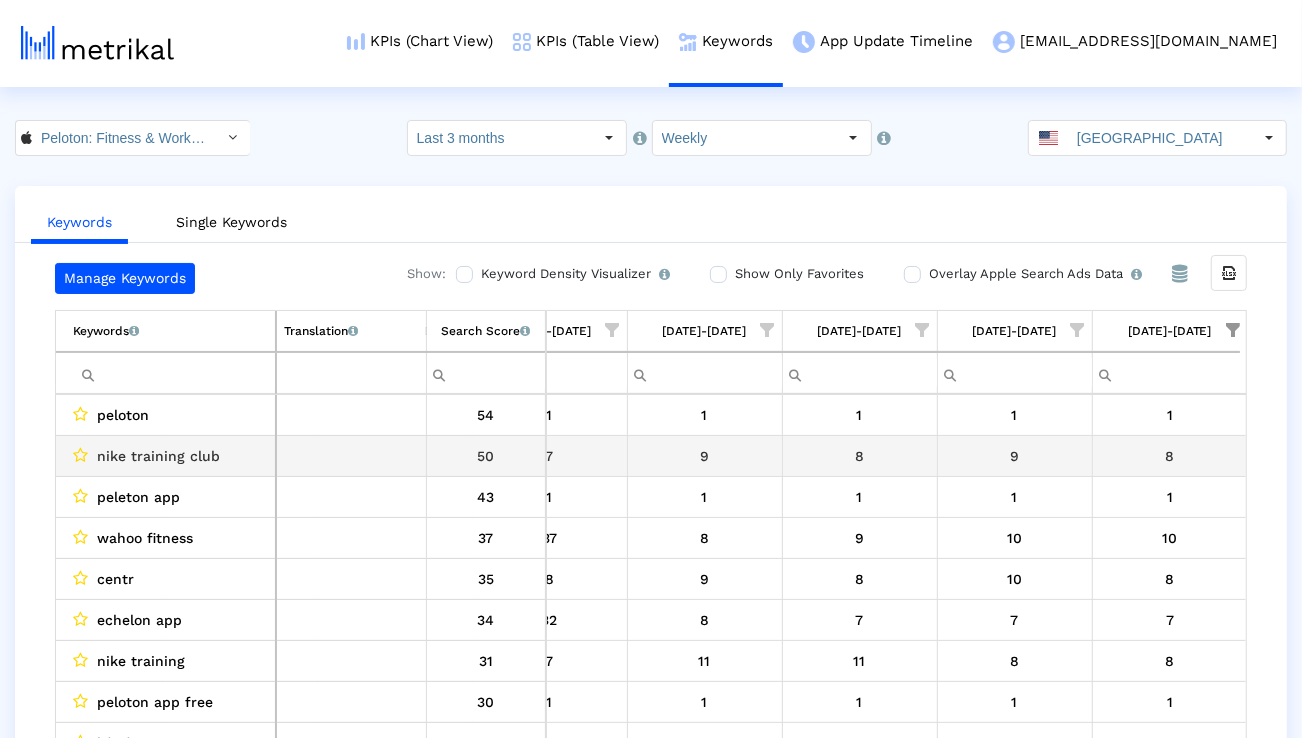 click on "nike training club" at bounding box center [158, 456] 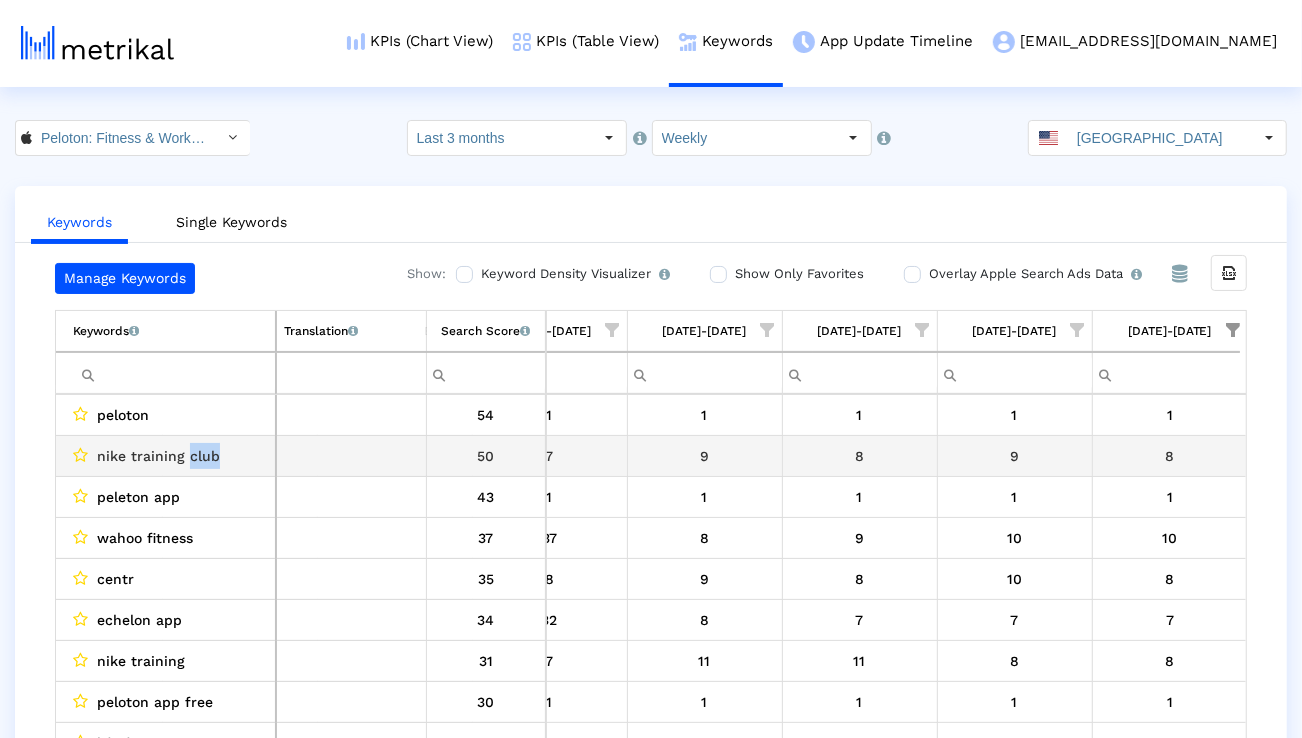 click on "nike training club" at bounding box center [158, 456] 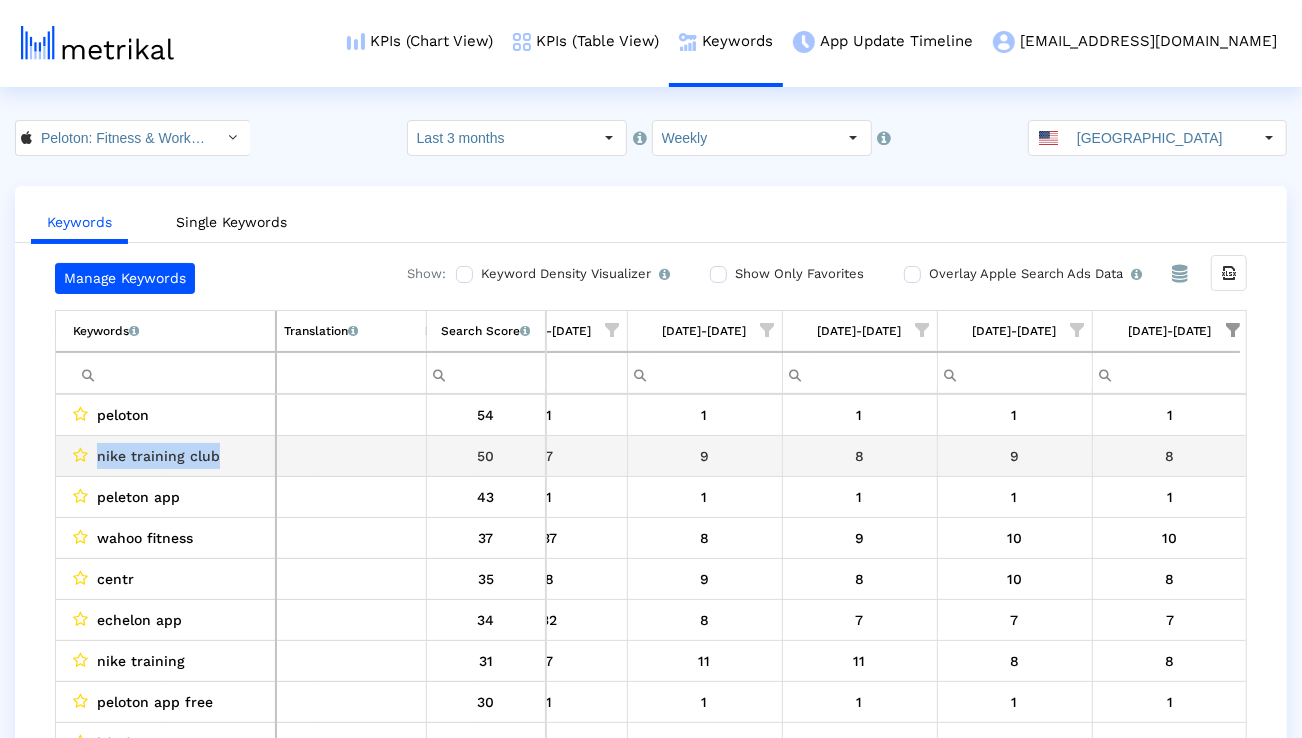 click on "nike training club" at bounding box center (158, 456) 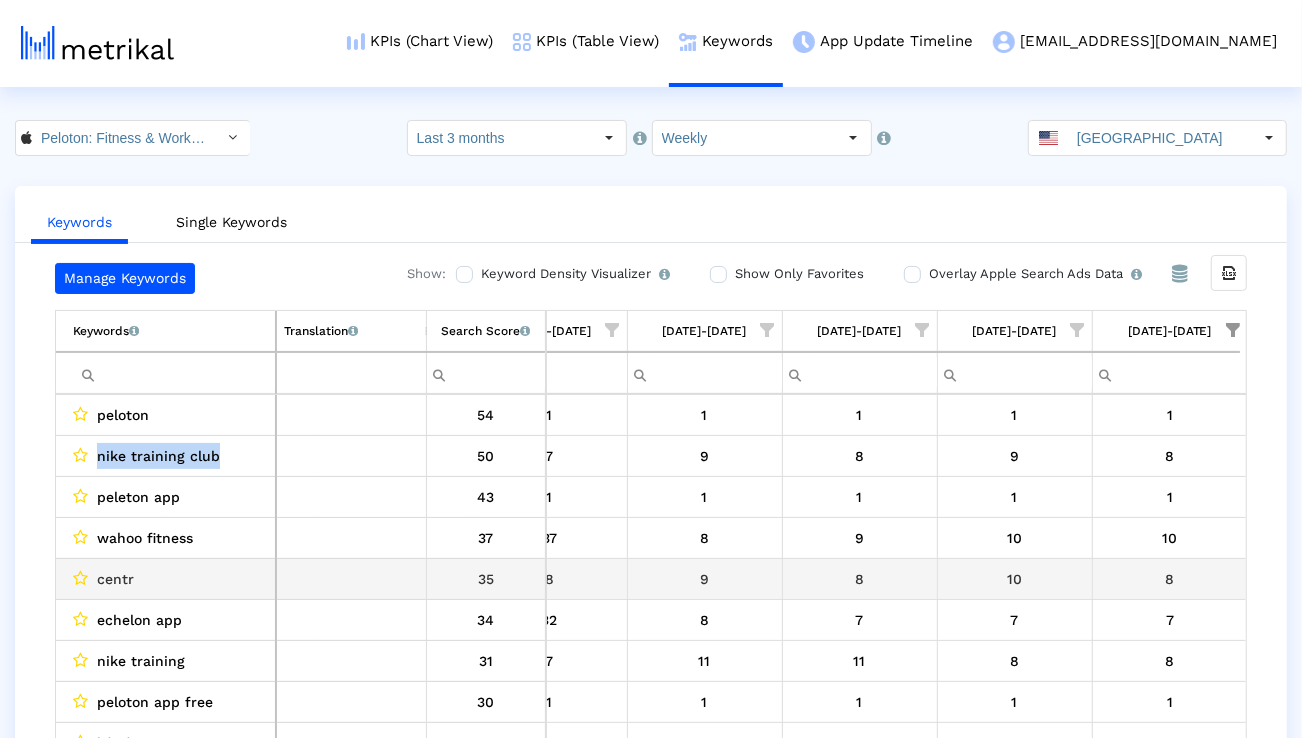 scroll, scrollTop: 74, scrollLeft: 1314, axis: both 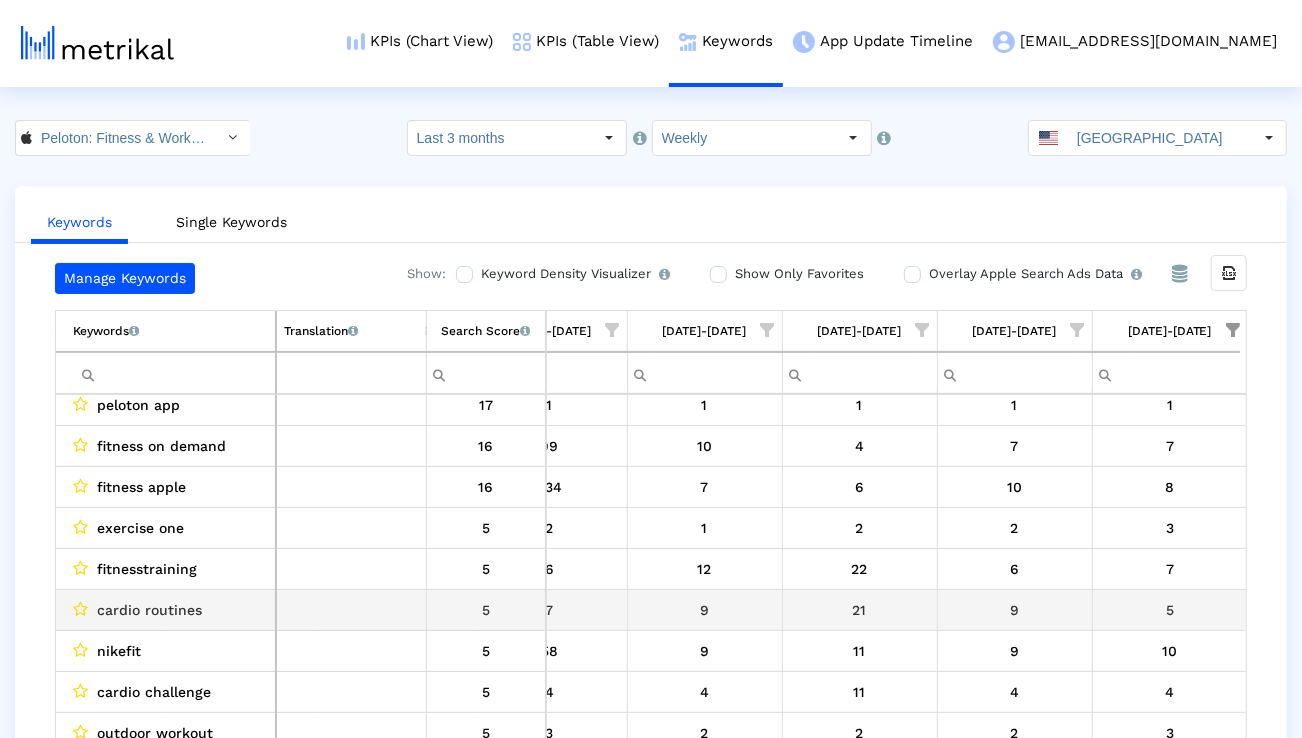 click on "cardio routines" at bounding box center [149, 610] 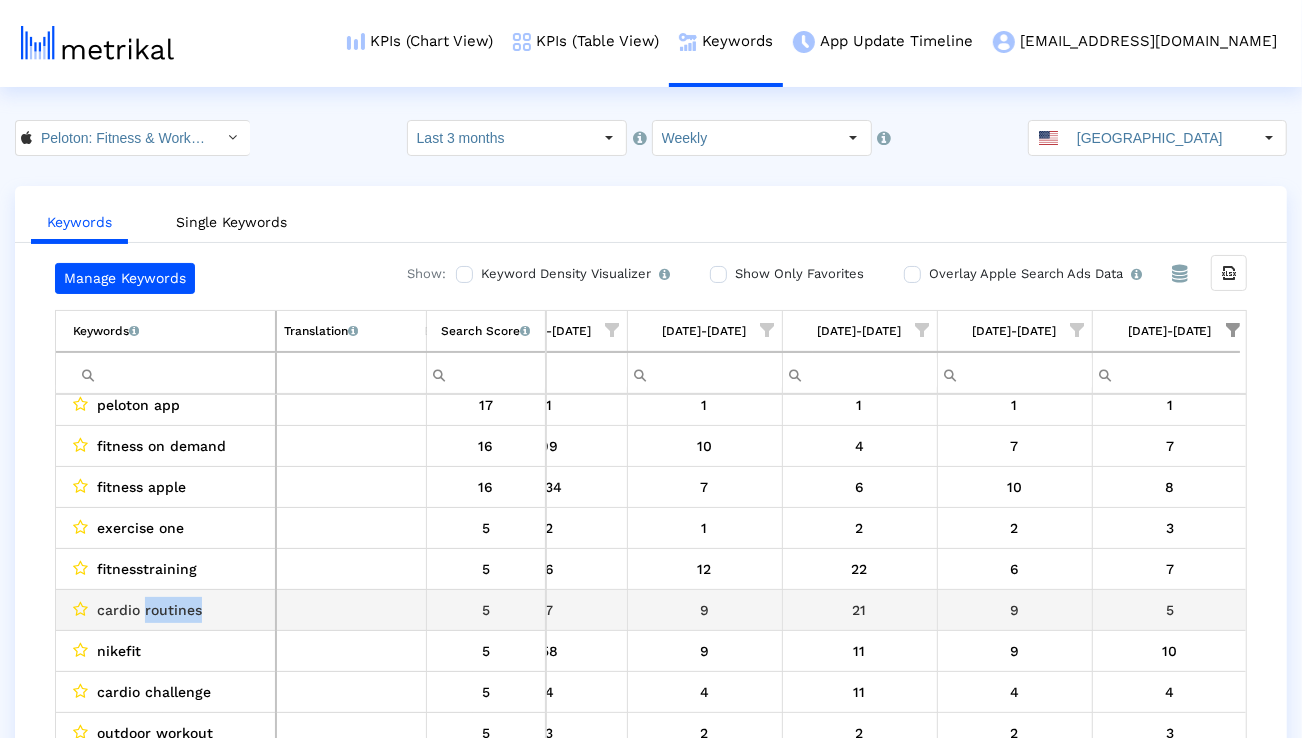 click on "cardio routines" at bounding box center (149, 610) 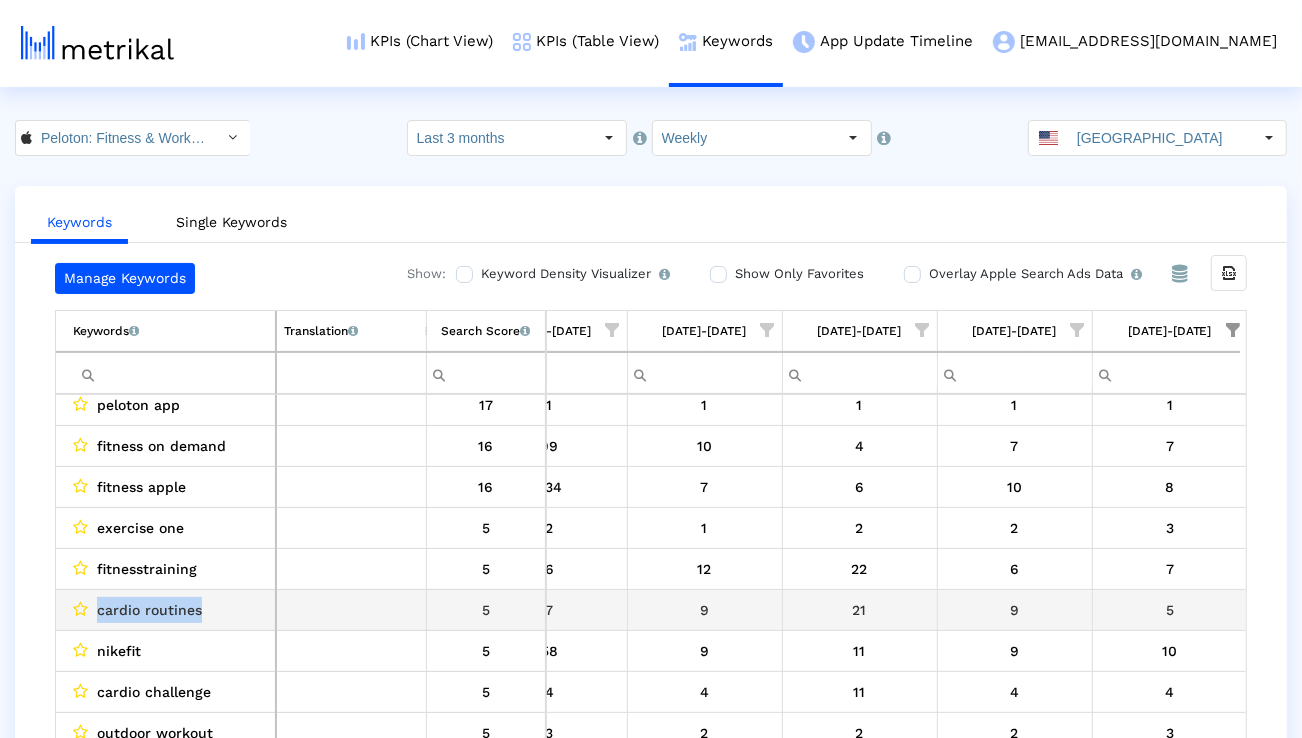 click on "cardio routines" at bounding box center [149, 610] 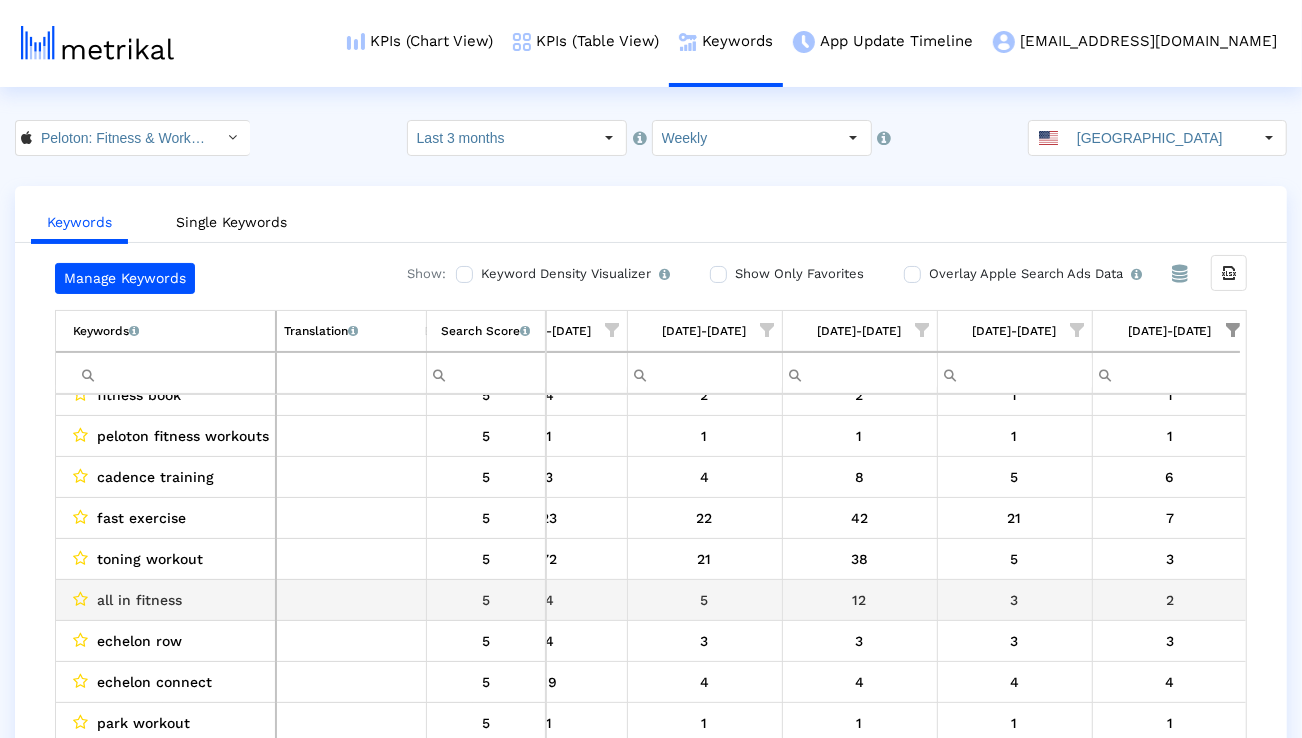 click on "all in fitness" at bounding box center [170, 600] 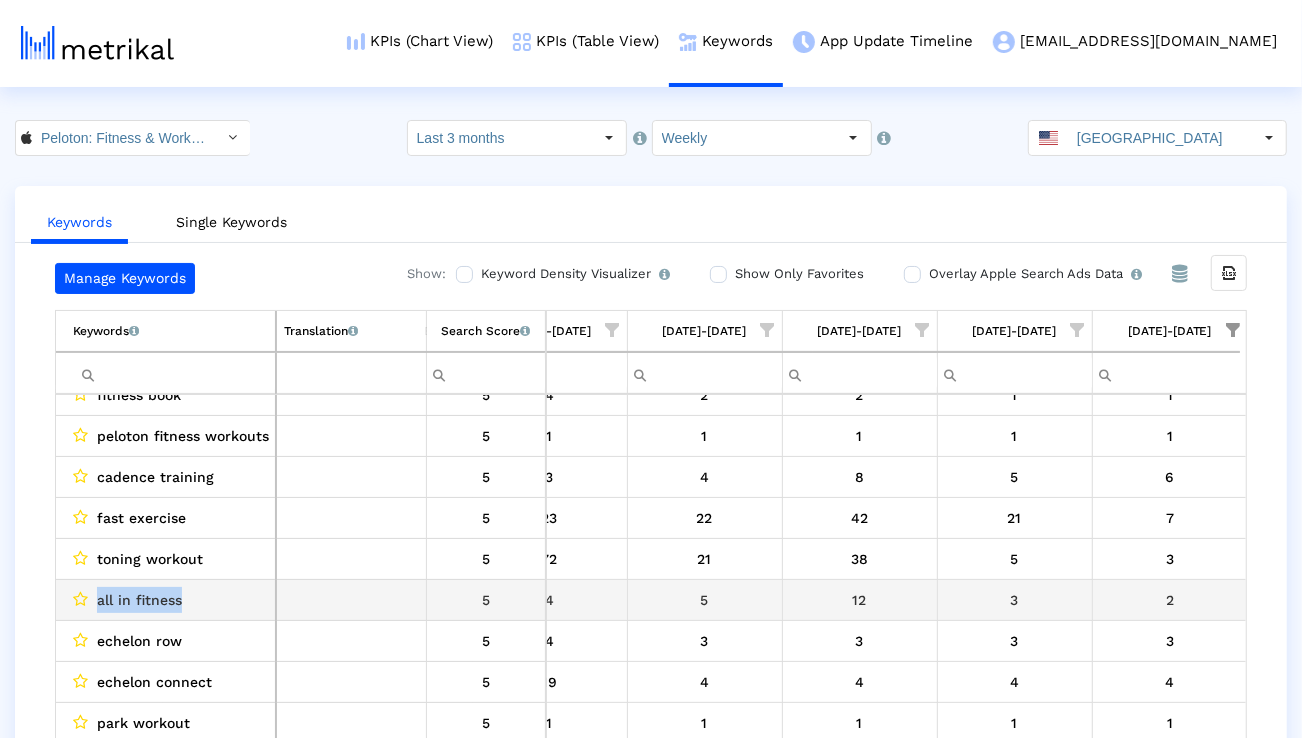 click on "all in fitness" at bounding box center [170, 600] 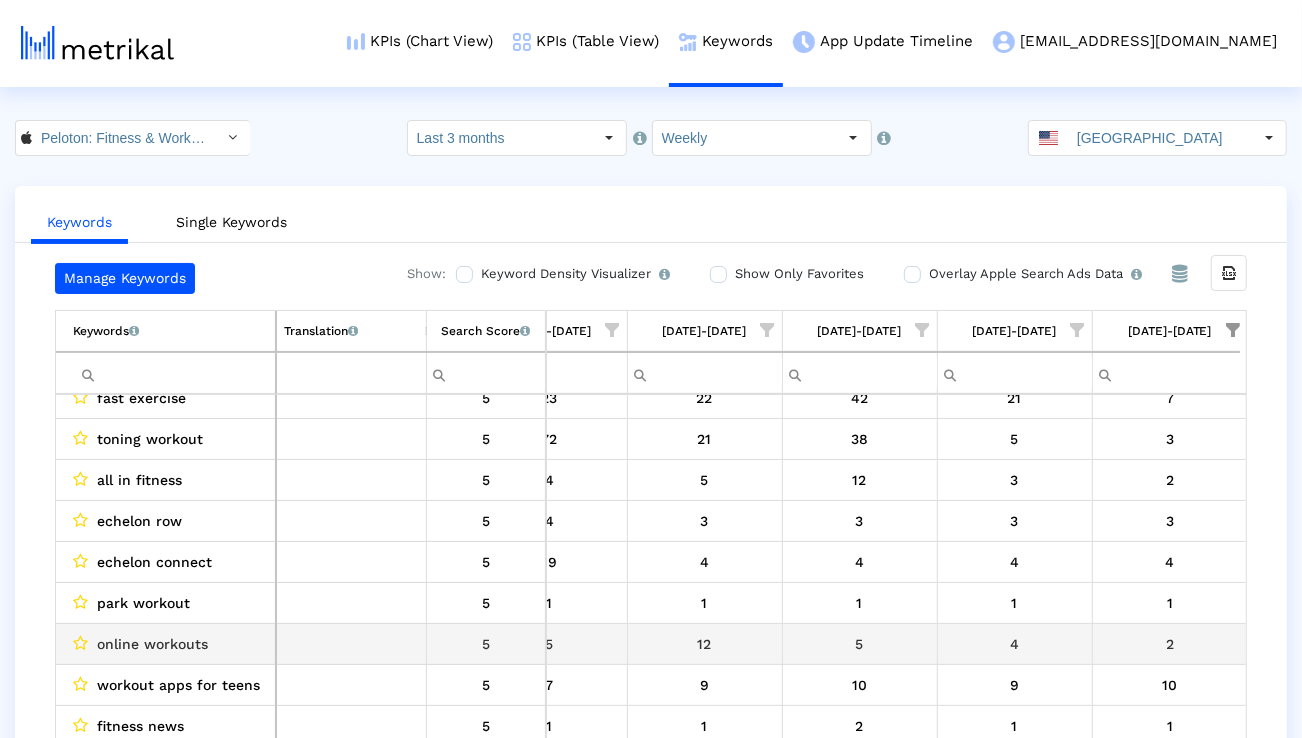 click on "online workouts" at bounding box center (152, 644) 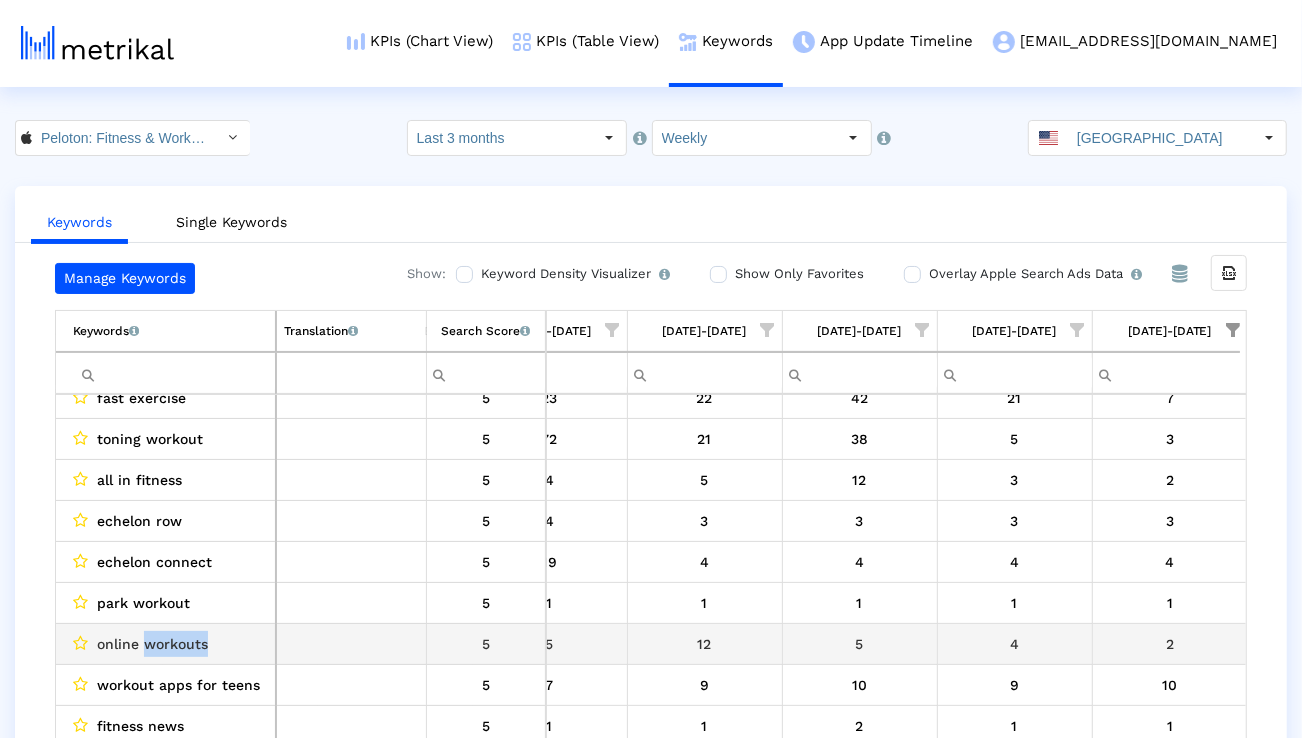 click on "online workouts" at bounding box center [152, 644] 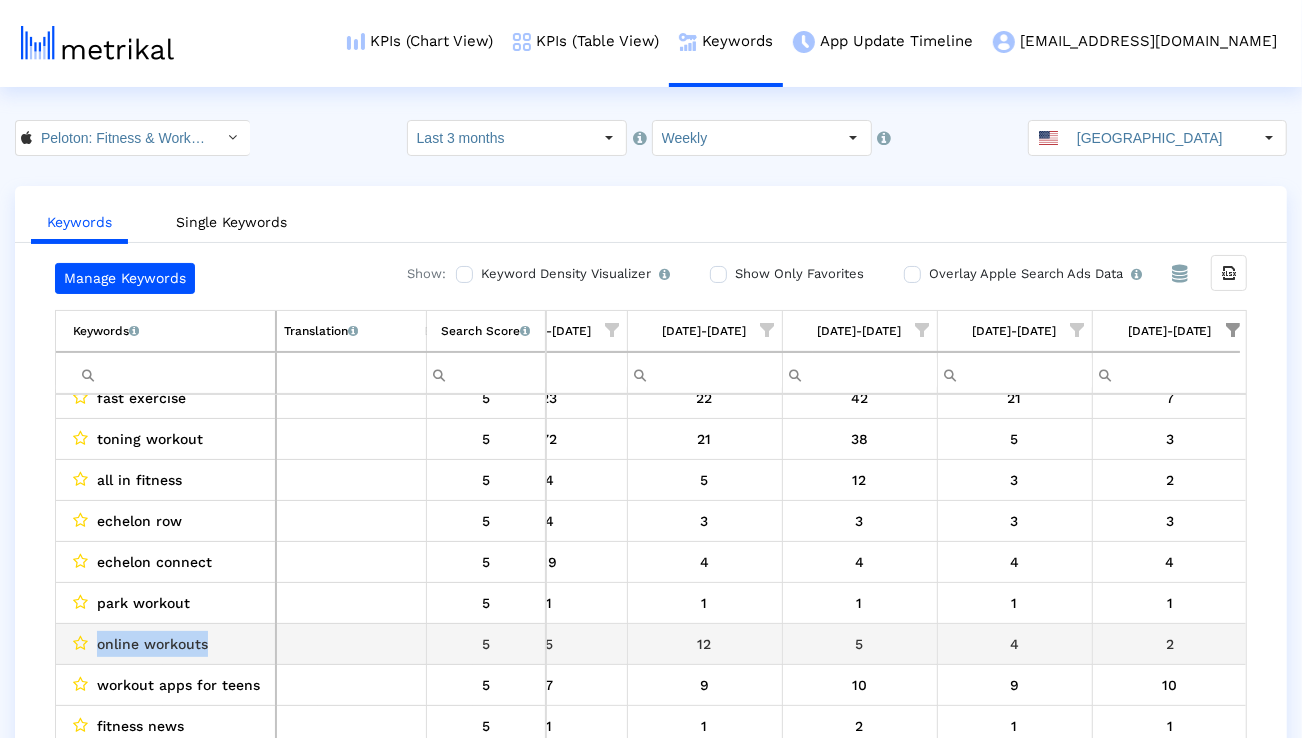 click on "online workouts" at bounding box center [152, 644] 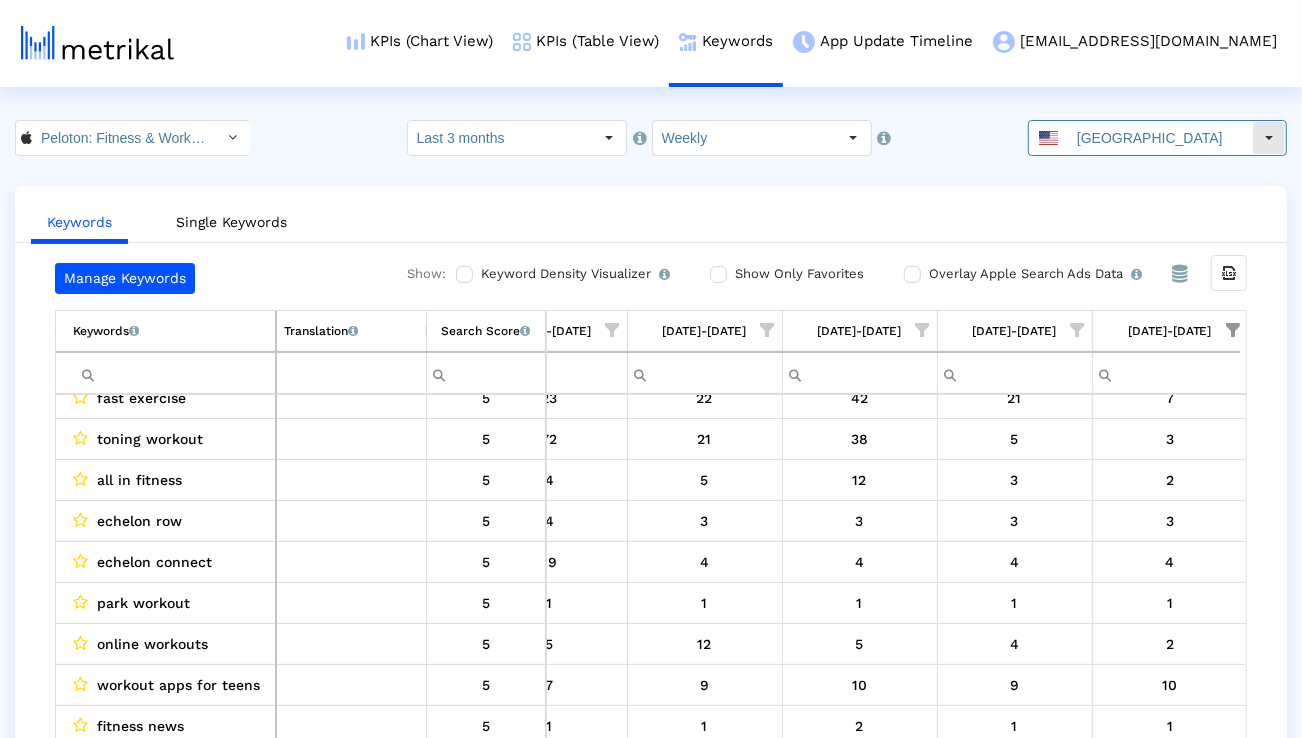 click on "[GEOGRAPHIC_DATA]" 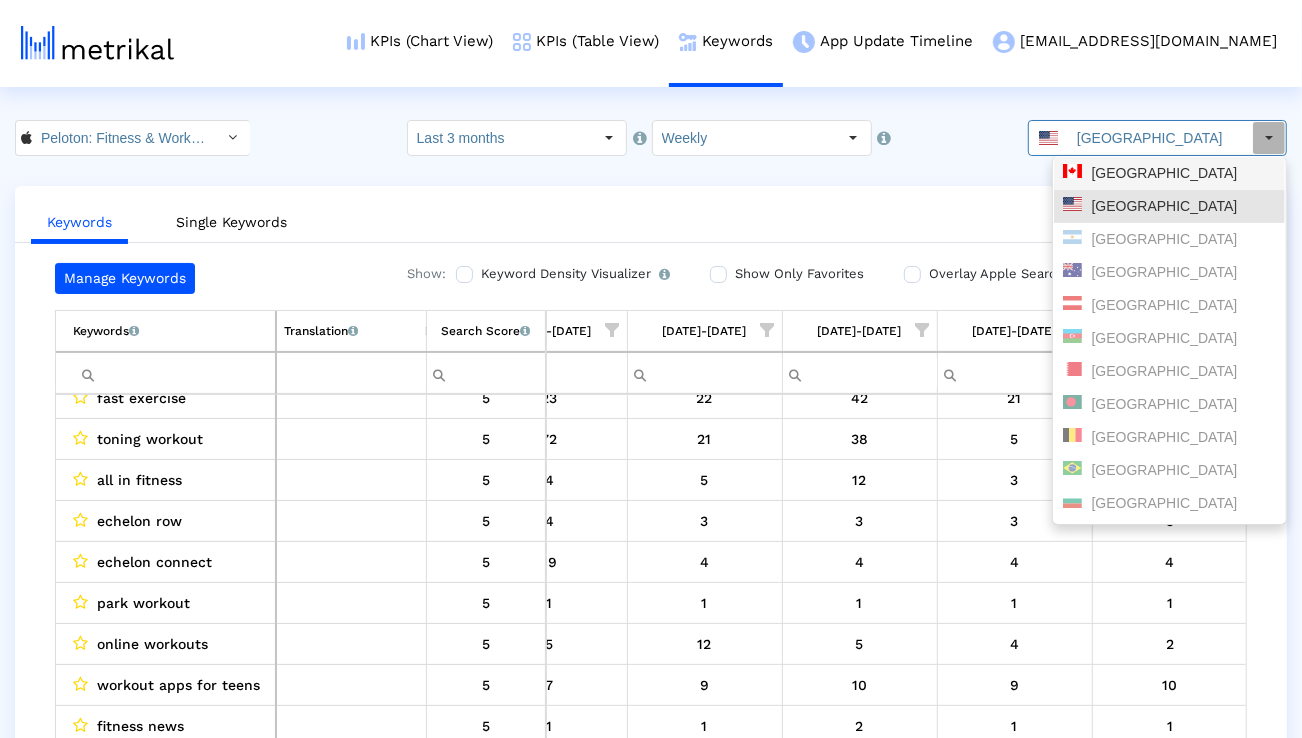 click at bounding box center (1072, 171) 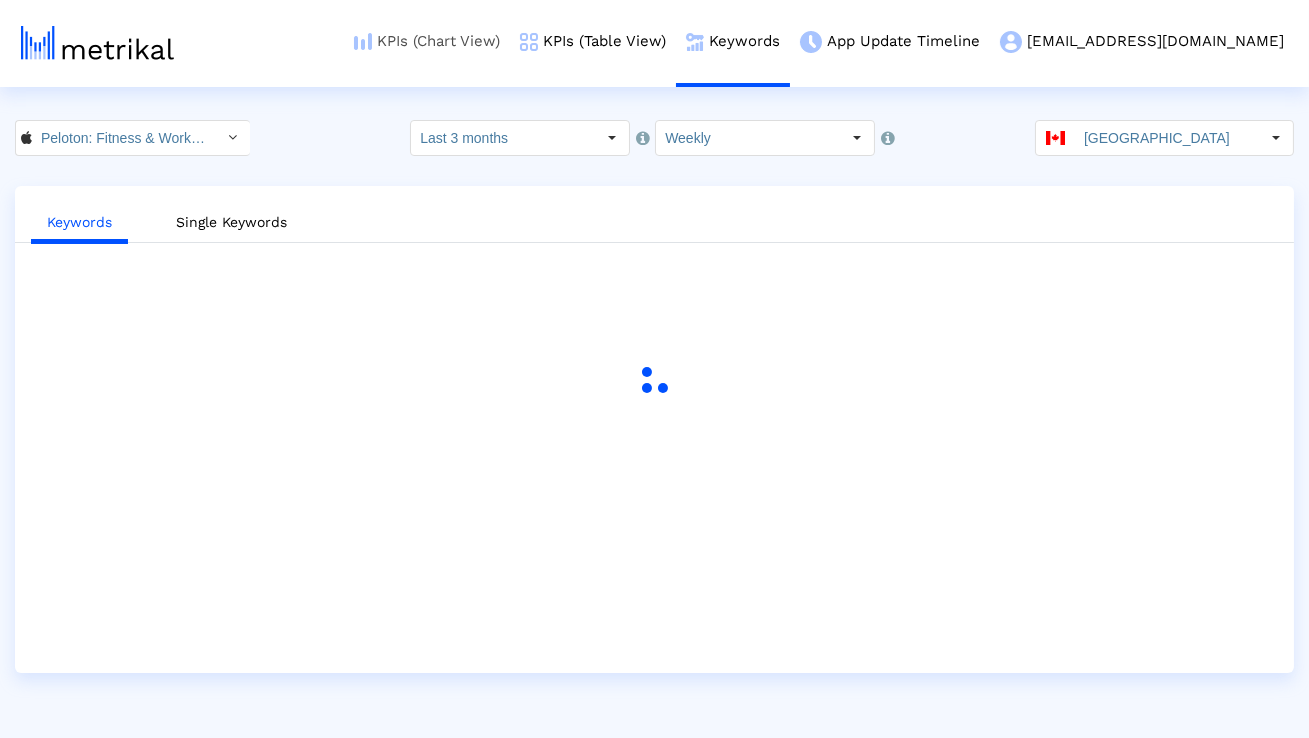 click on "KPIs (Chart View)" at bounding box center [427, 41] 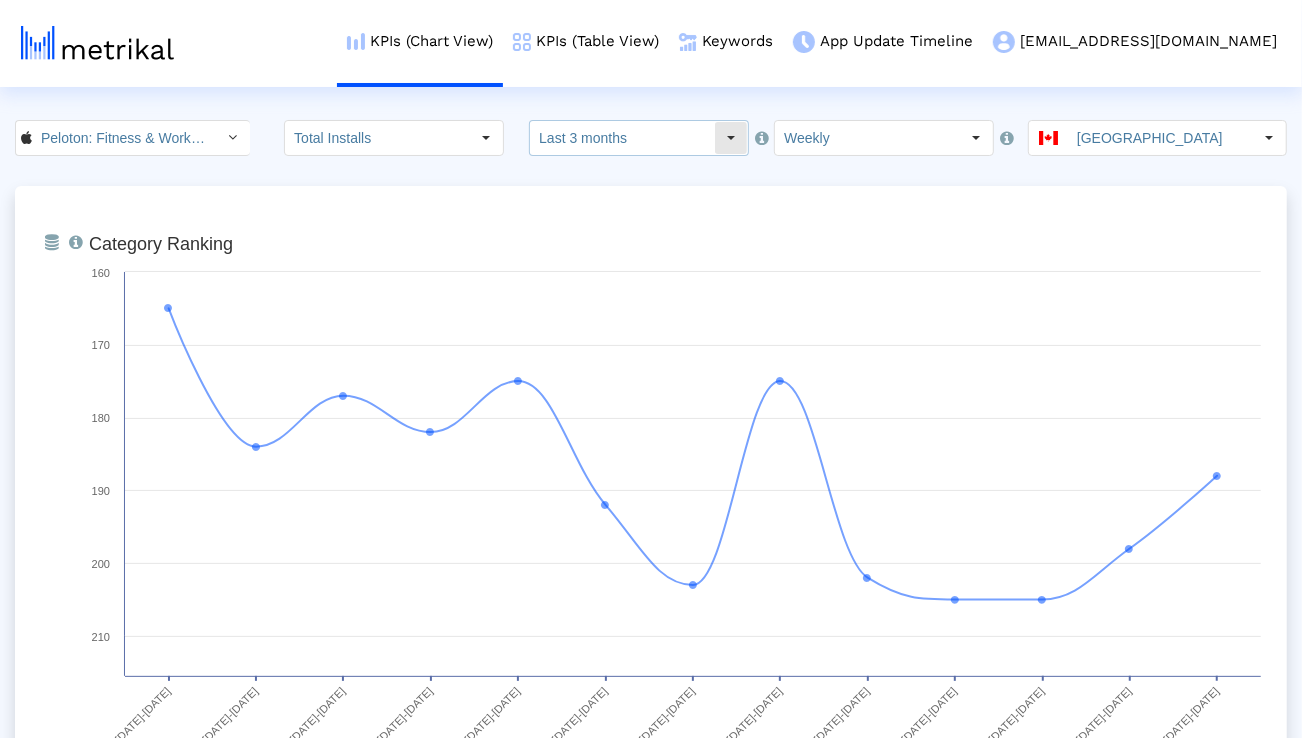 click on "Last 3 months" 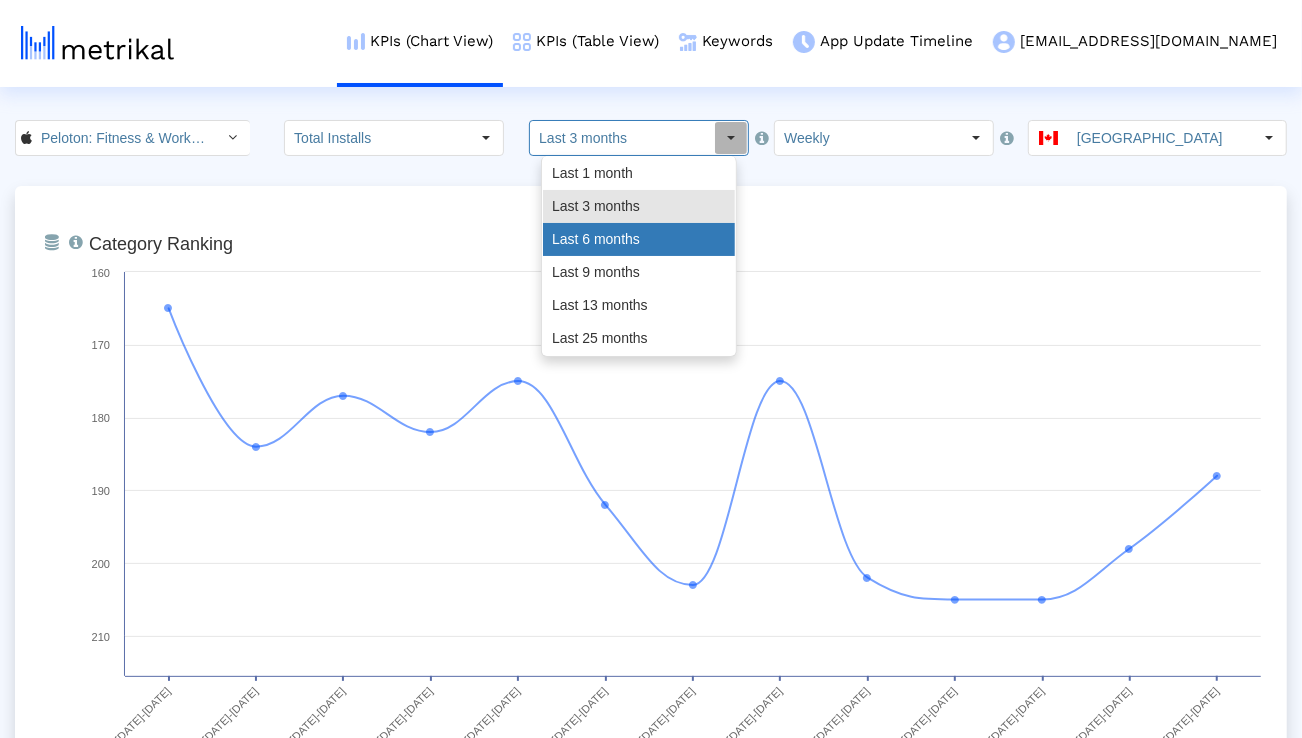 click on "Last 6 months" at bounding box center (639, 239) 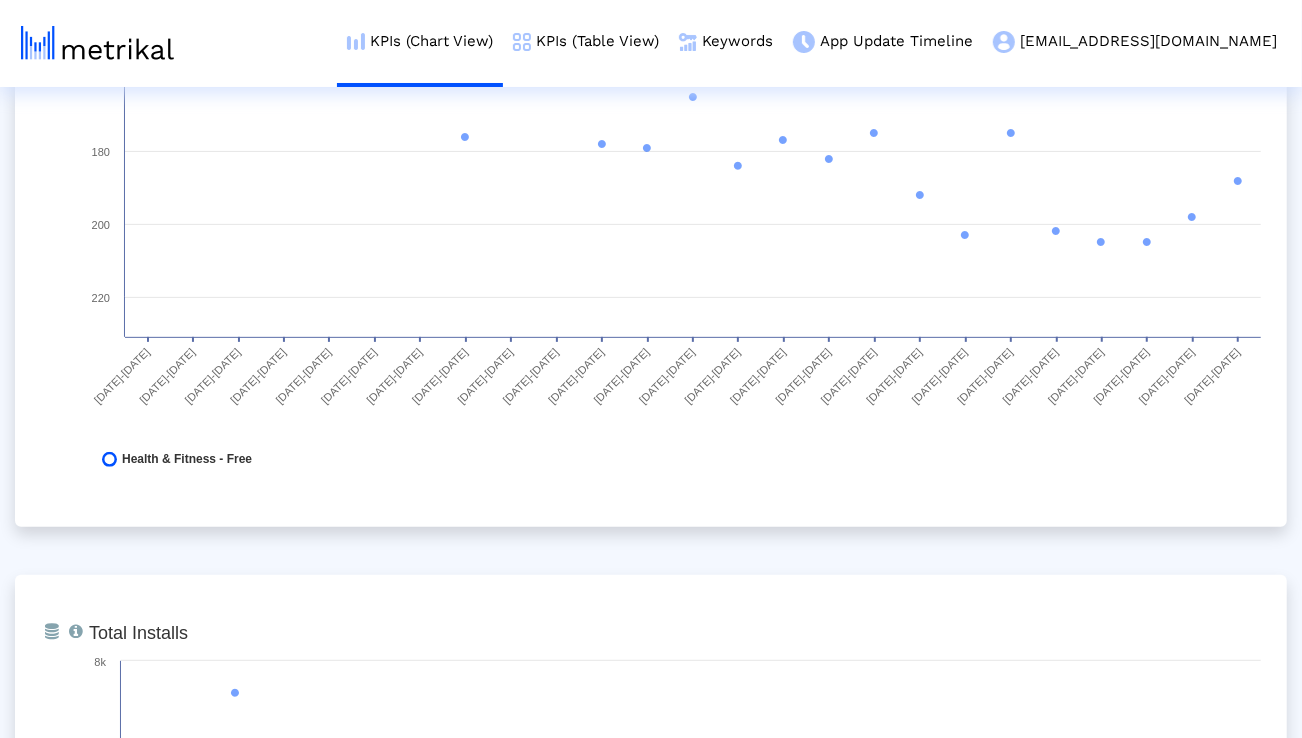 scroll, scrollTop: 0, scrollLeft: 0, axis: both 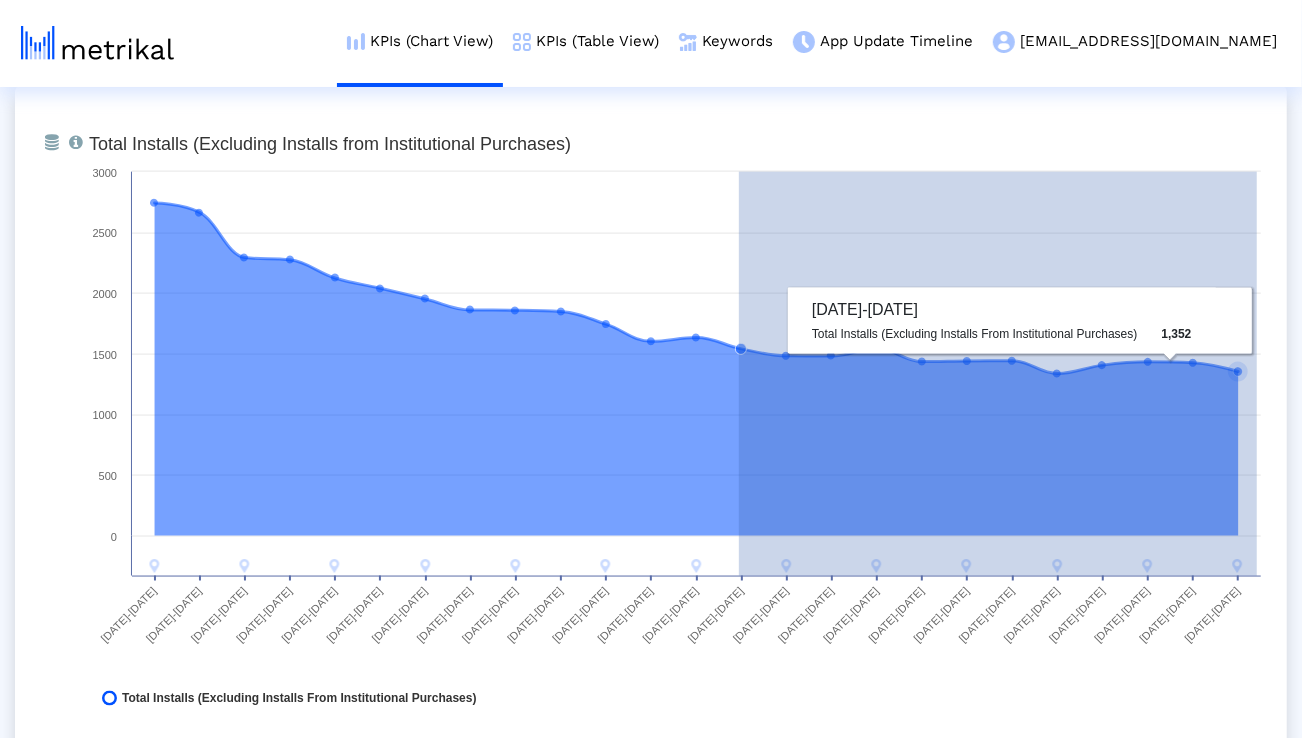 drag, startPoint x: 739, startPoint y: 343, endPoint x: 1292, endPoint y: 354, distance: 553.1094 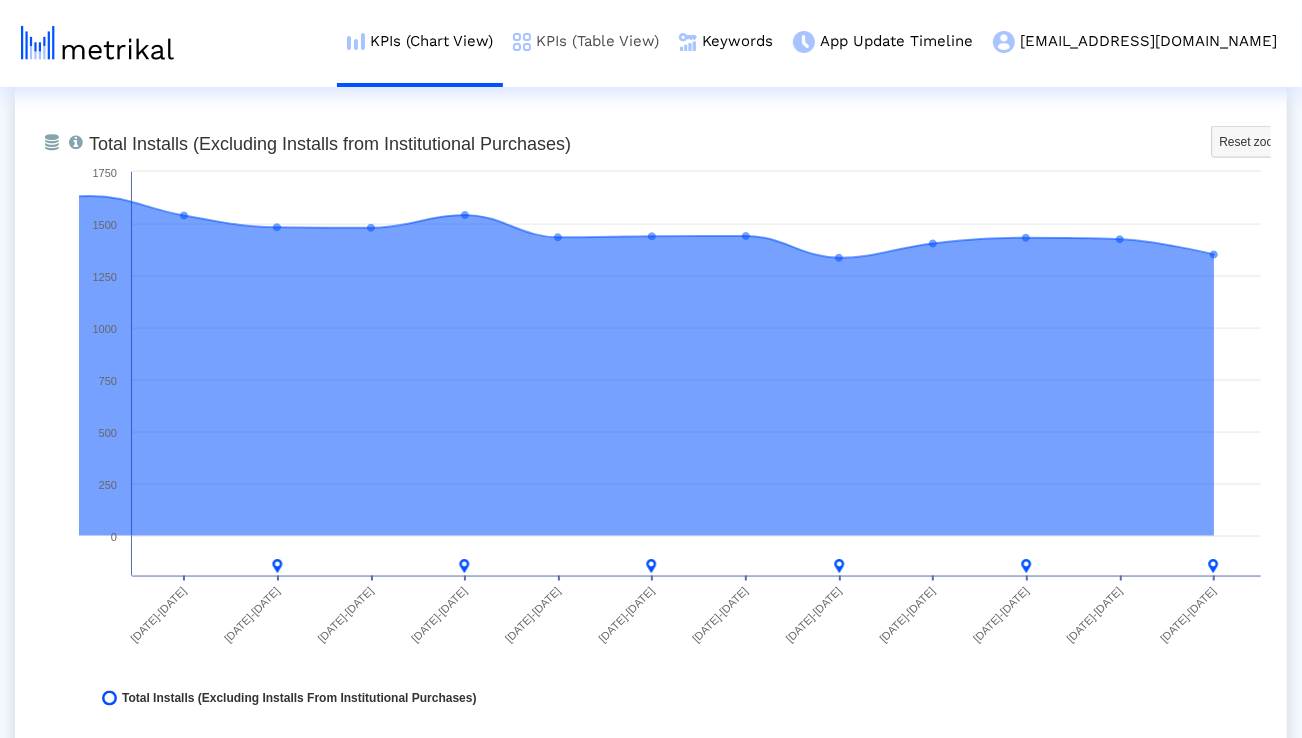 click on "KPIs (Table View)" at bounding box center [586, 41] 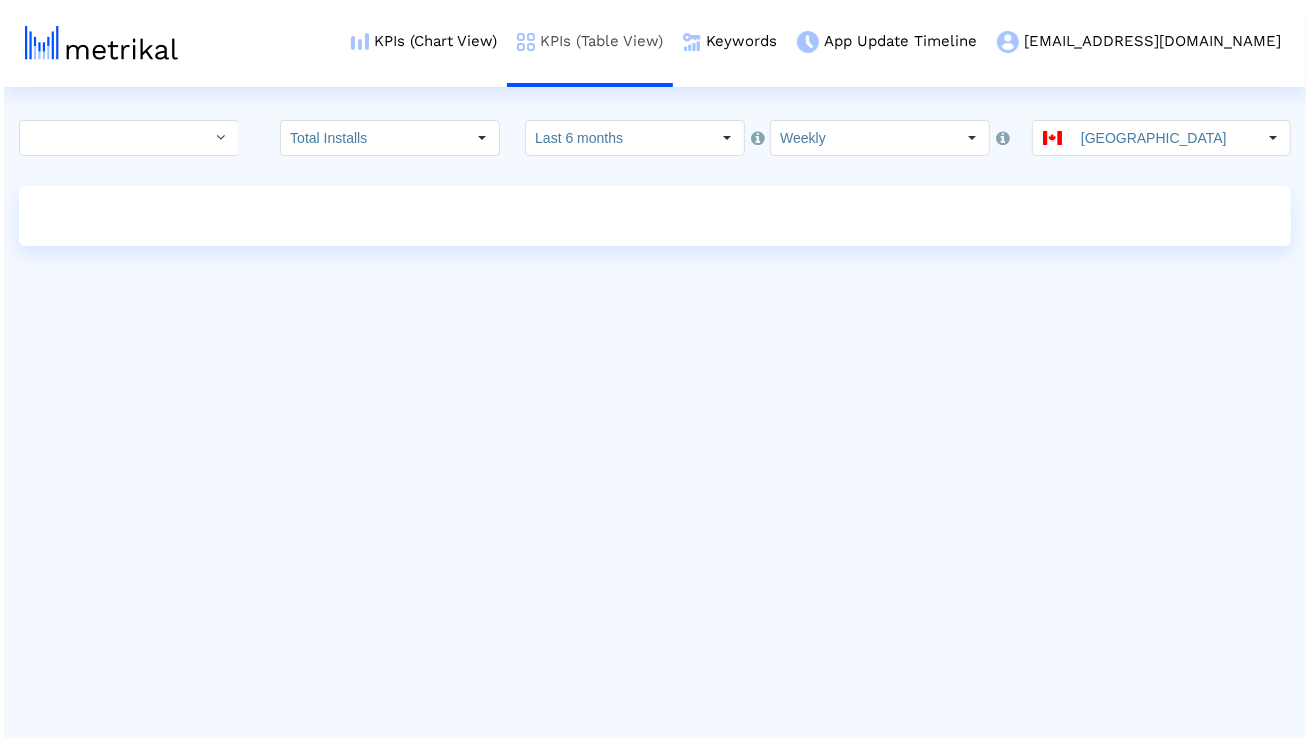scroll, scrollTop: 0, scrollLeft: 0, axis: both 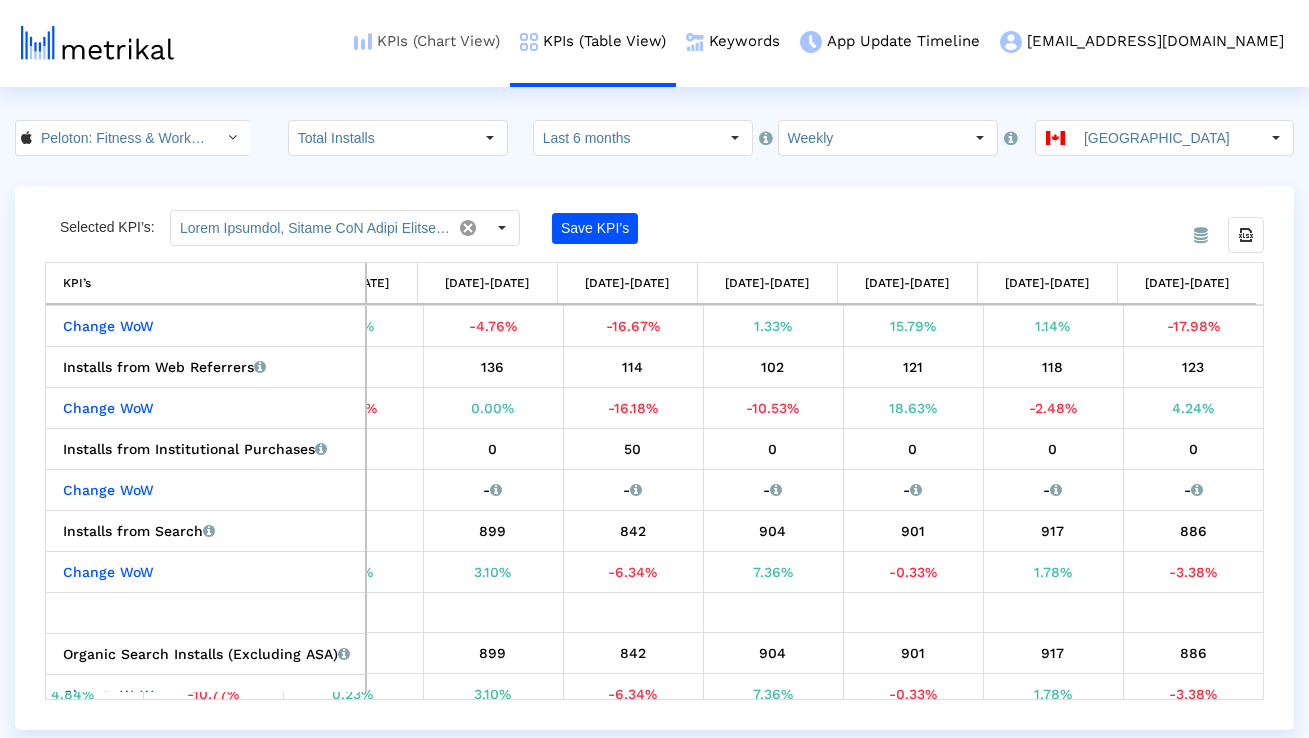 click on "KPIs (Chart View)" at bounding box center (427, 41) 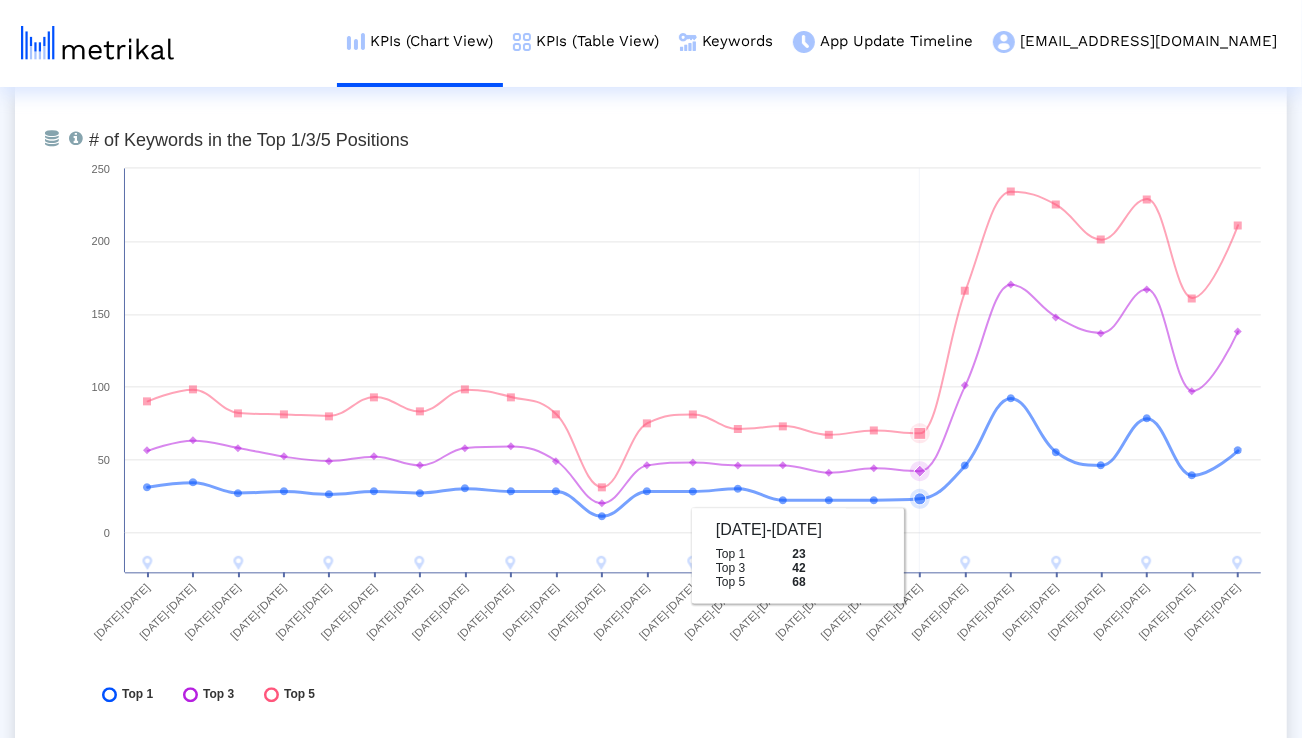 scroll, scrollTop: 7382, scrollLeft: 0, axis: vertical 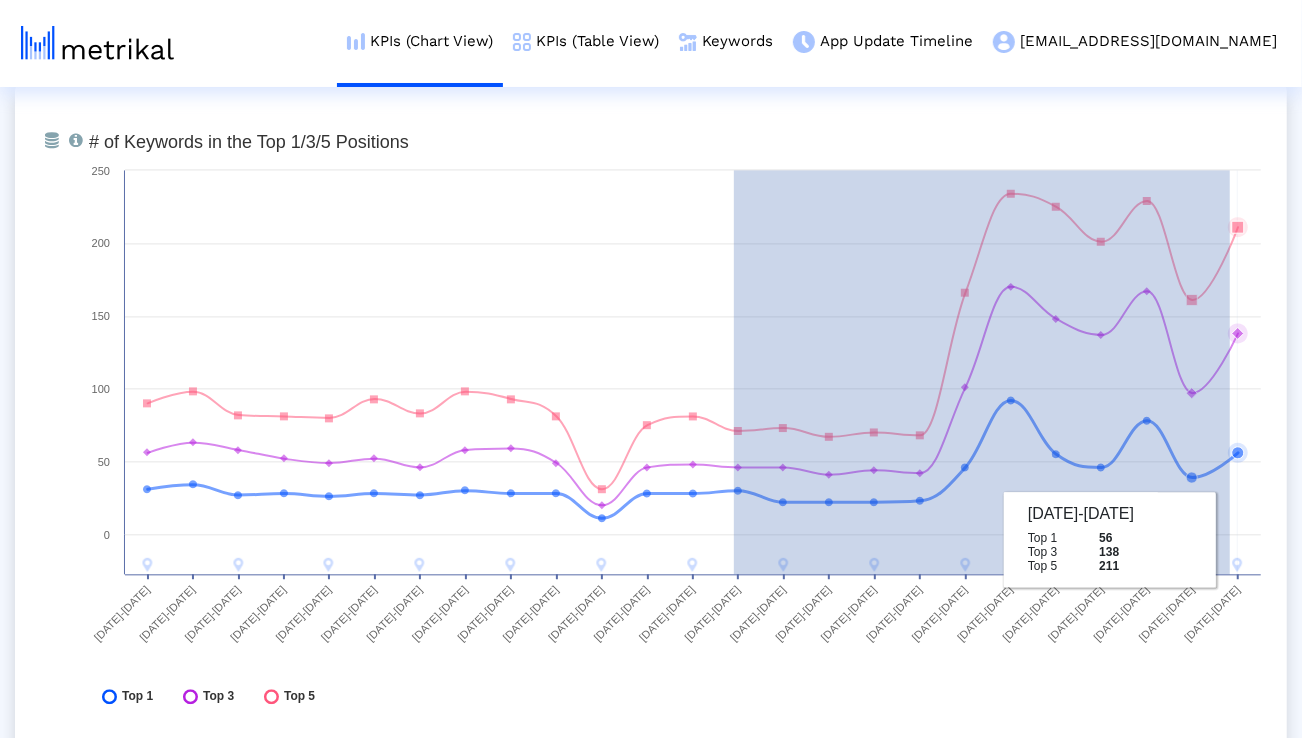 drag, startPoint x: 734, startPoint y: 516, endPoint x: 1235, endPoint y: 545, distance: 501.83862 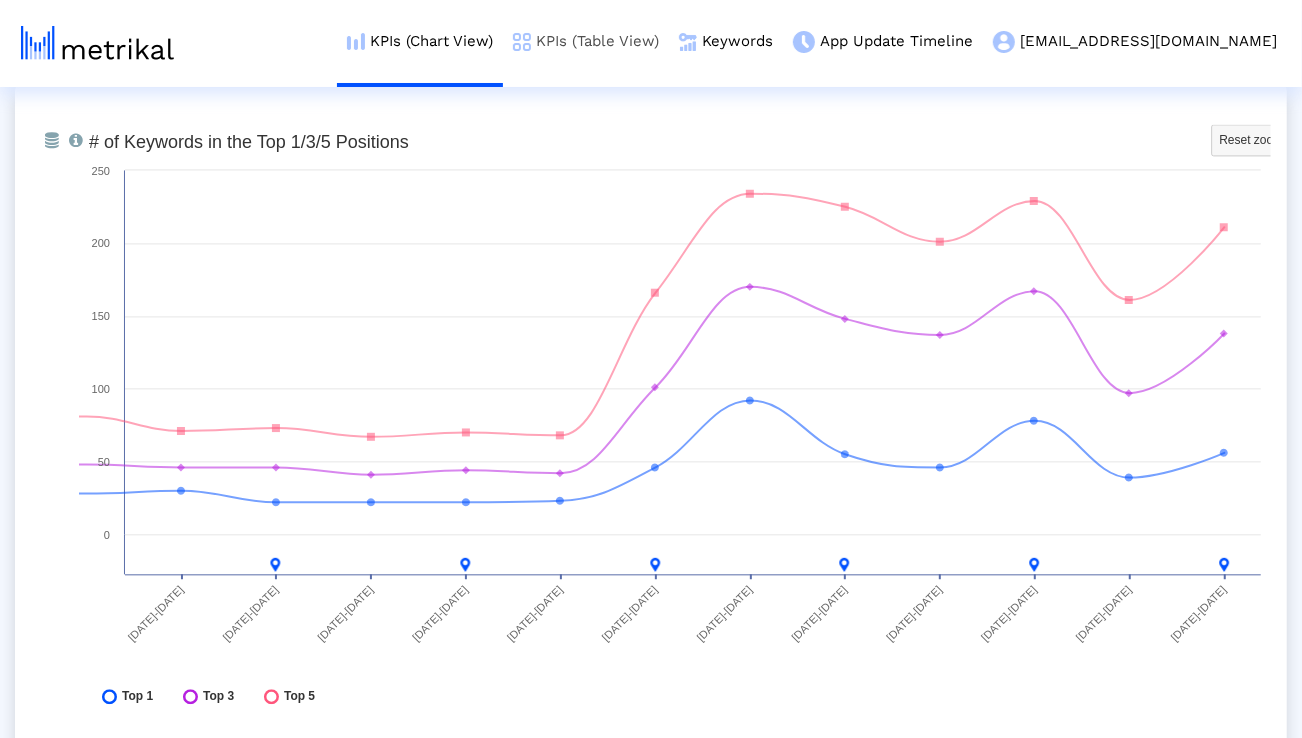 click on "KPIs (Table View)" at bounding box center [586, 41] 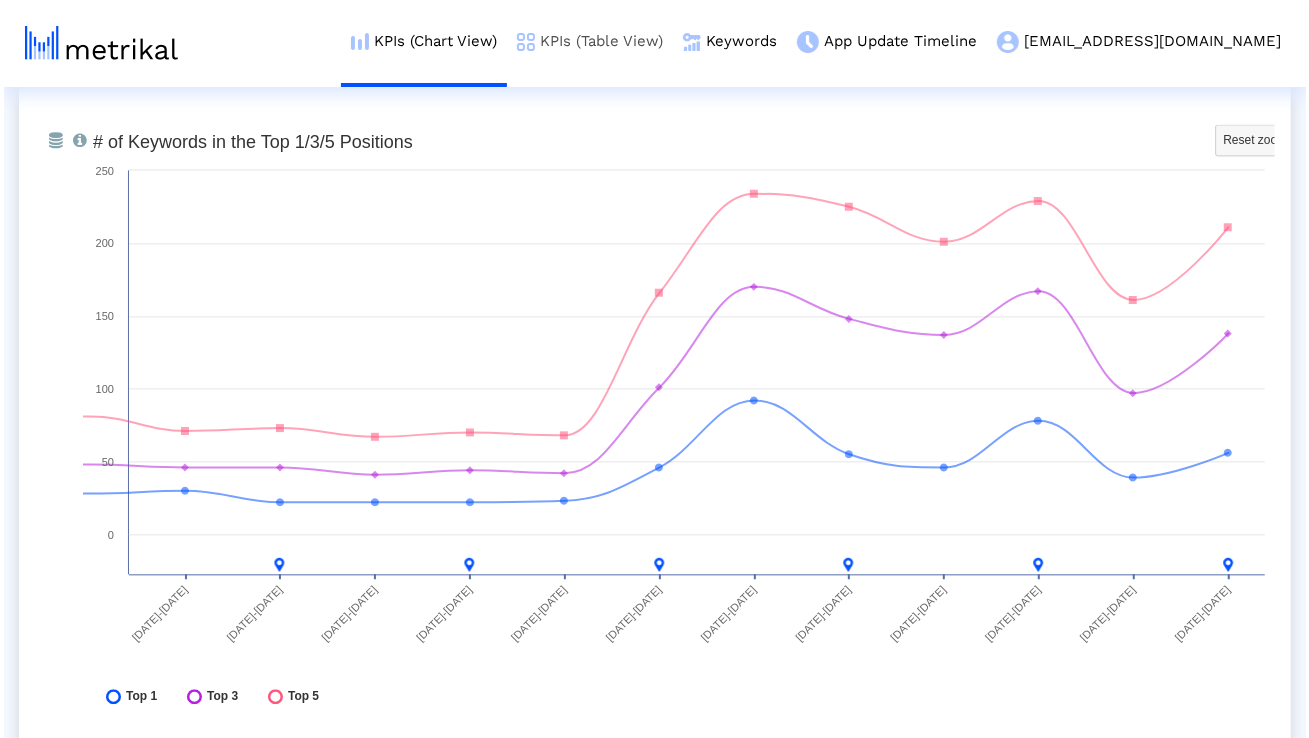 scroll, scrollTop: 0, scrollLeft: 0, axis: both 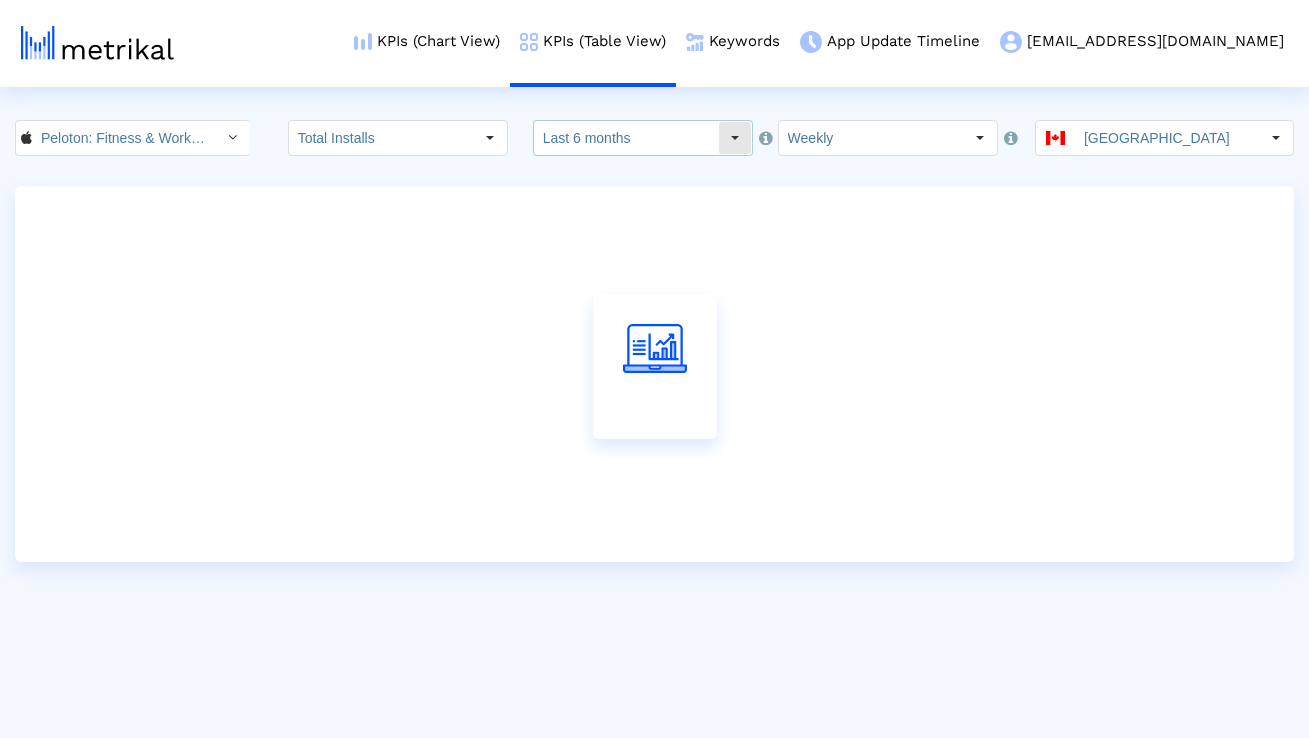click on "Last 6 months" 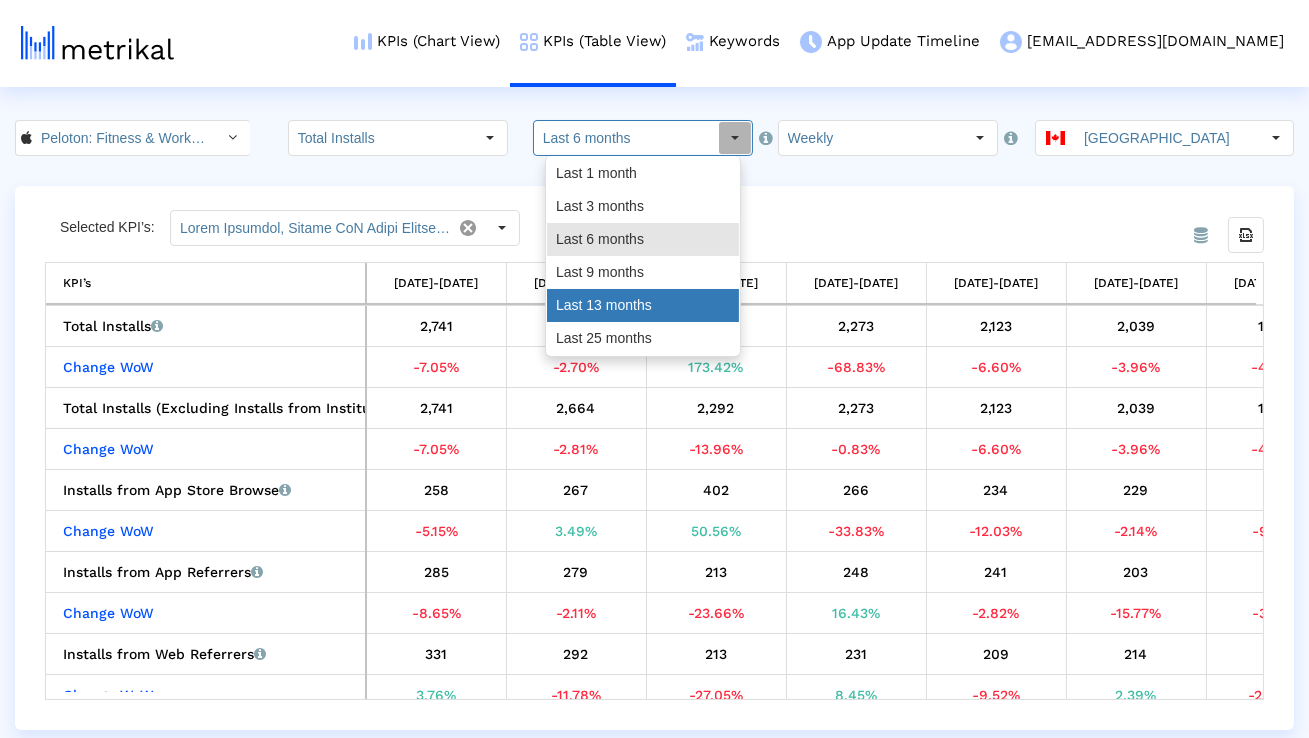 click on "Last 13 months" at bounding box center (643, 305) 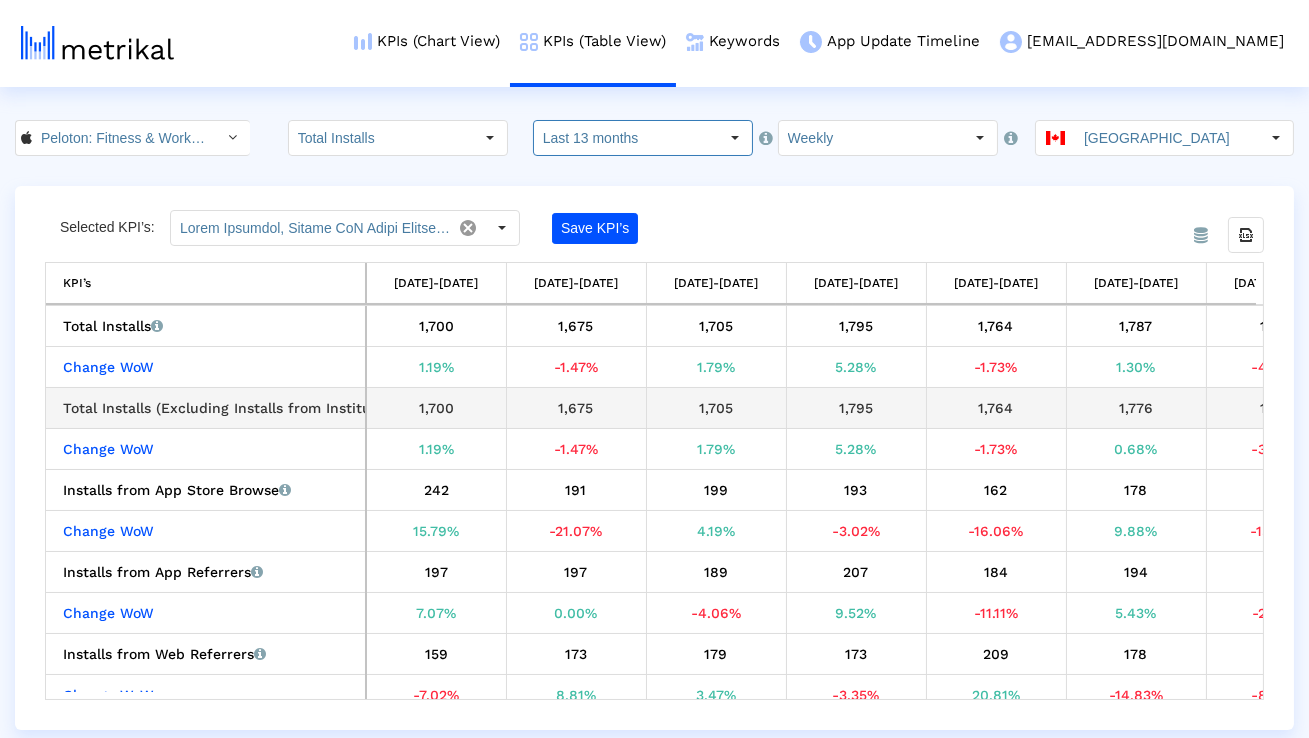 scroll, scrollTop: 0, scrollLeft: 185, axis: horizontal 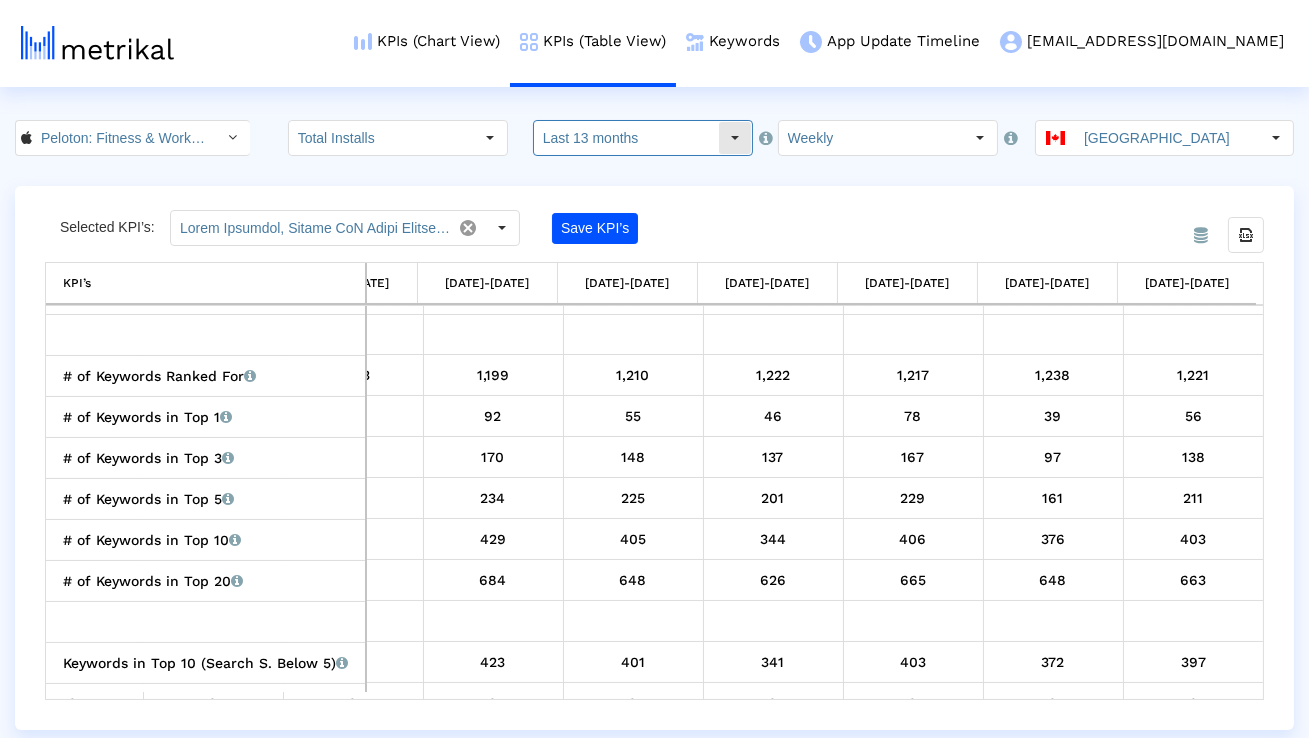click on "Last 13 months" 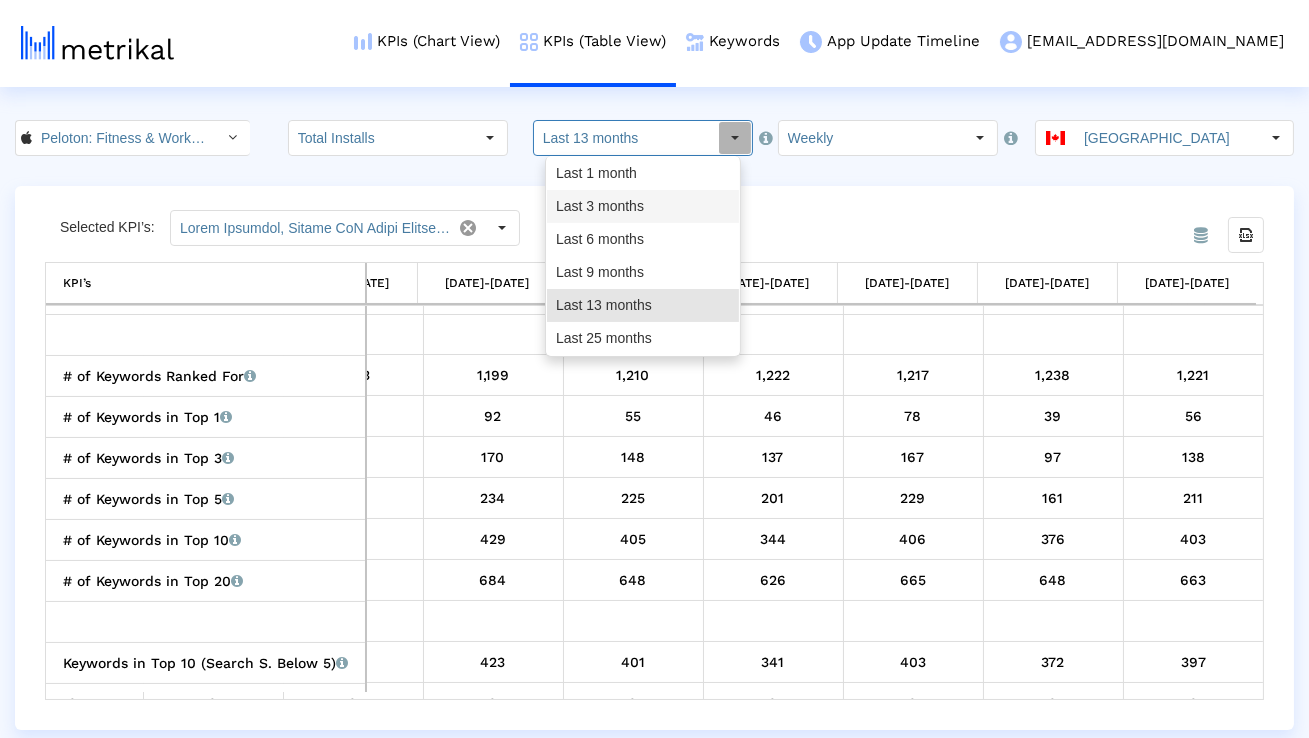 click on "Last 3 months" at bounding box center [643, 206] 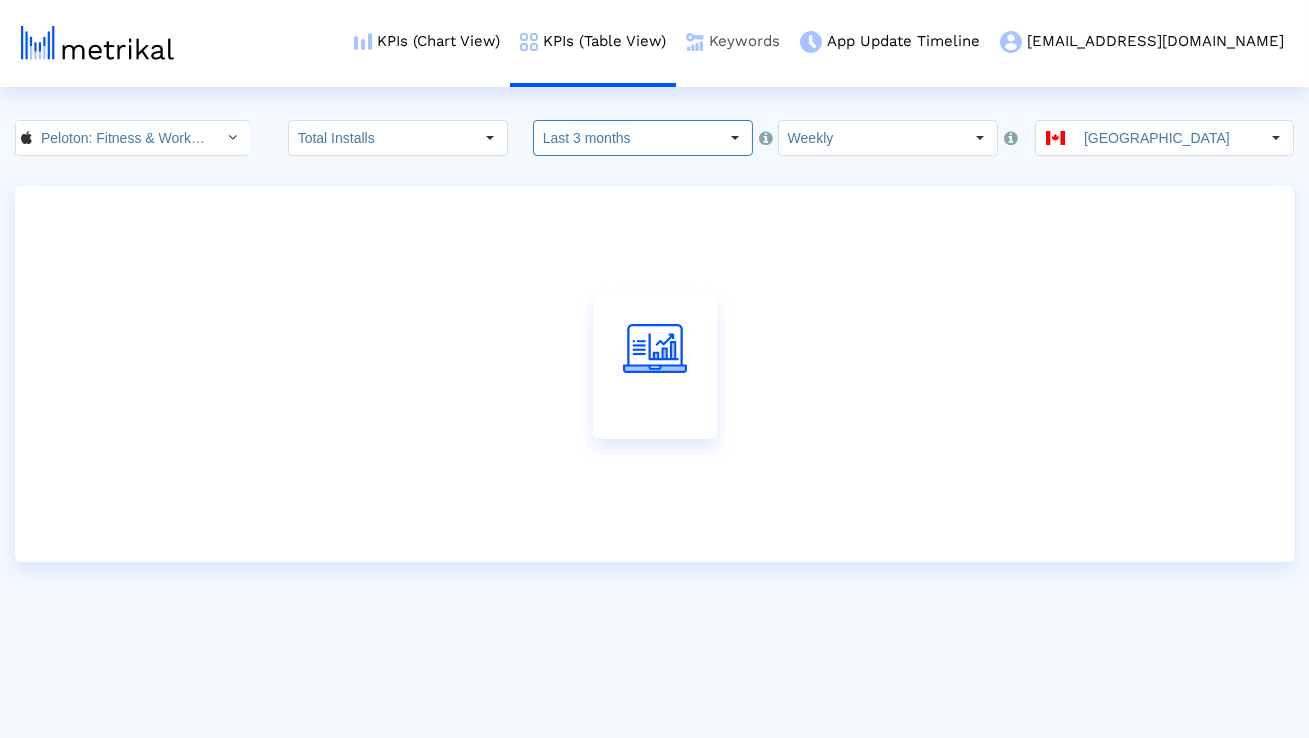 click on "Keywords" at bounding box center [733, 41] 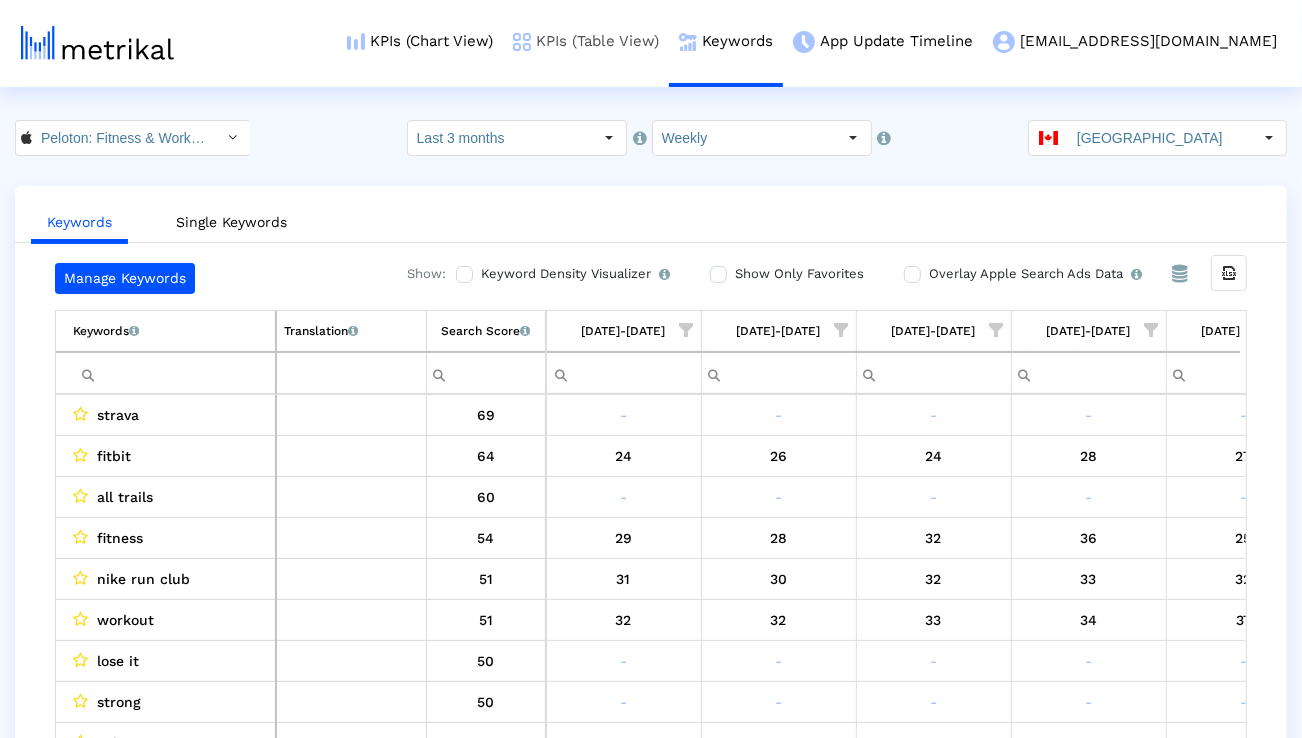 scroll, scrollTop: 0, scrollLeft: 1320, axis: horizontal 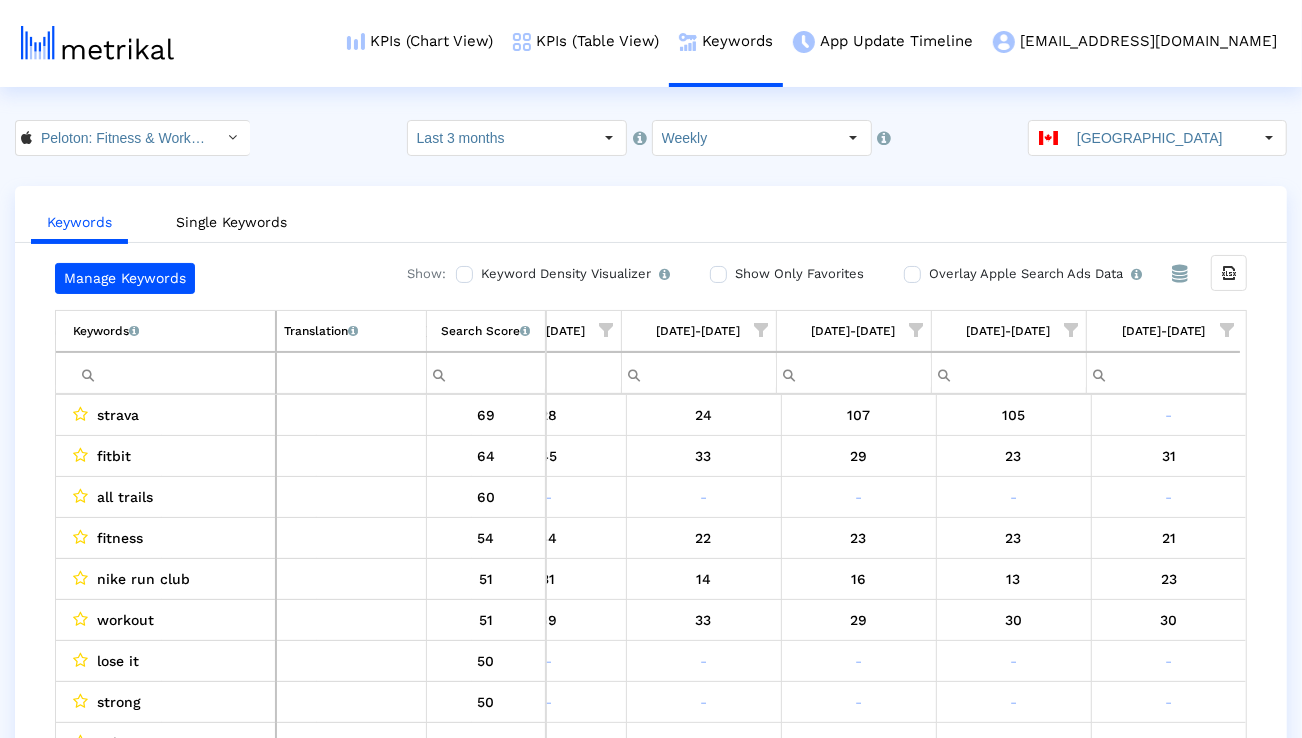 click at bounding box center (174, 373) 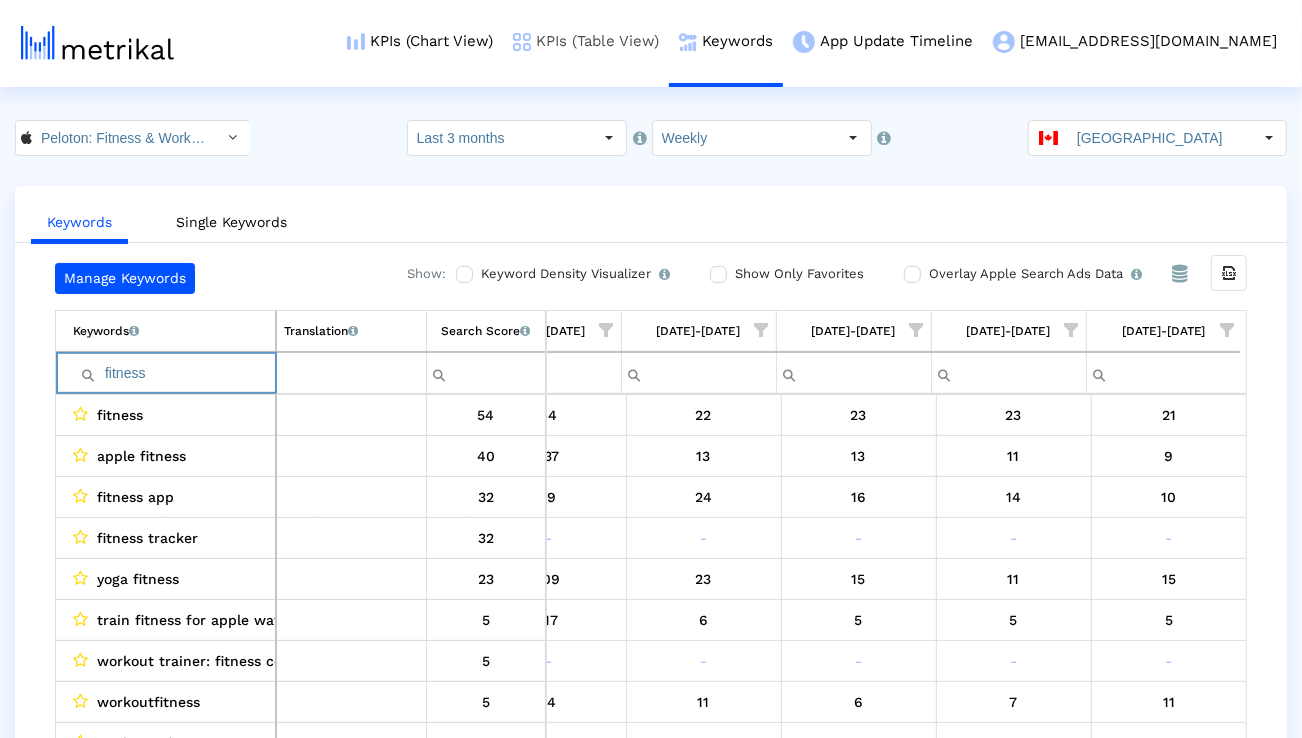 paste on "workout" 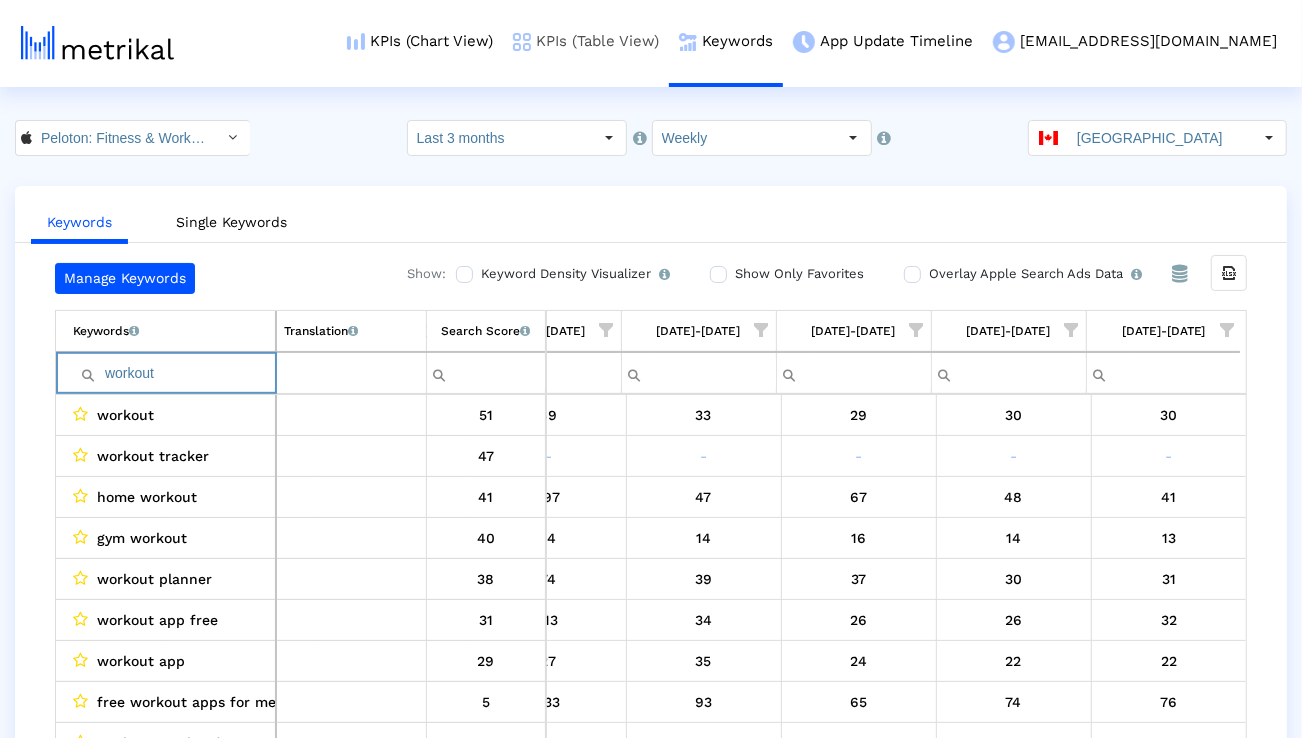 paste on "strength" 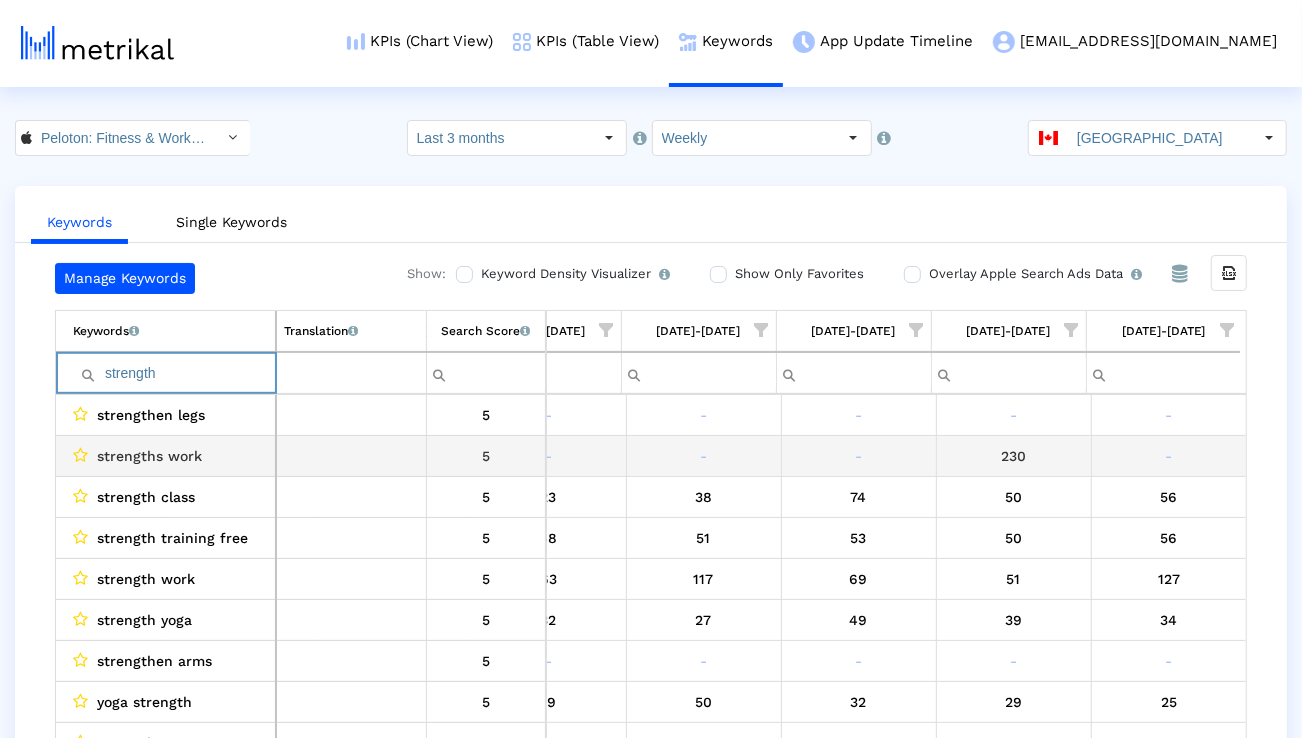 scroll, scrollTop: 80, scrollLeft: 1321, axis: both 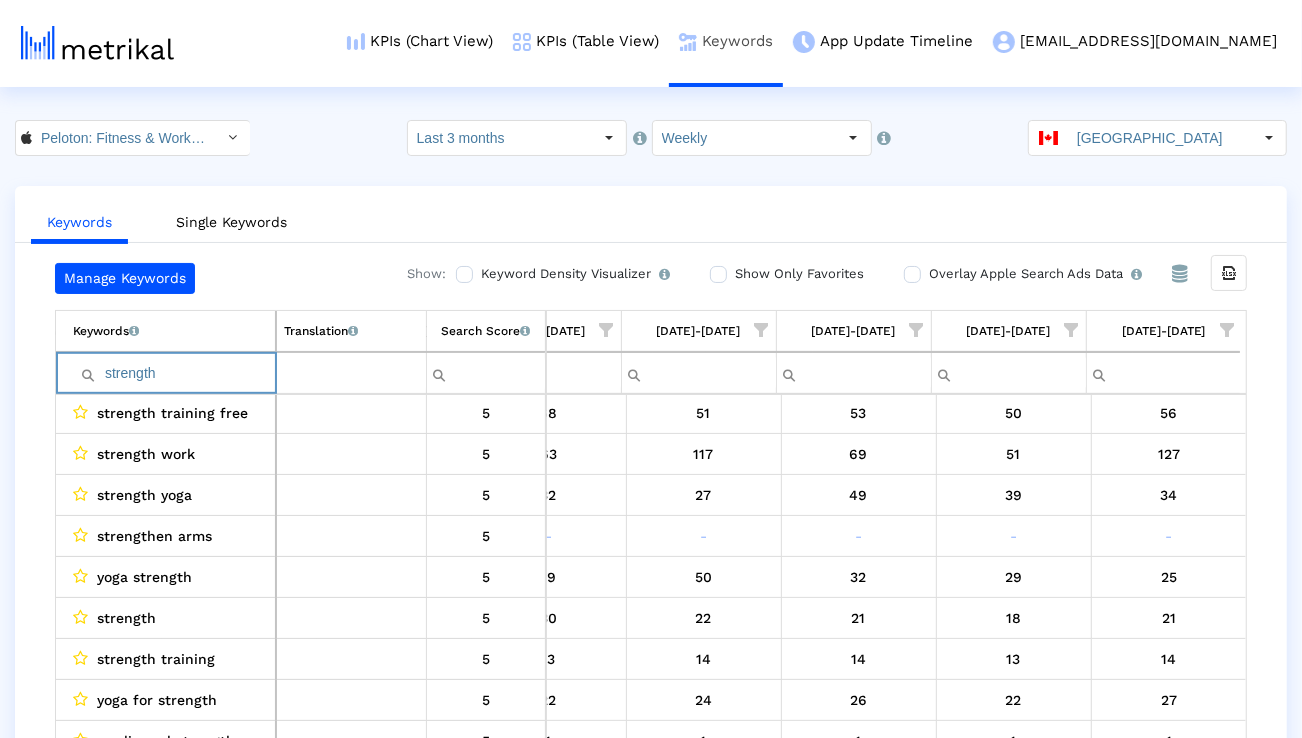 paste on "training" 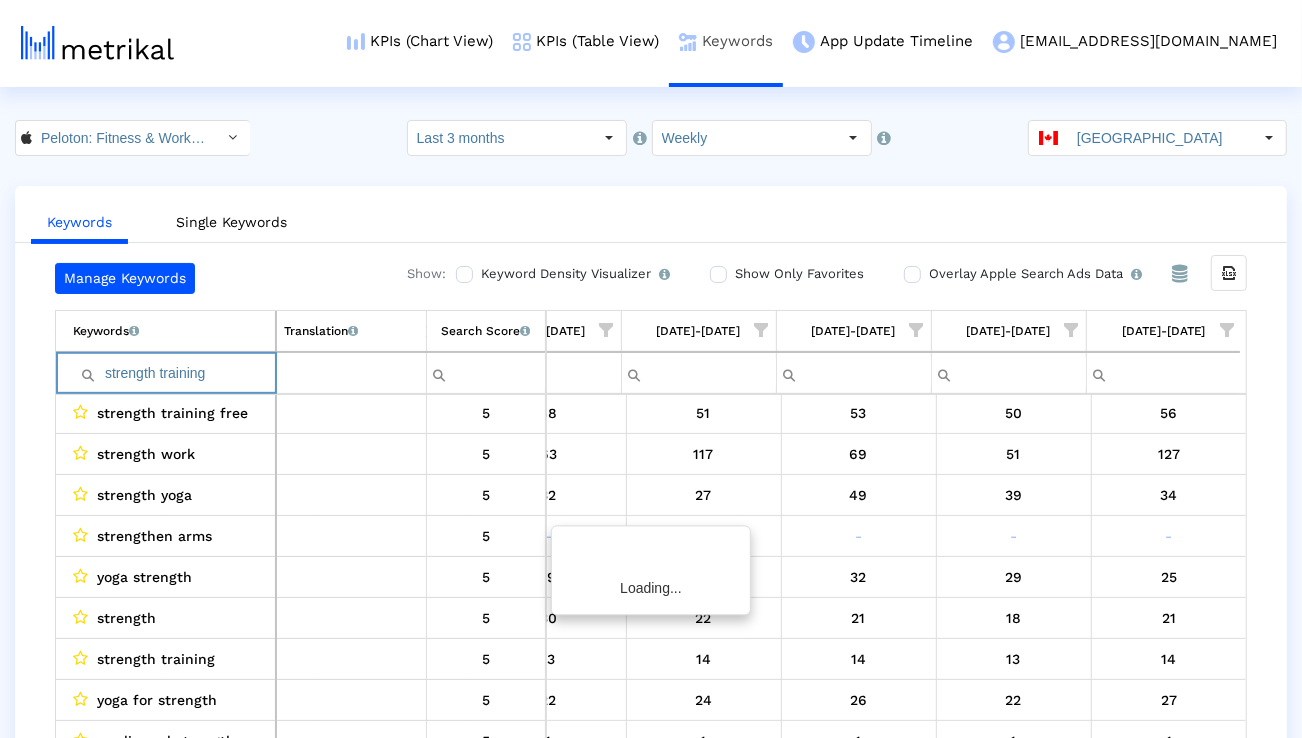 scroll, scrollTop: 0, scrollLeft: 1314, axis: horizontal 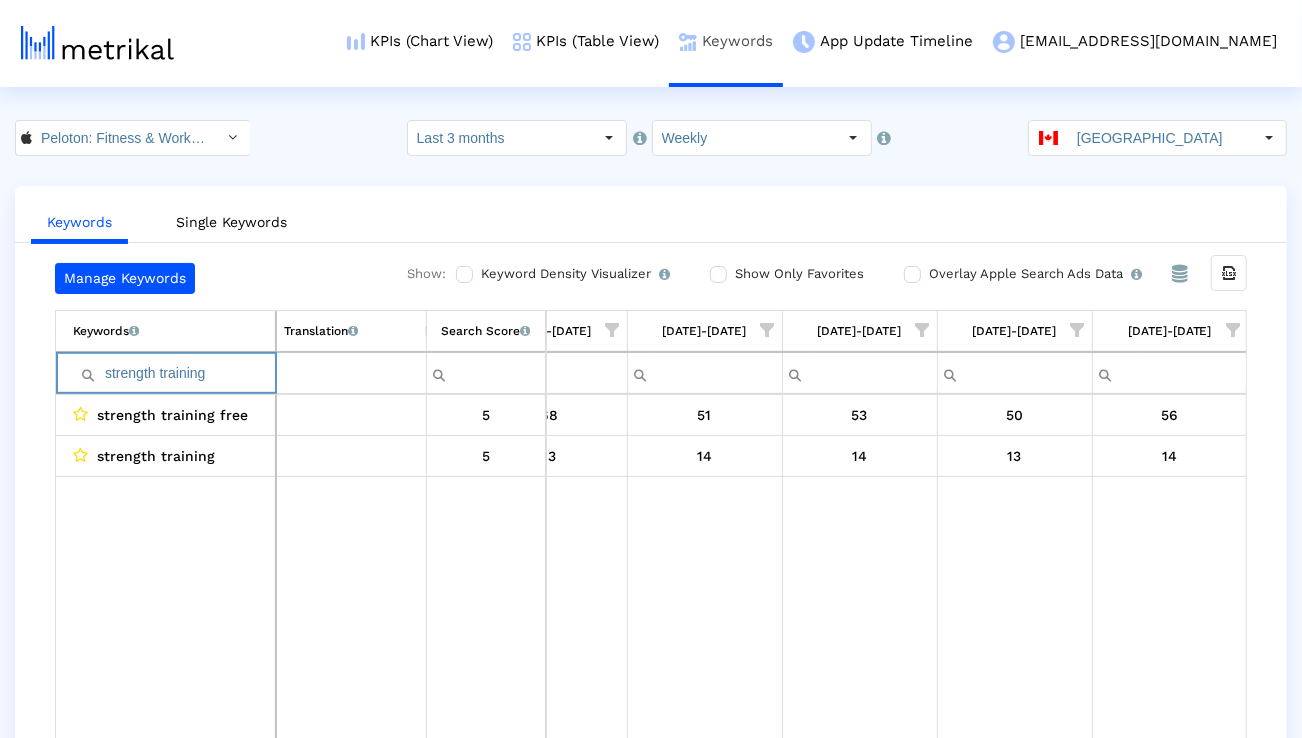 paste on "run" 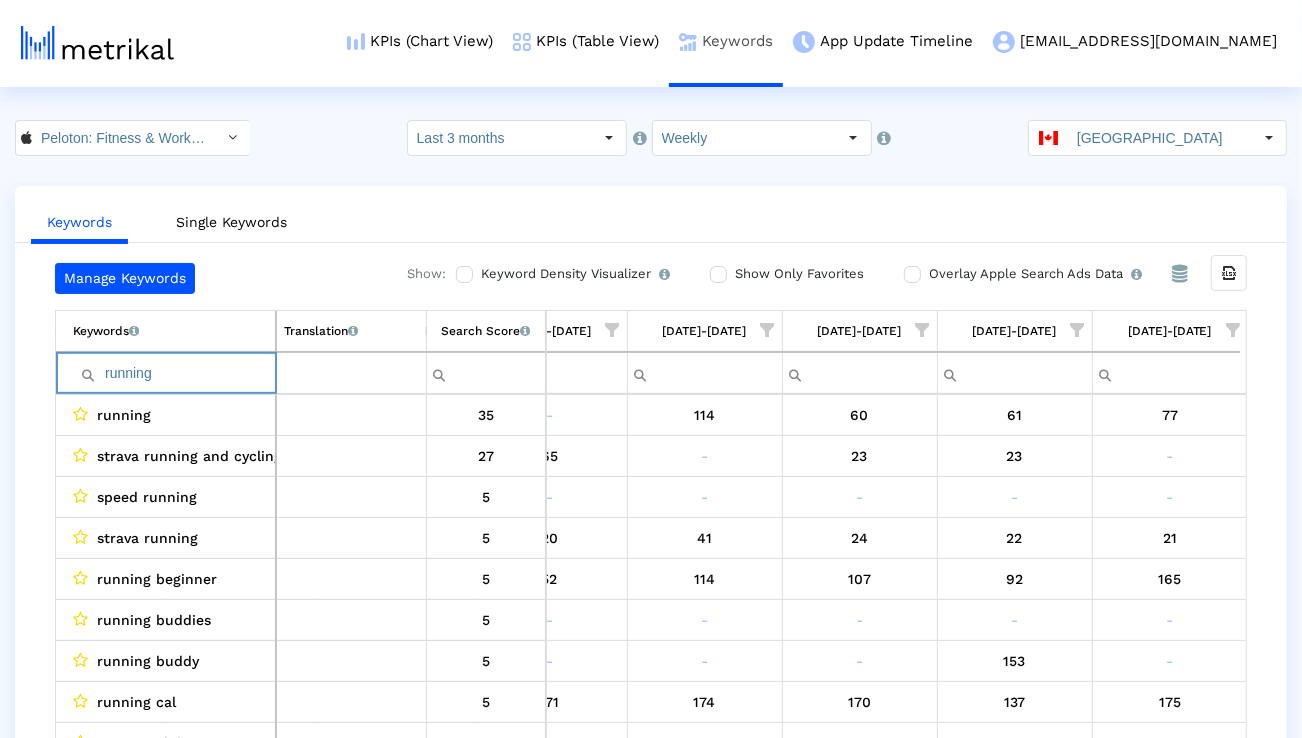 paste on "yoga" 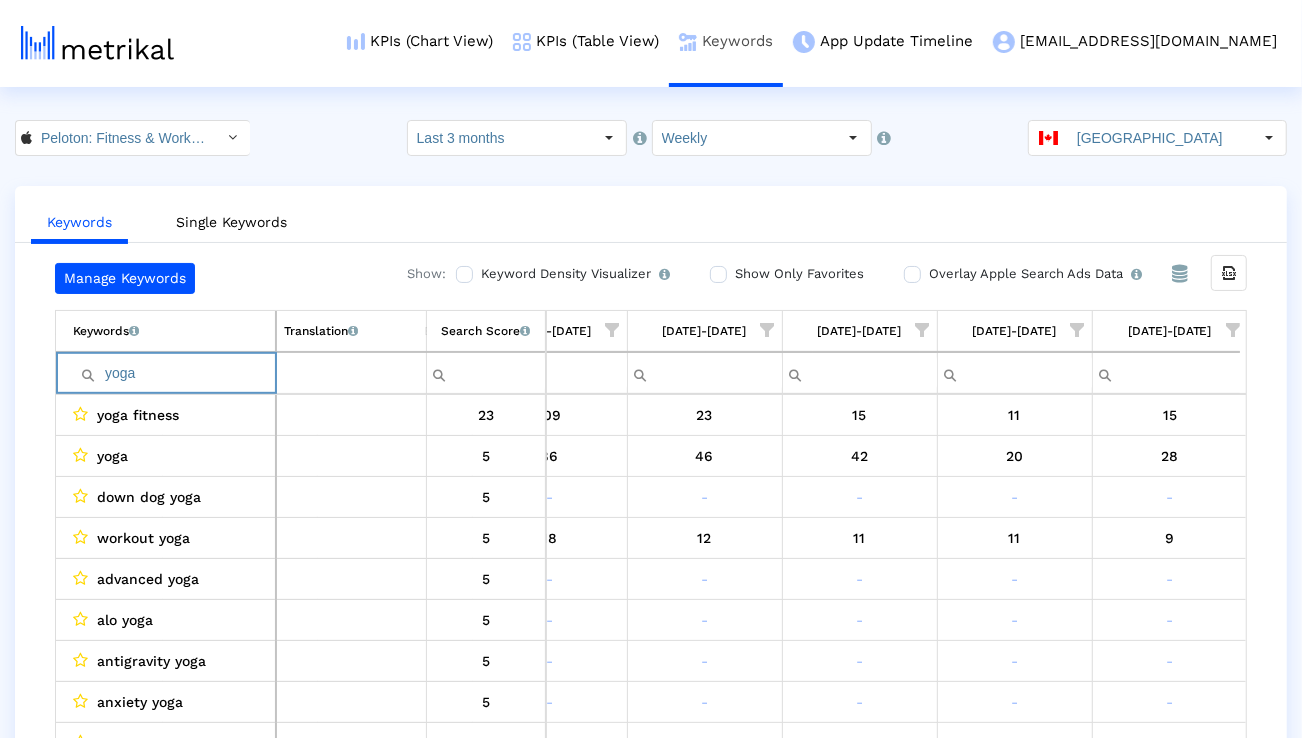 paste on "gym" 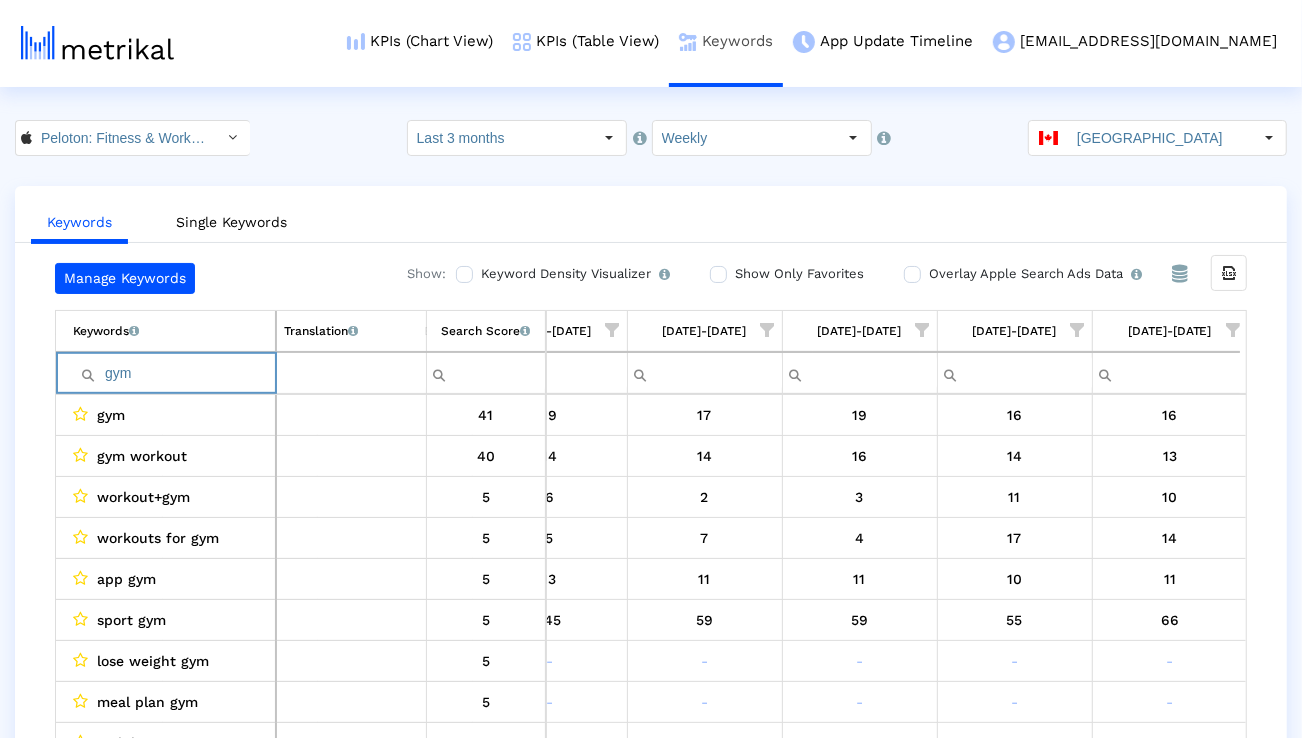paste on "workout" 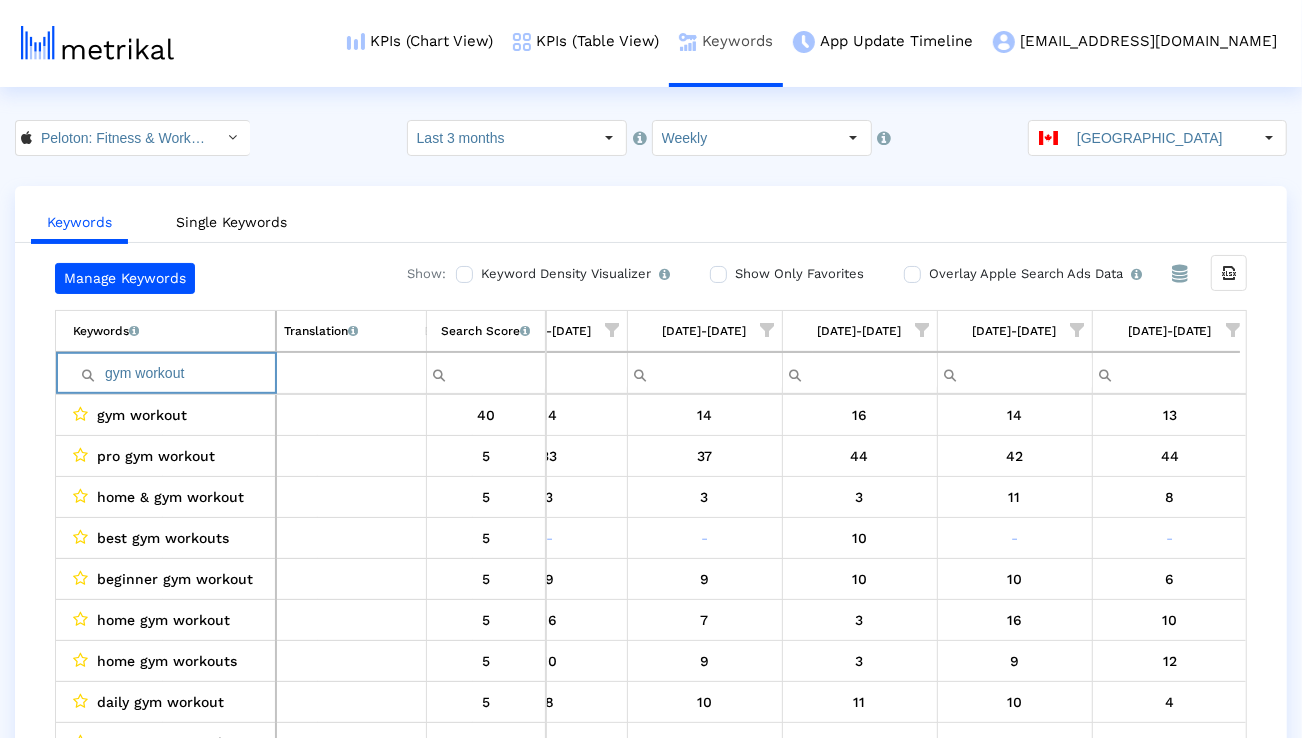 paste on "cardio" 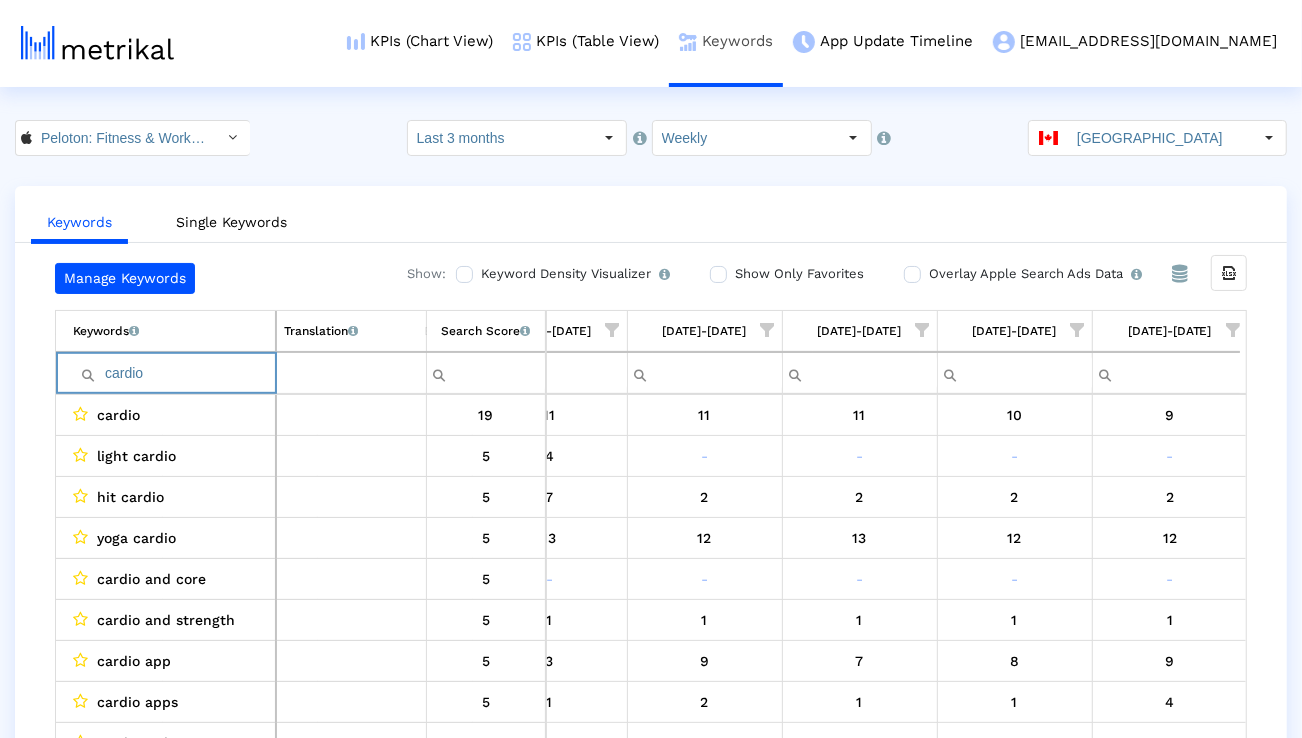 paste on "exercise" 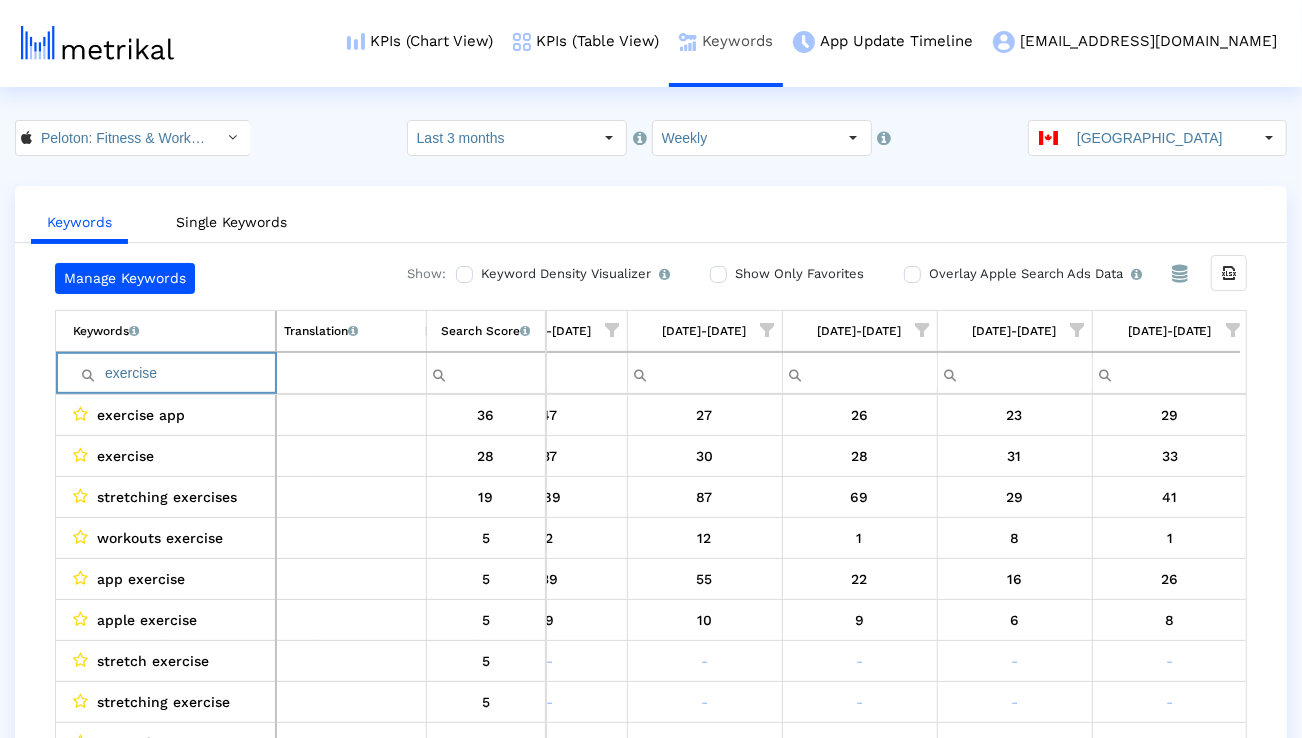 paste on "pilates" 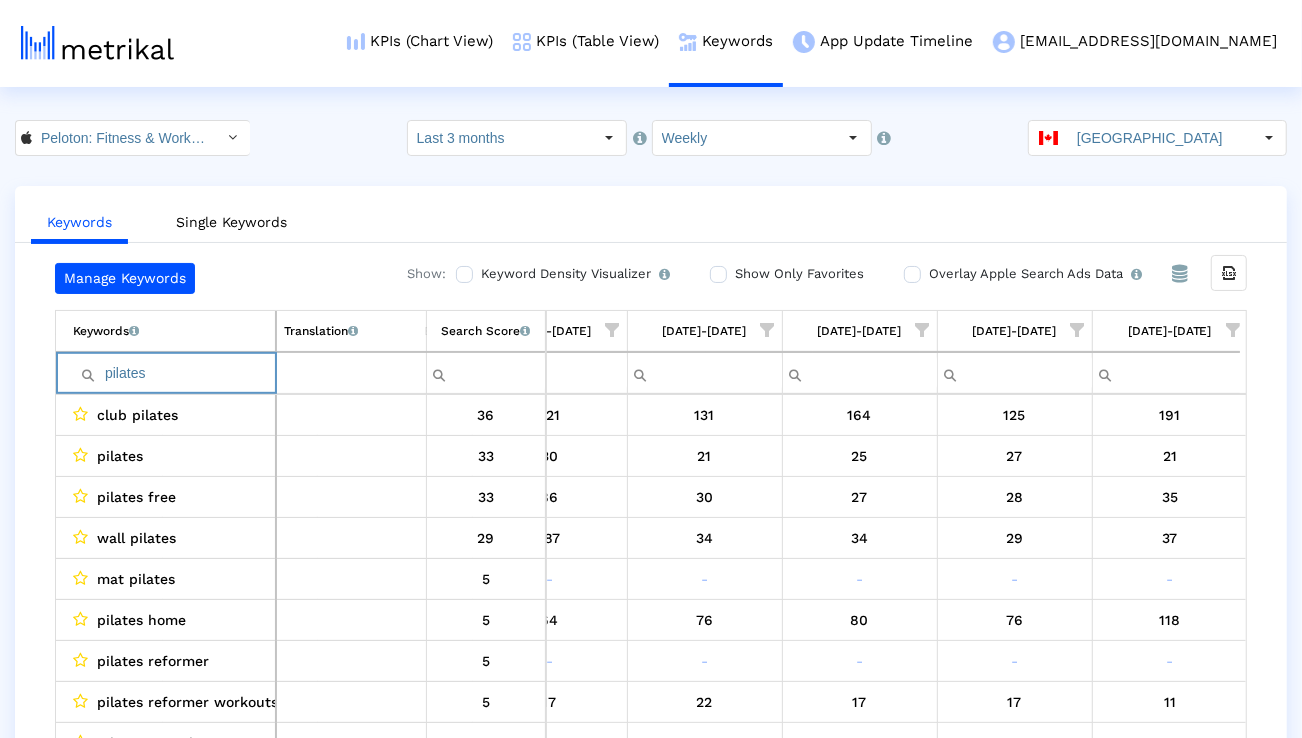 paste on "hiit workout" 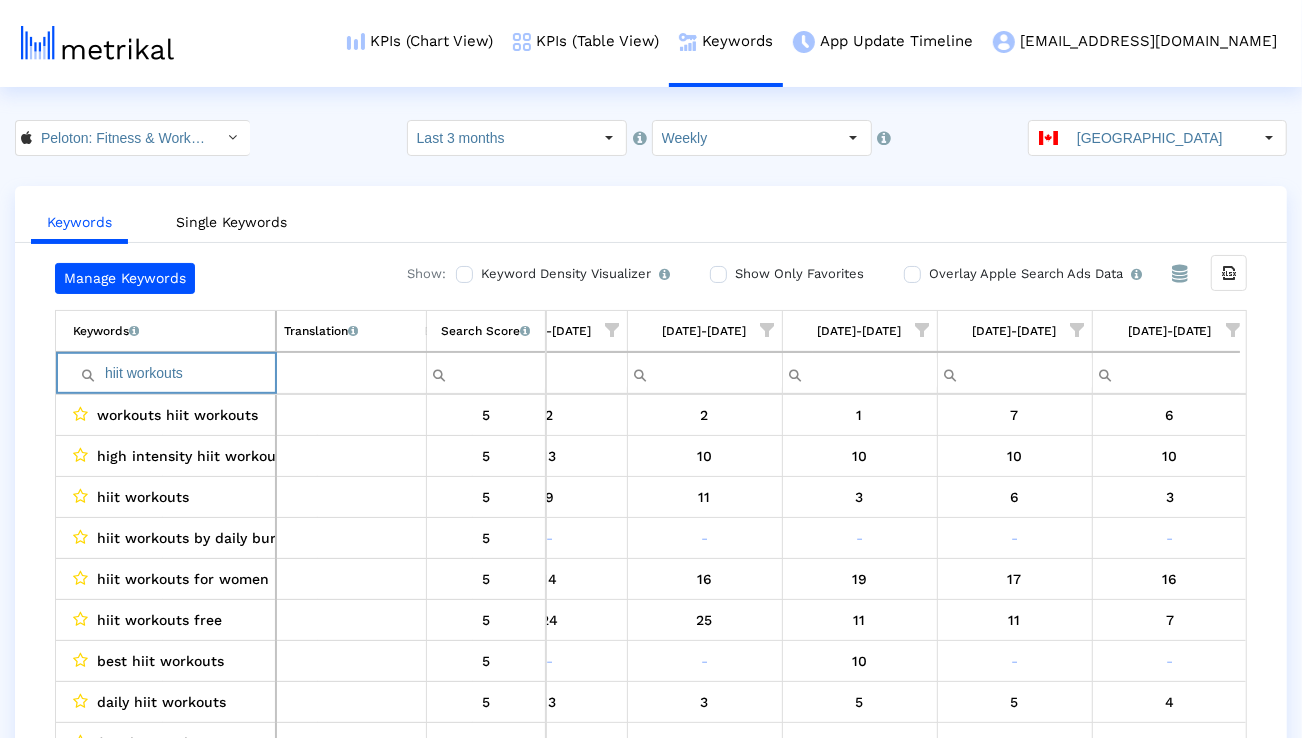 paste on "exercise" 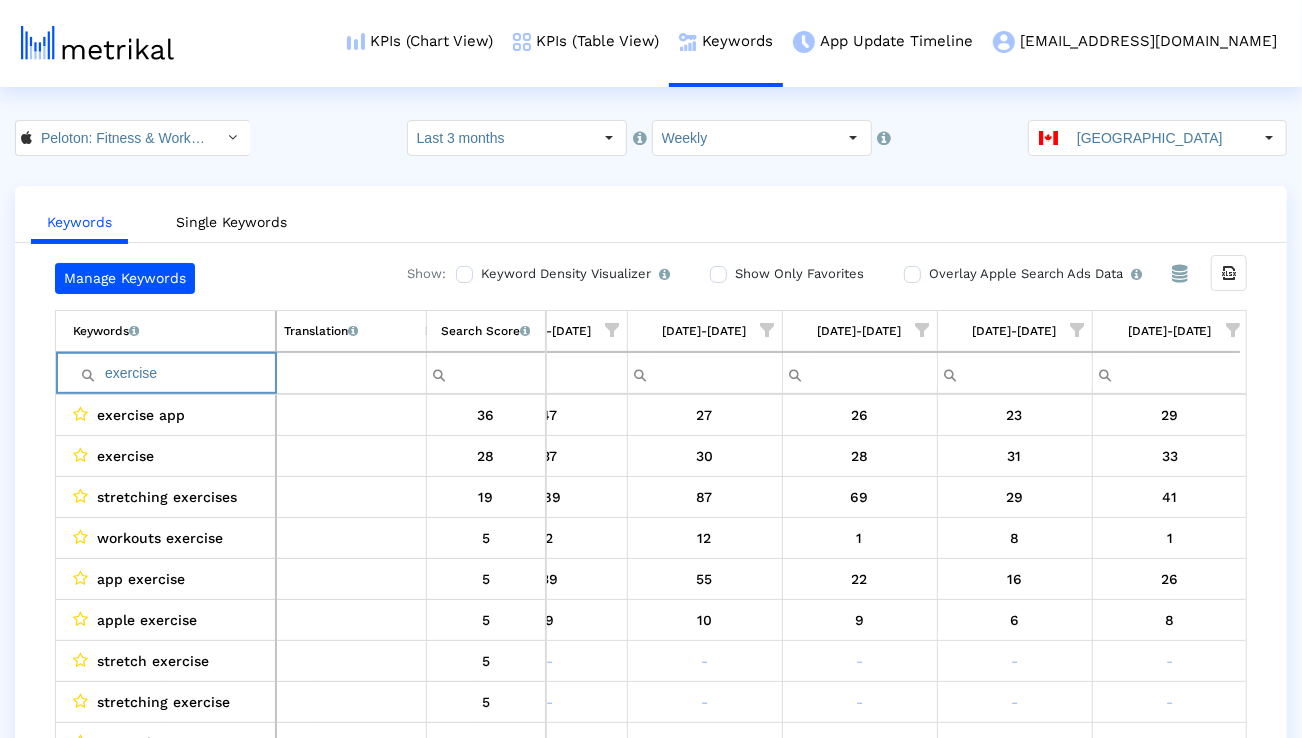 paste on "hiit workouts" 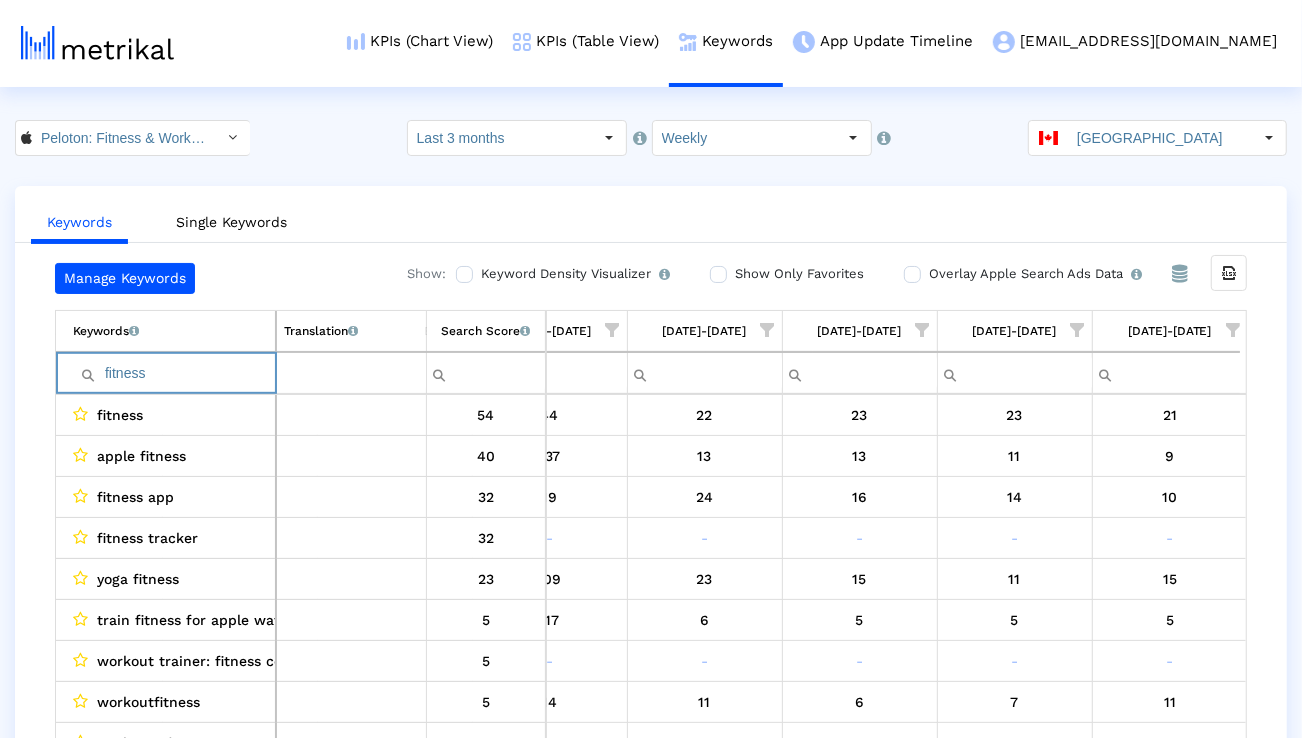type on "fitness" 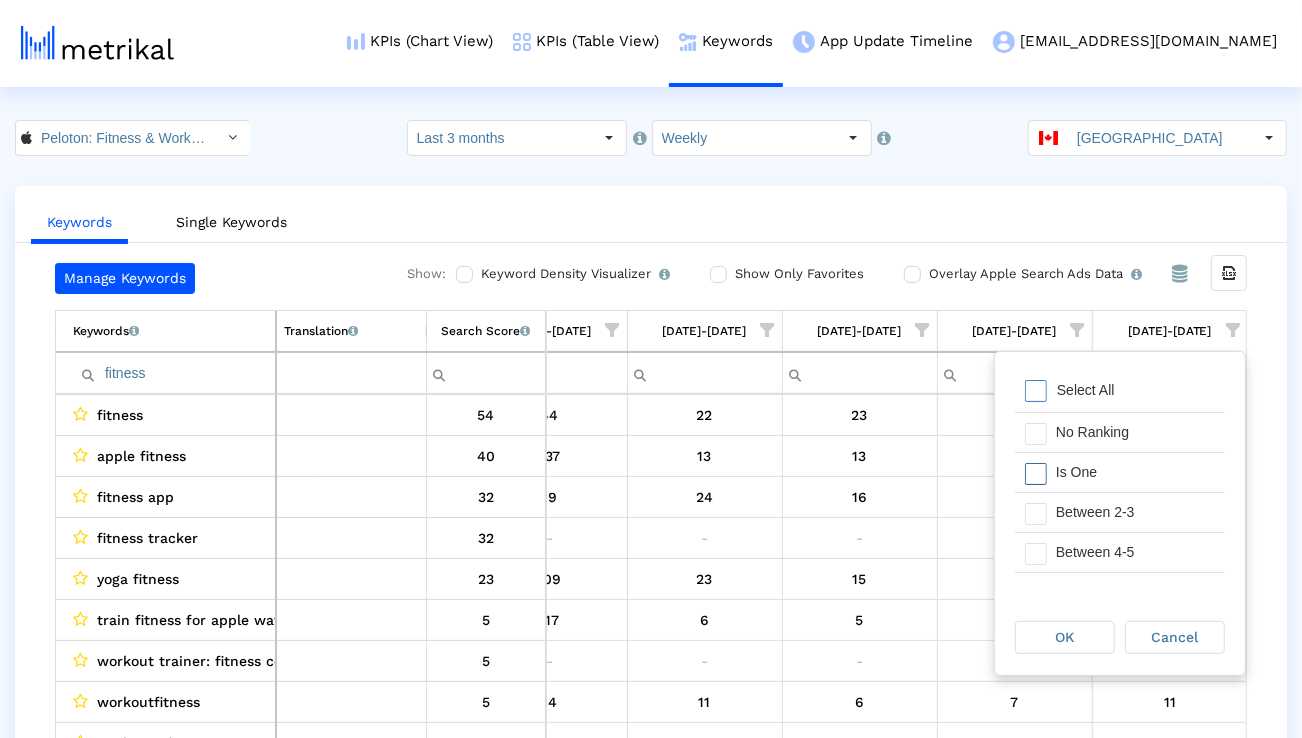 click on "Is One" at bounding box center [1135, 472] 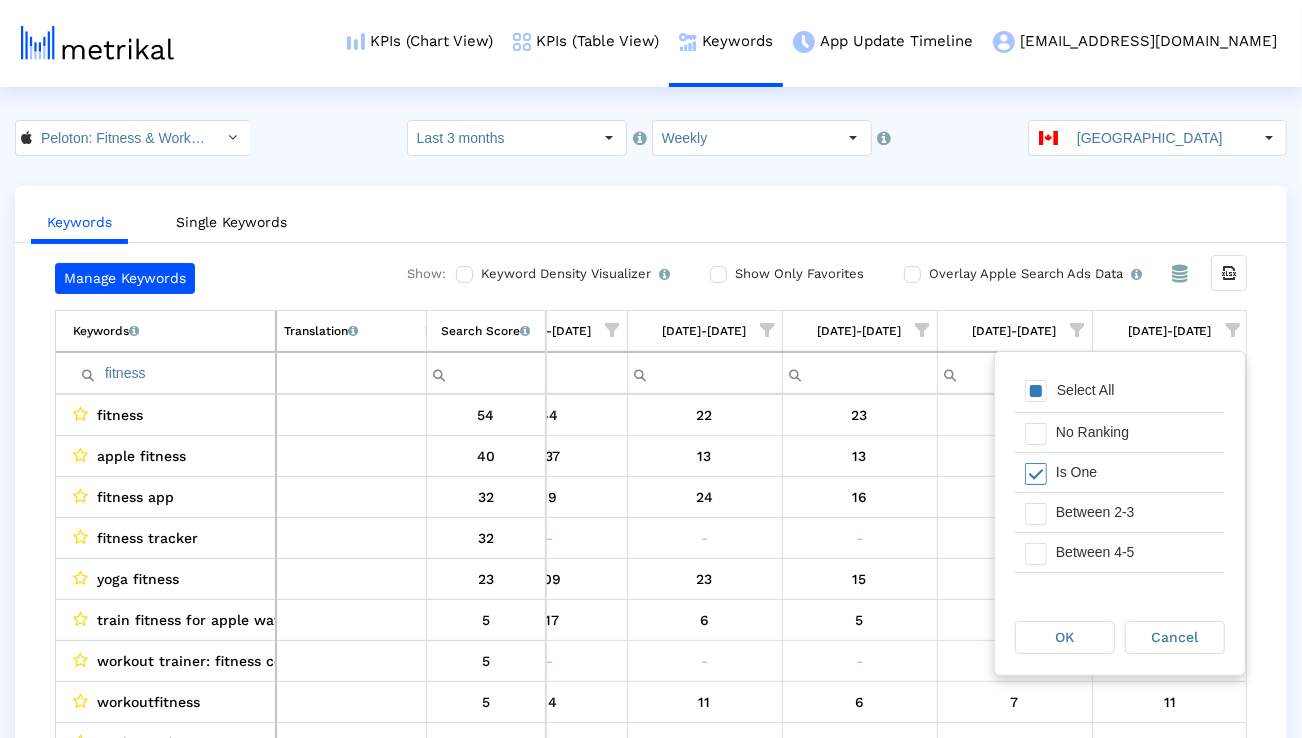 click on "Between 2-3" at bounding box center [1135, 512] 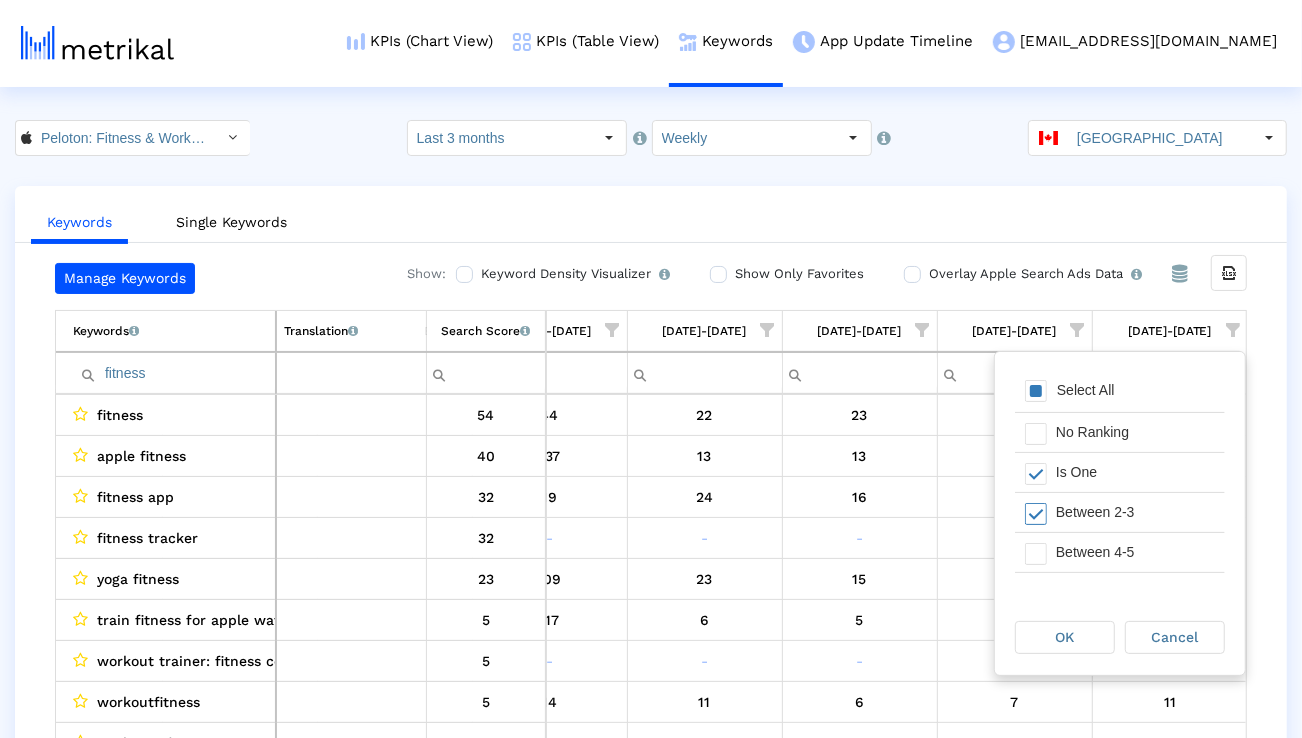 click on "Between 4-5" at bounding box center (1135, 552) 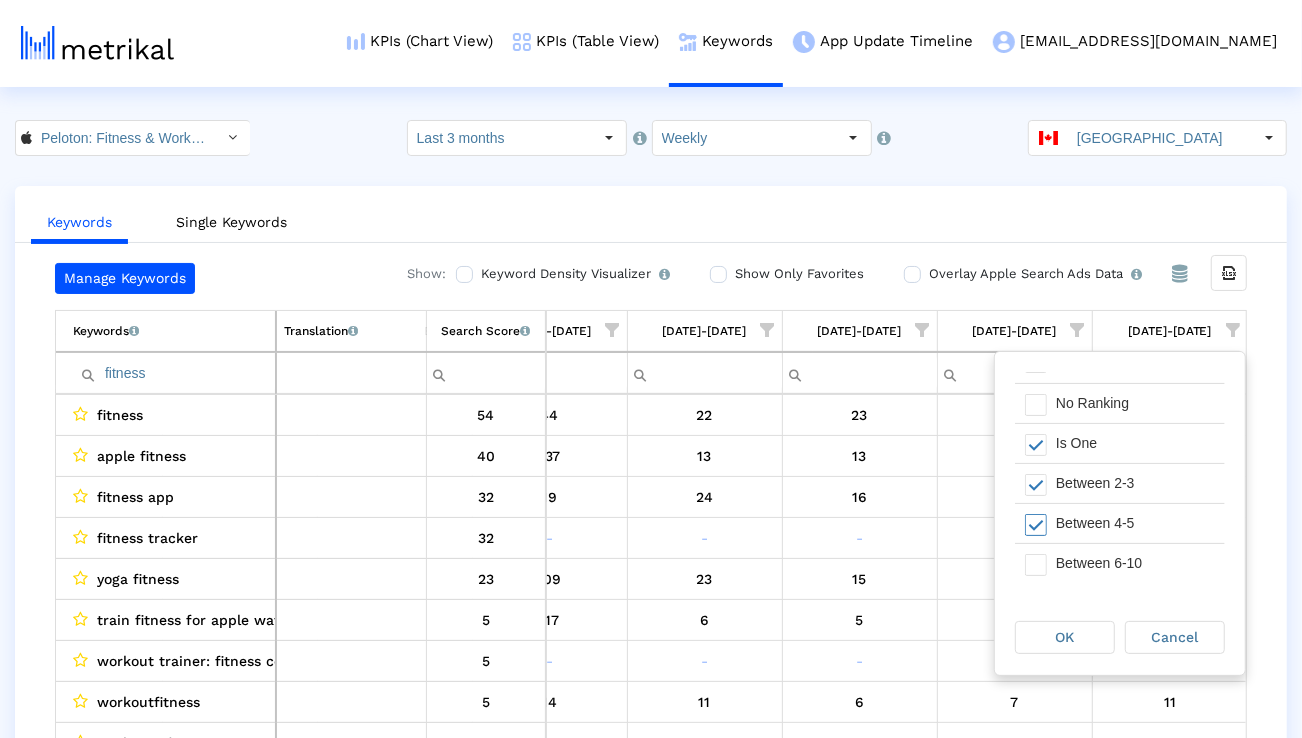 scroll, scrollTop: 30, scrollLeft: 0, axis: vertical 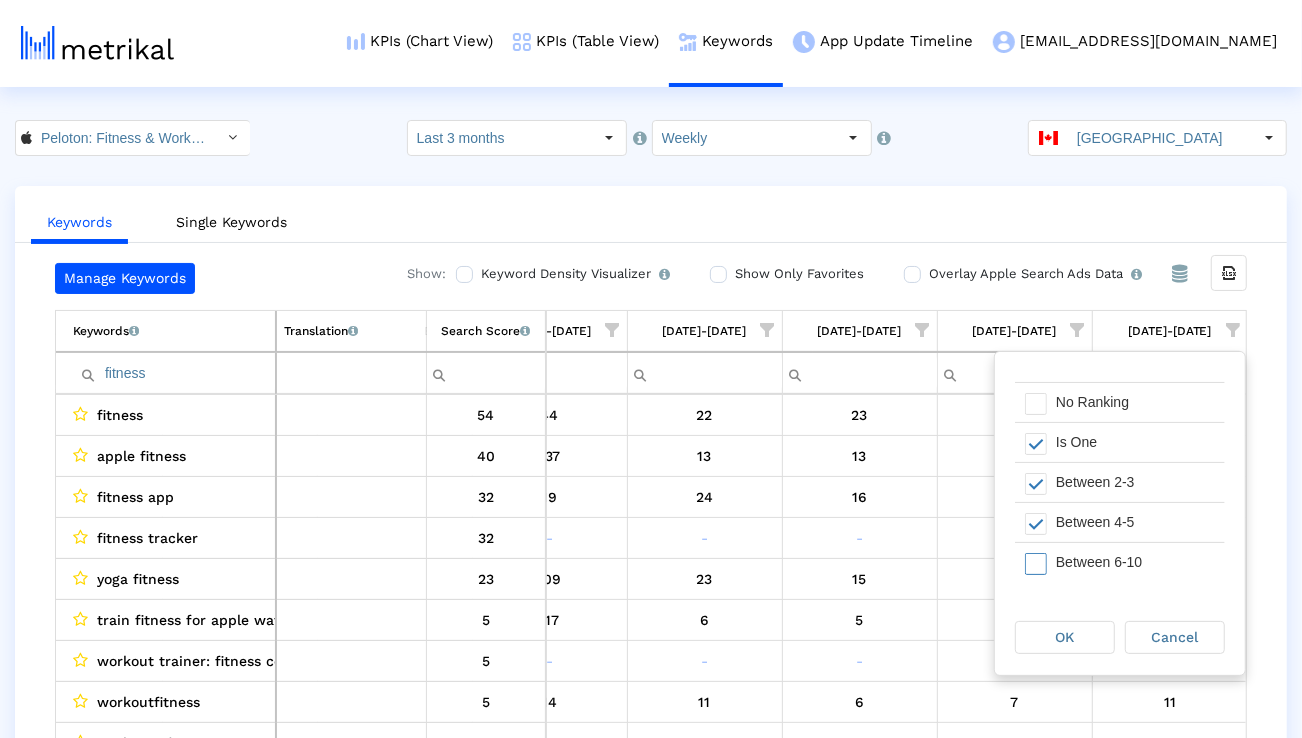 click on "Between 6-10" at bounding box center [1135, 562] 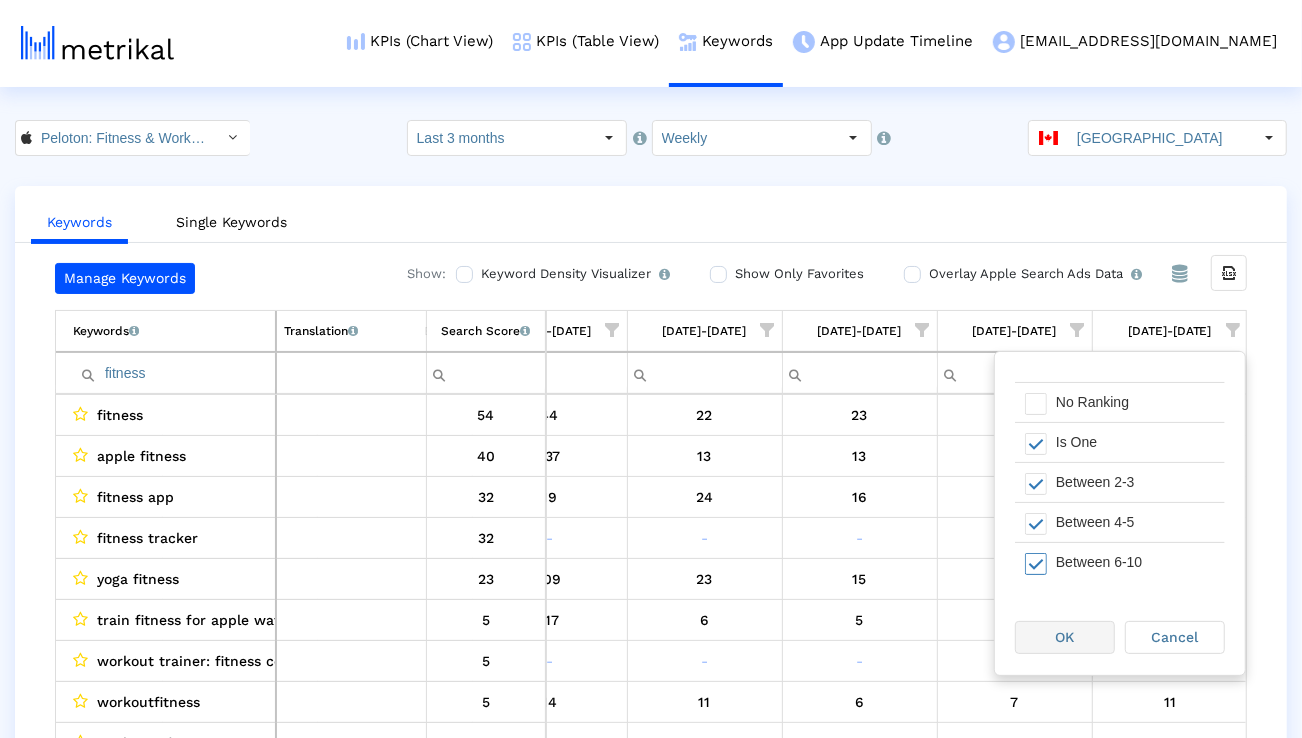 click on "OK" at bounding box center (1065, 637) 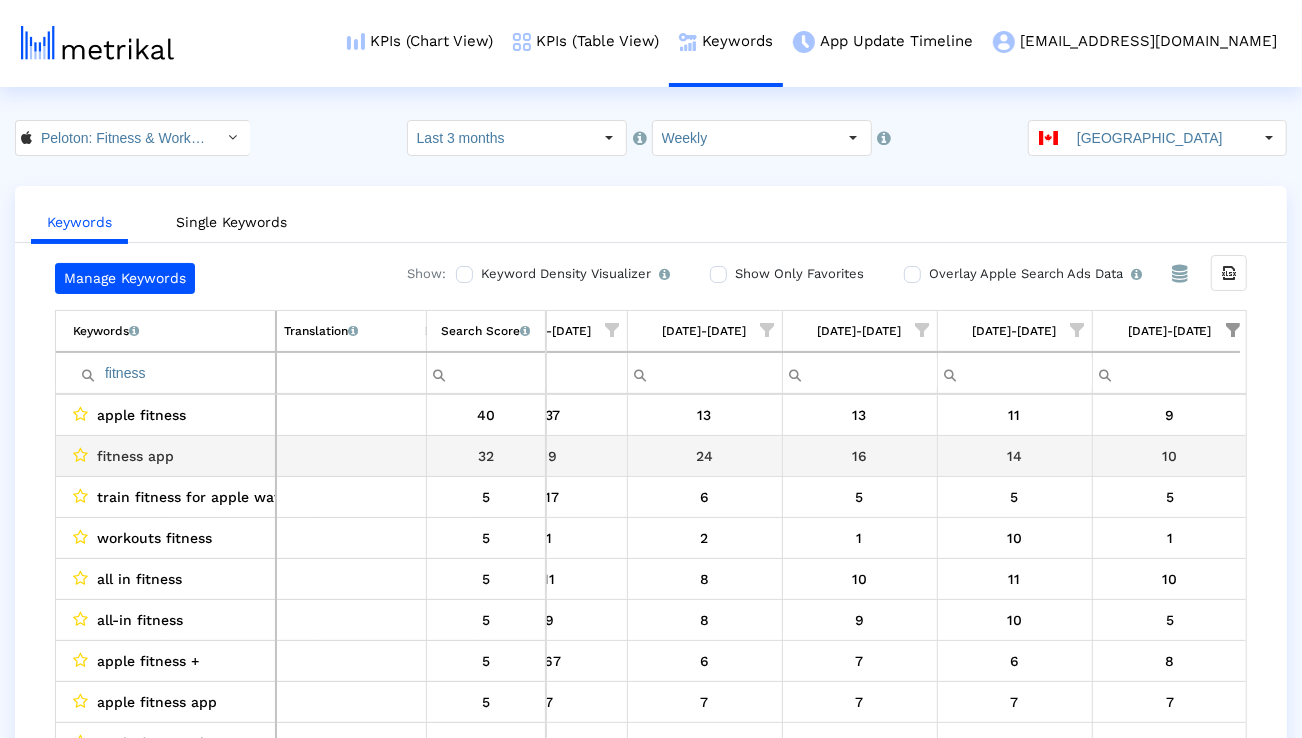 click on "fitness app" at bounding box center [135, 456] 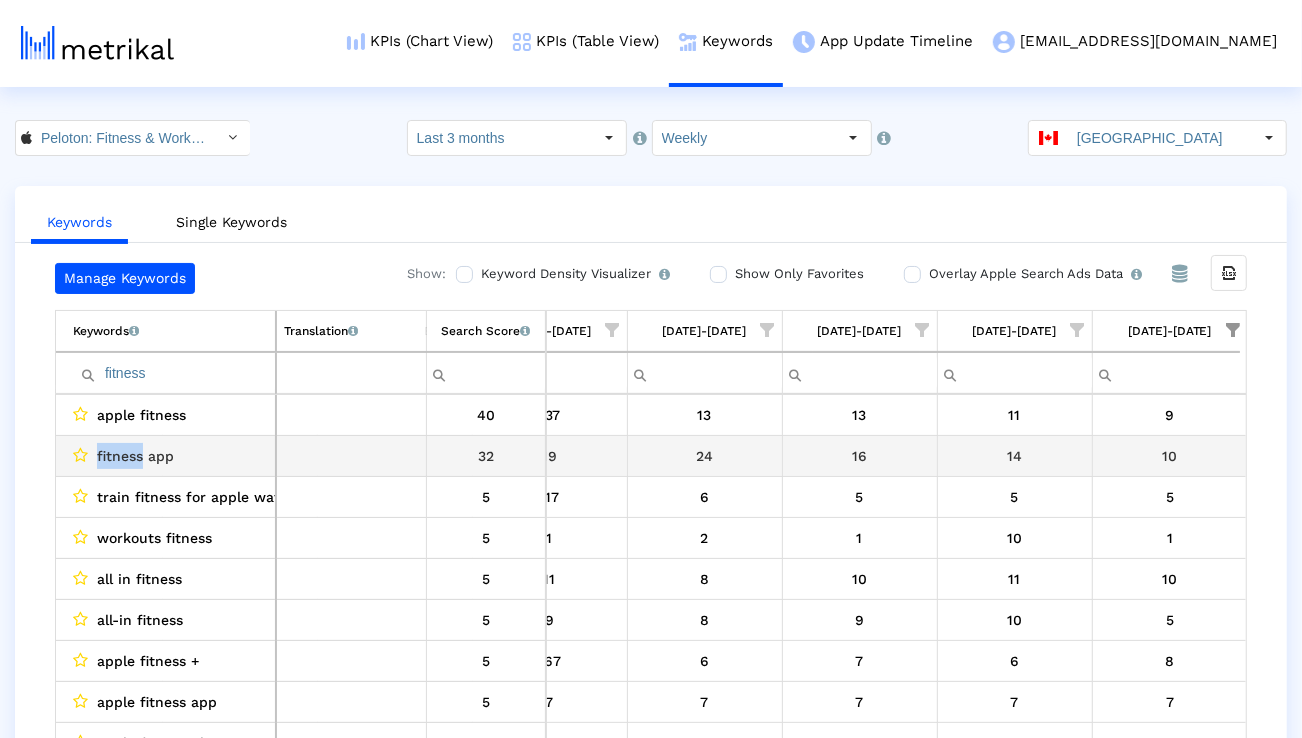 click on "fitness app" at bounding box center (135, 456) 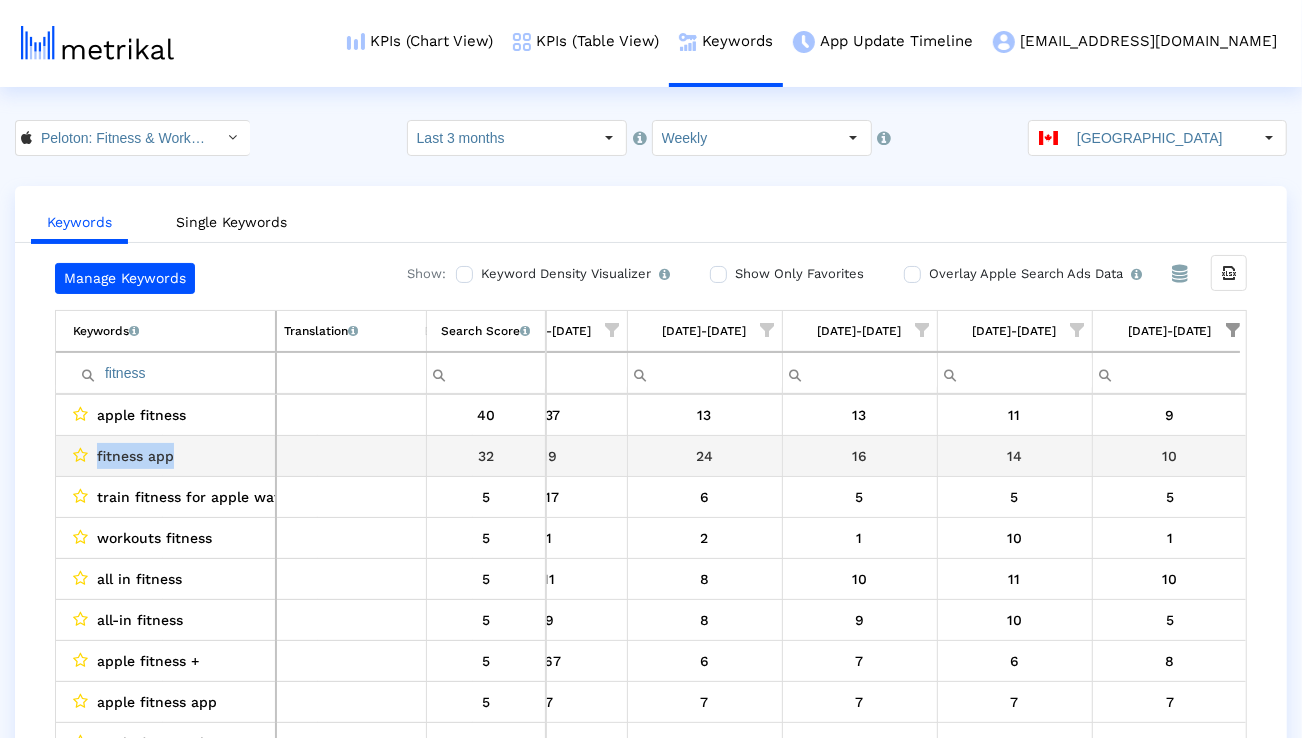 click on "fitness app" at bounding box center [135, 456] 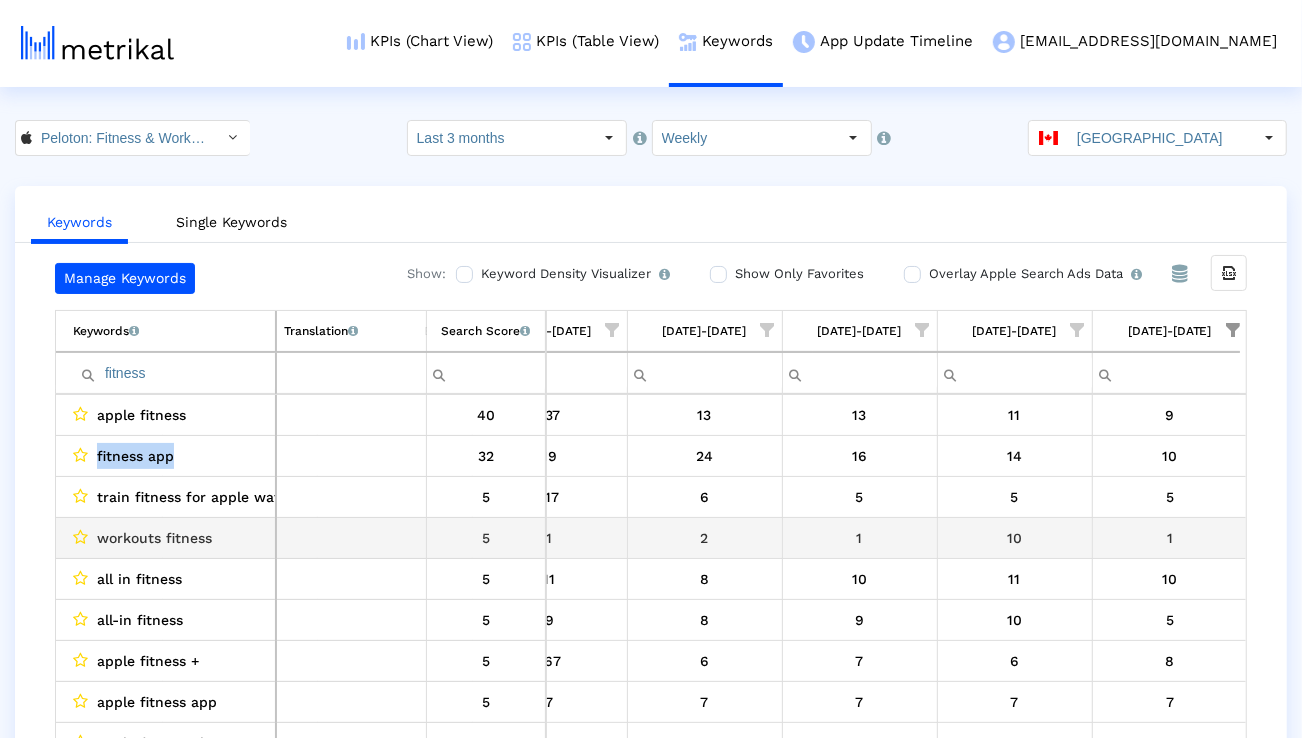 scroll, scrollTop: 22, scrollLeft: 1314, axis: both 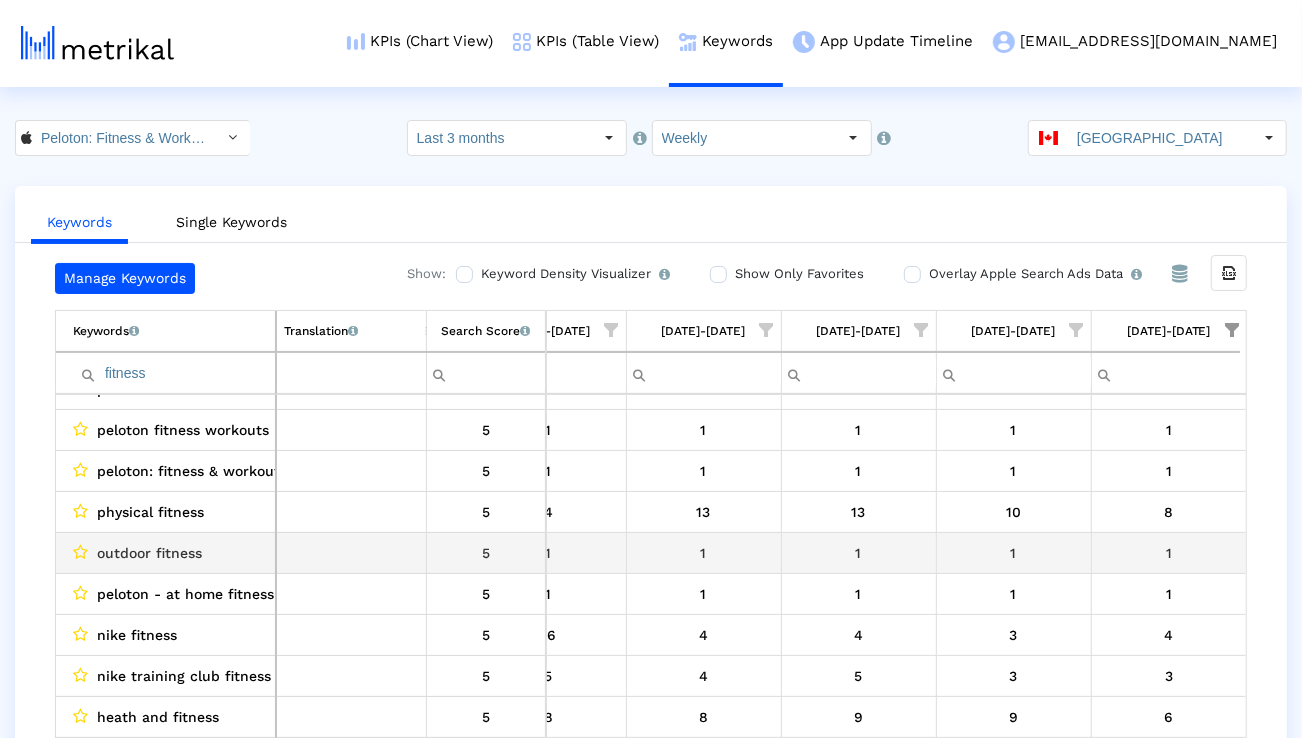 click on "outdoor fitness" at bounding box center [149, 553] 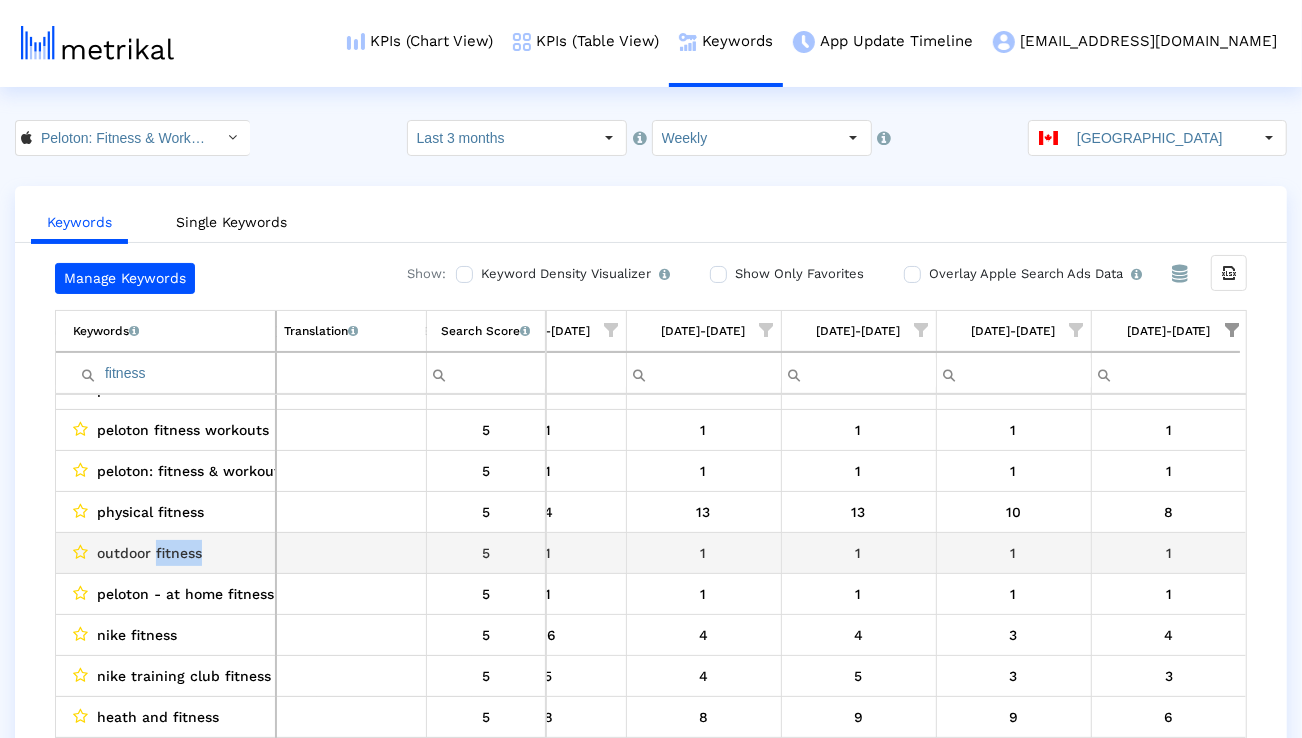 click on "outdoor fitness" at bounding box center [149, 553] 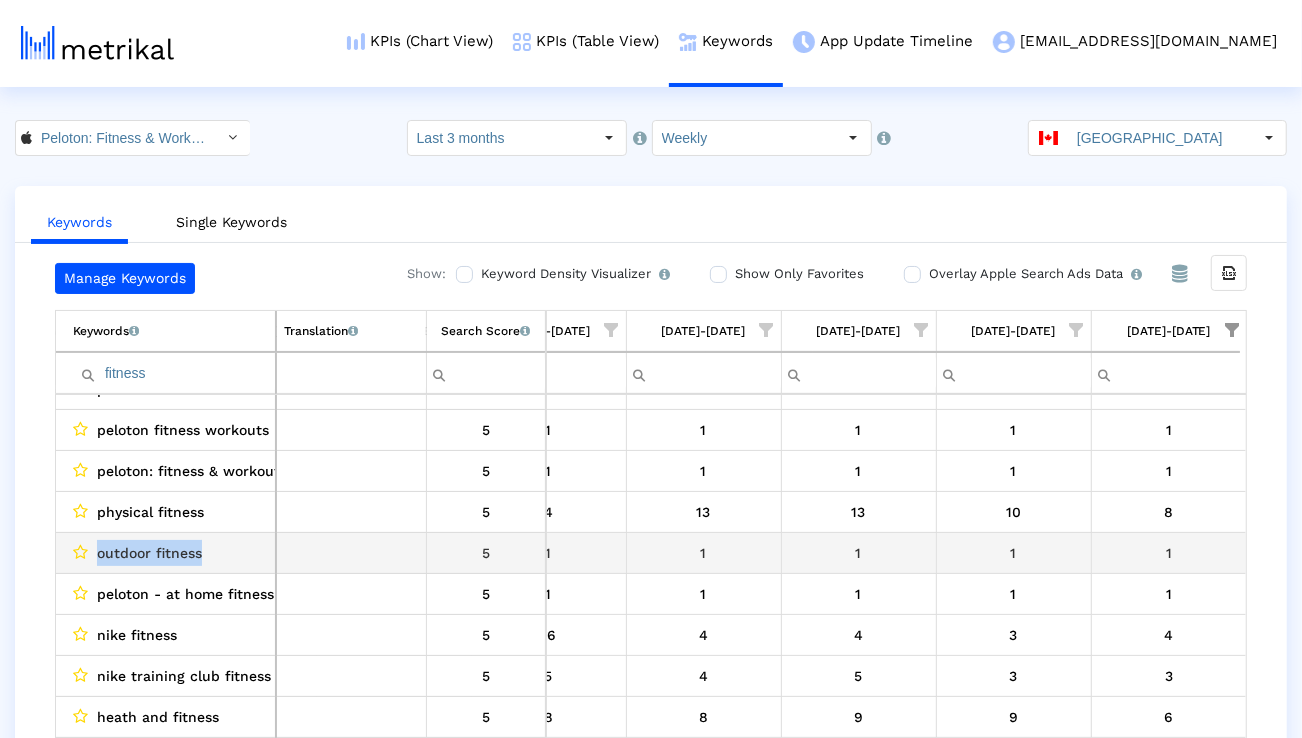 click on "outdoor fitness" at bounding box center (149, 553) 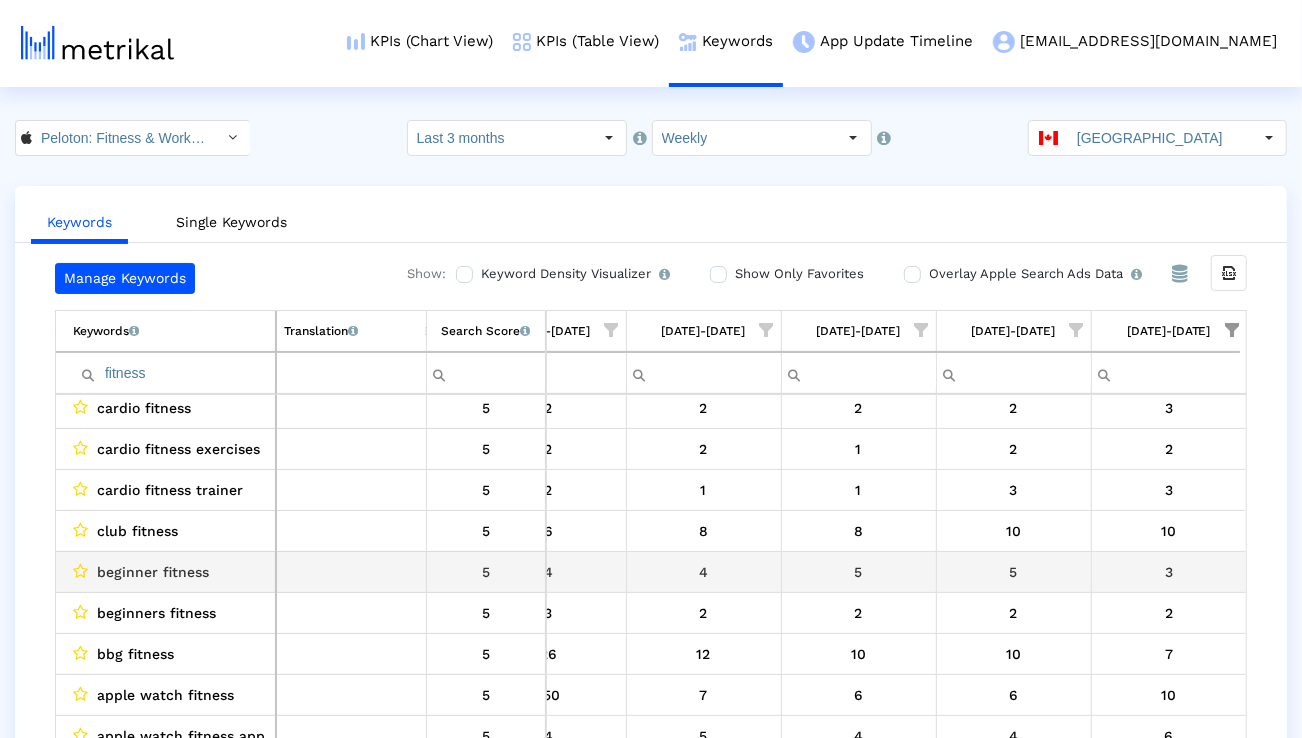 click on "beginner fitness" at bounding box center [153, 572] 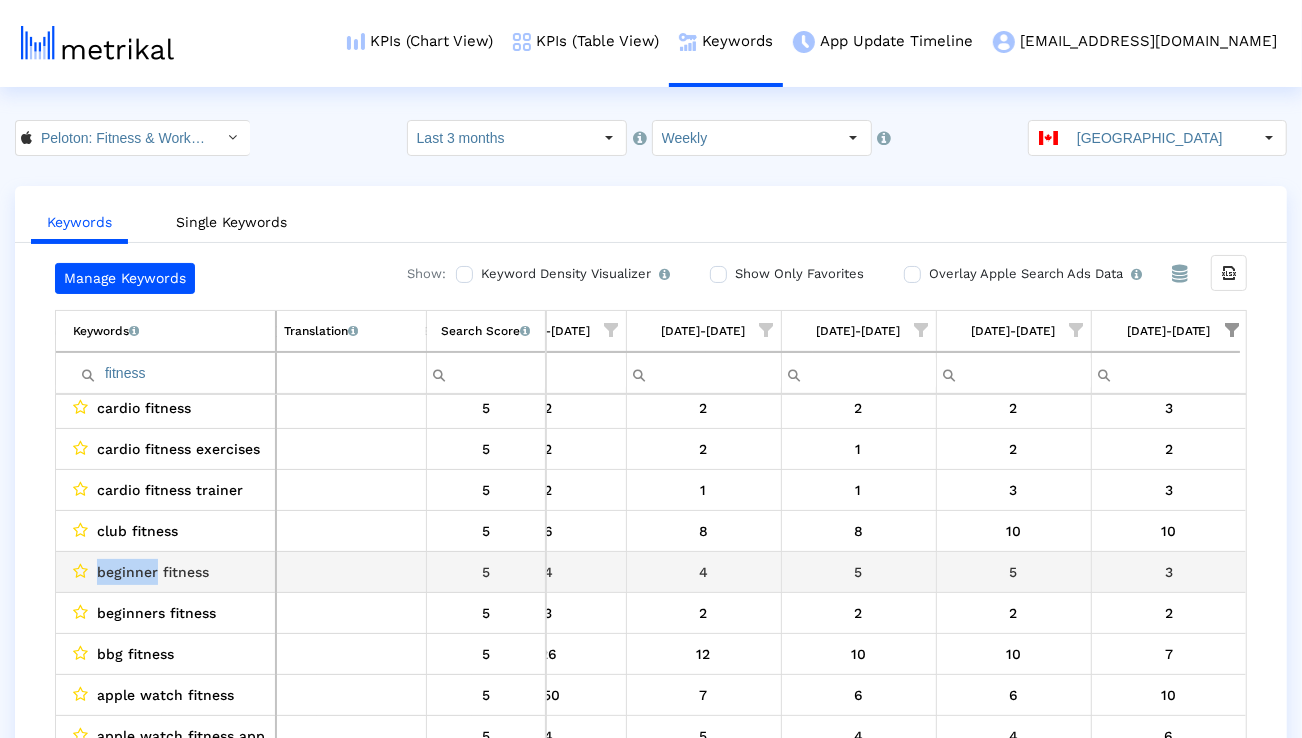 click on "beginner fitness" at bounding box center (153, 572) 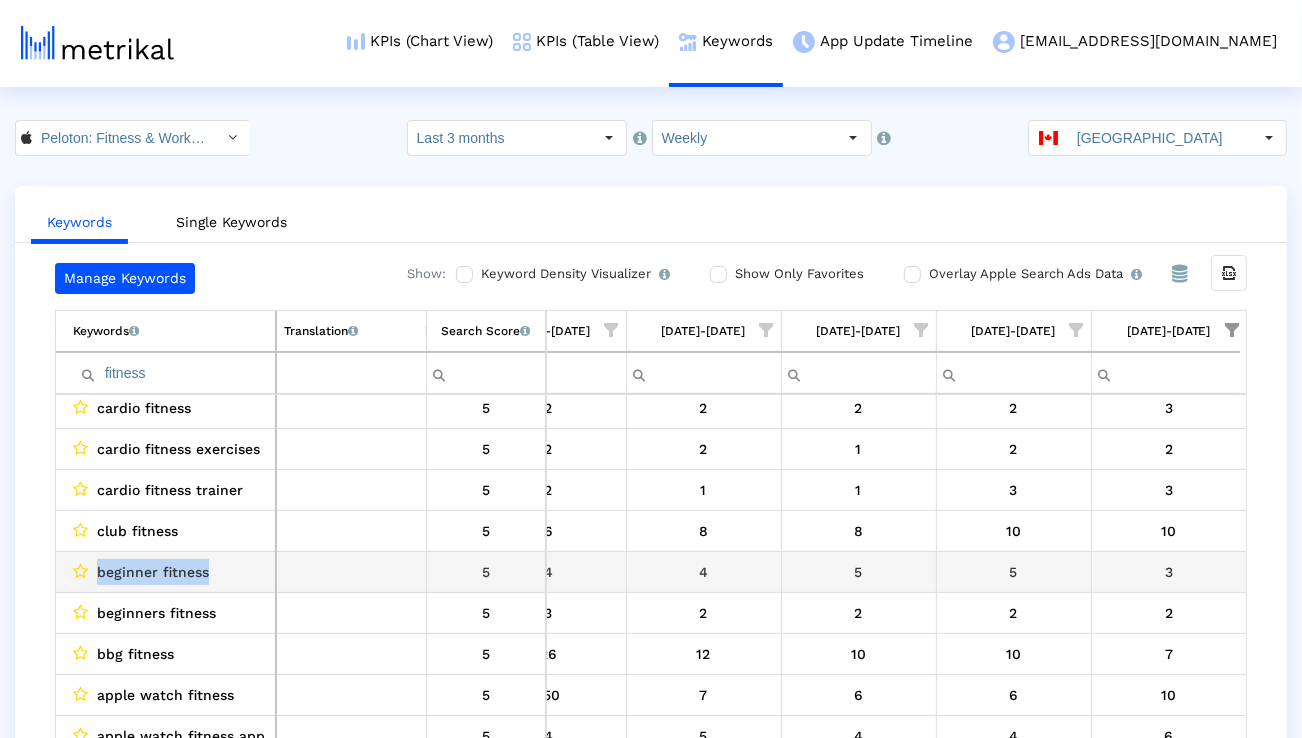 click on "beginner fitness" at bounding box center [153, 572] 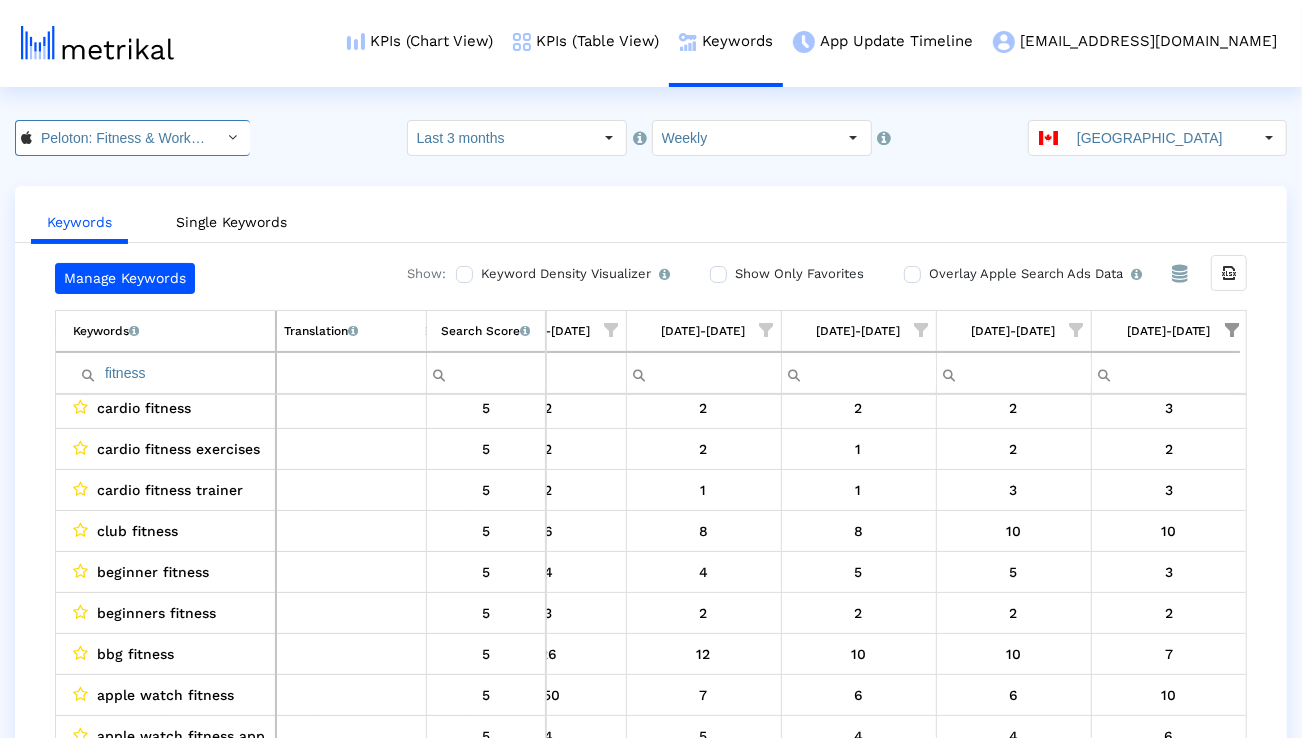click 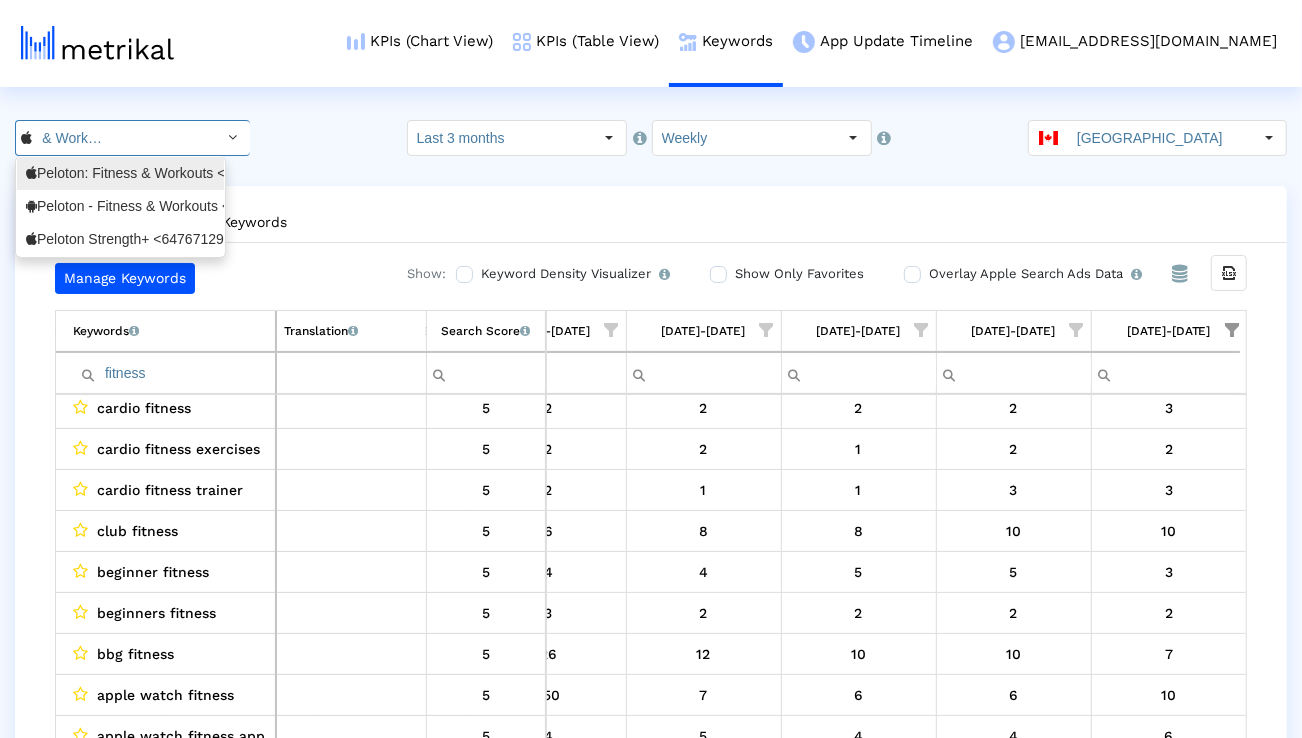 click on "Peloton - Fitness & Workouts <com.onepeloton.callisto>" at bounding box center [120, 206] 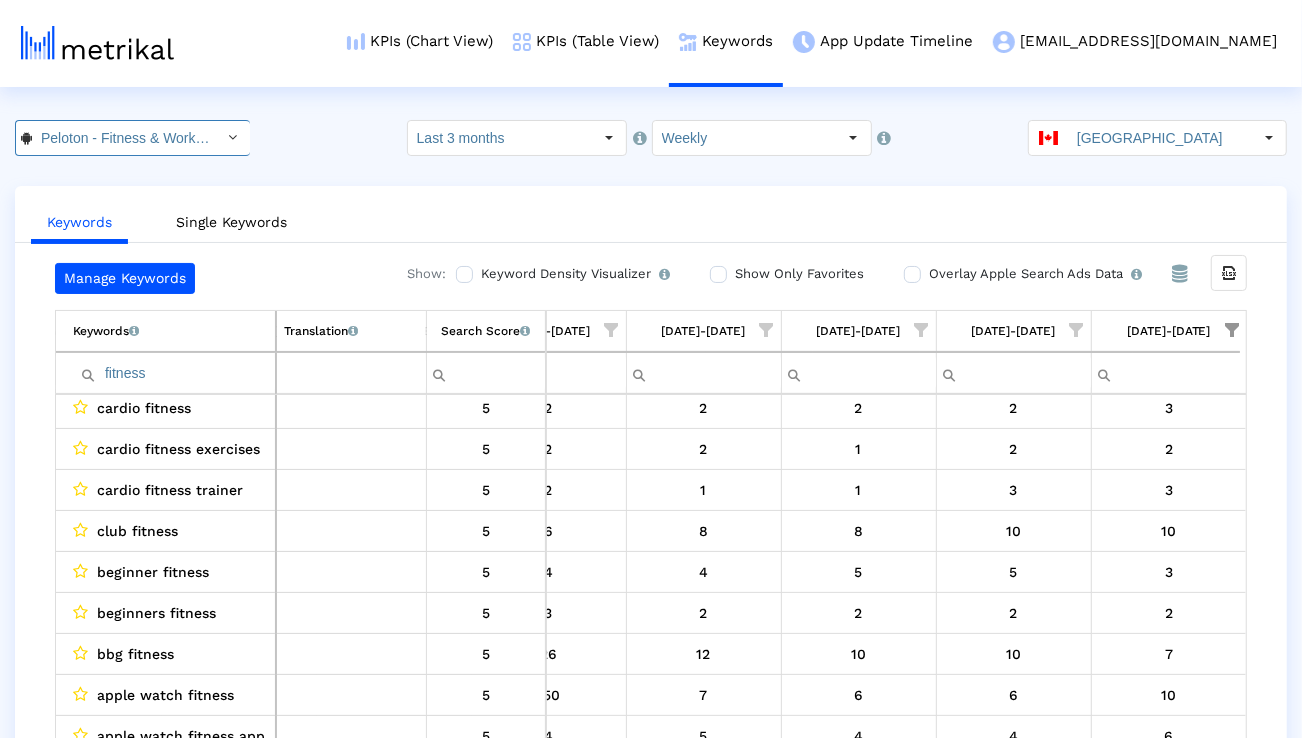 scroll, scrollTop: 0, scrollLeft: 214, axis: horizontal 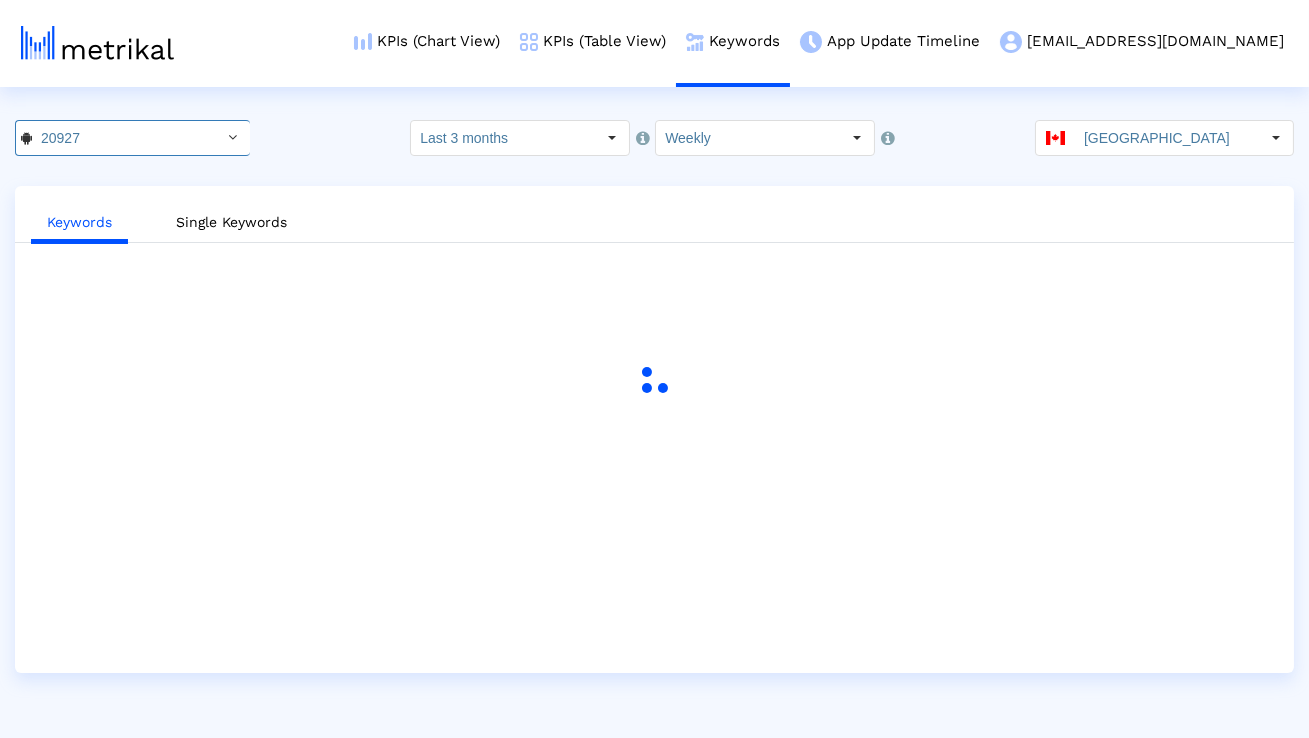 click on "20927 Pull down to refresh... Release to refresh... Refreshing...  Peloton: Fitness & Workouts <792750948>   Peloton - Fitness & Workouts <com.onepeloton.callisto>   Peloton Strength+ <6476712925>  Loading...  Select how far back from today you would like to view the data below.  Last 3 months  Select how would like to group the data below.  Weekly Canada  Keywords   Single Keywords" 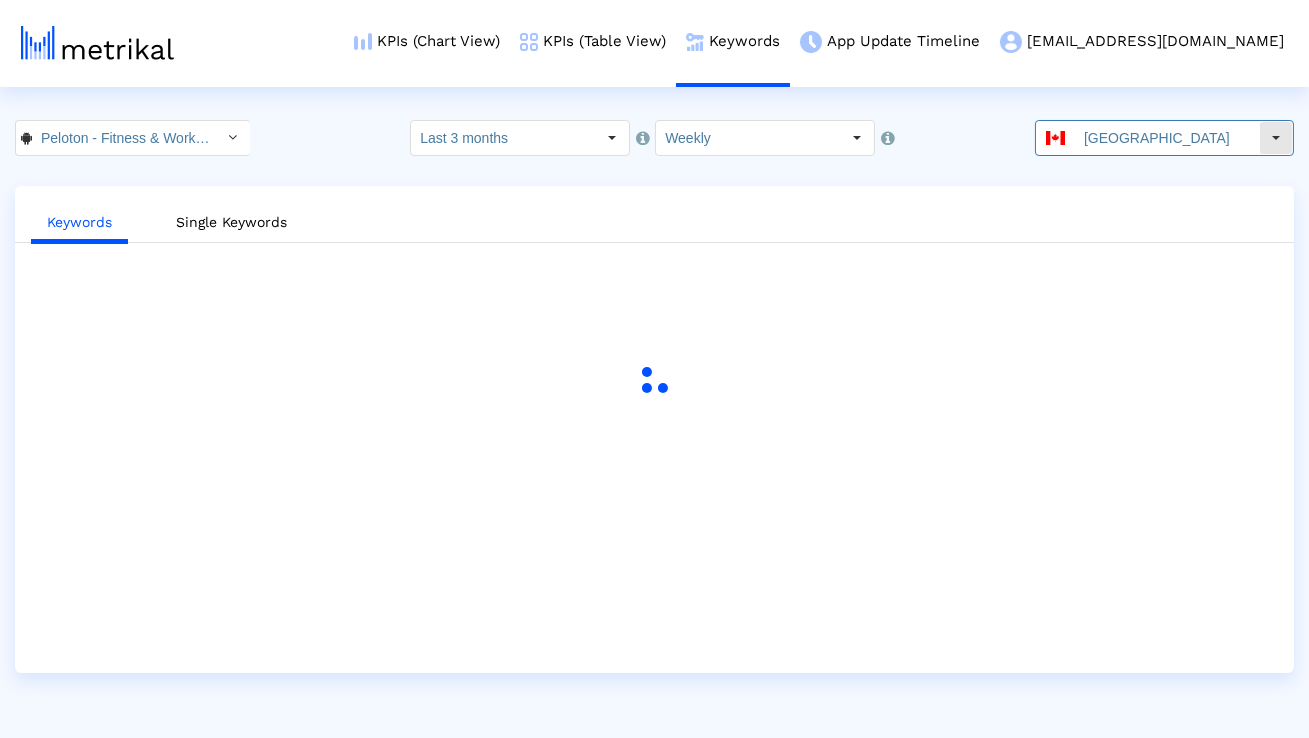 click on "Canada" 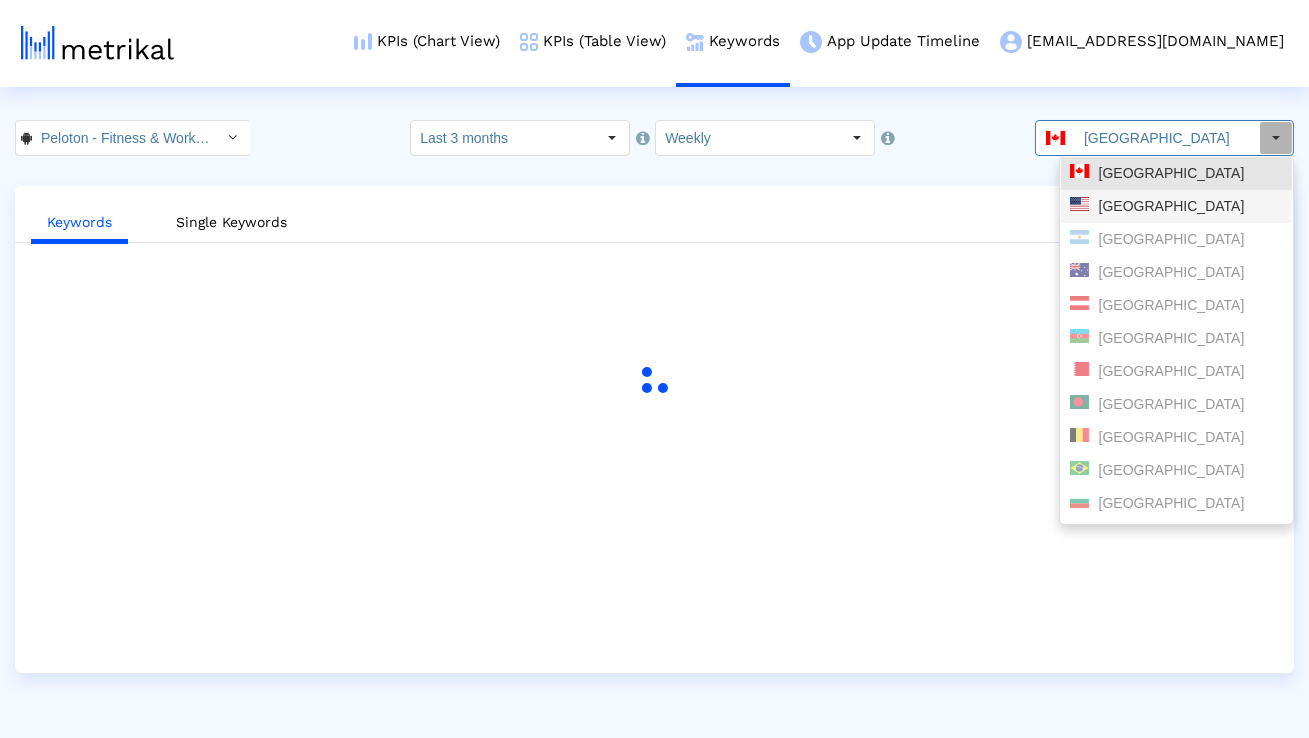 click on "[GEOGRAPHIC_DATA]" at bounding box center [1176, 206] 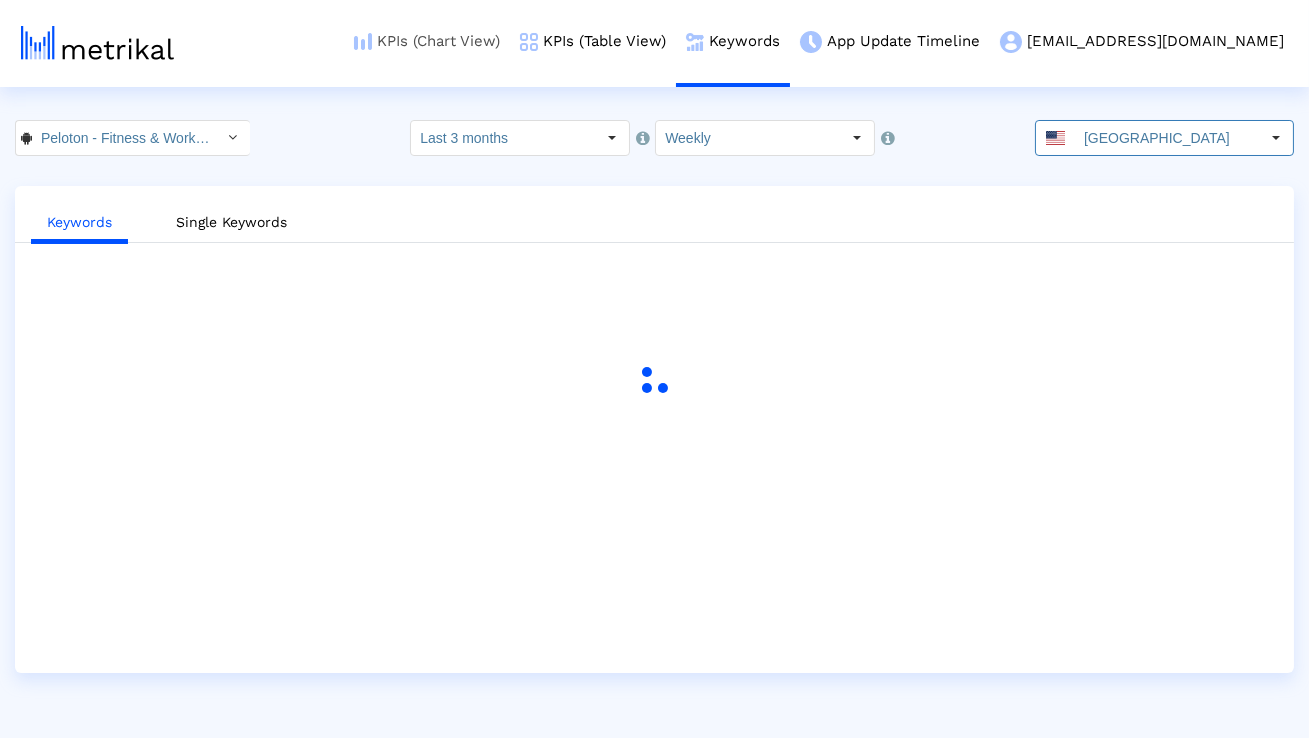 click on "KPIs (Chart View)" at bounding box center (427, 41) 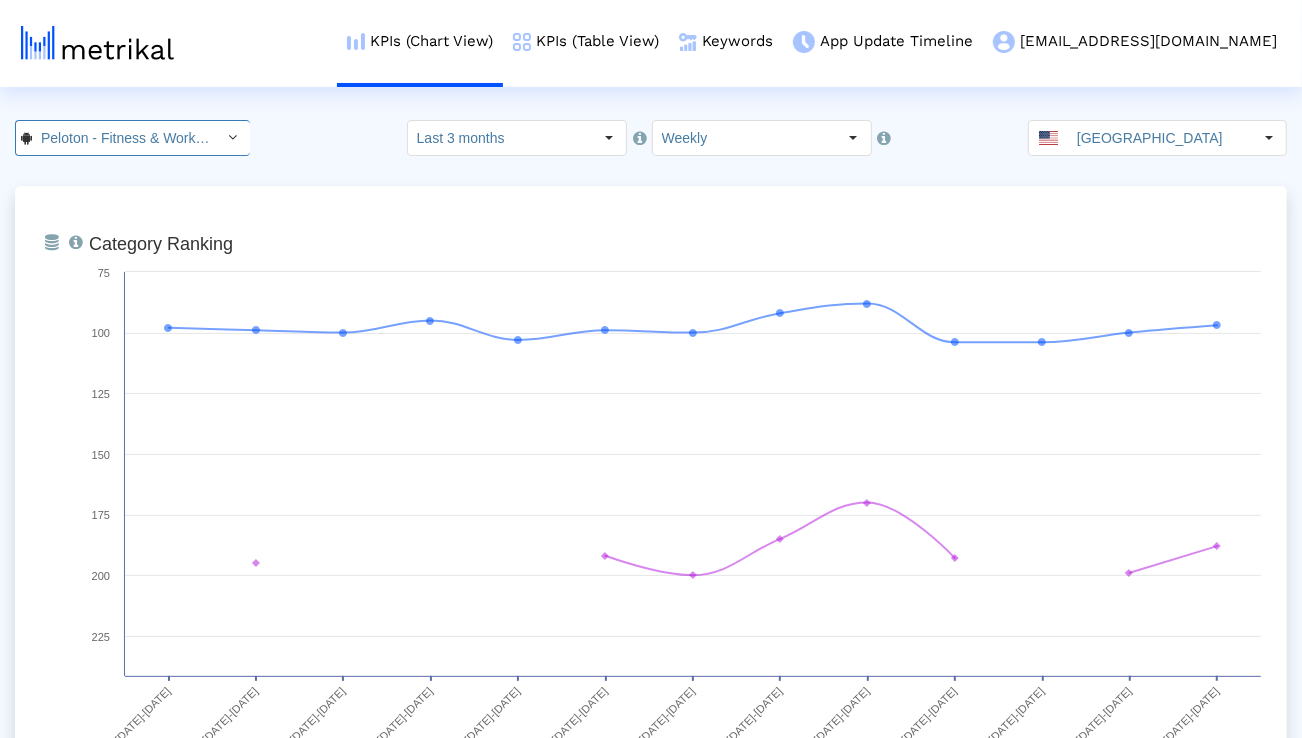 click 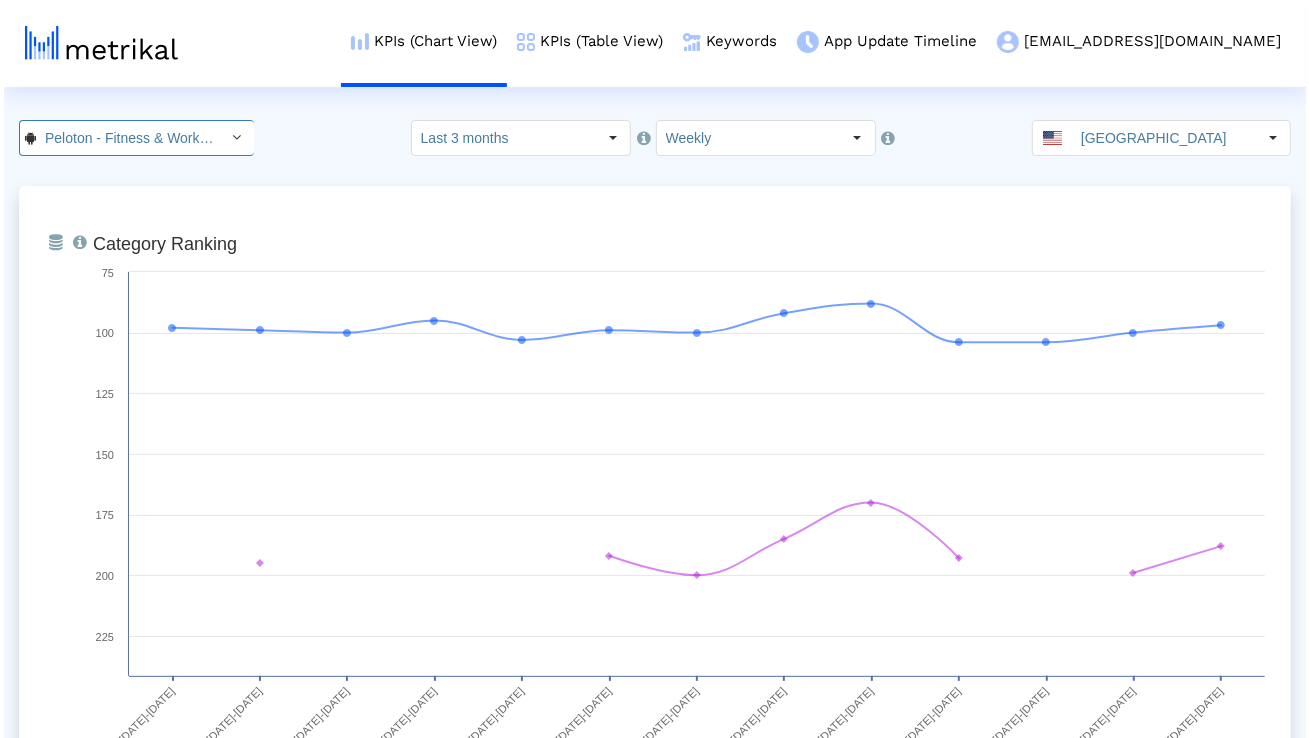 scroll, scrollTop: 0, scrollLeft: 214, axis: horizontal 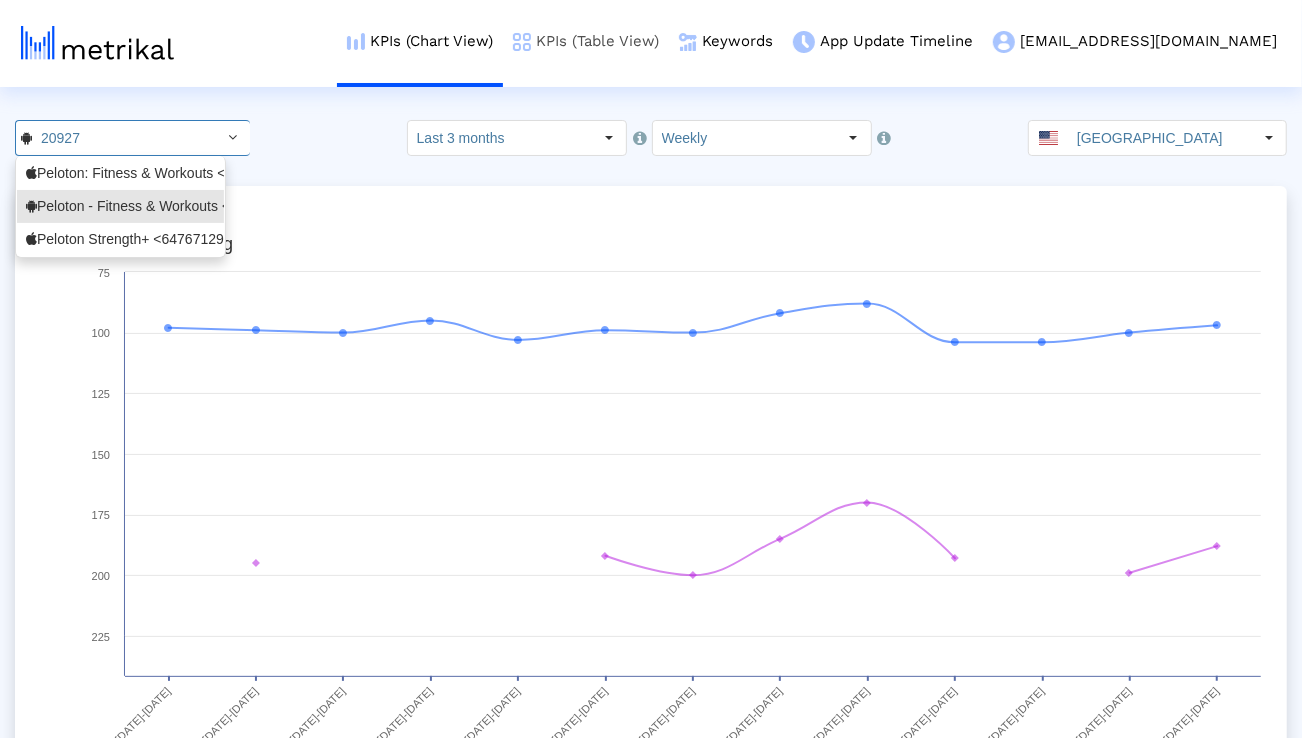 click on "KPIs (Table View)" at bounding box center [586, 41] 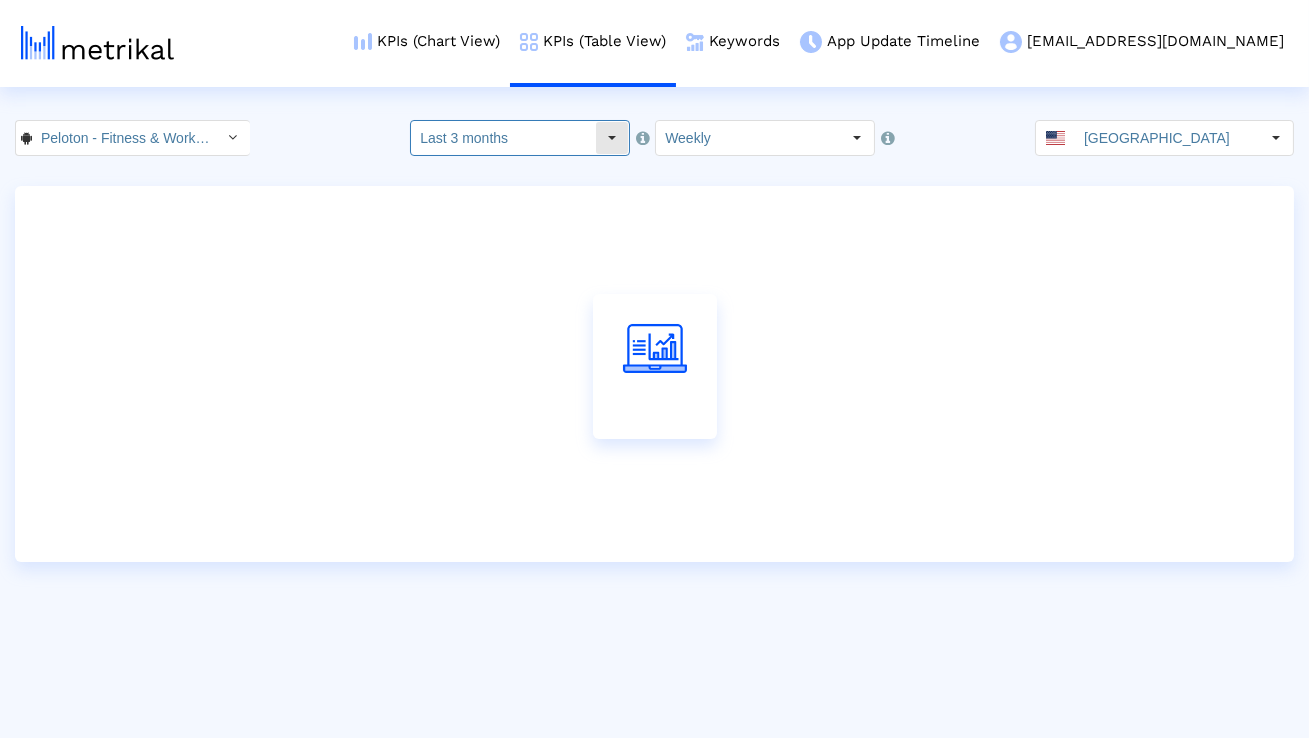 click on "Last 3 months" 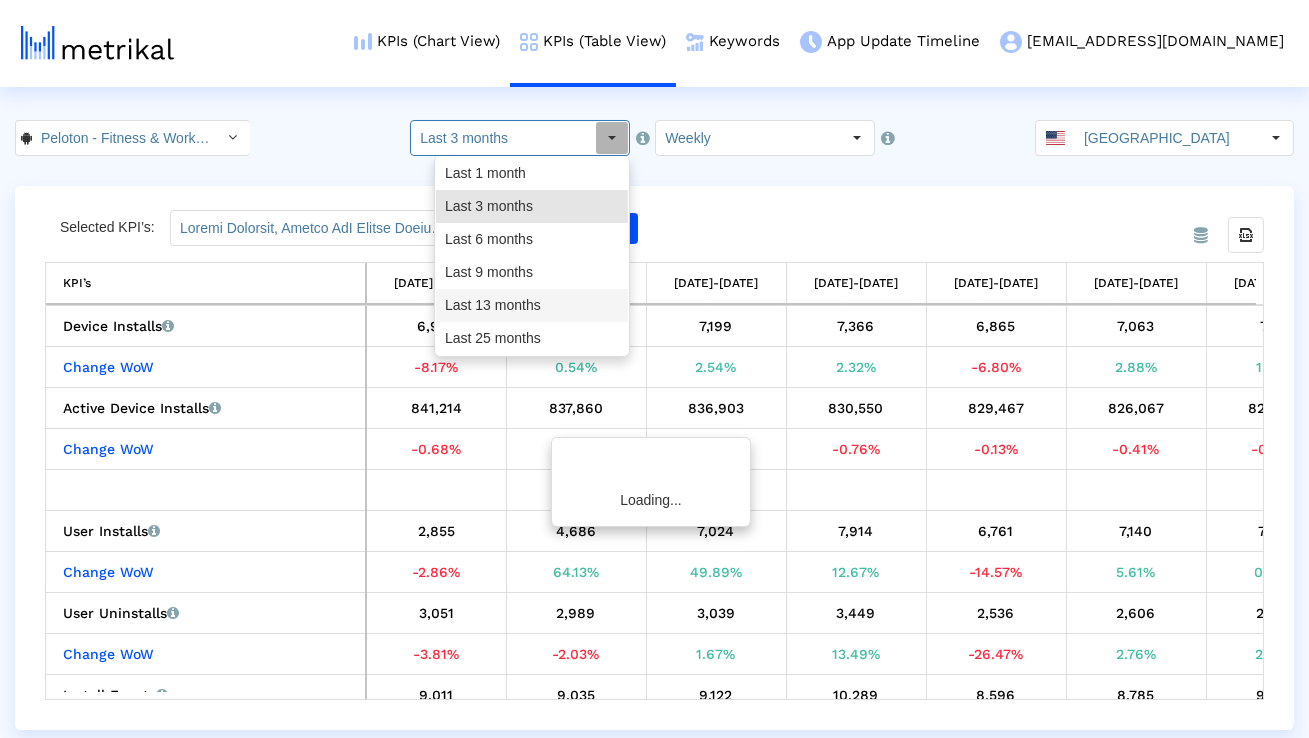 click on "Last 13 months" at bounding box center (532, 305) 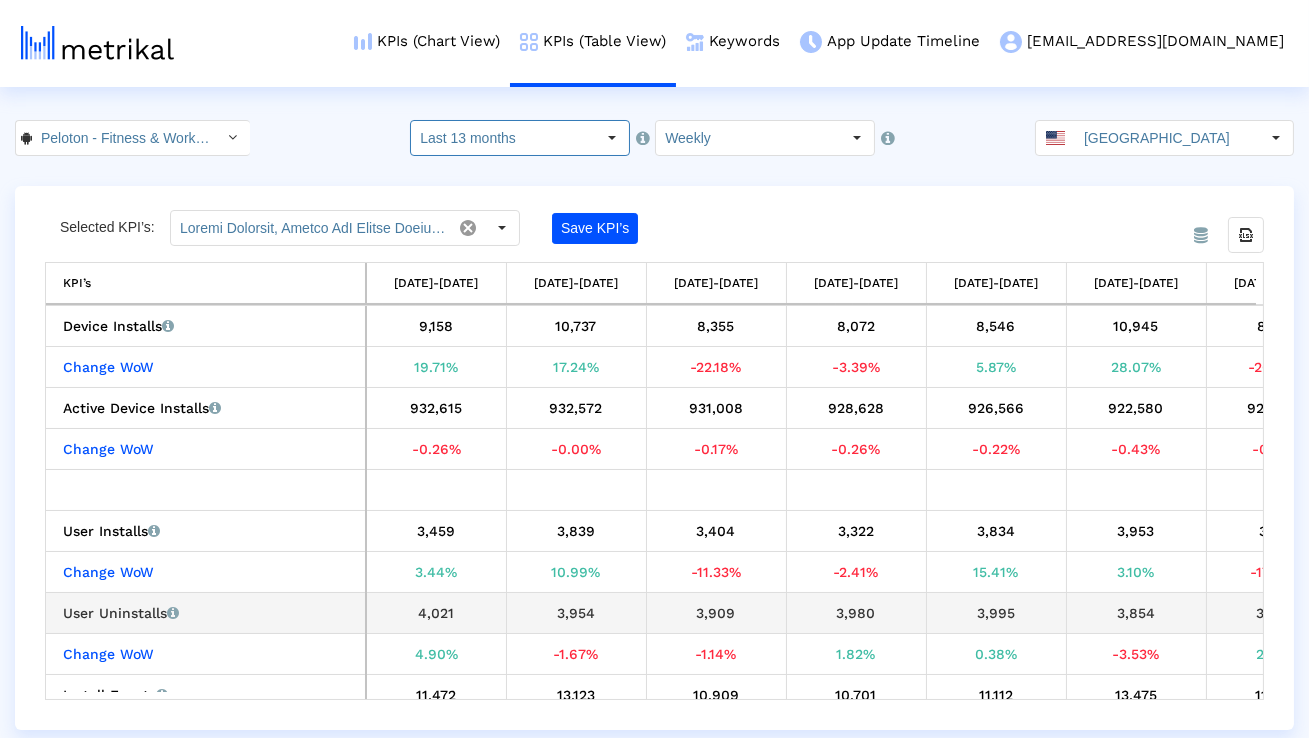 scroll, scrollTop: 0, scrollLeft: 854, axis: horizontal 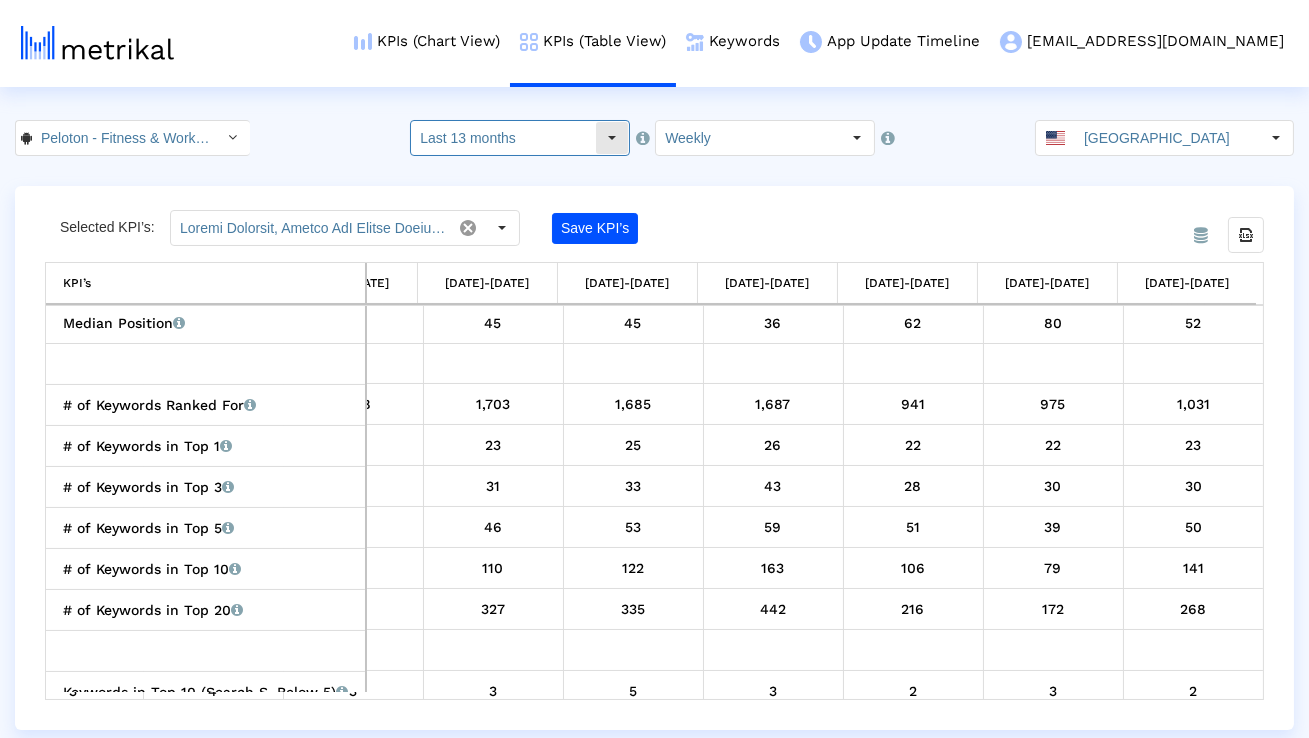 click on "Last 13 months" 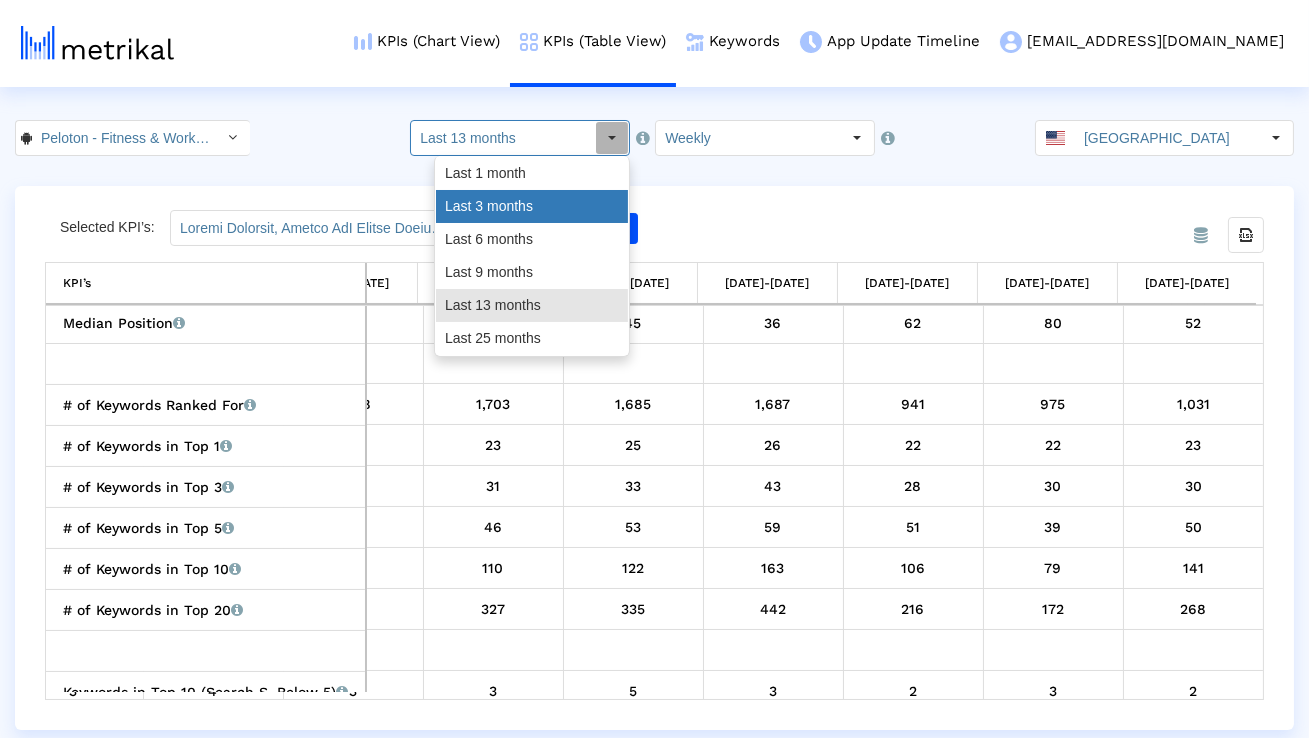 click on "Last 3 months" at bounding box center [532, 206] 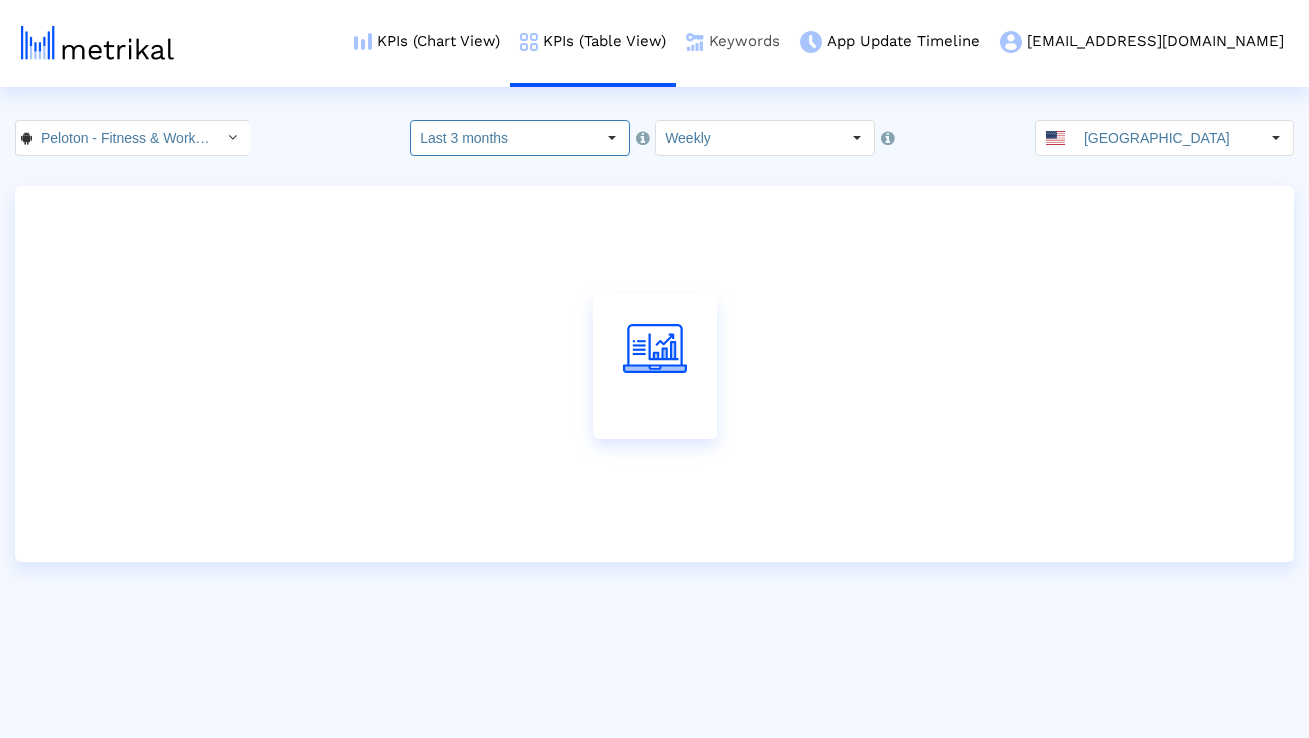 click on "Keywords" at bounding box center (733, 41) 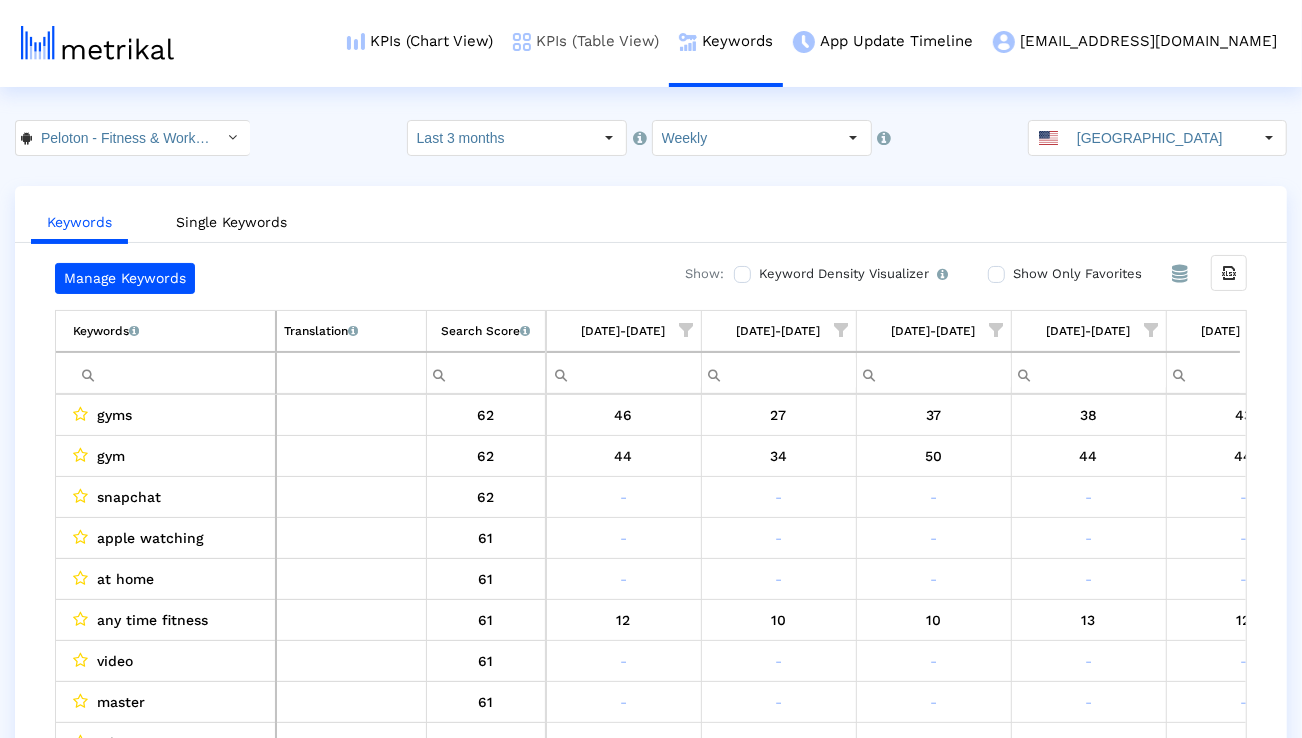 scroll, scrollTop: 0, scrollLeft: 1320, axis: horizontal 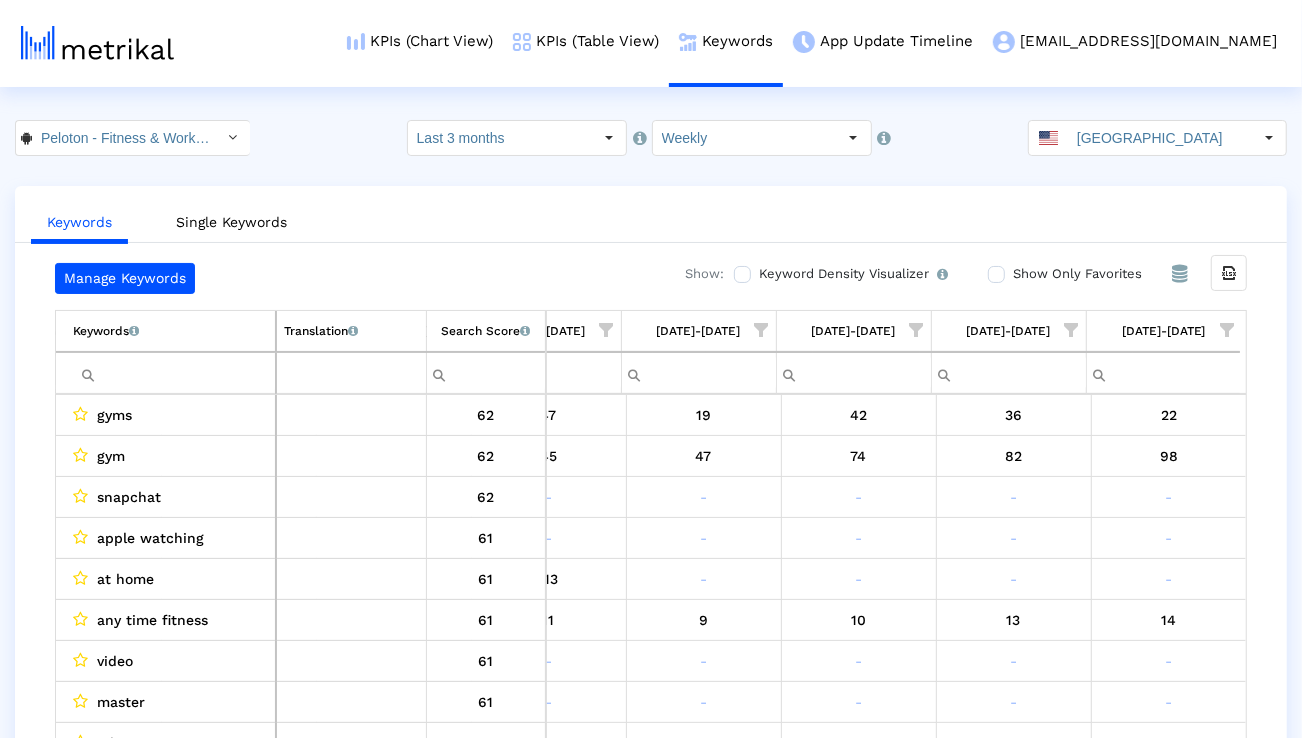 click at bounding box center [174, 373] 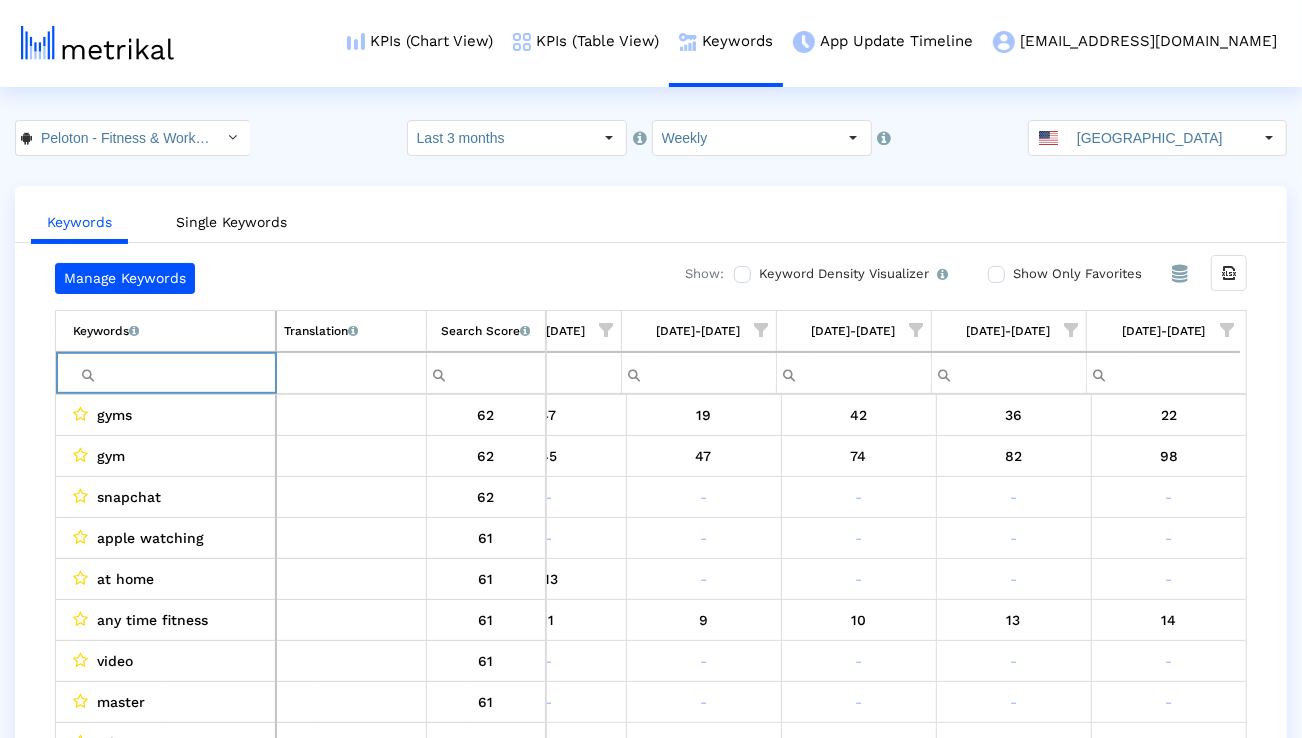 paste on "fitness" 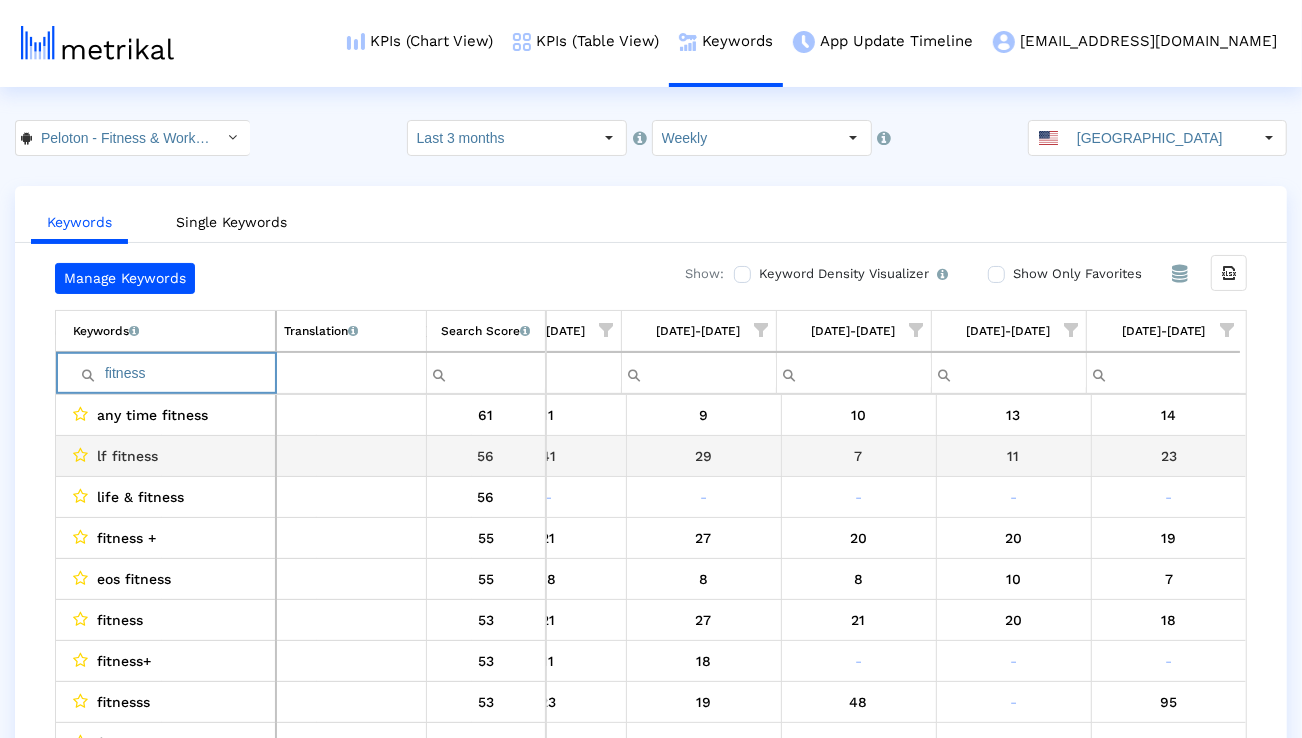 scroll, scrollTop: 0, scrollLeft: 1321, axis: horizontal 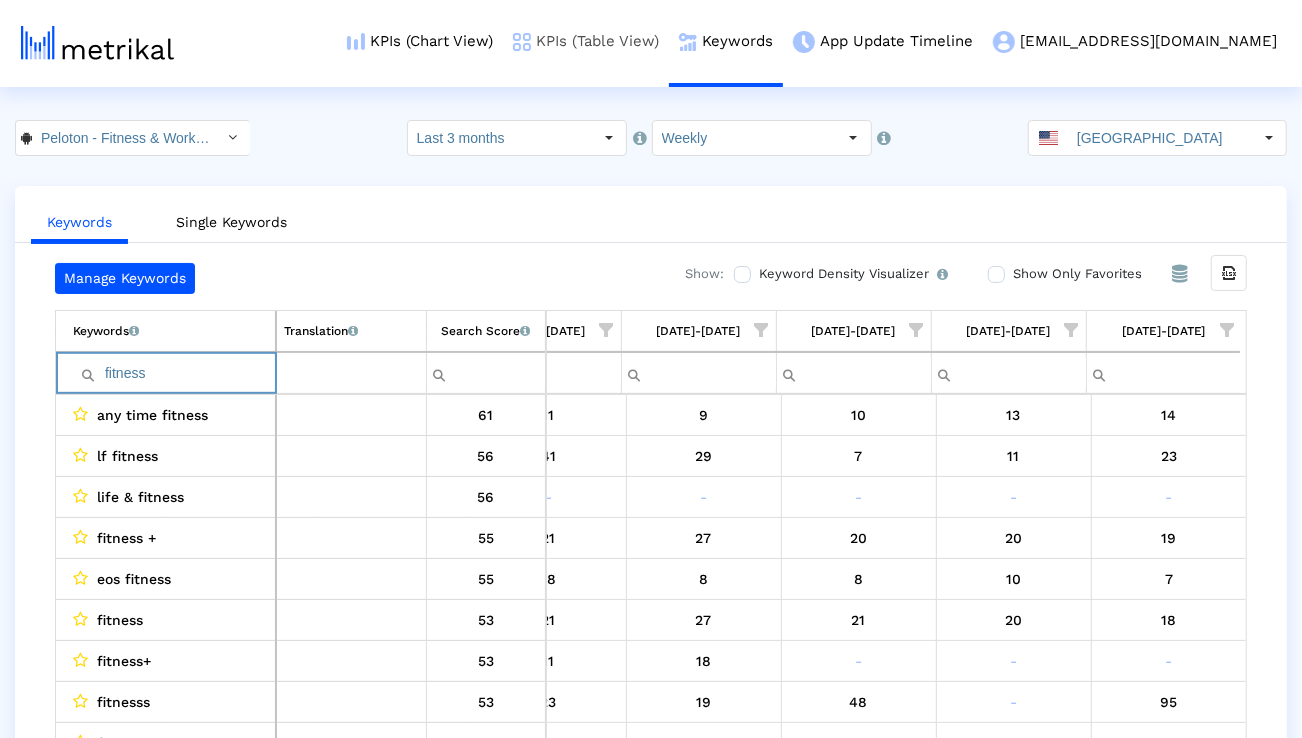 paste on "workout" 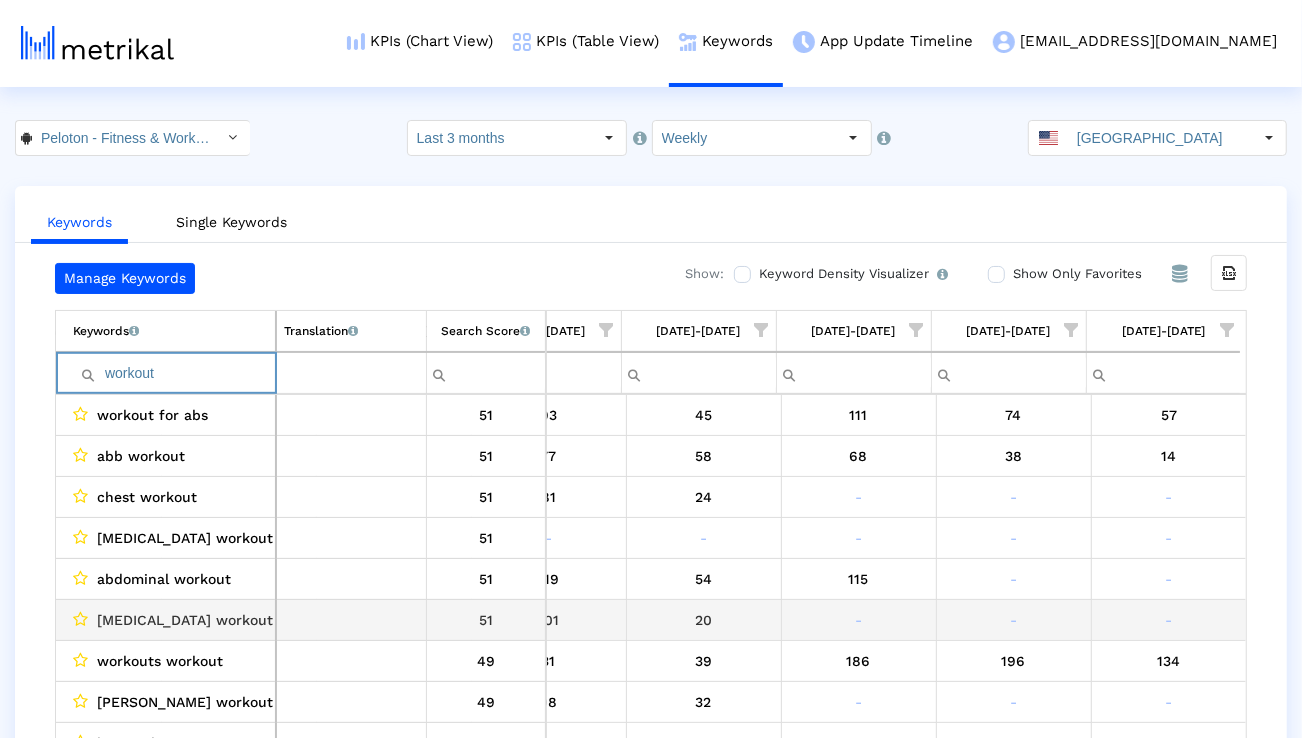 scroll, scrollTop: 45, scrollLeft: 1321, axis: both 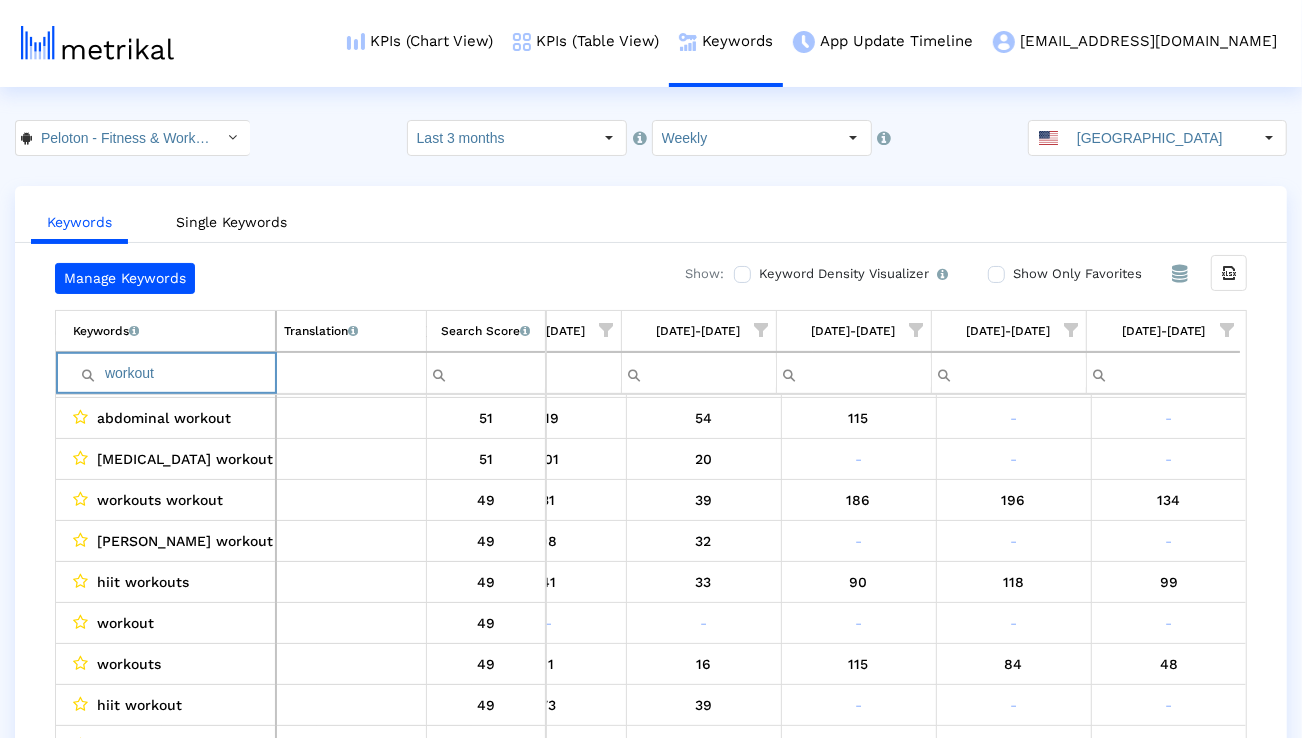 paste on "strength" 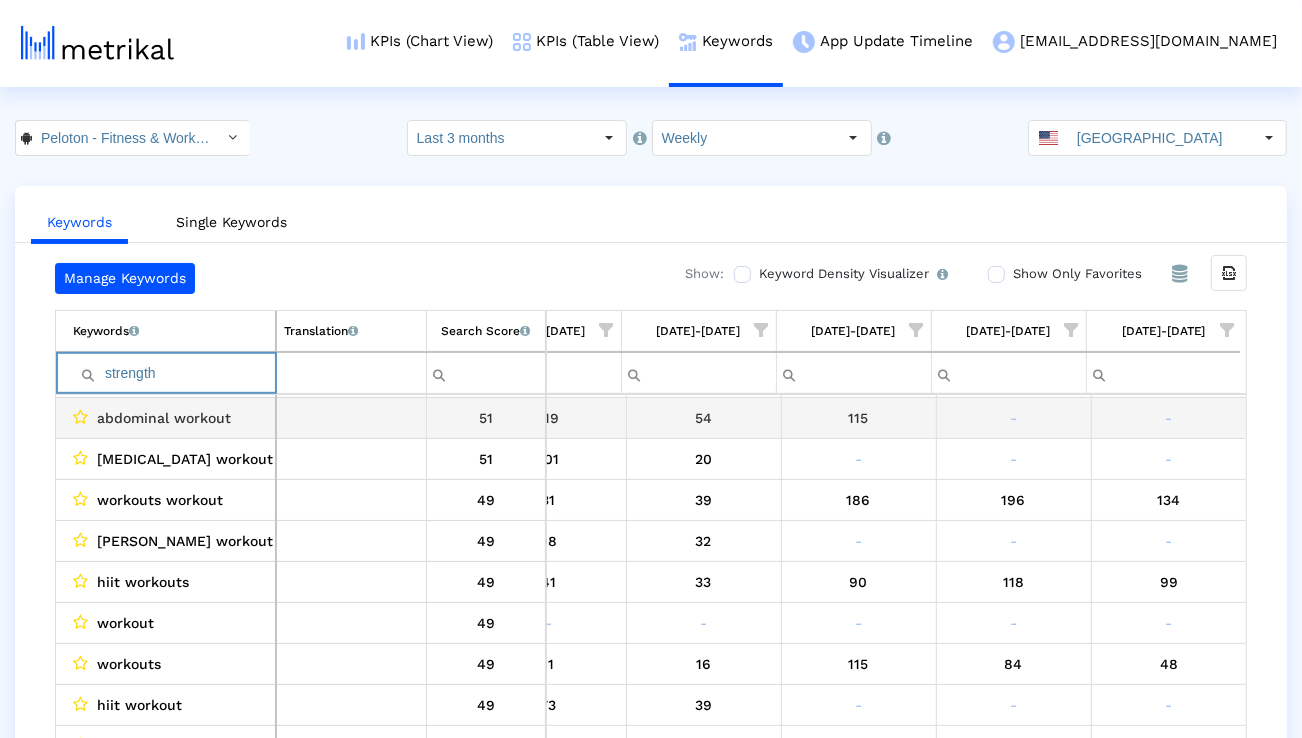scroll, scrollTop: 0, scrollLeft: 1320, axis: horizontal 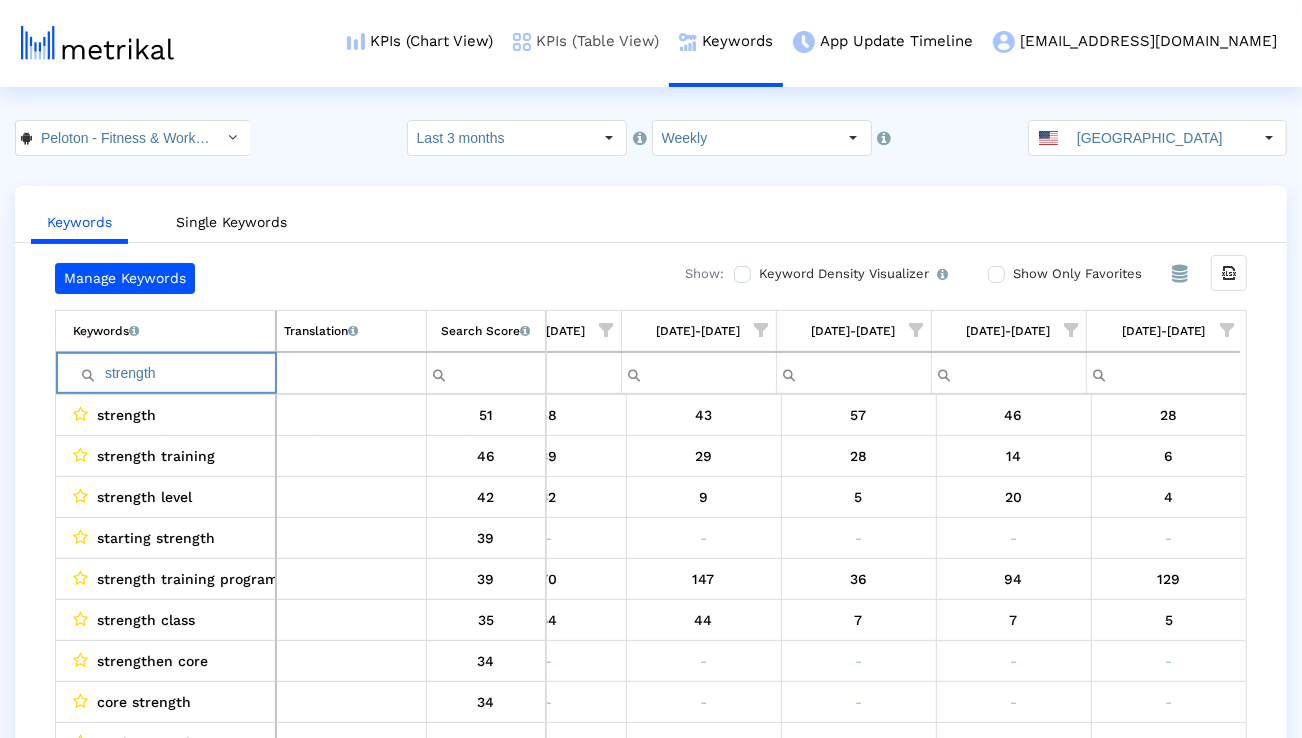 paste on "training" 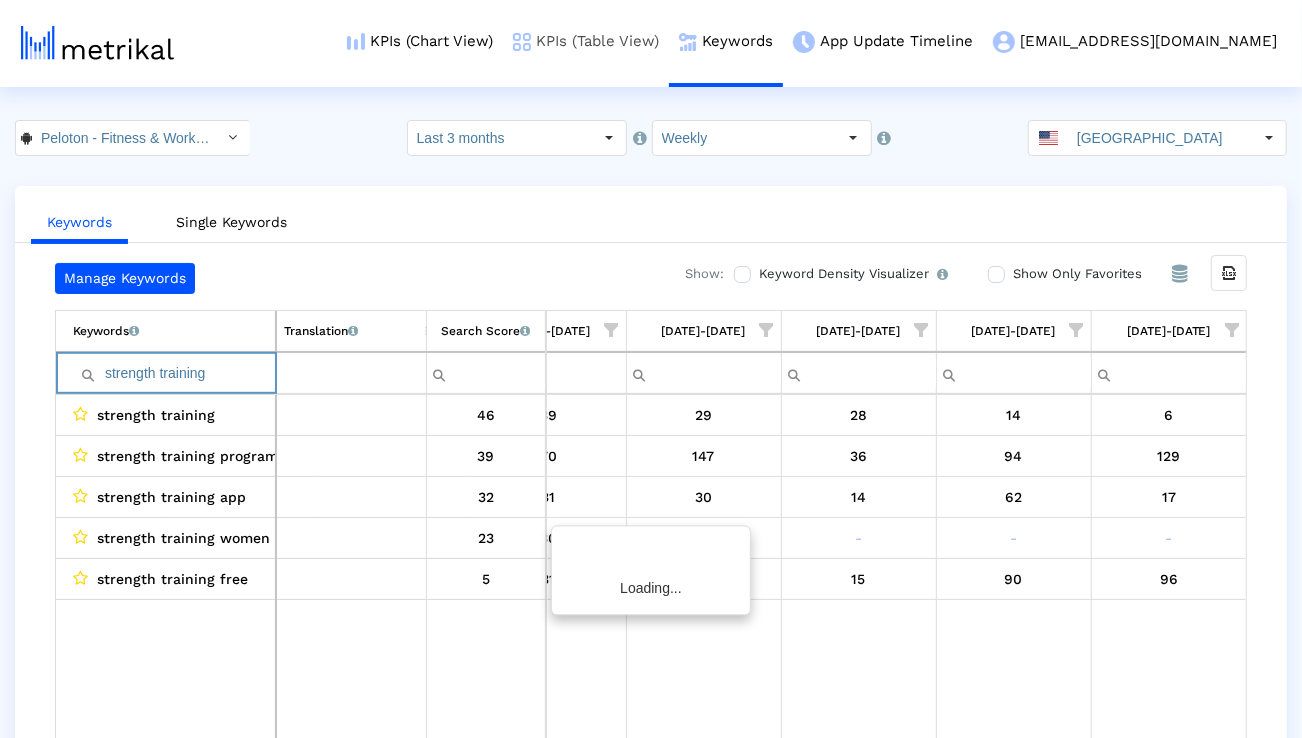 scroll, scrollTop: 0, scrollLeft: 1314, axis: horizontal 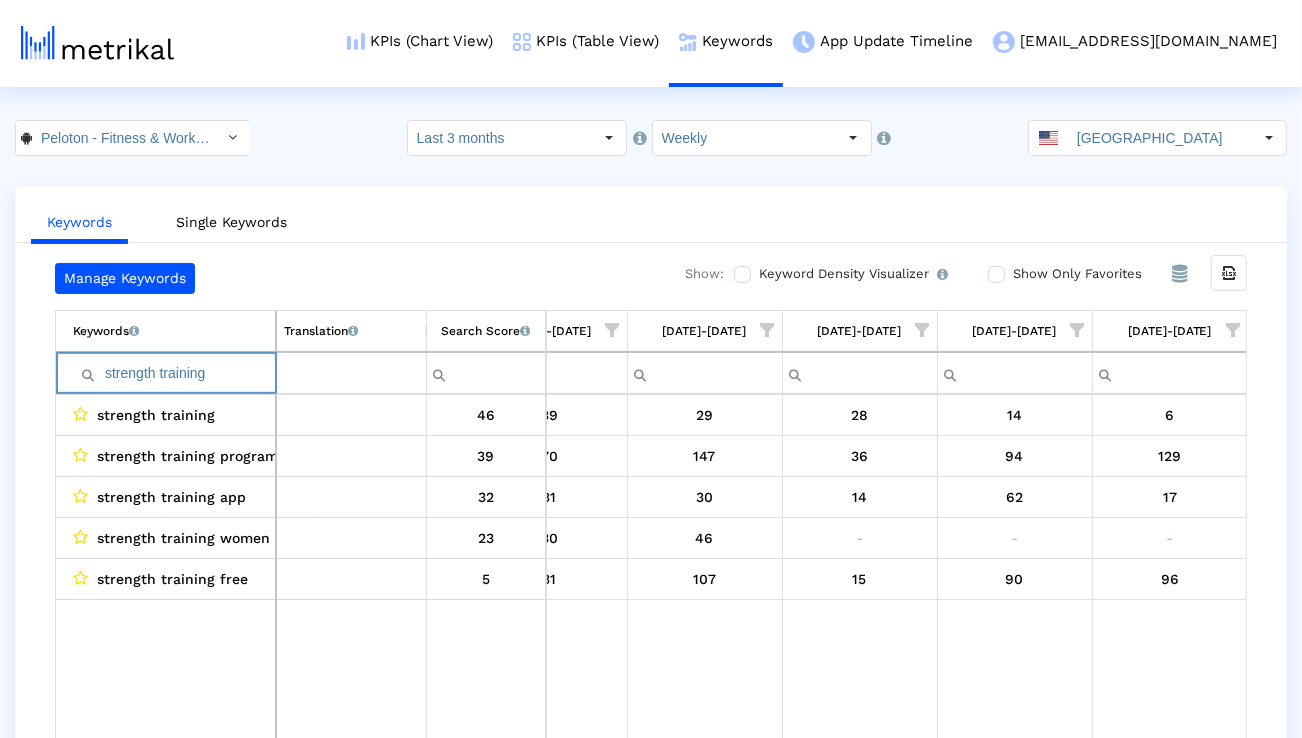 paste on "run" 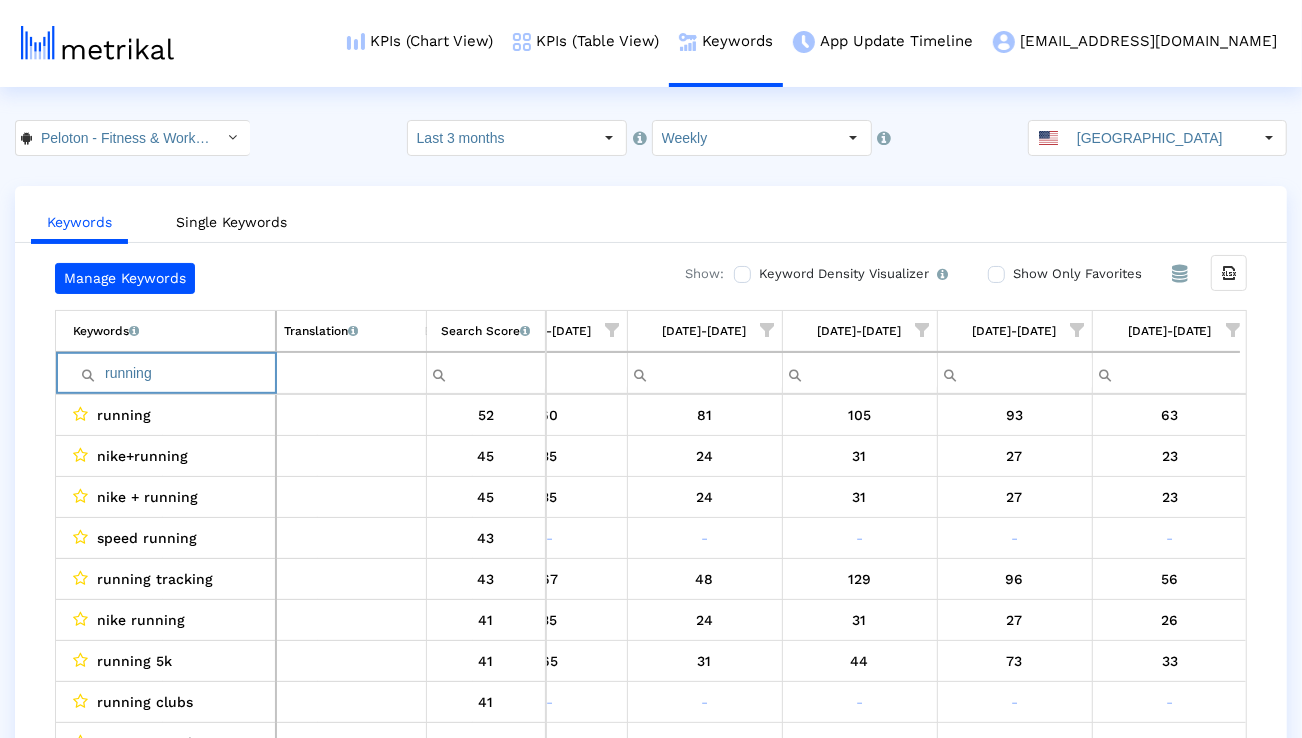 paste on "yoga" 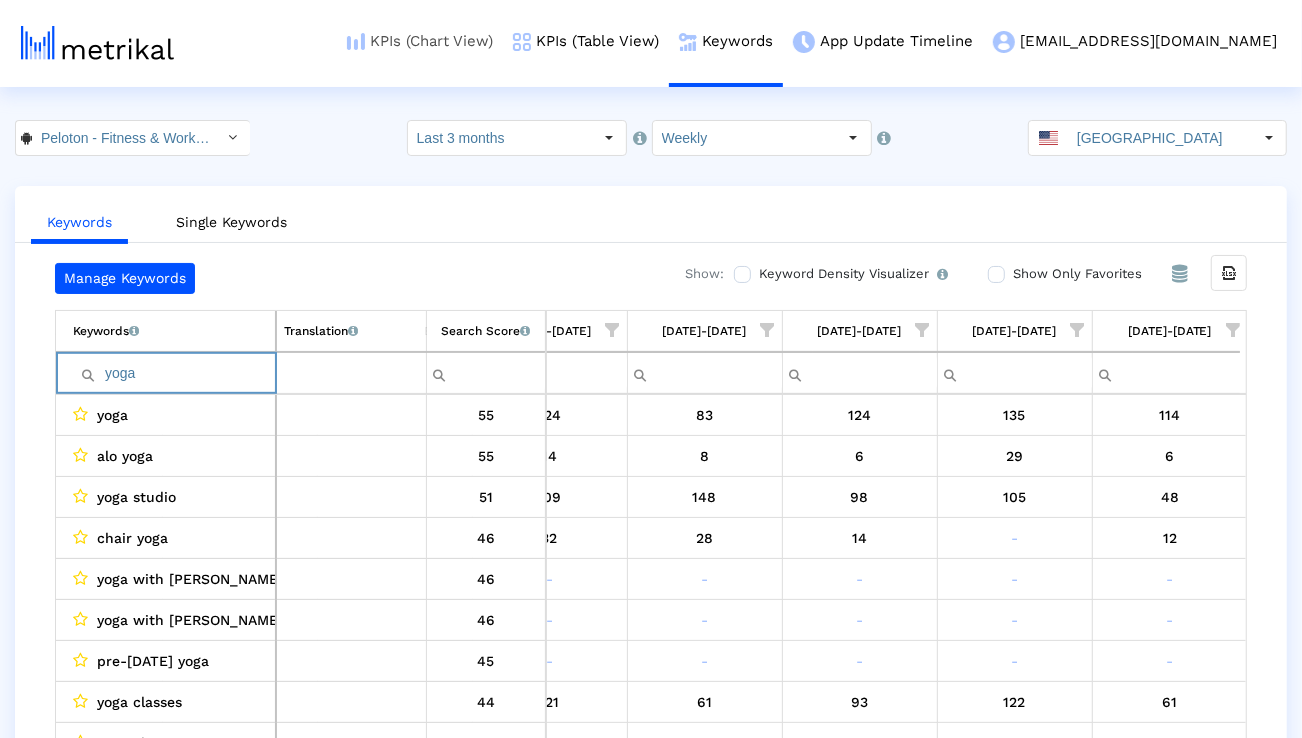 paste on "gym" 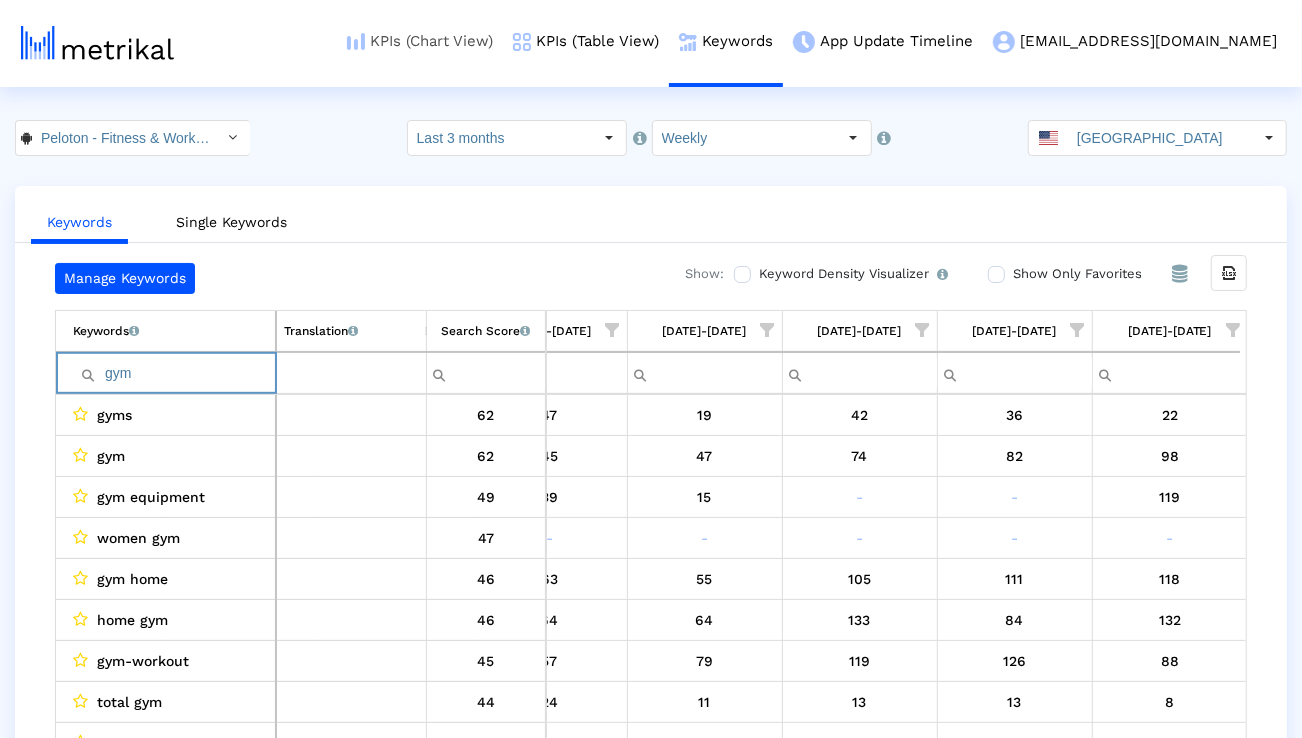 paste on "workout" 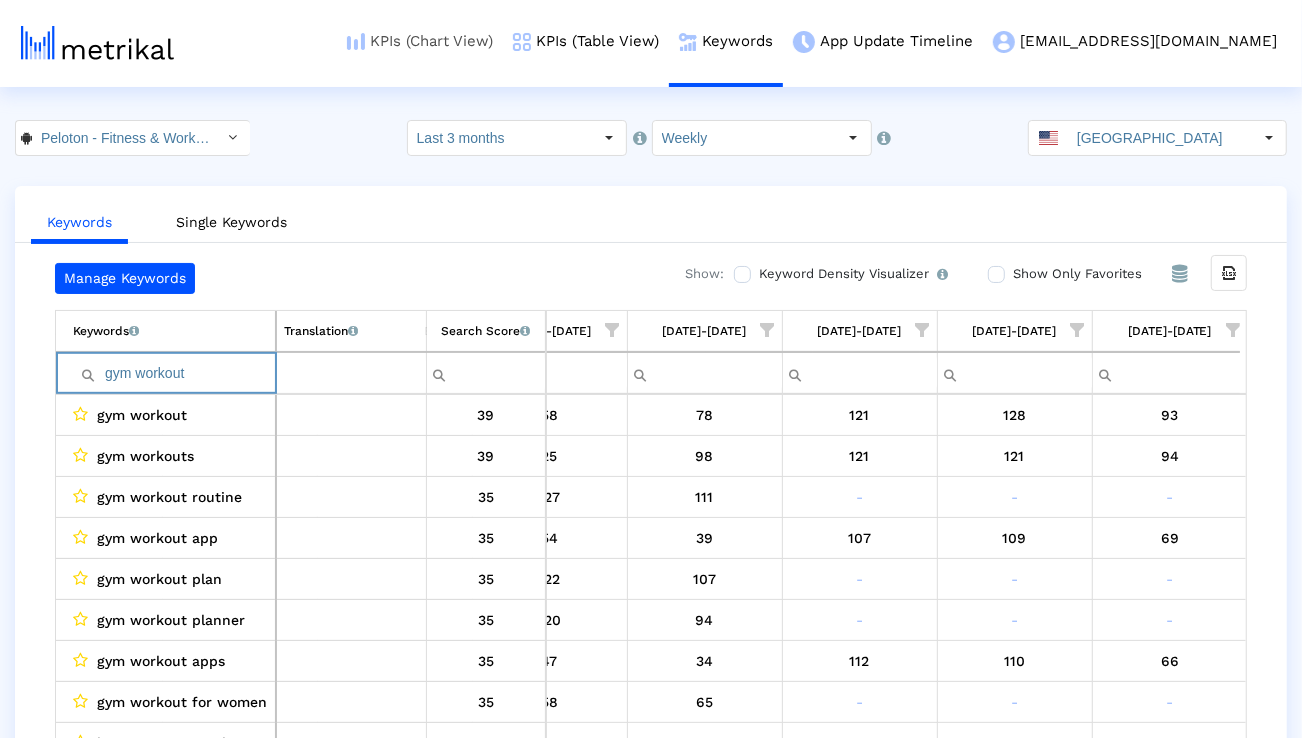 paste on "class" 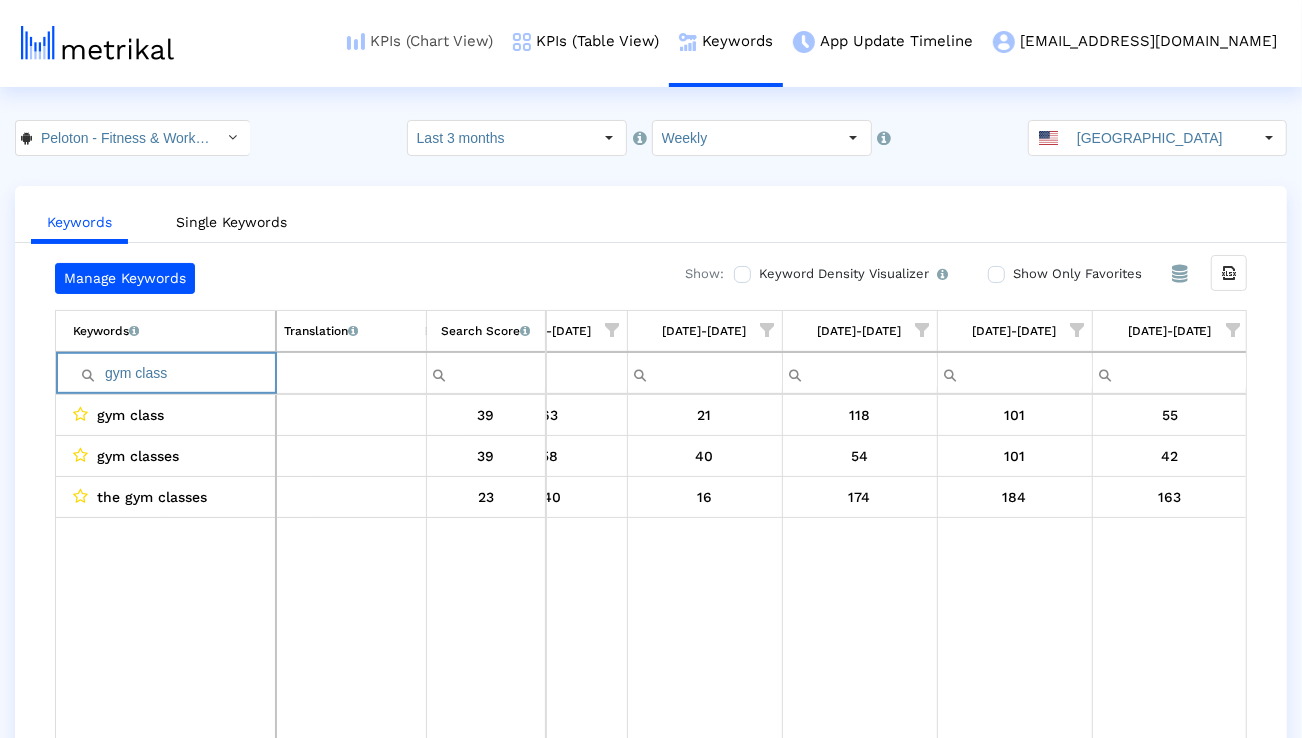 paste on "routine" 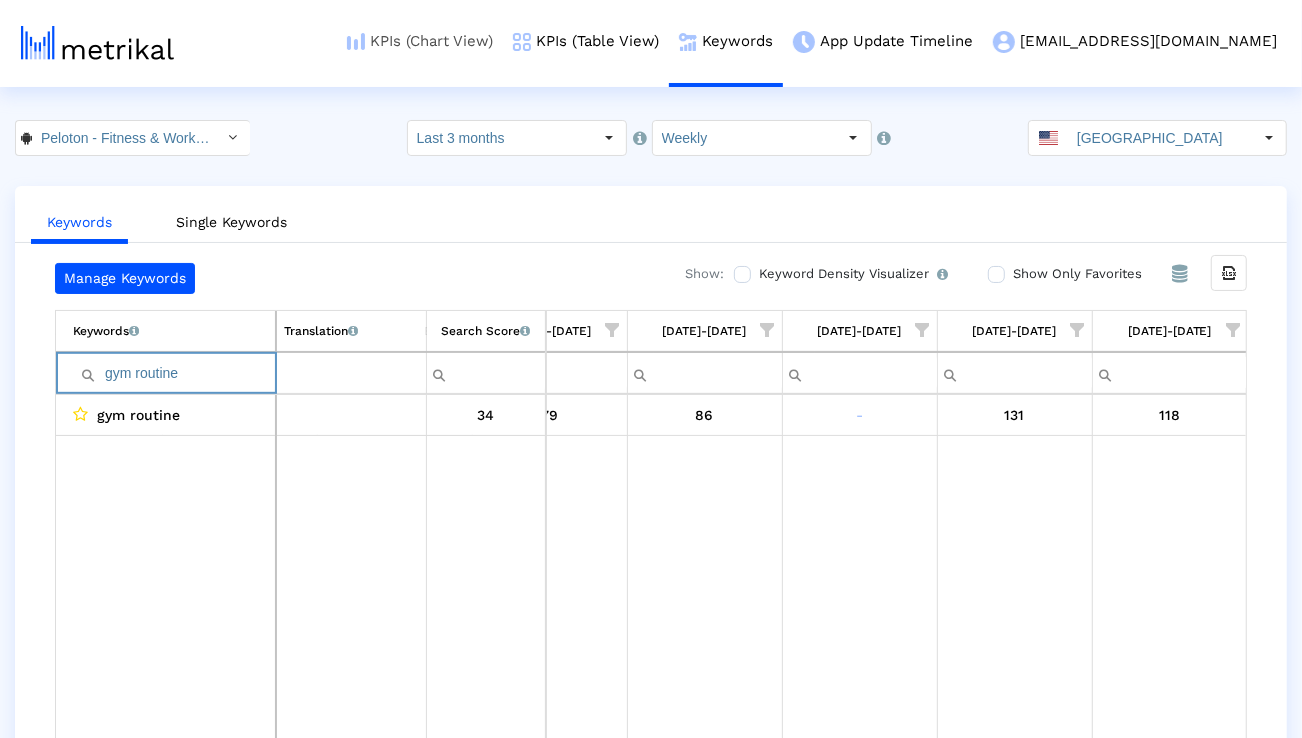 paste on "cardio" 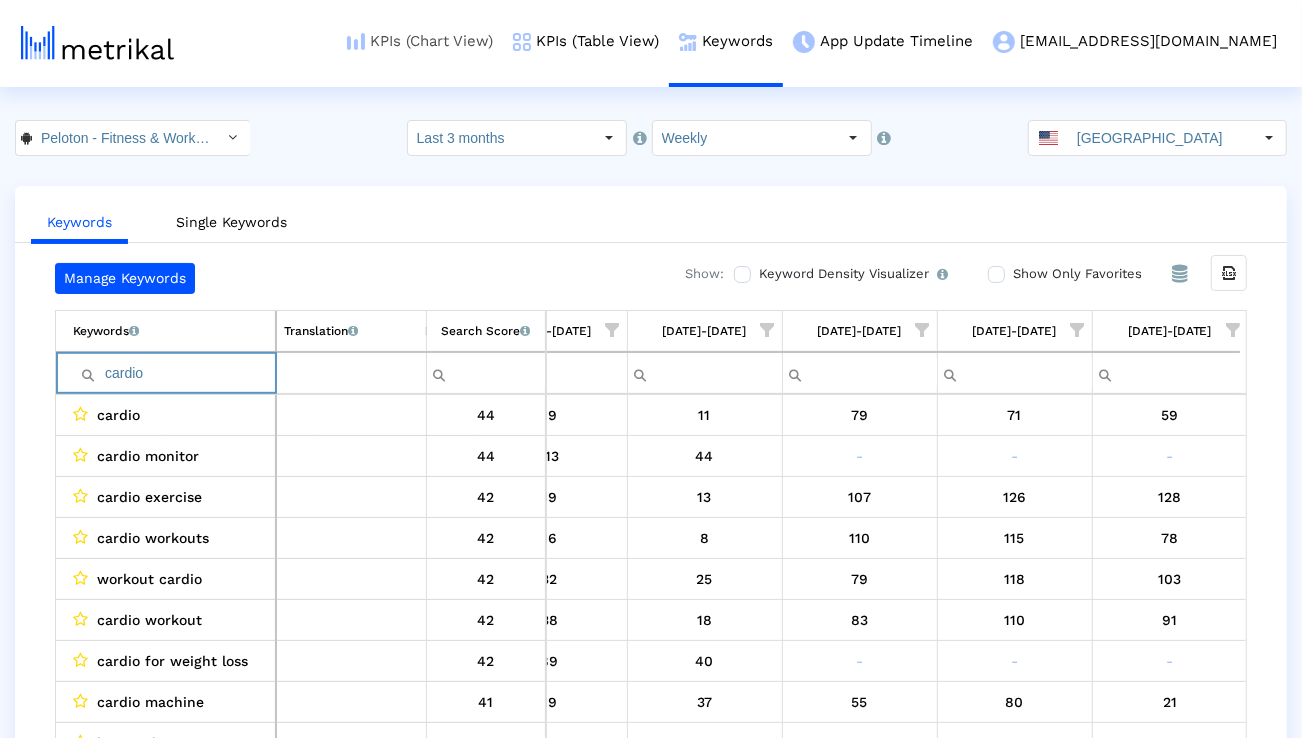 paste on "exercise" 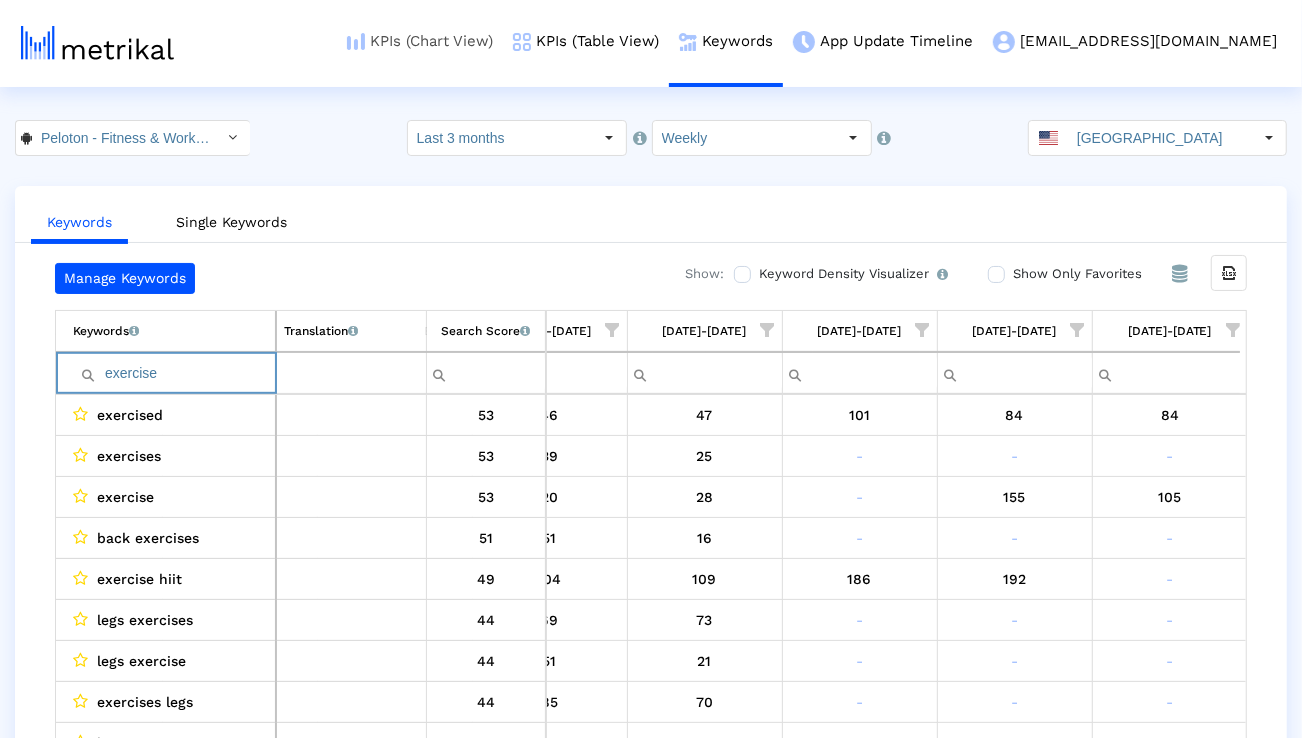 paste on "pilates" 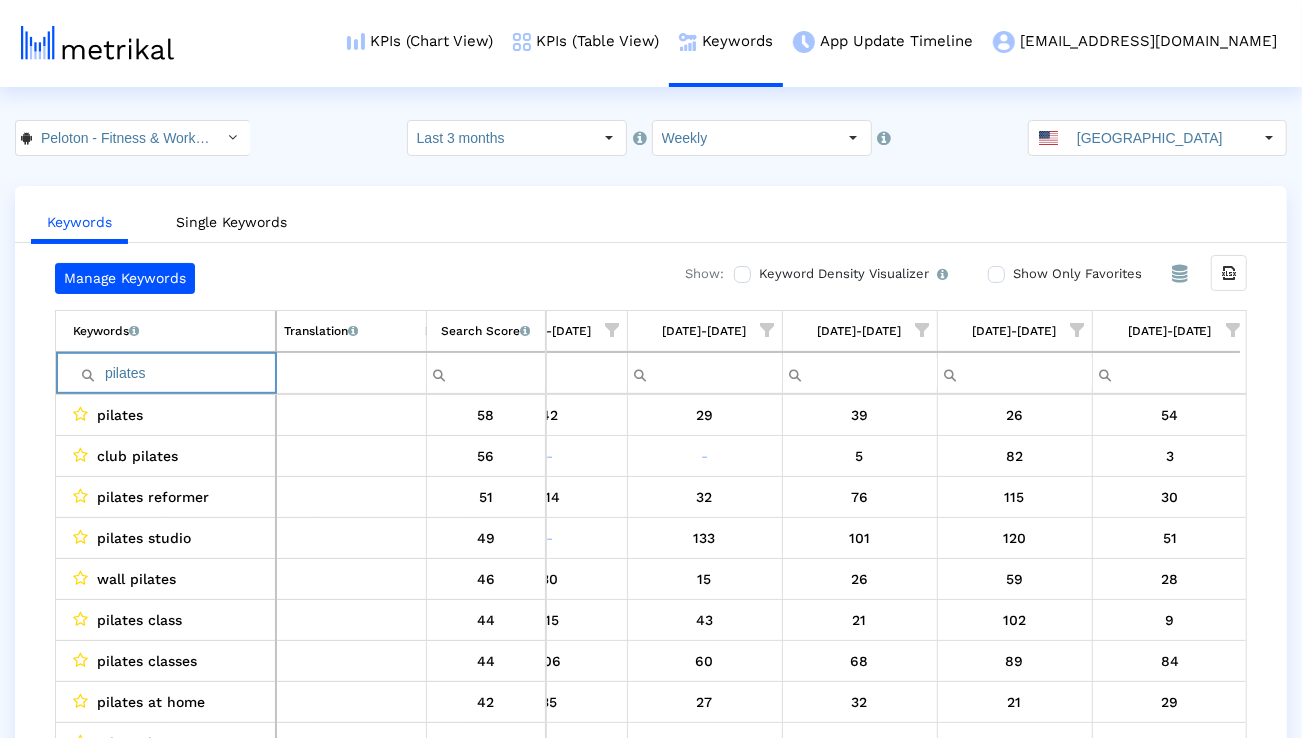 paste on "hiit workout" 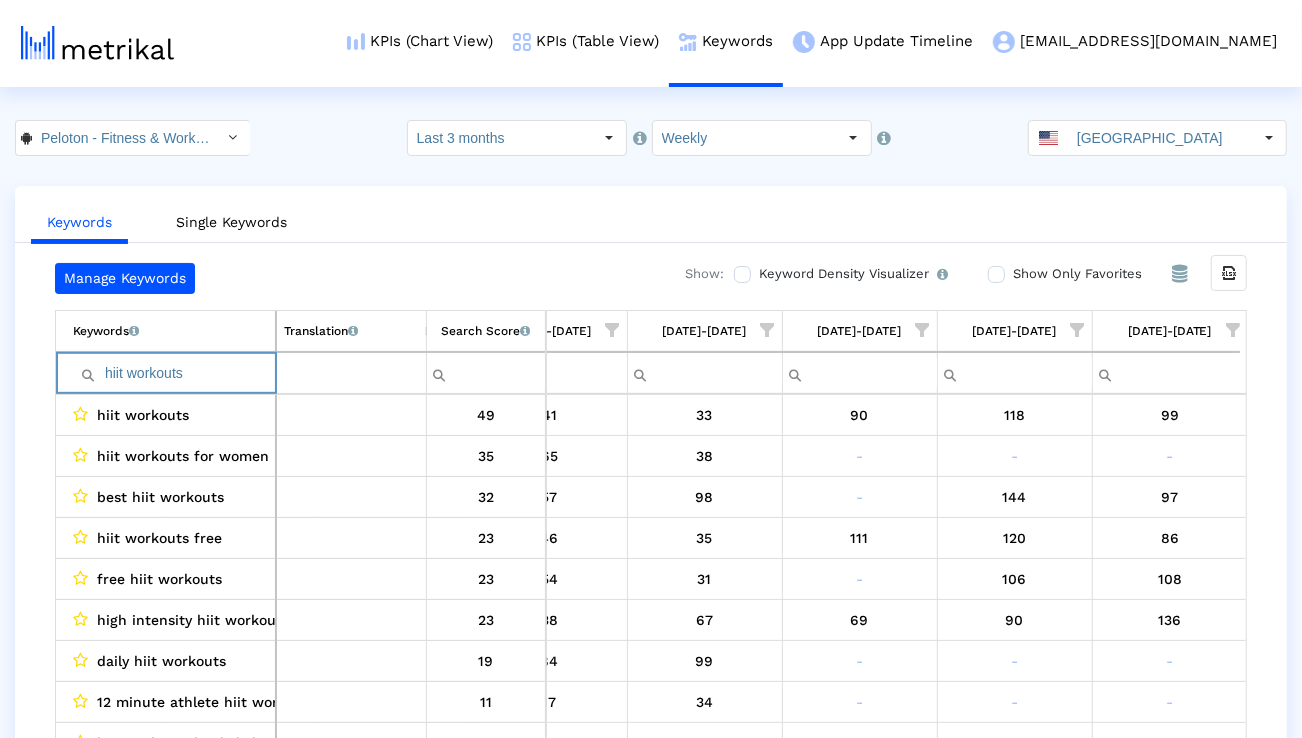 paste on "strength training" 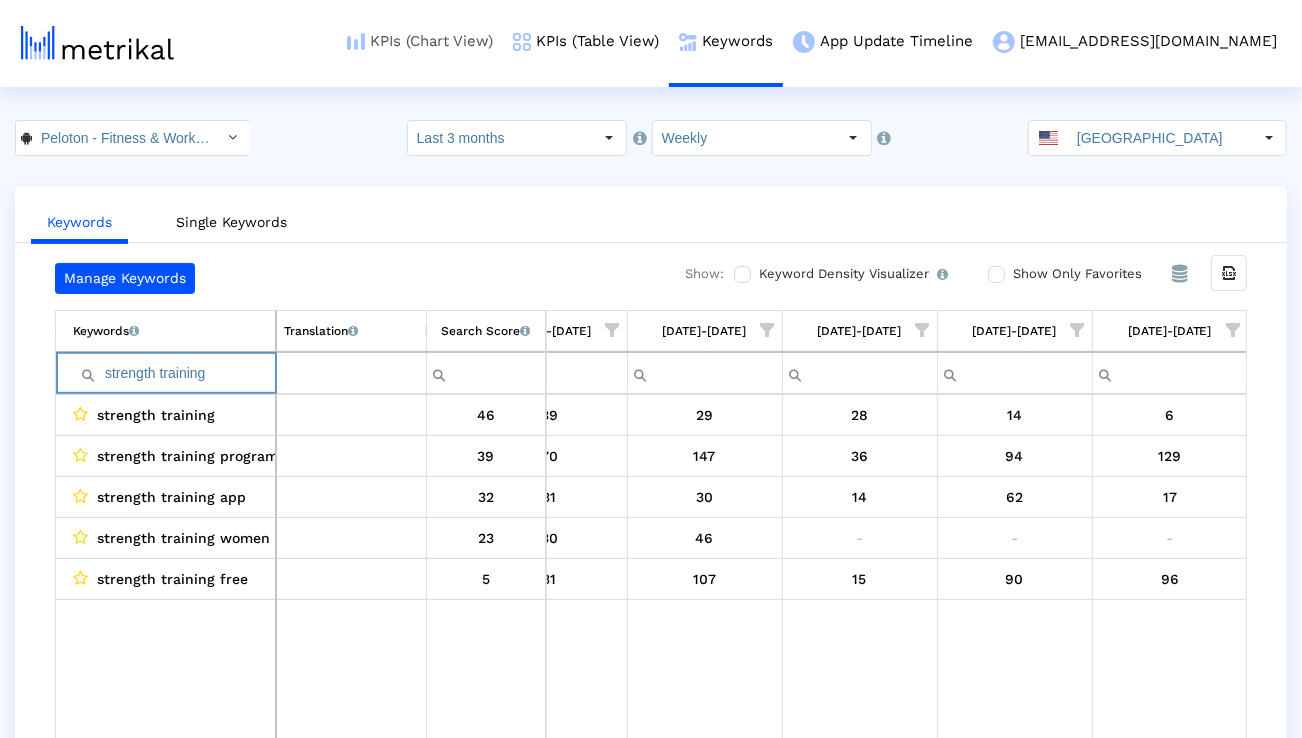 type on "strength training" 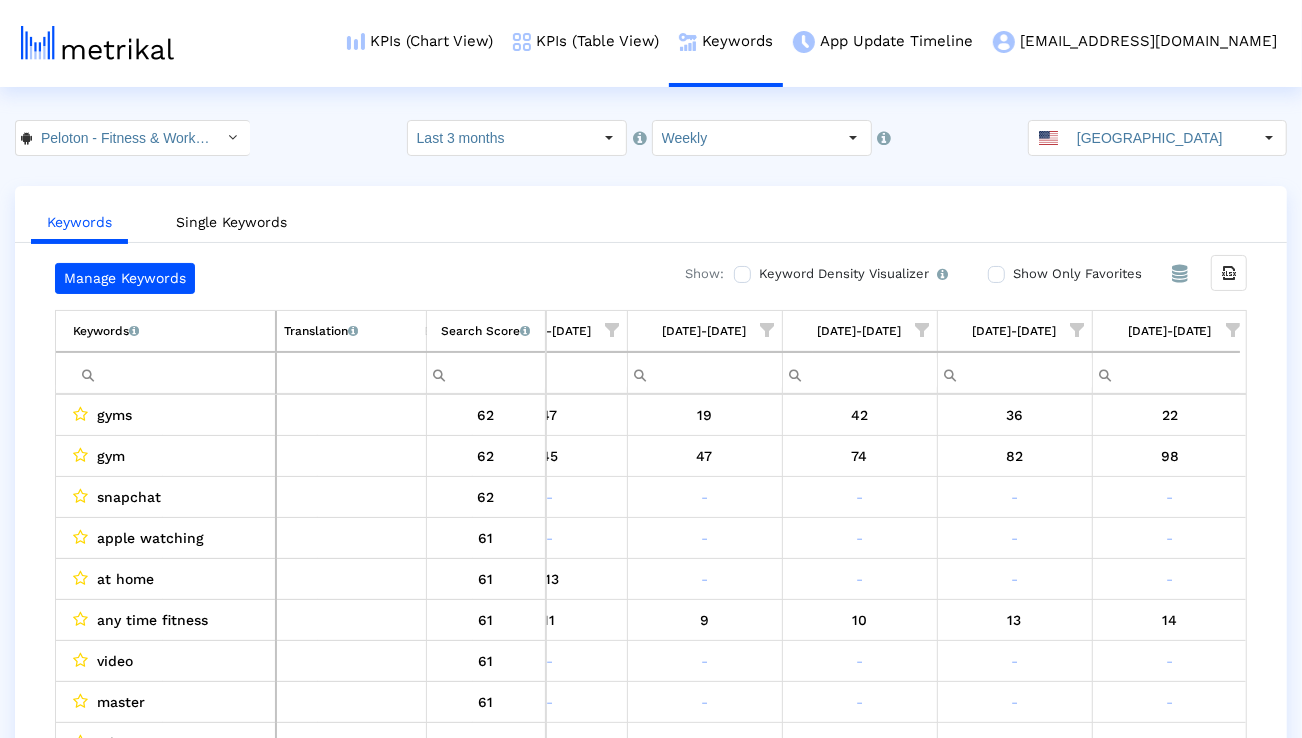 click at bounding box center [1233, 330] 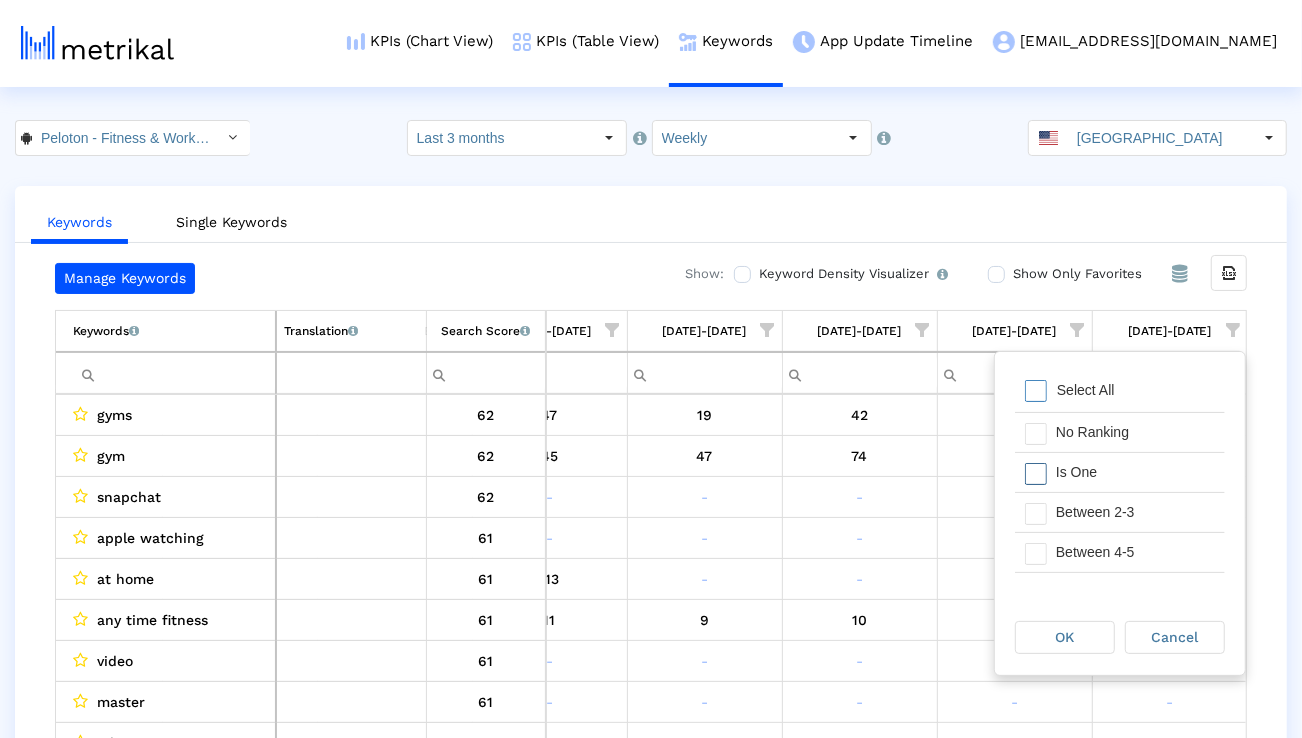 click on "Between 2-3" at bounding box center [1135, 512] 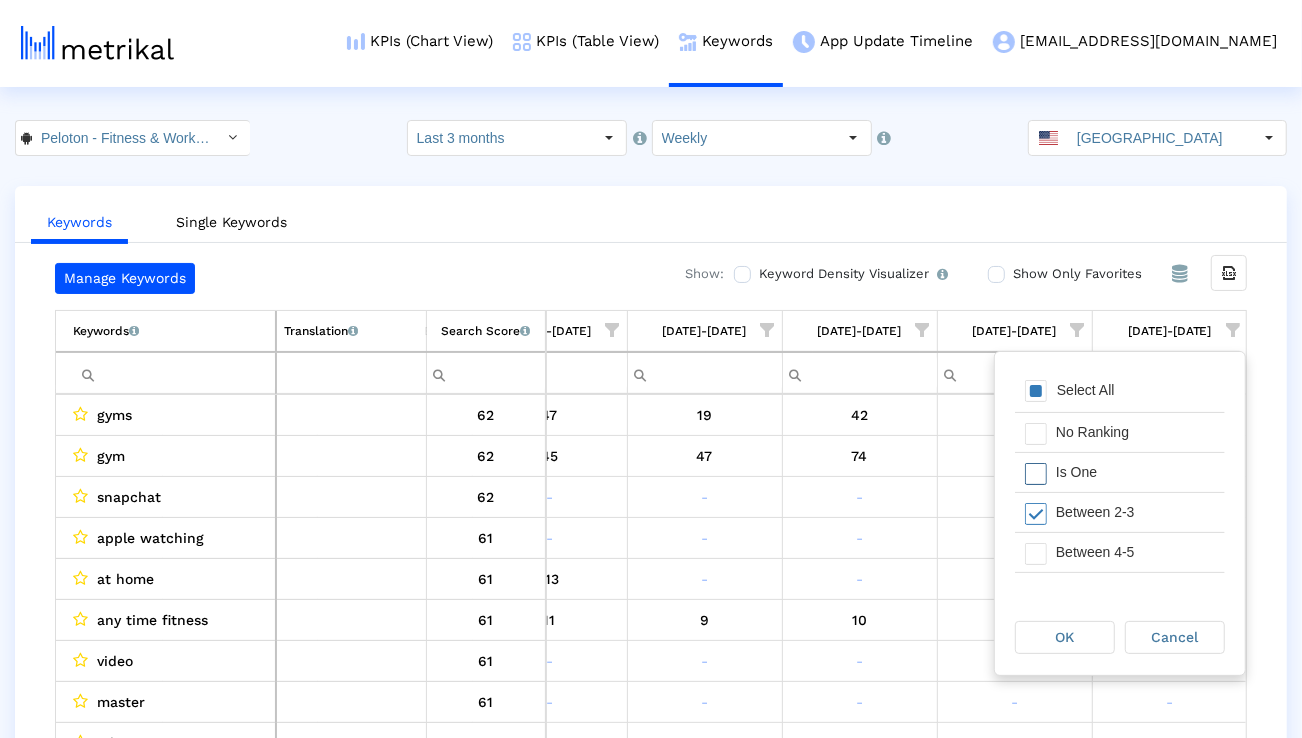 click on "Is One" at bounding box center (1135, 472) 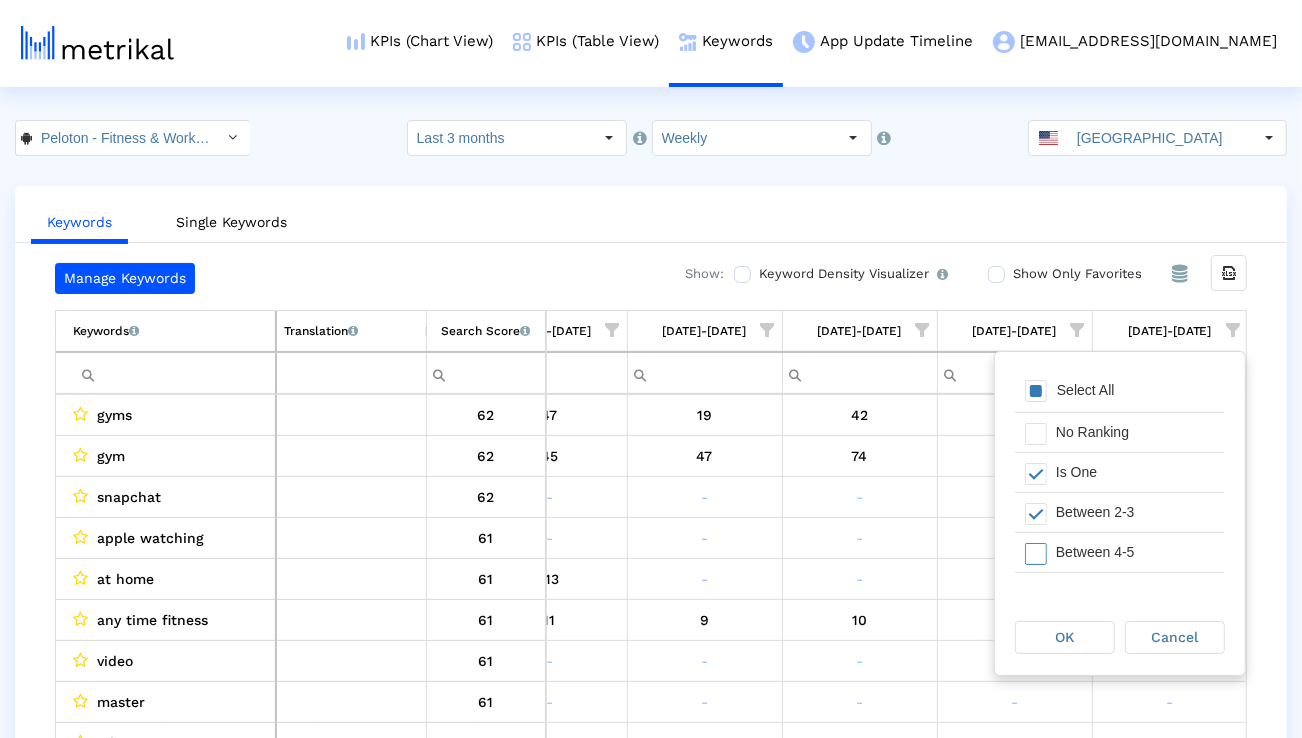 click on "Between 4-5" at bounding box center (1135, 552) 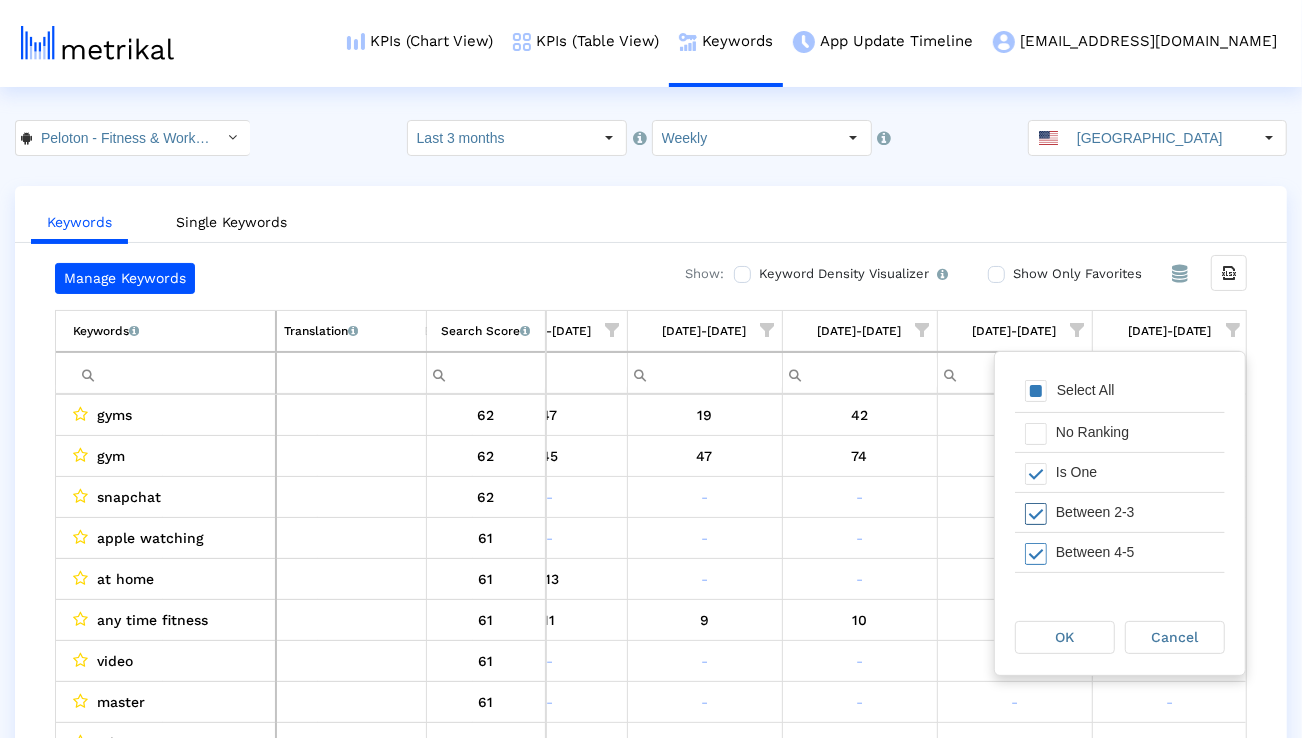 scroll, scrollTop: 28, scrollLeft: 0, axis: vertical 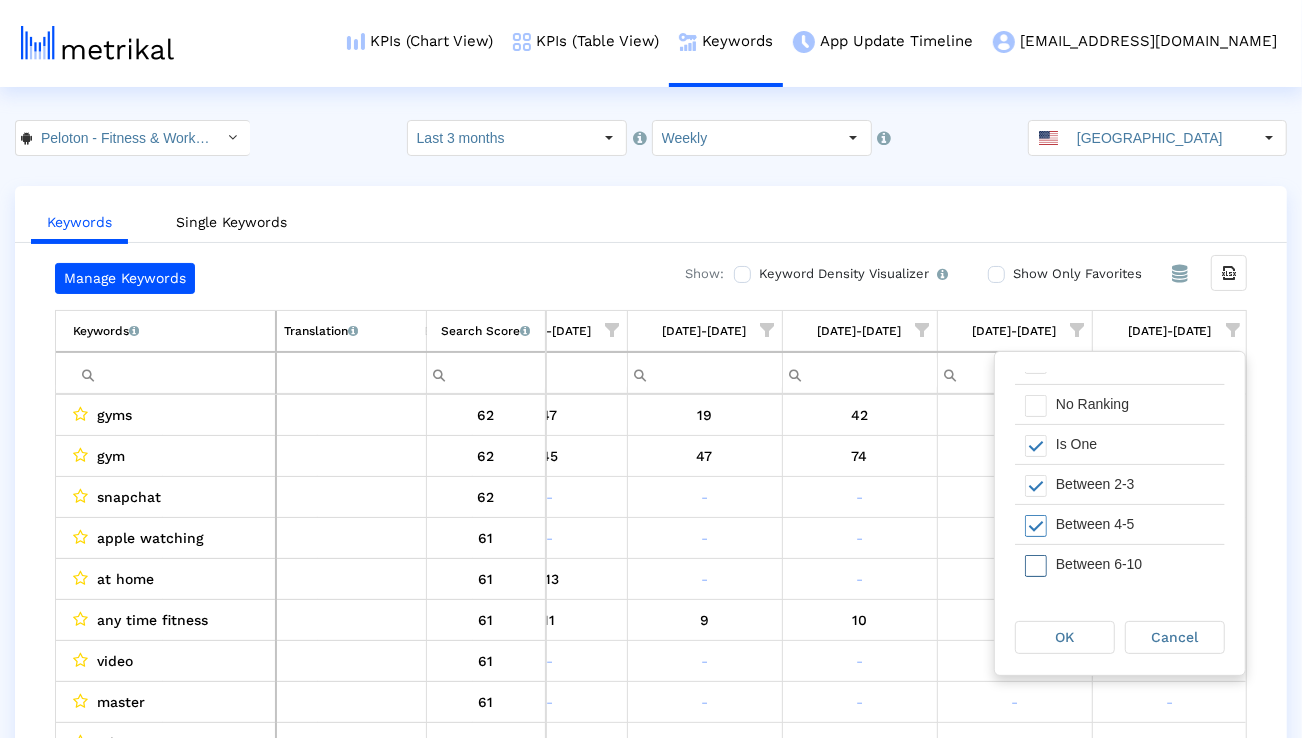 click on "Between 6-10" at bounding box center [1135, 564] 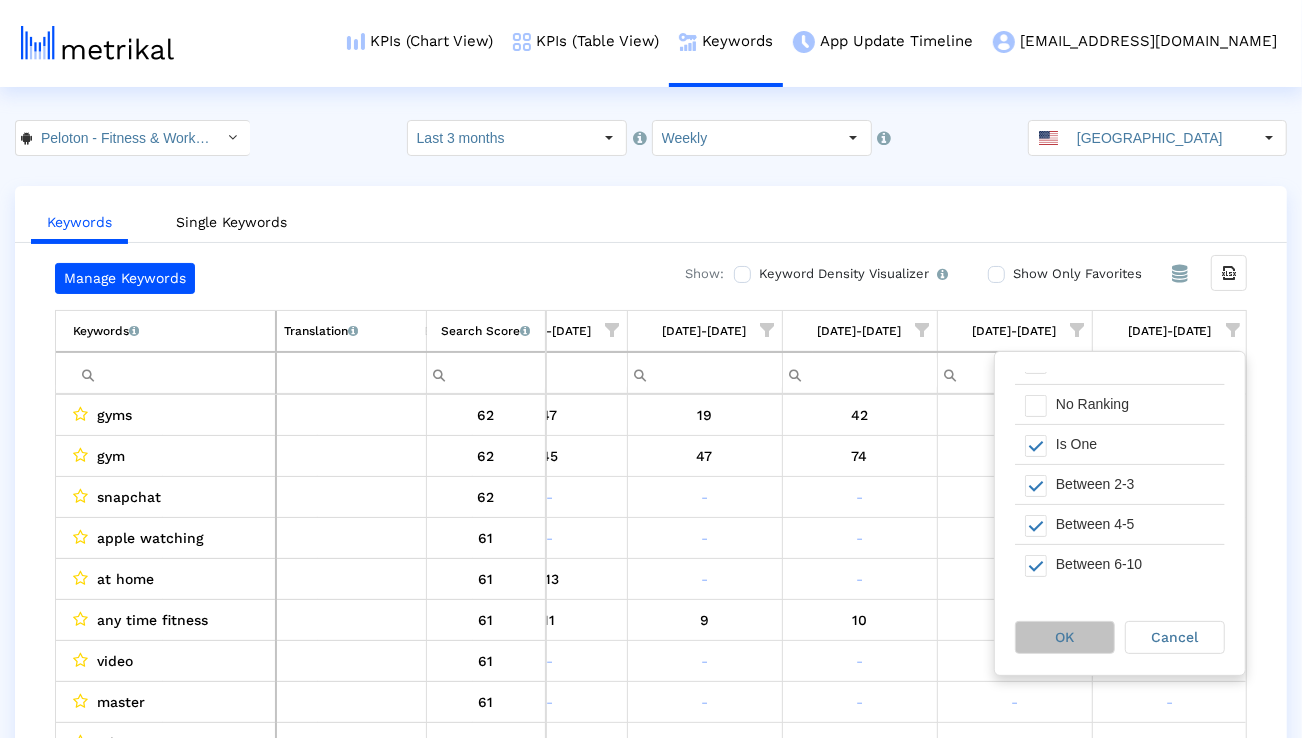 click on "OK" at bounding box center [1065, 637] 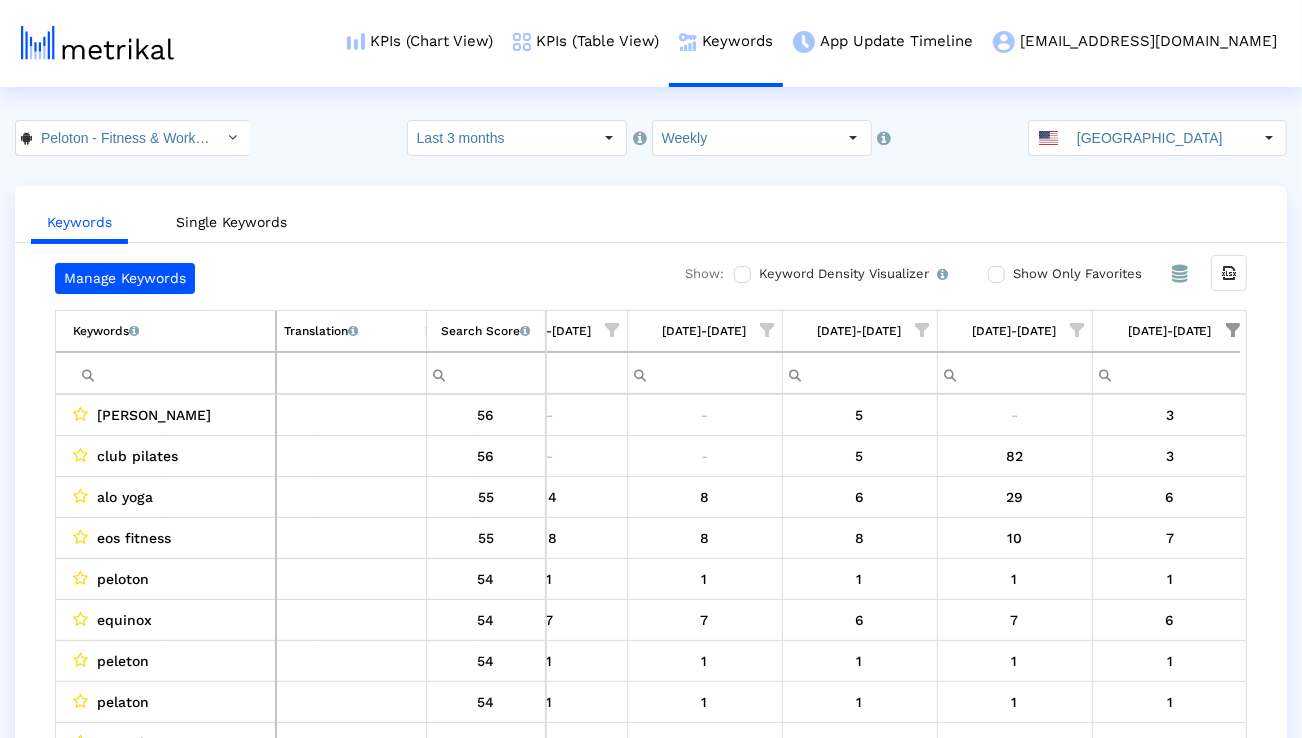 click at bounding box center [174, 373] 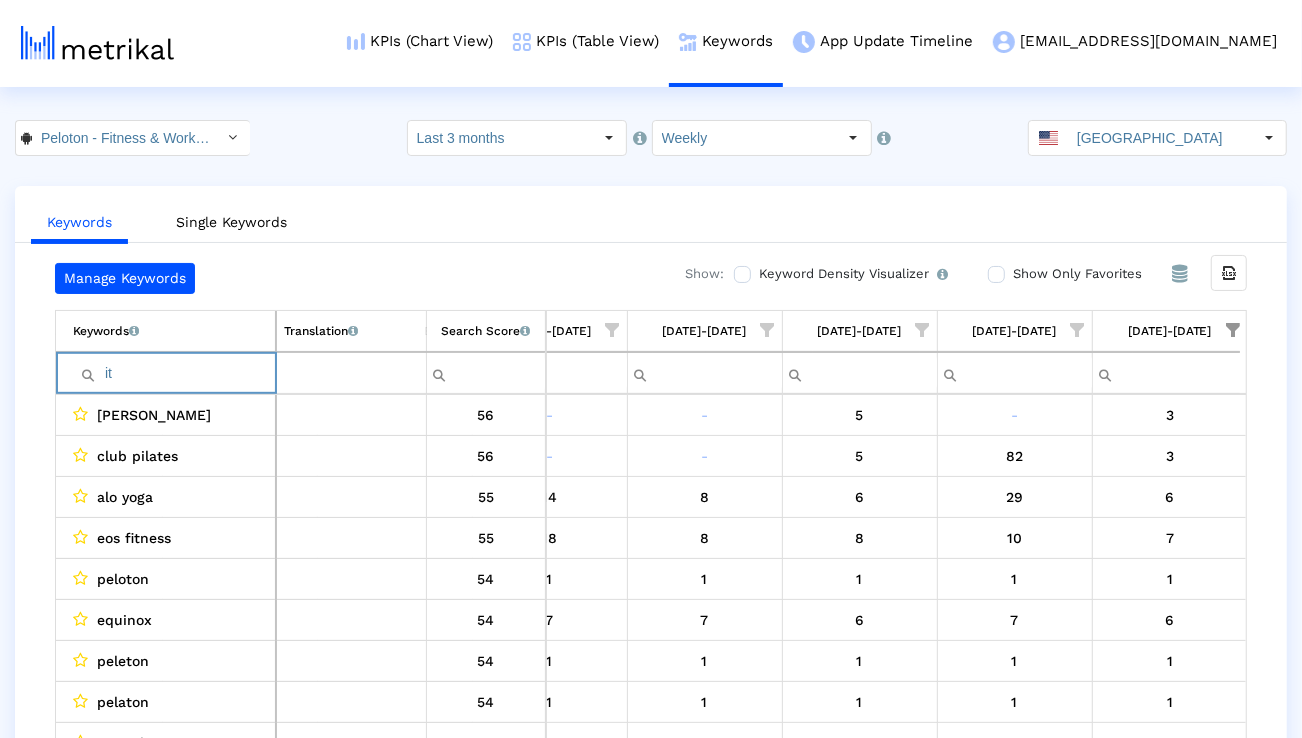 type on "i" 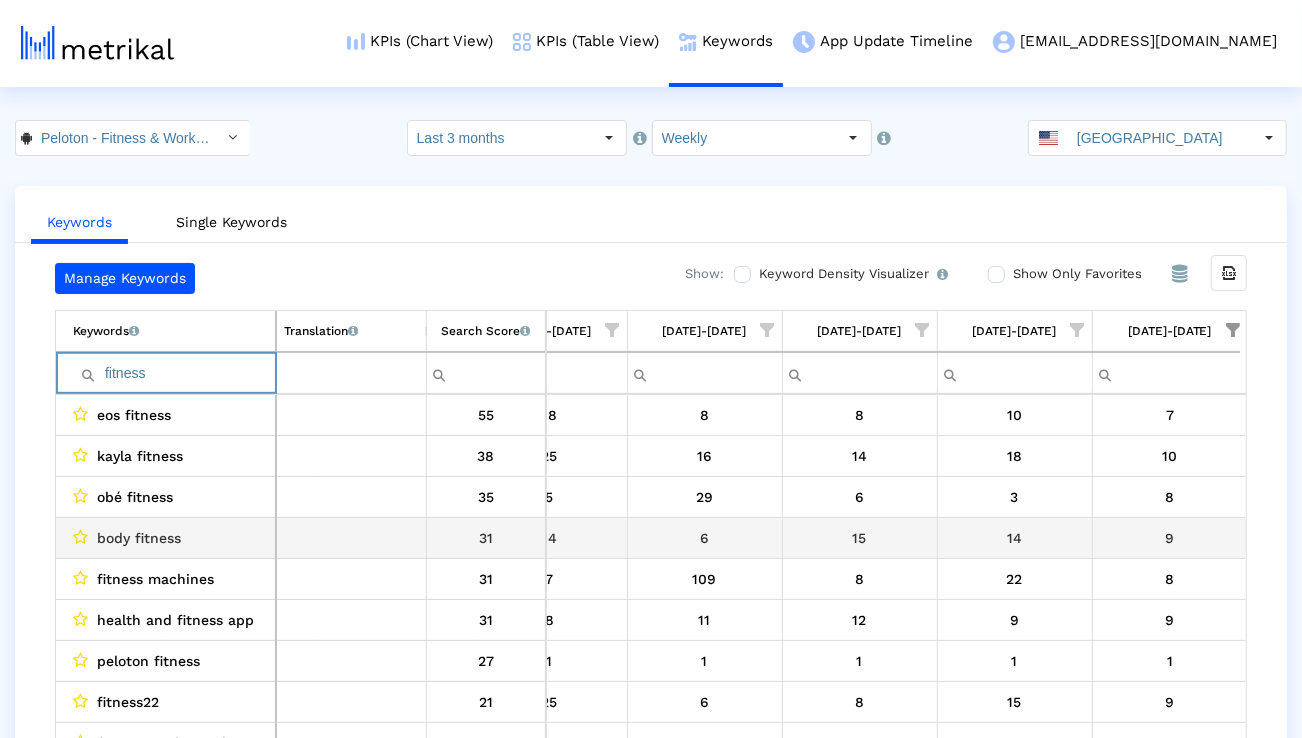 scroll, scrollTop: 0, scrollLeft: 1321, axis: horizontal 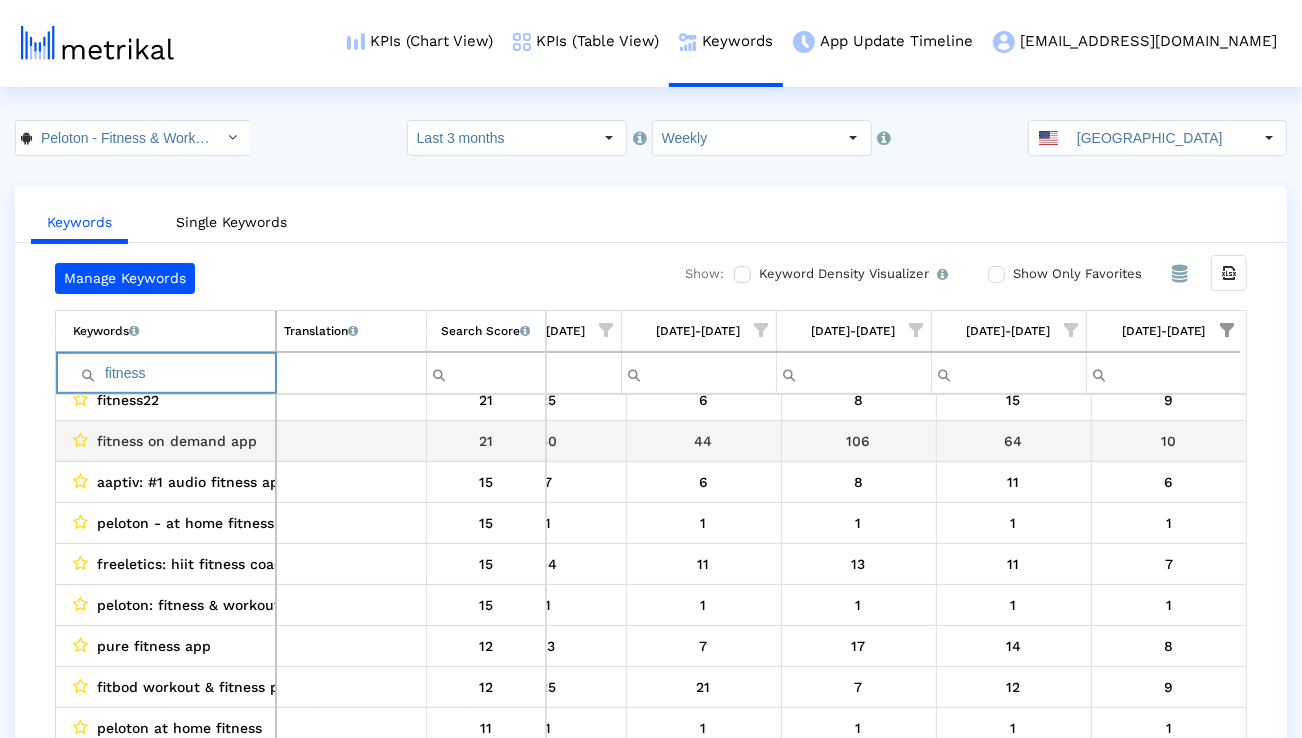 click on "fitness on demand app" at bounding box center (177, 441) 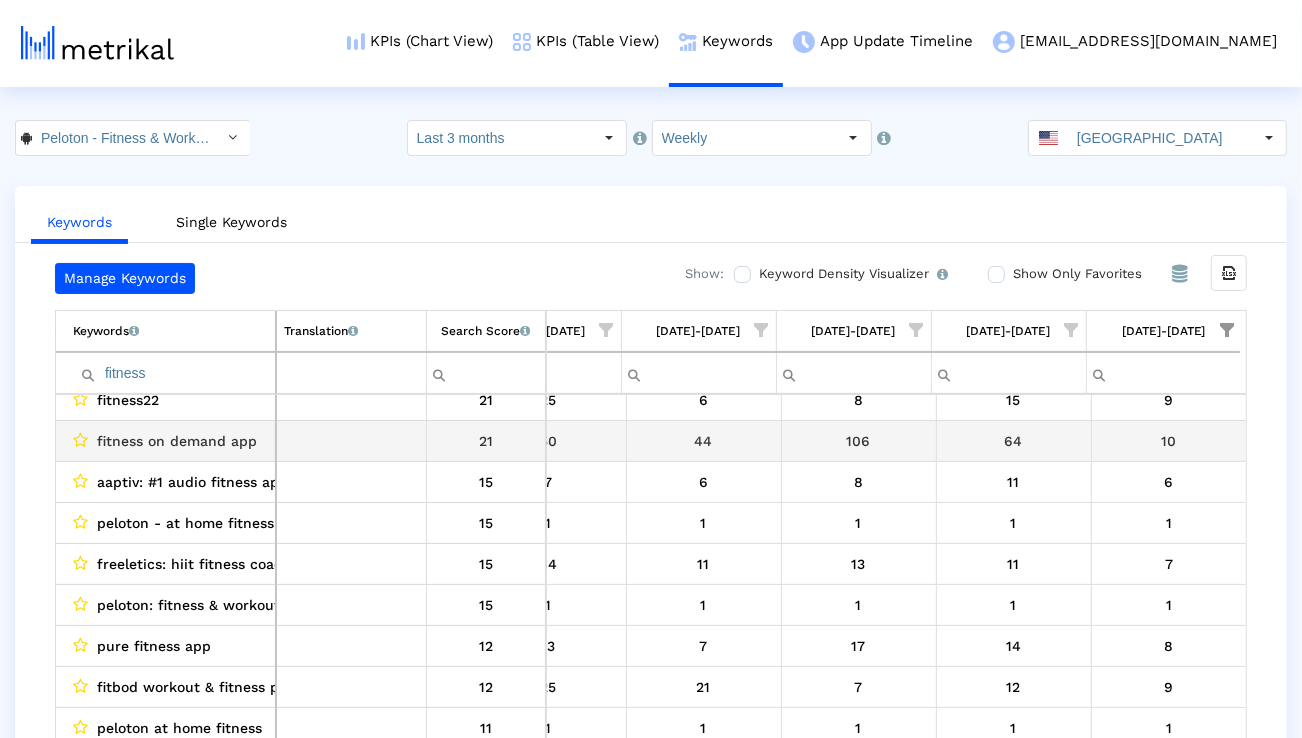 click on "fitness on demand app" at bounding box center [177, 441] 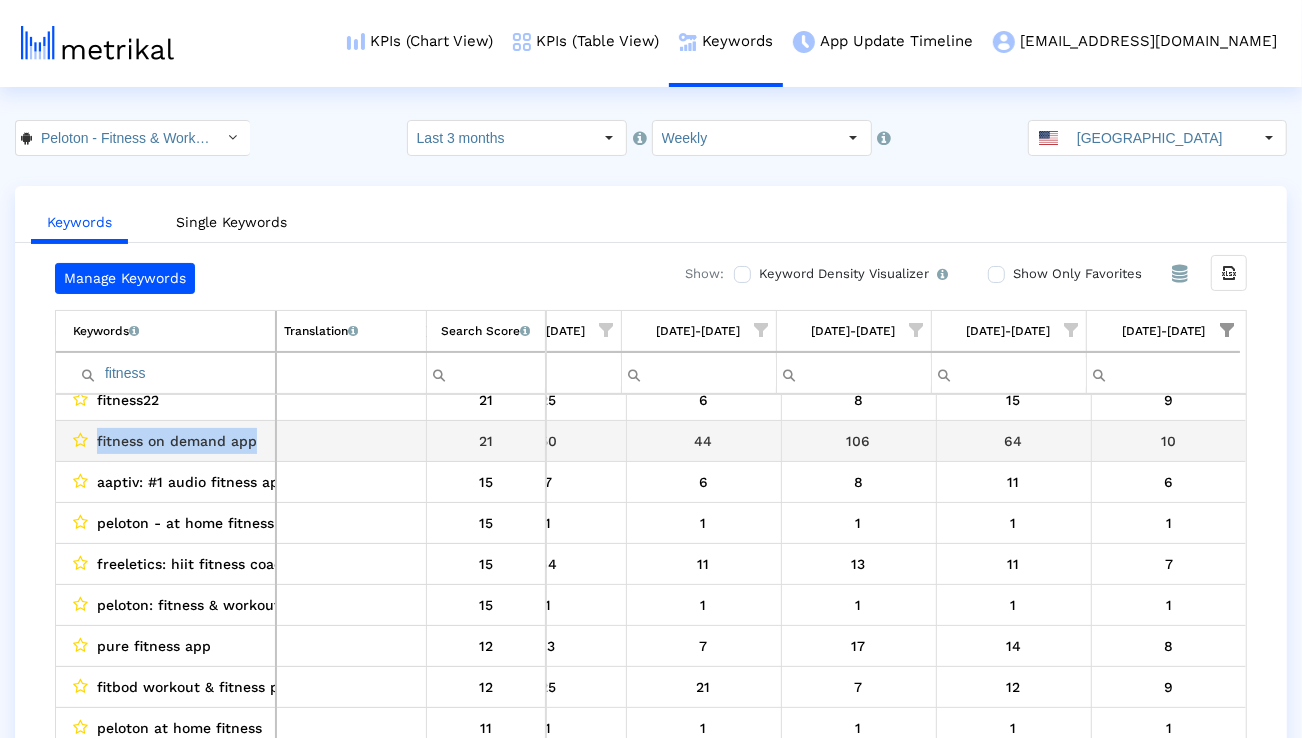 click on "fitness on demand app" at bounding box center (177, 441) 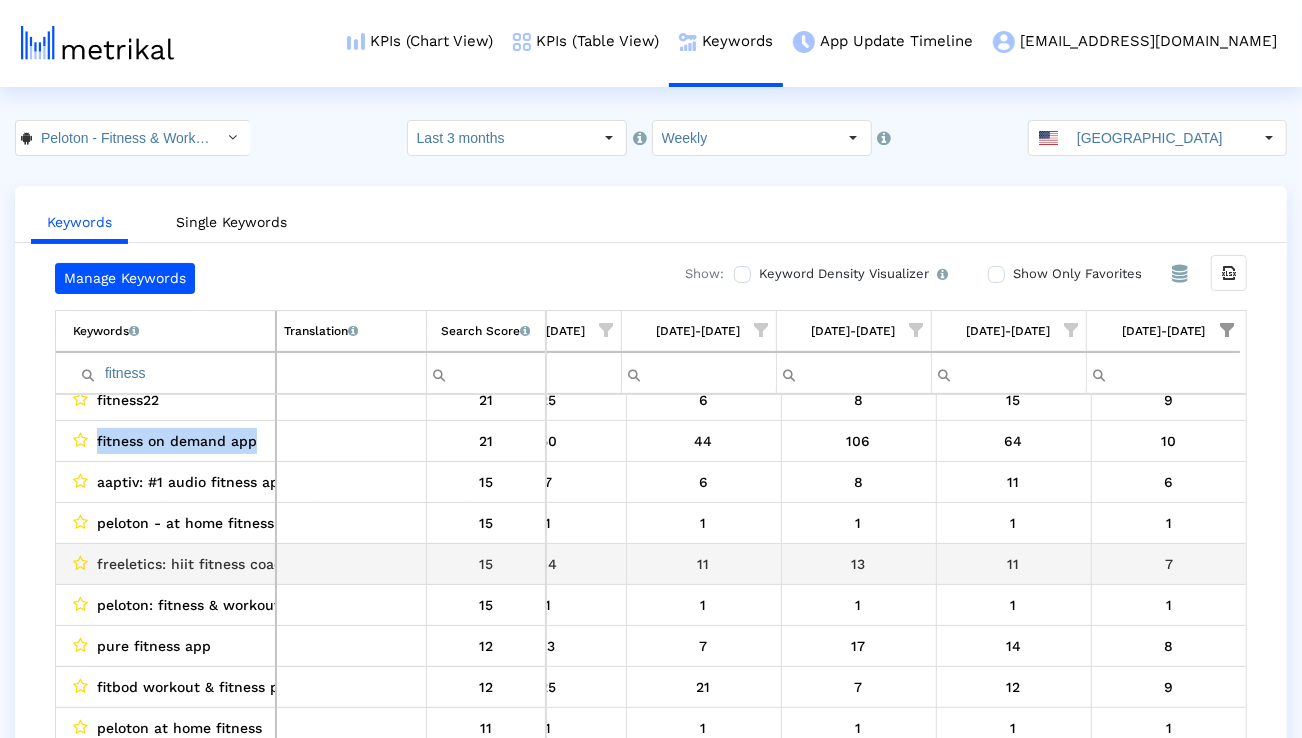 scroll, scrollTop: 379, scrollLeft: 1321, axis: both 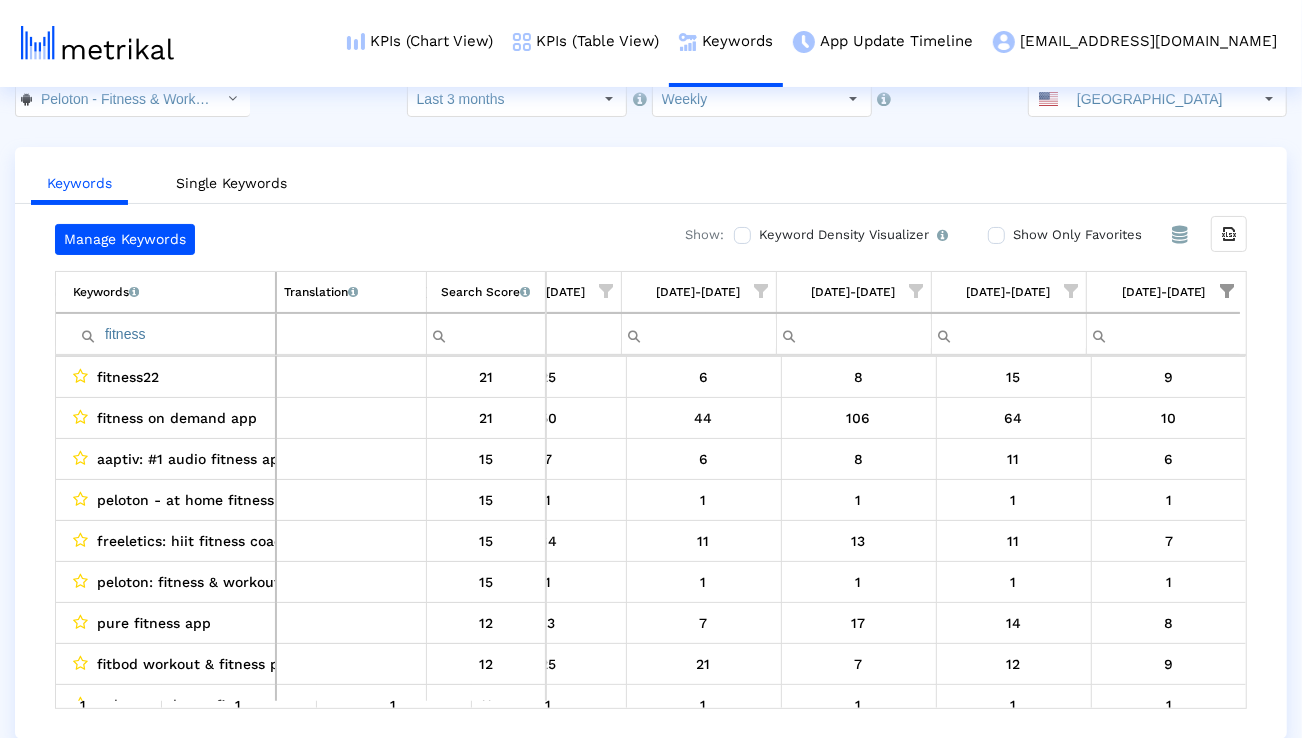 click on "fitness" at bounding box center (174, 334) 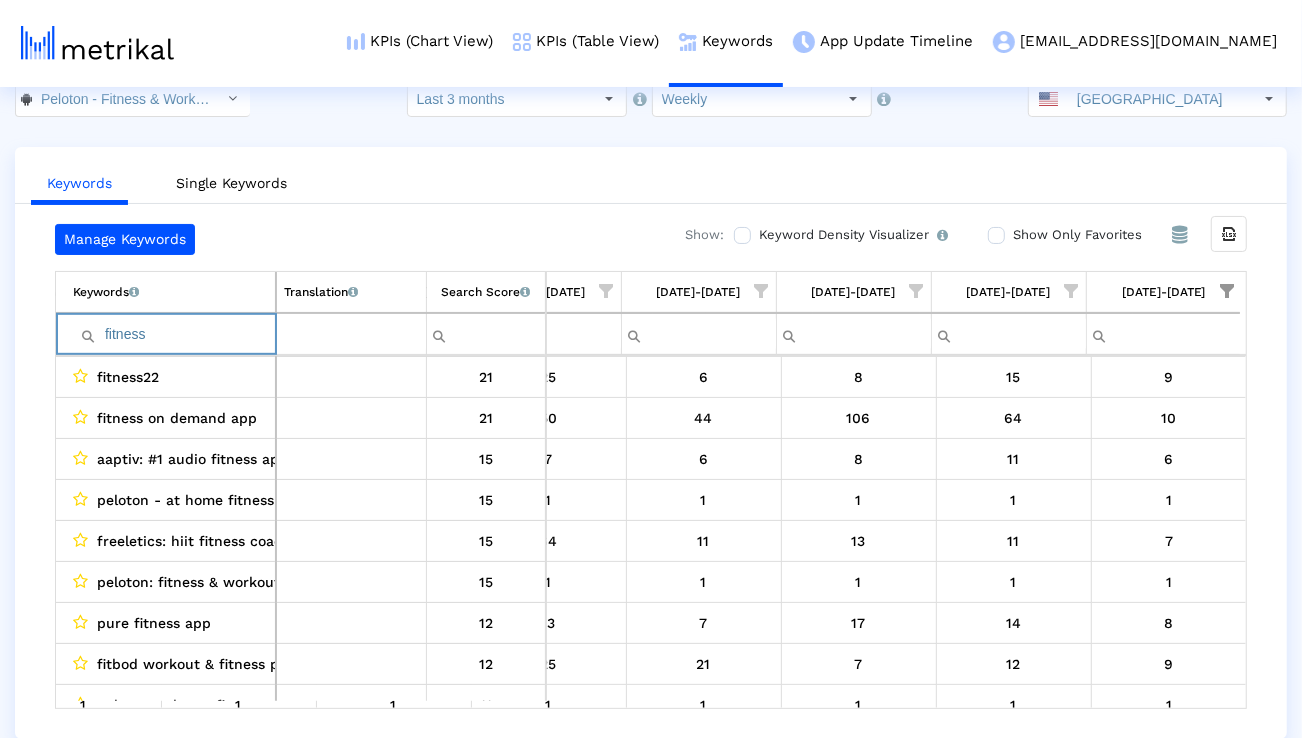 click on "fitness" at bounding box center [174, 334] 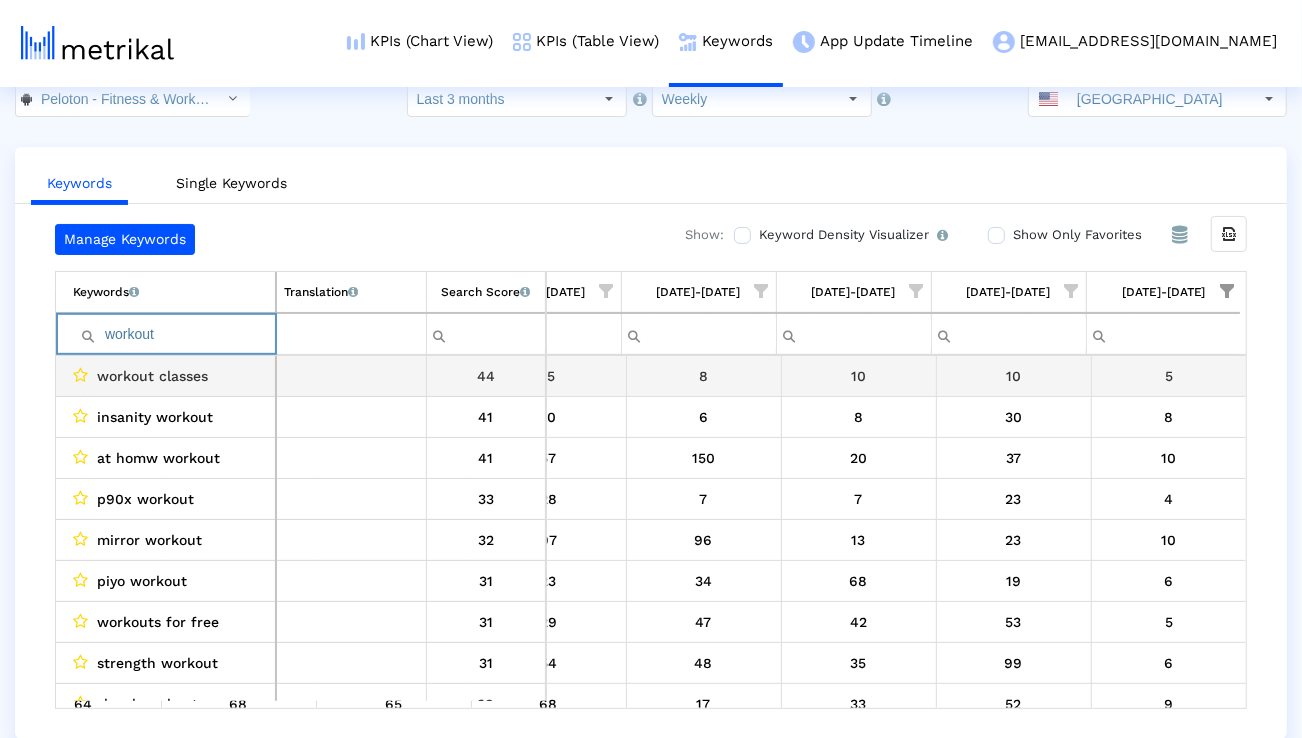 type on "workout" 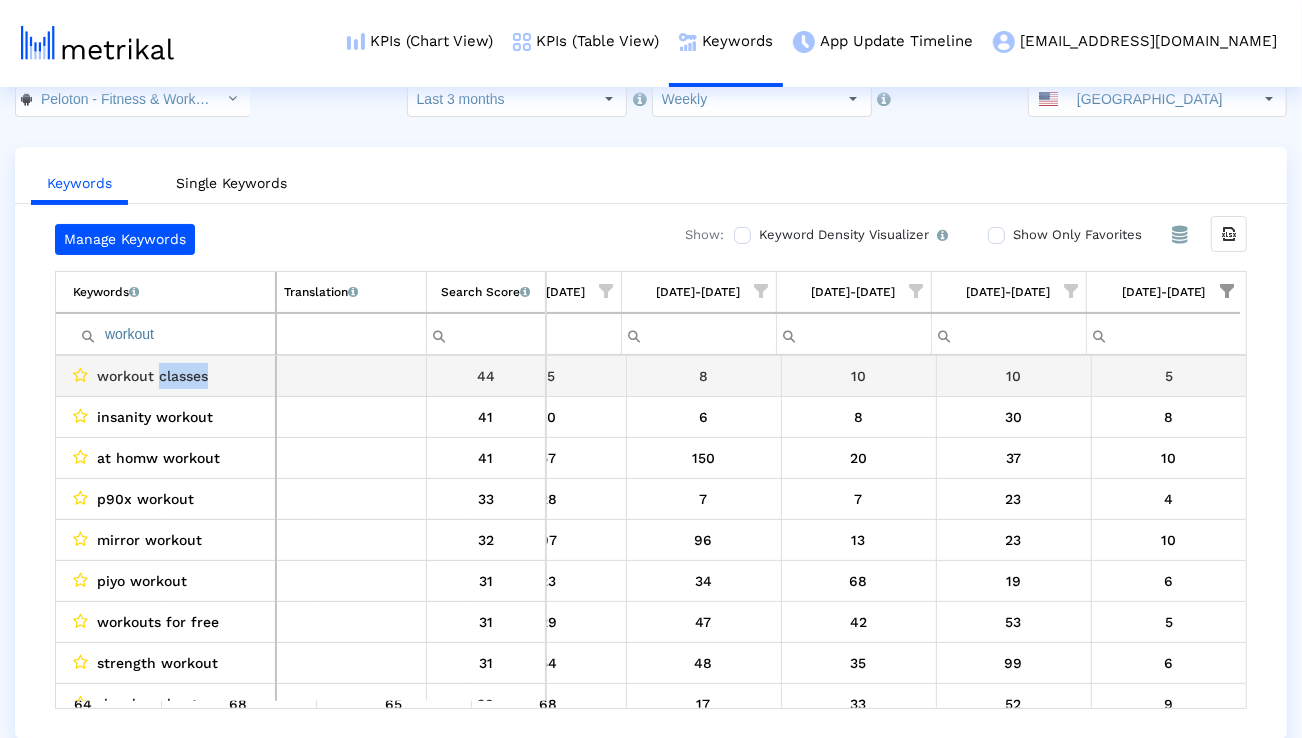 click on "workout classes" at bounding box center [152, 376] 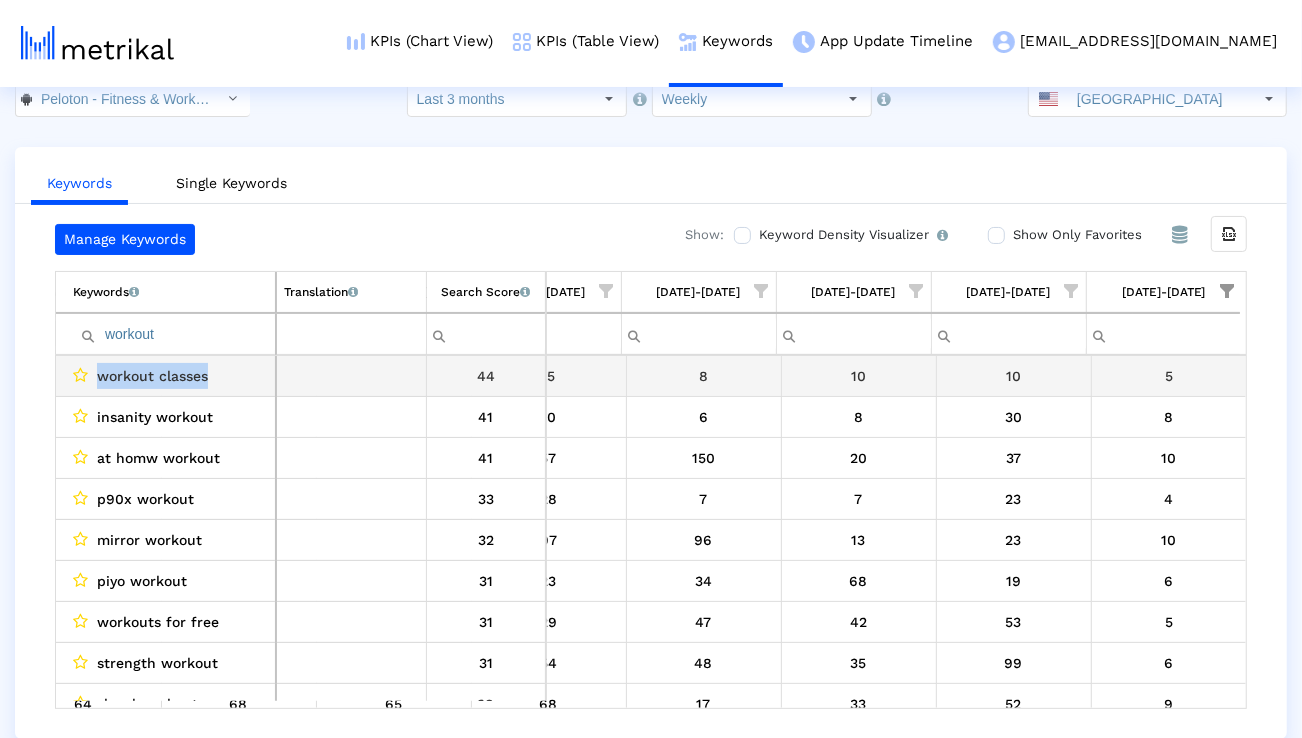 click on "workout classes" at bounding box center [152, 376] 